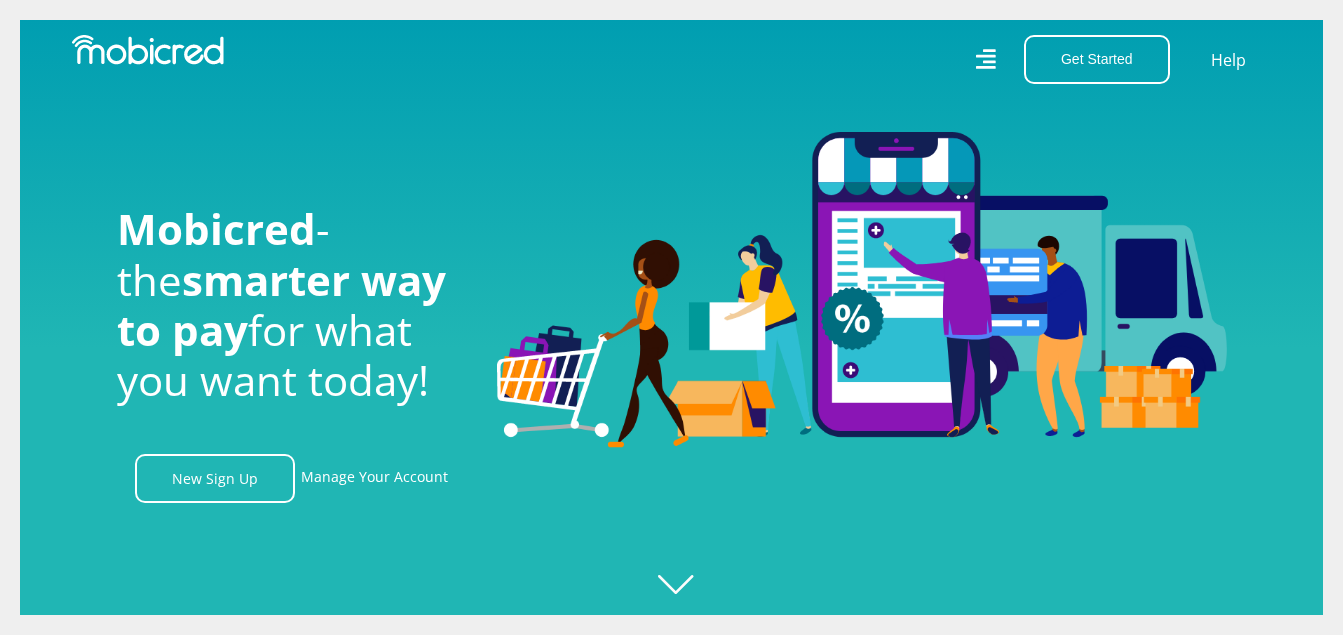 scroll, scrollTop: 0, scrollLeft: 0, axis: both 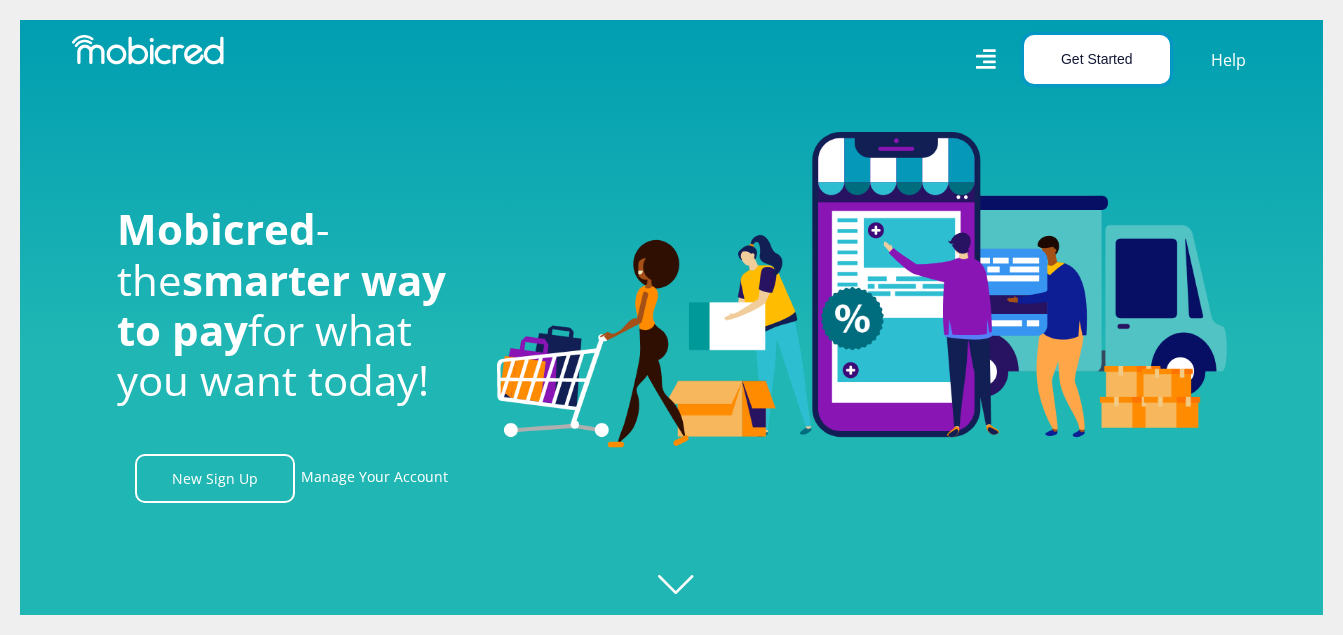 click on "Get Started" at bounding box center [1097, 59] 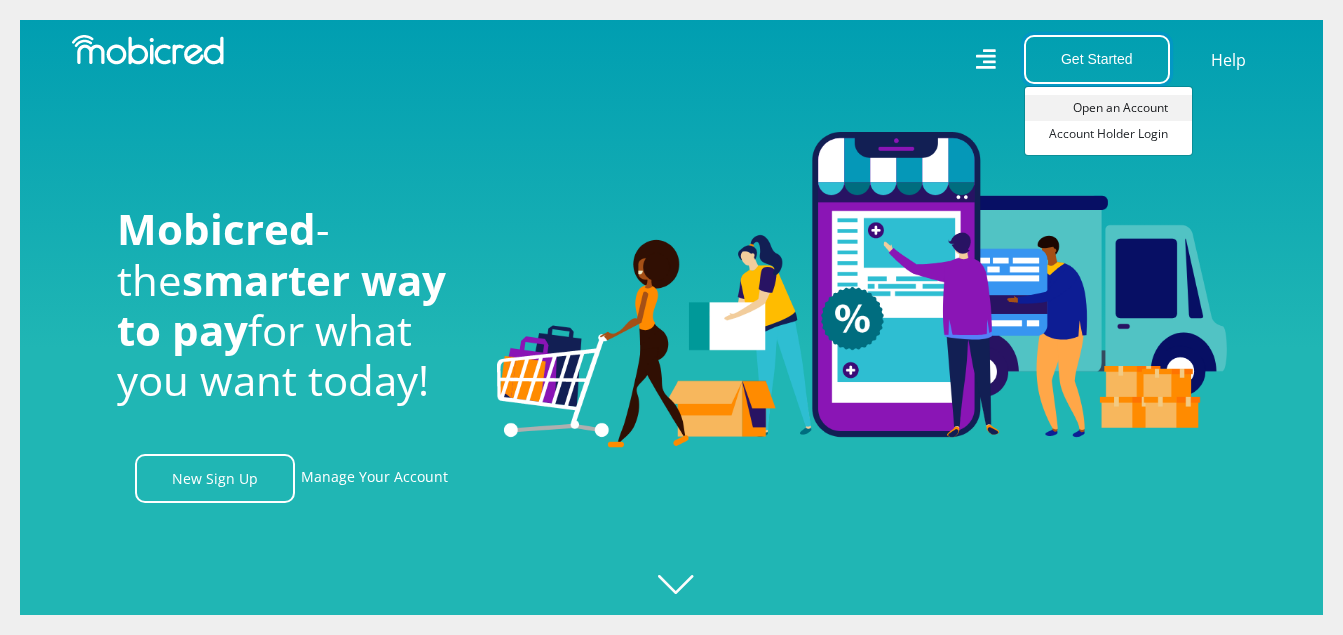 scroll, scrollTop: 0, scrollLeft: 1425, axis: horizontal 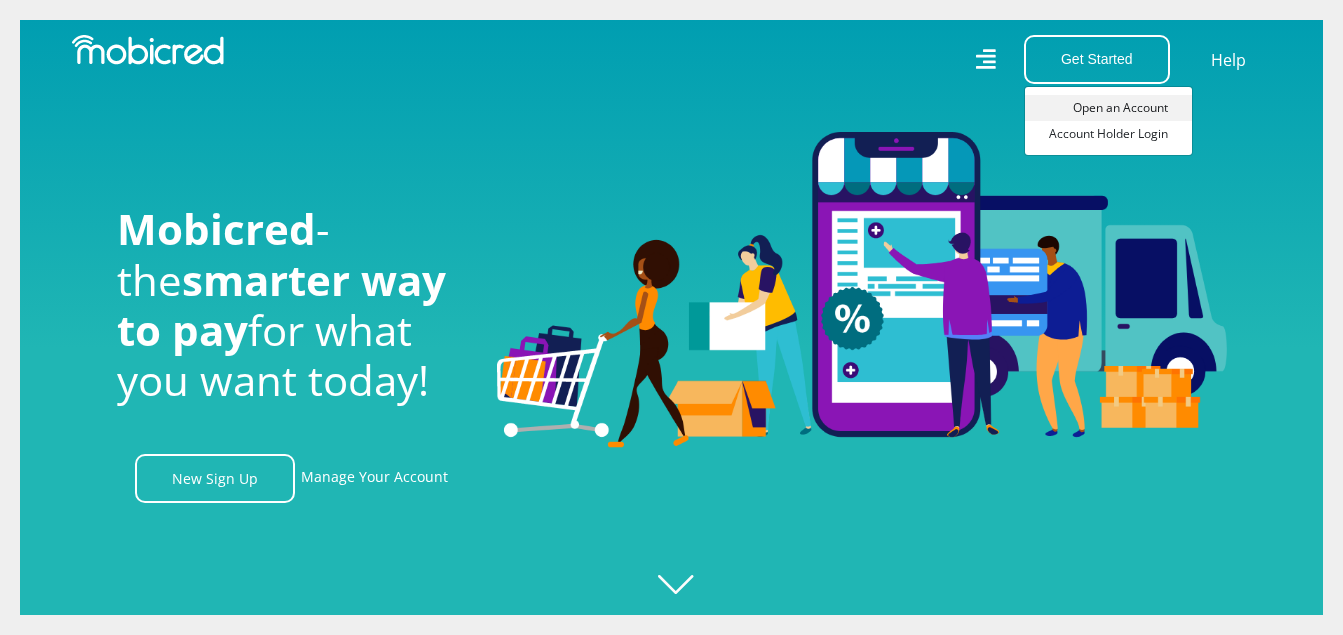 click on "Open an Account" at bounding box center [1108, 108] 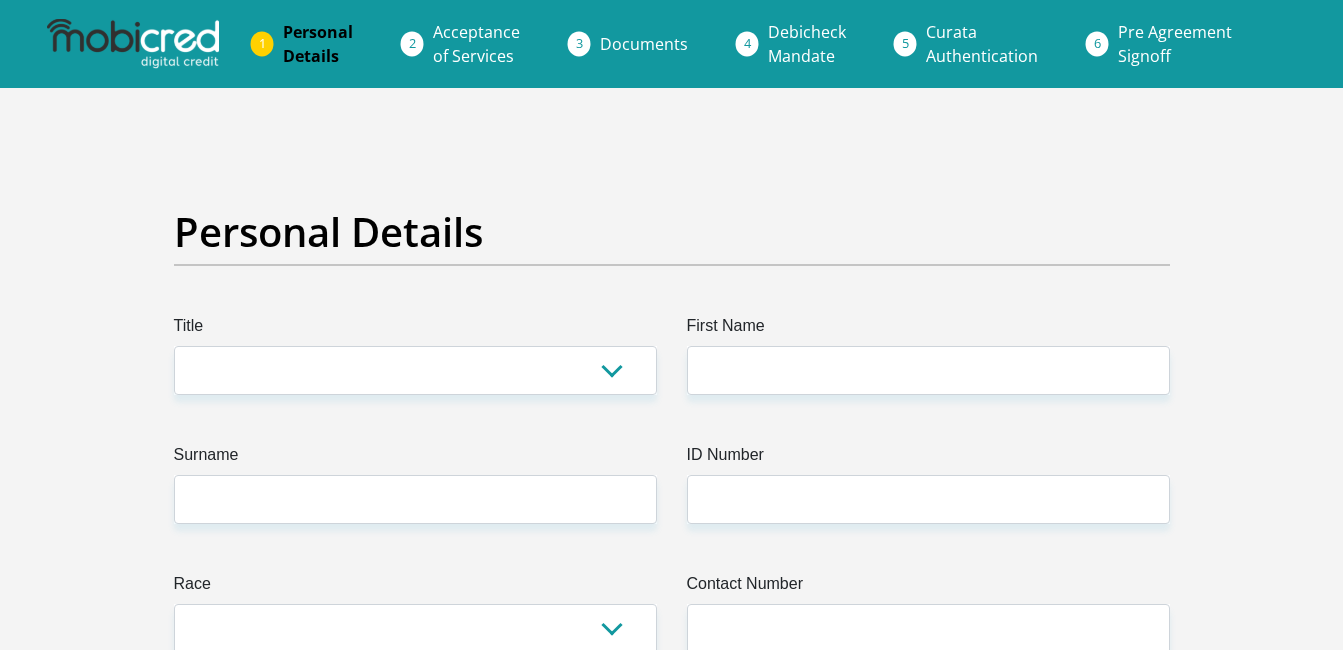 scroll, scrollTop: 0, scrollLeft: 0, axis: both 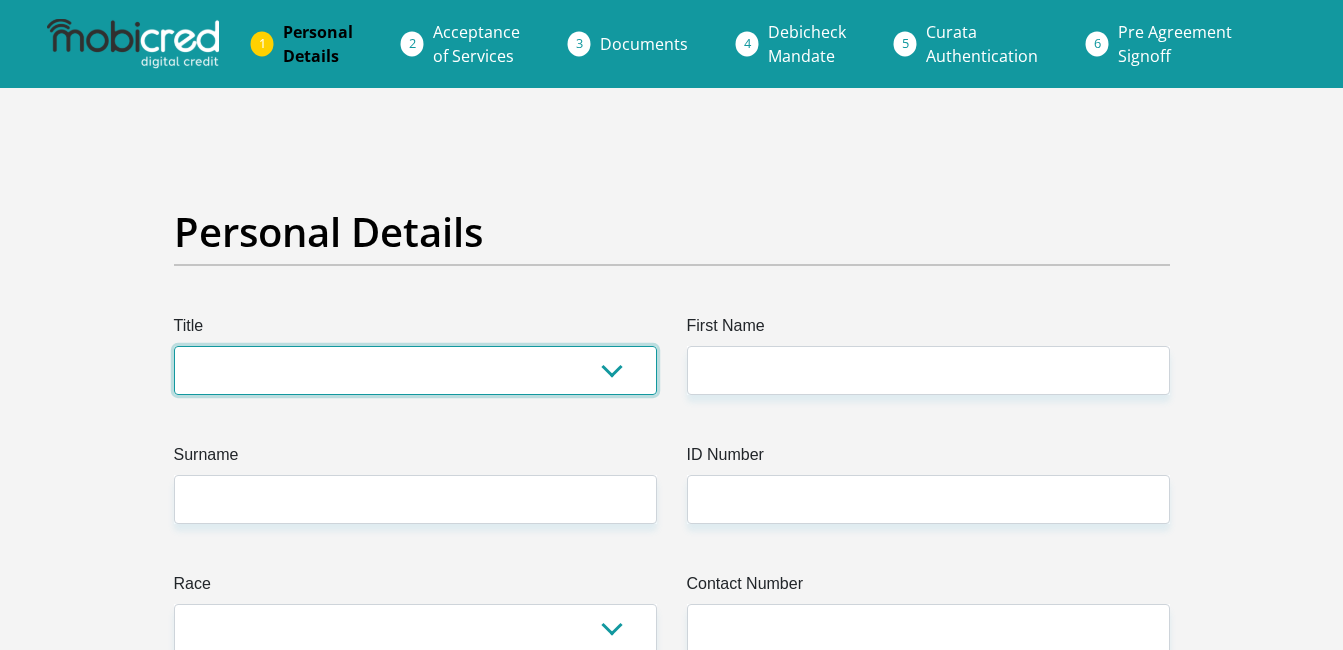 click on "Mr
Ms
Mrs
Dr
Other" at bounding box center [415, 370] 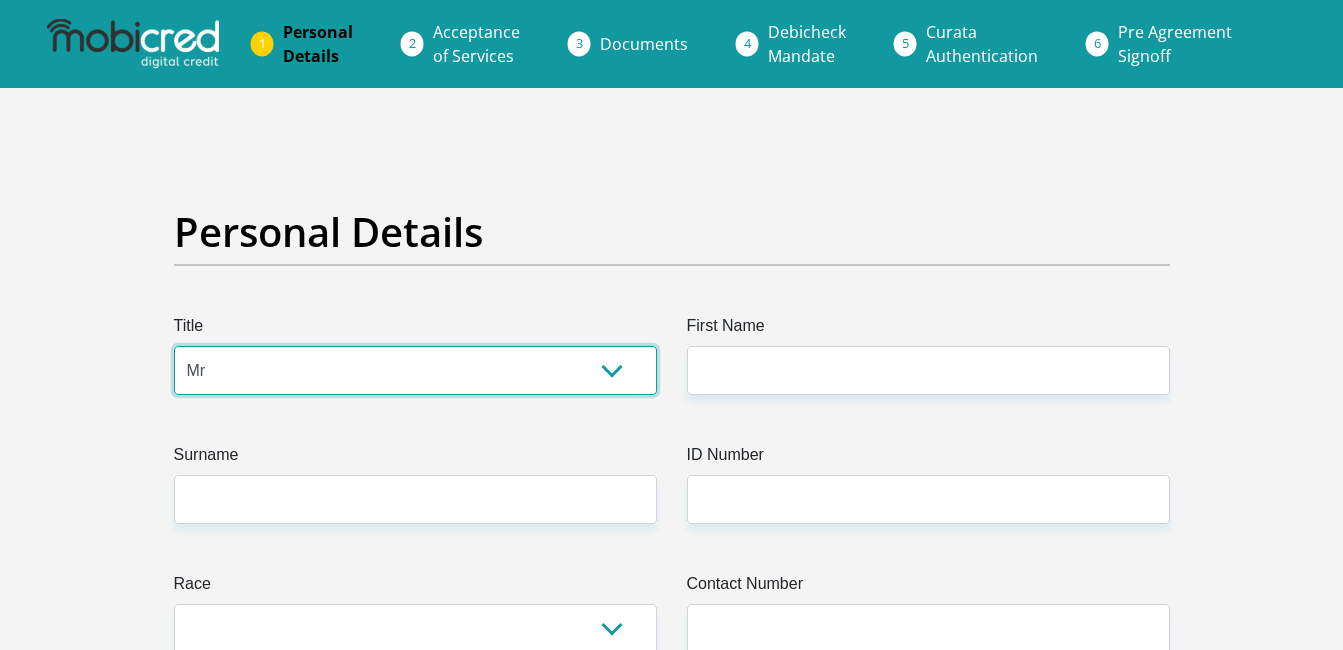 click on "Mr
Ms
Mrs
Dr
Other" at bounding box center (415, 370) 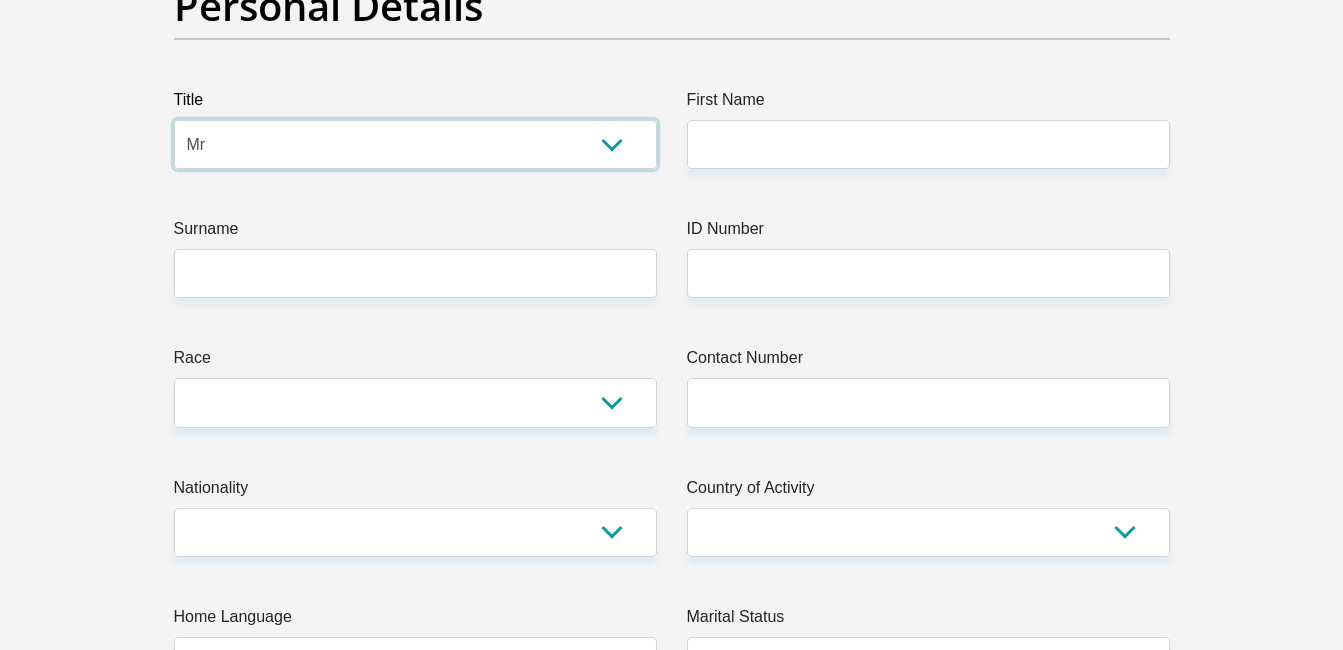 scroll, scrollTop: 266, scrollLeft: 0, axis: vertical 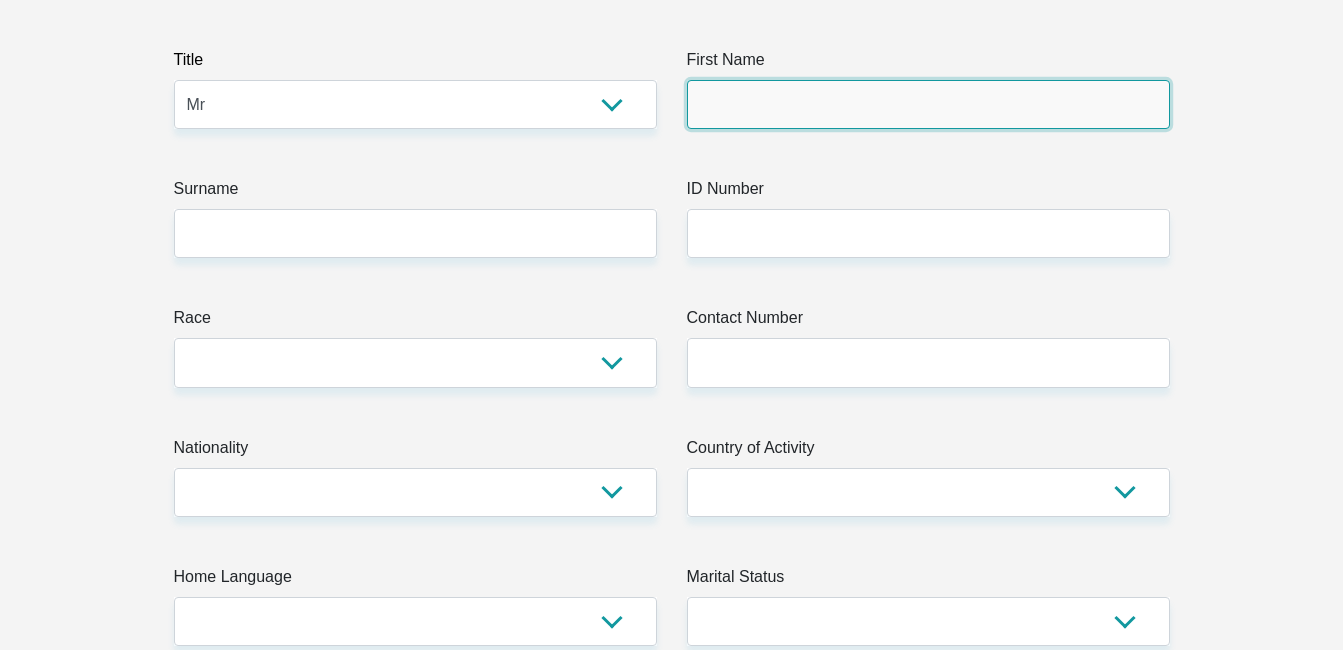 click on "First Name" at bounding box center [928, 104] 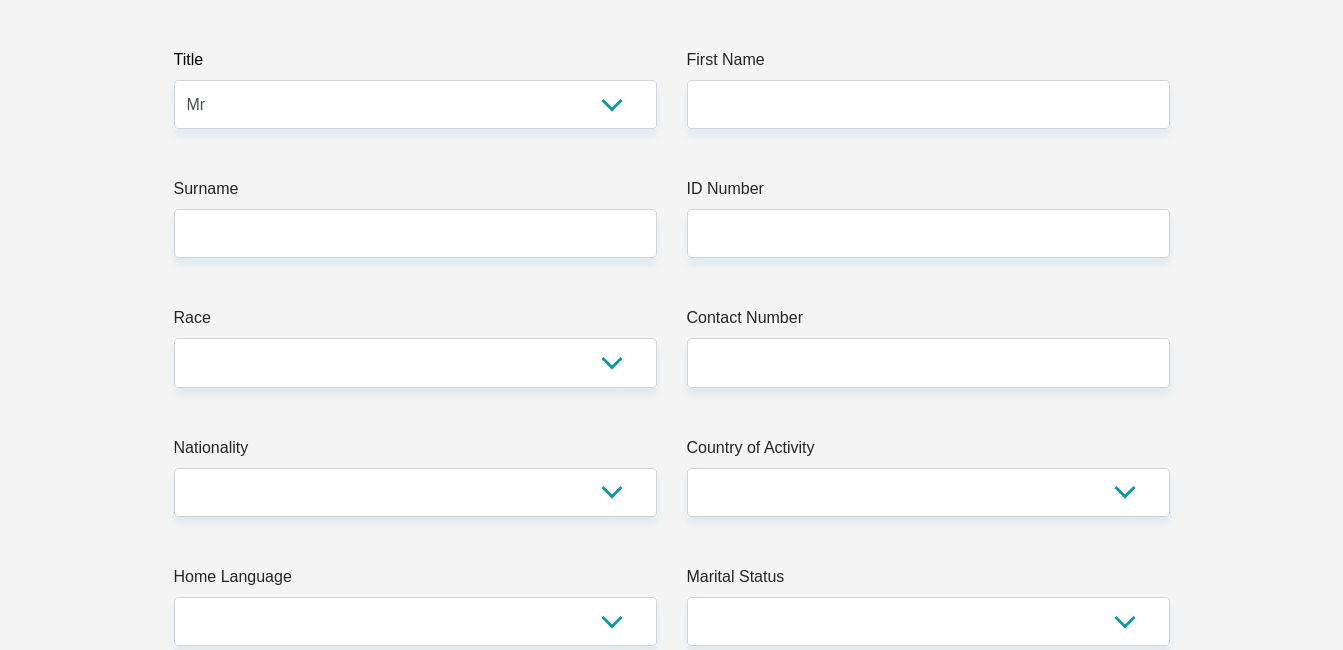 click on "Personal Details
Title
Mr
Ms
Mrs
Dr
Other
First Name
Surname
ID Number
Please input valid ID number
Race
Black
Coloured
Indian
White
Other
Contact Number
Please input valid contact number
Nationality
Angola" at bounding box center (671, 3307) 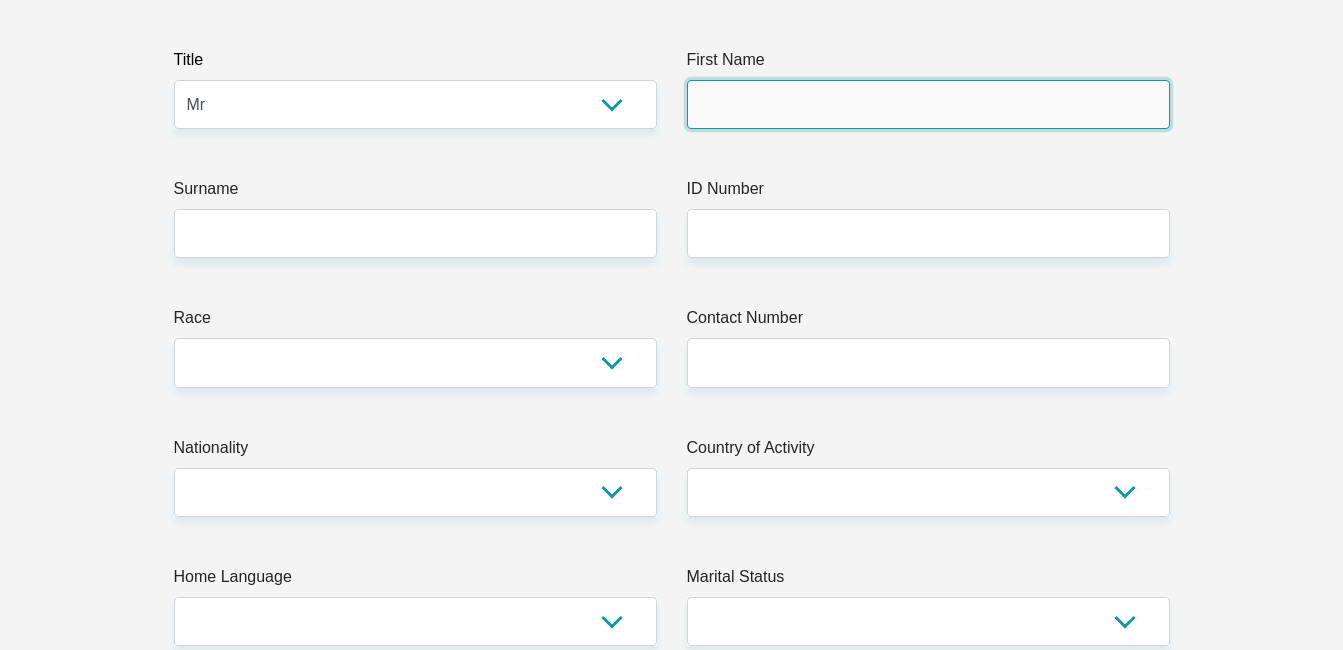 click on "First Name" at bounding box center (928, 104) 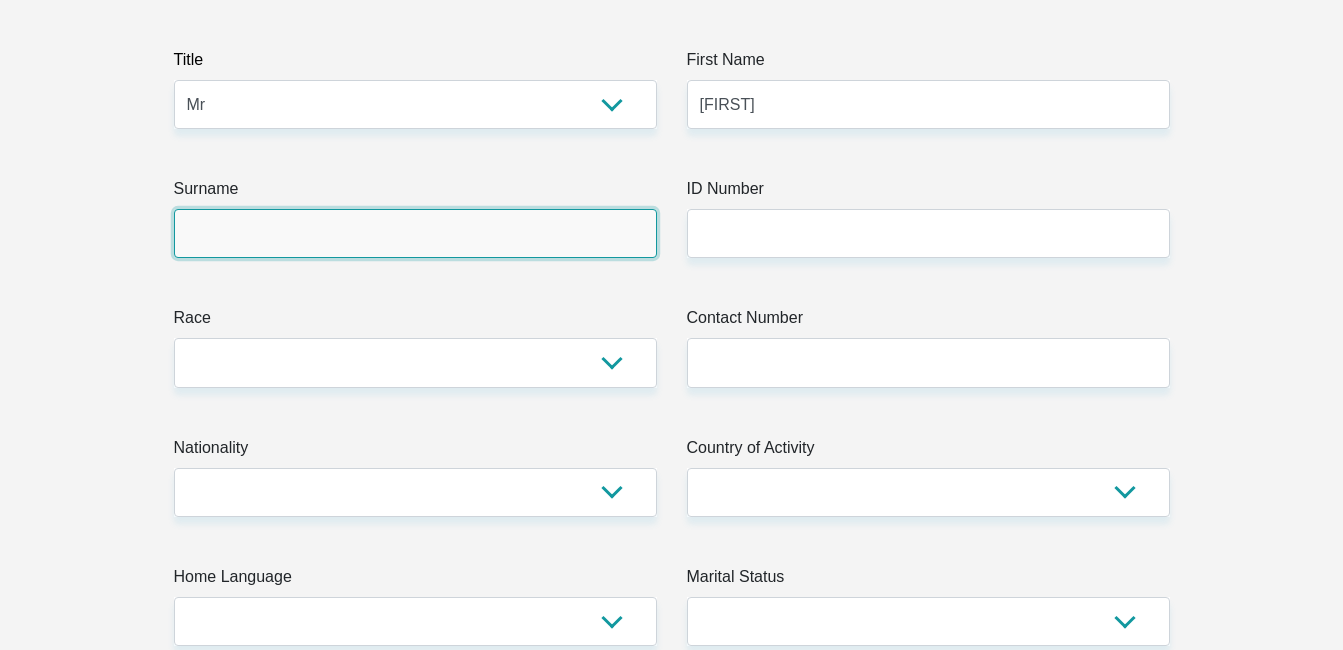 type on "come" 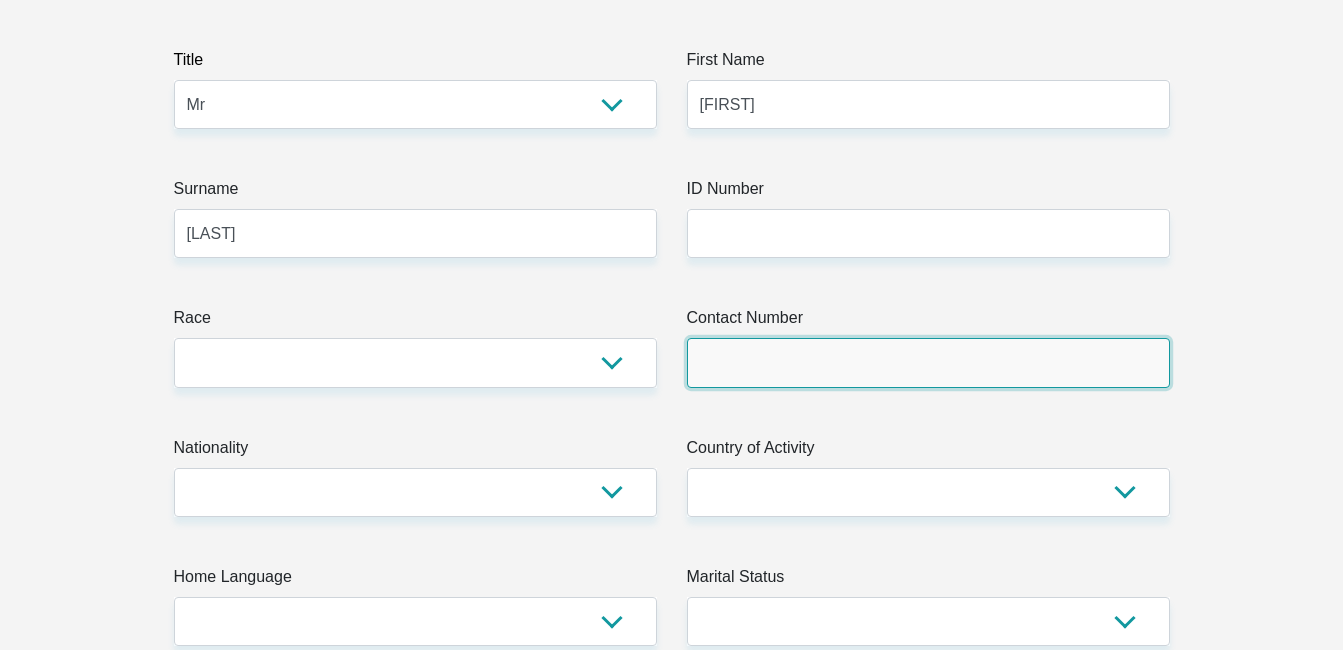 type on "0835427600" 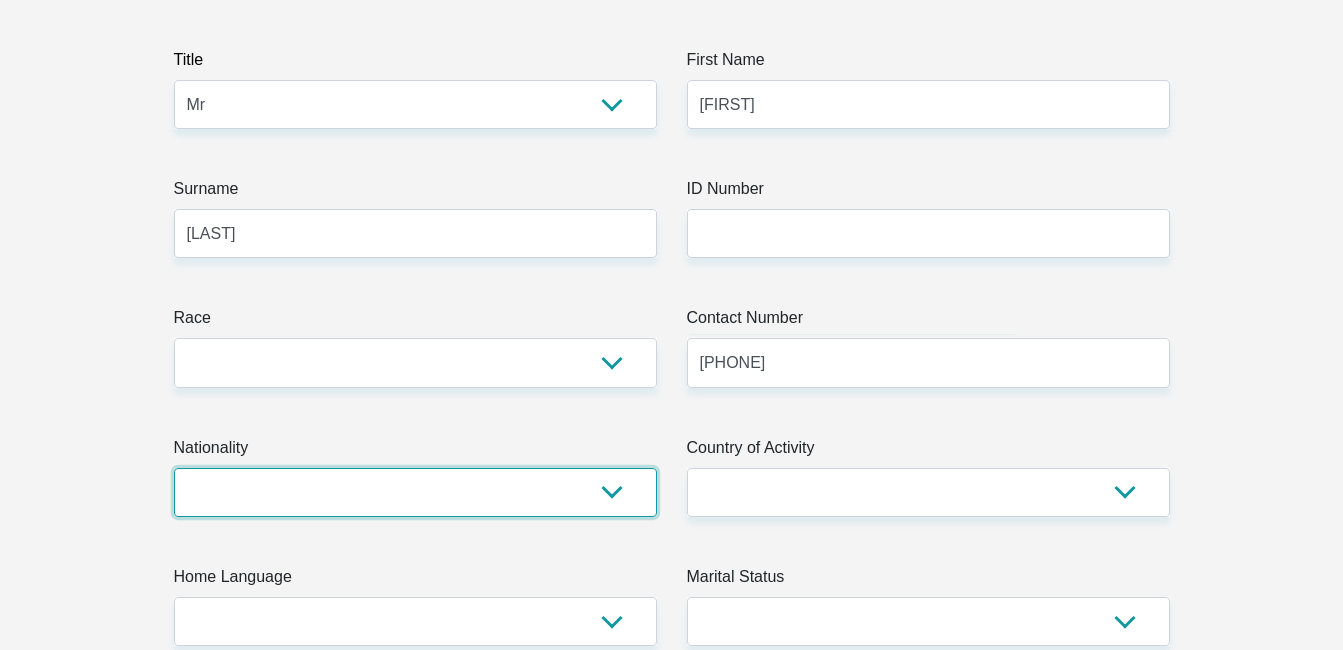 select on "ZAF" 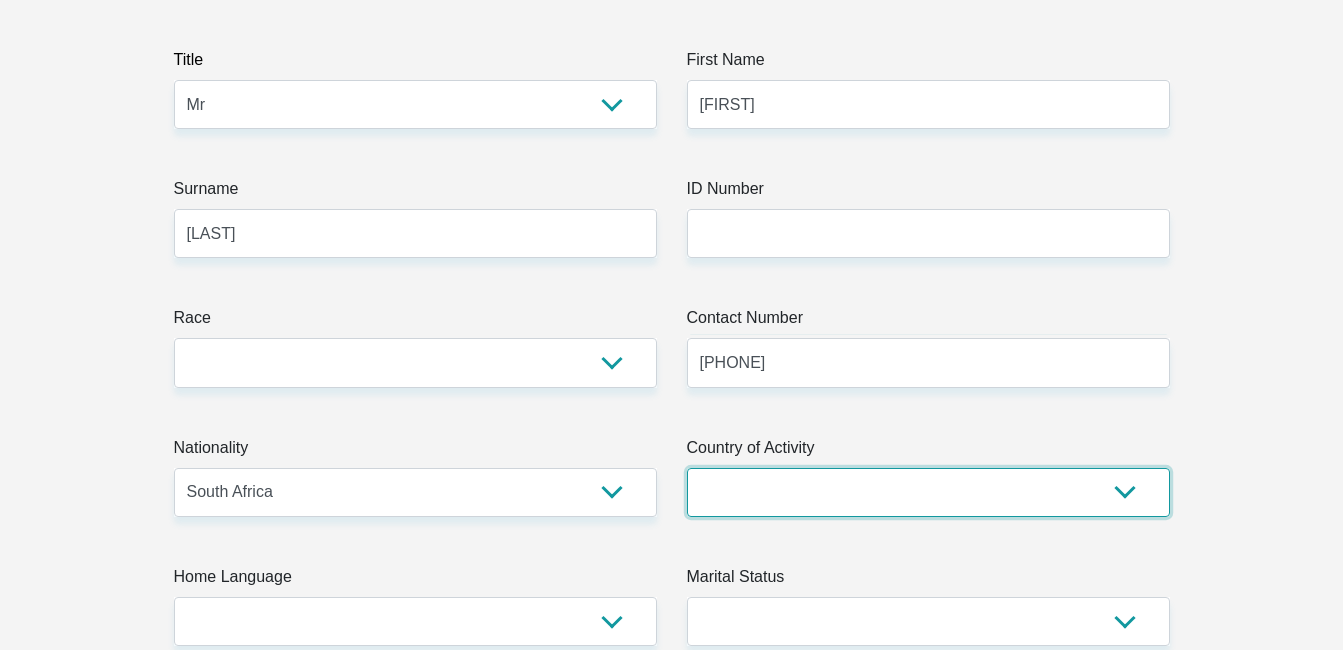 select on "ZAF" 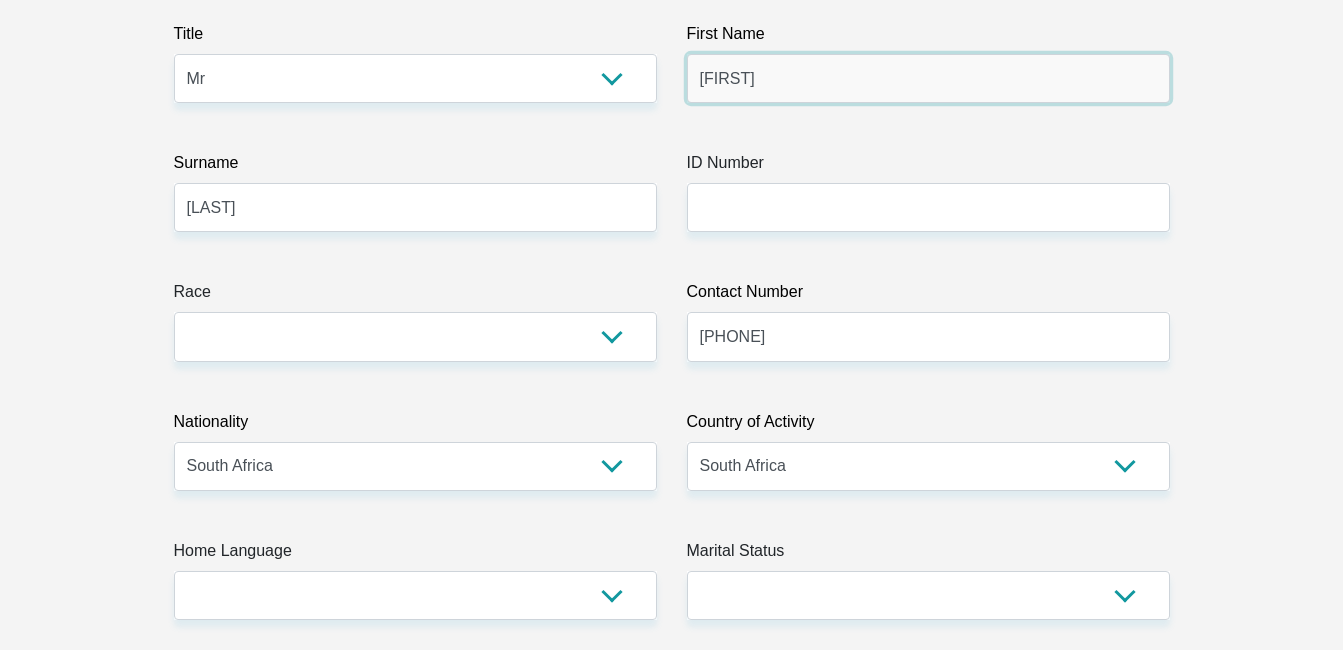scroll, scrollTop: 373, scrollLeft: 0, axis: vertical 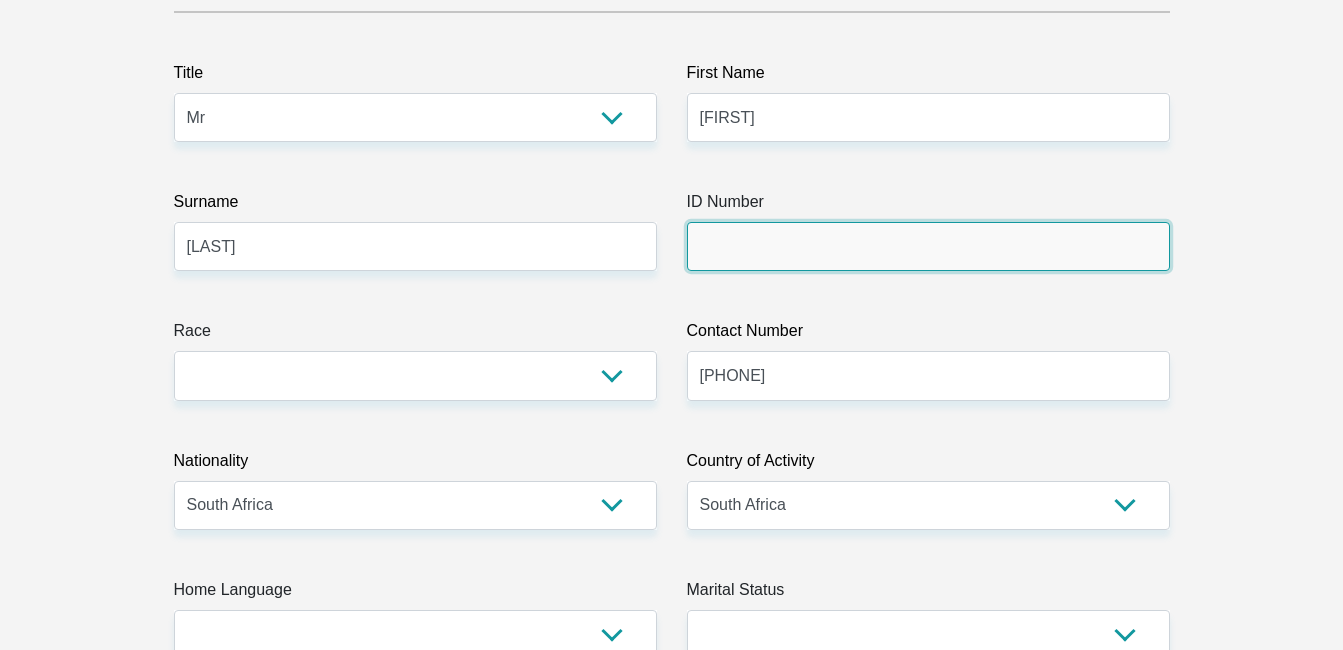drag, startPoint x: 708, startPoint y: 257, endPoint x: 707, endPoint y: 289, distance: 32.01562 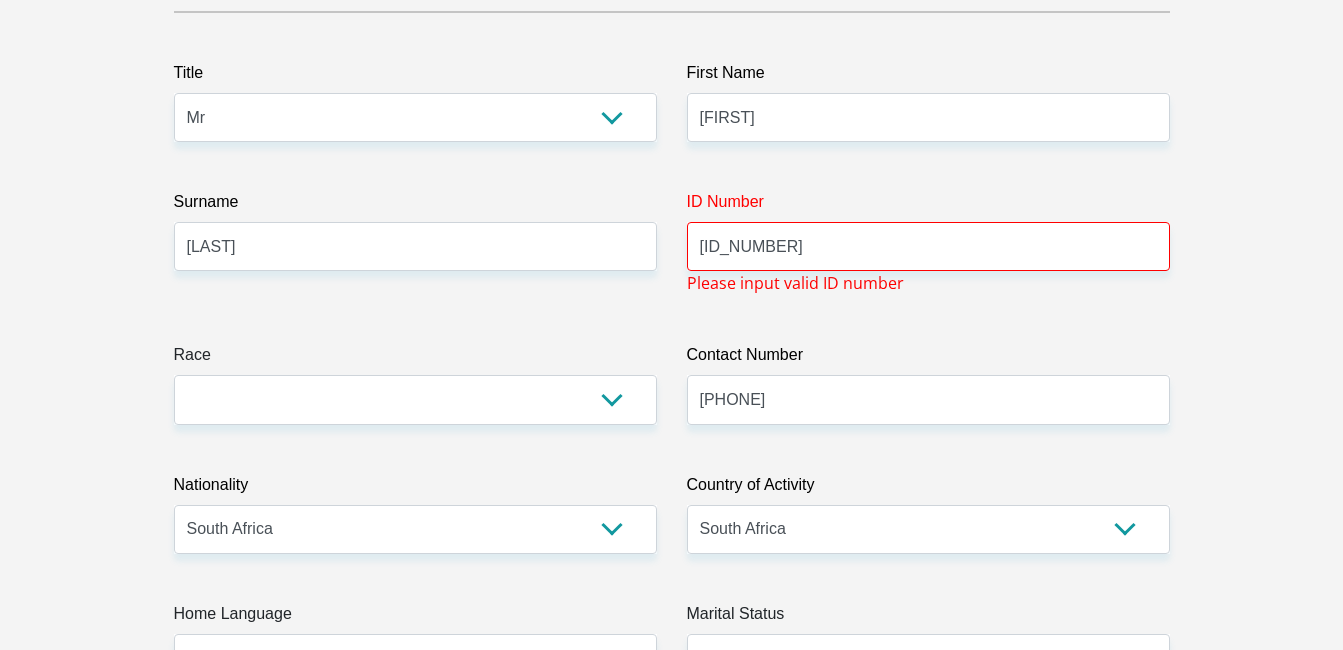 click on "Please input valid ID number" at bounding box center [795, 283] 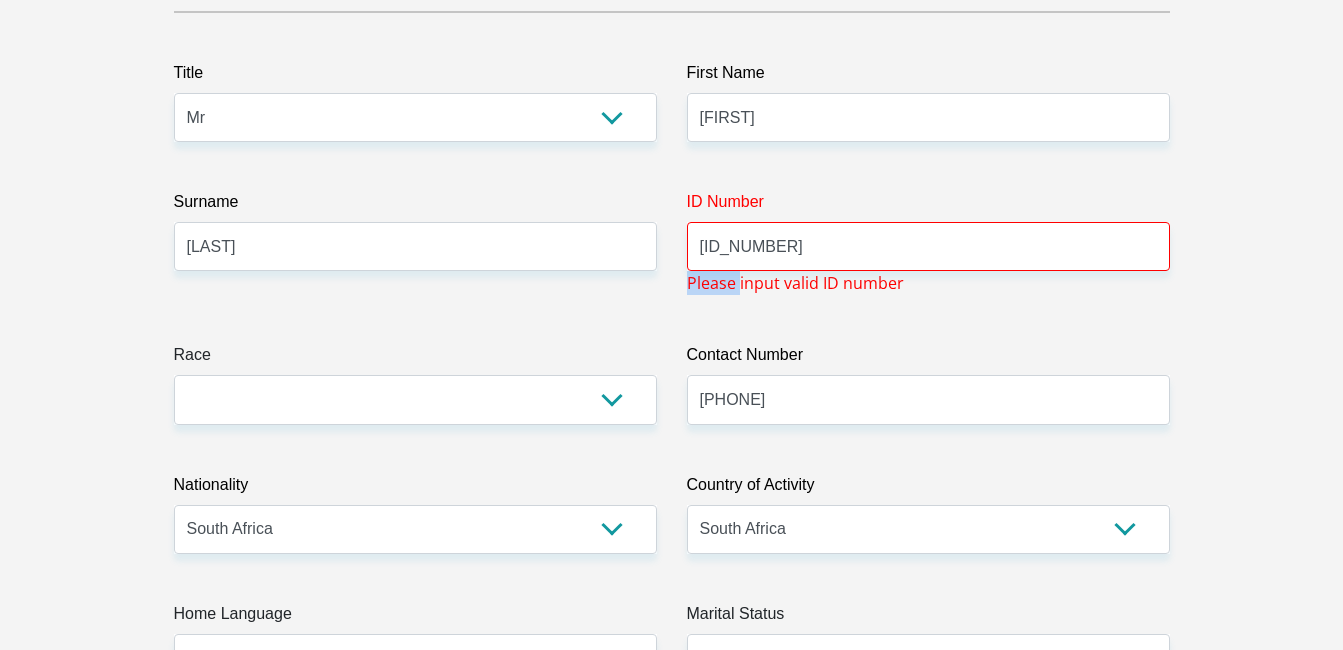 click on "Please input valid ID number" at bounding box center [795, 283] 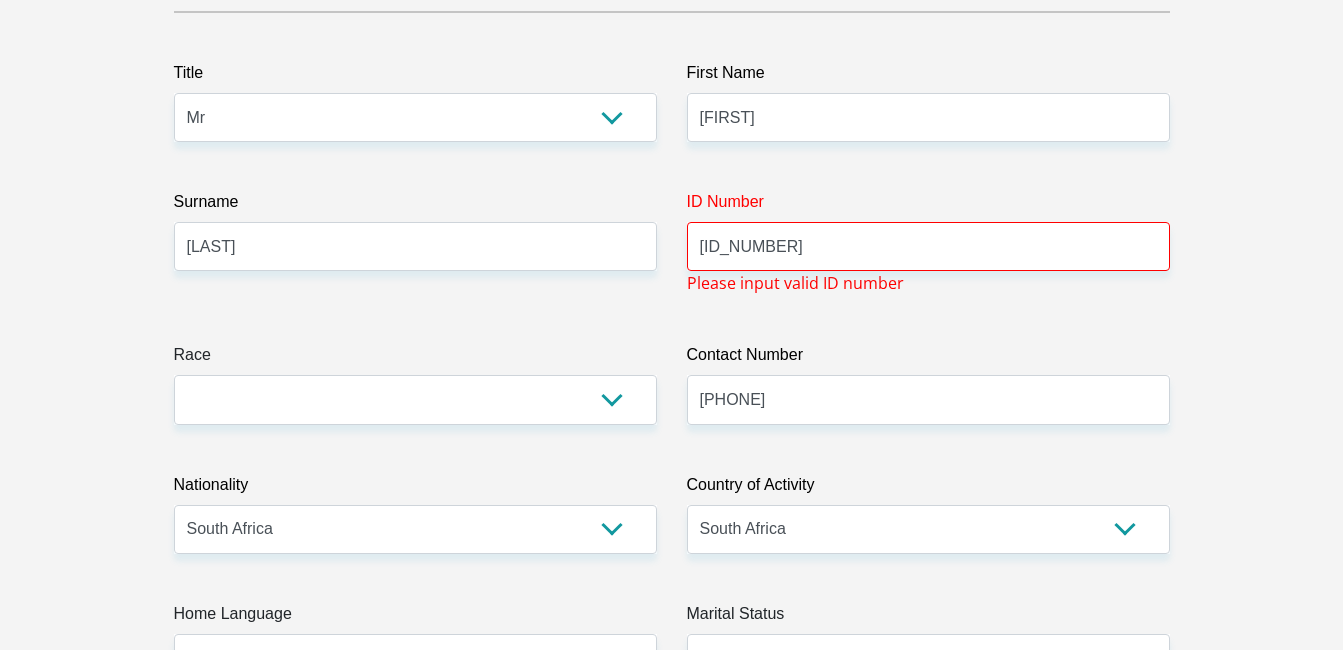 click on "Personal Details
Title
Mr
Ms
Mrs
Dr
Other
First Name
euclidendumiso
Surname
come
ID Number
911213582
Please input valid ID number
Race
Black
Coloured
Indian
White
Other
Contact Number
0835427600
Please input valid contact number" at bounding box center [671, 3332] 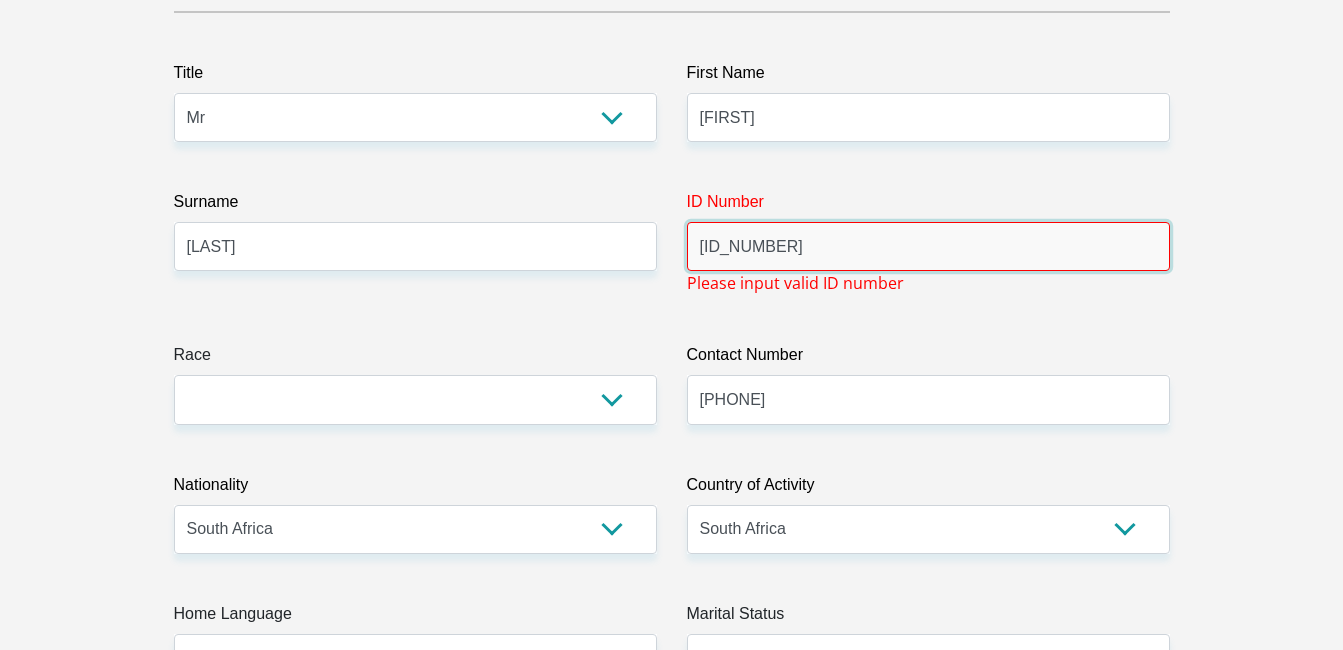 drag, startPoint x: 786, startPoint y: 251, endPoint x: 813, endPoint y: 246, distance: 27.45906 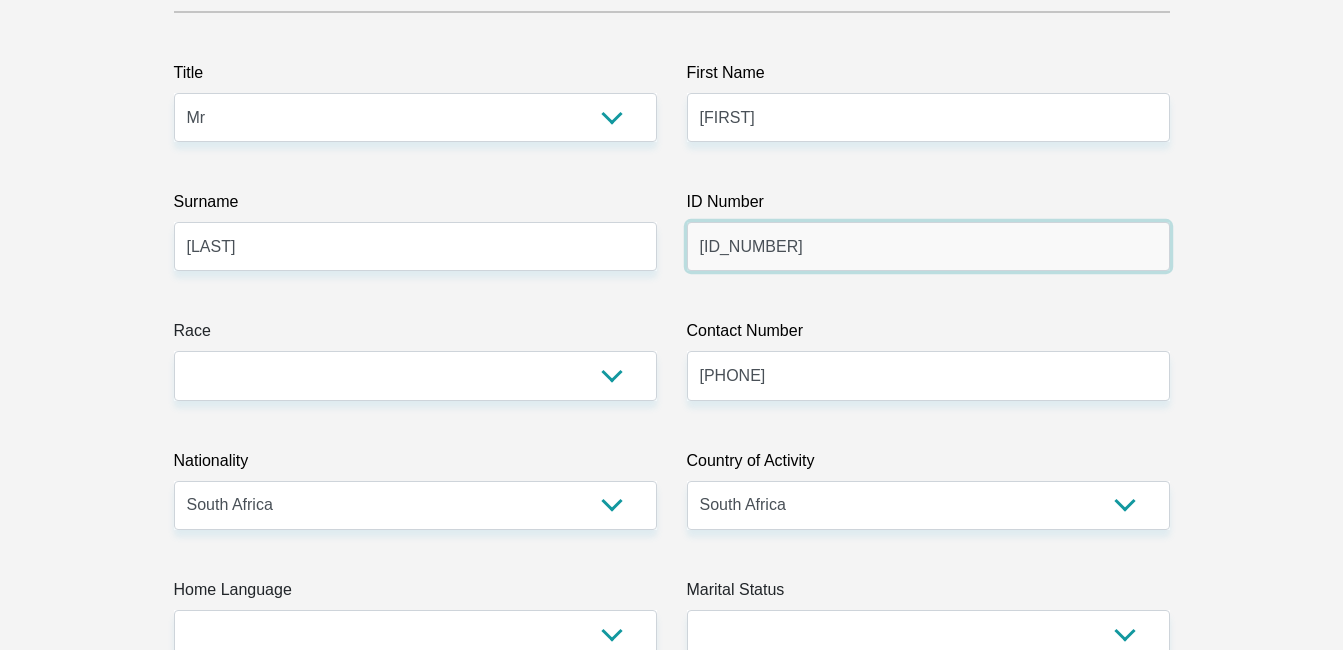 type on "9112135829087" 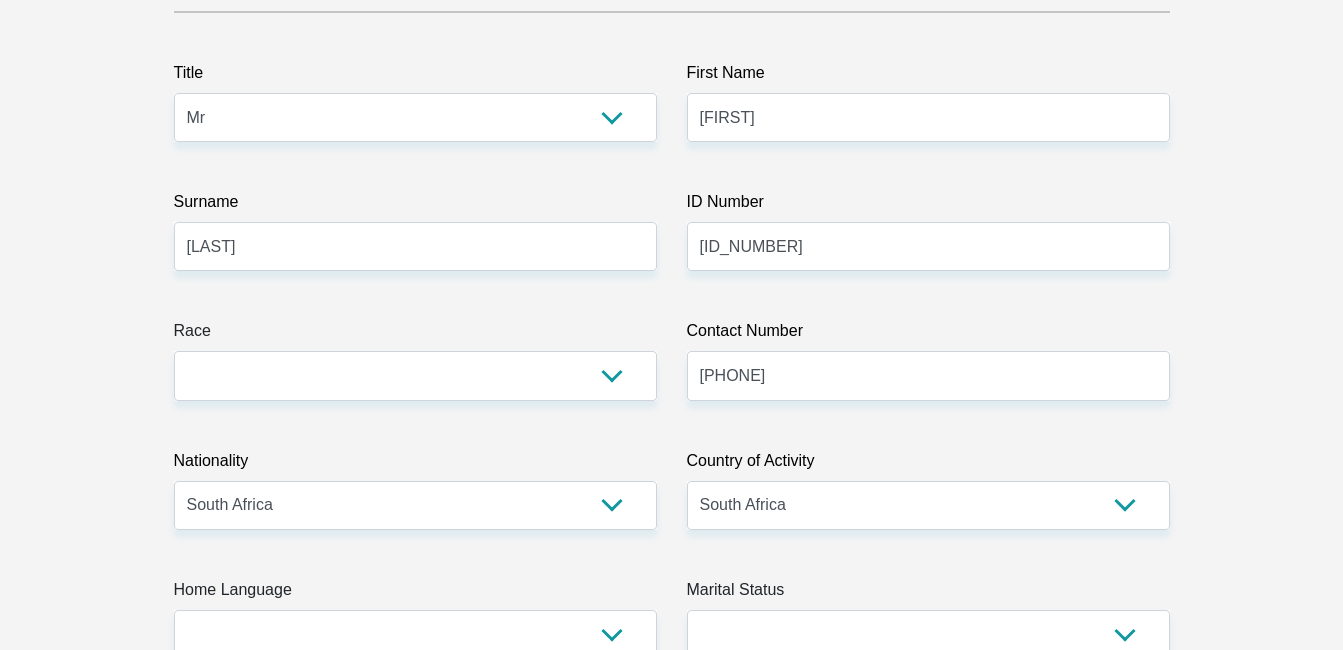 drag, startPoint x: 598, startPoint y: 346, endPoint x: 589, endPoint y: 365, distance: 21.023796 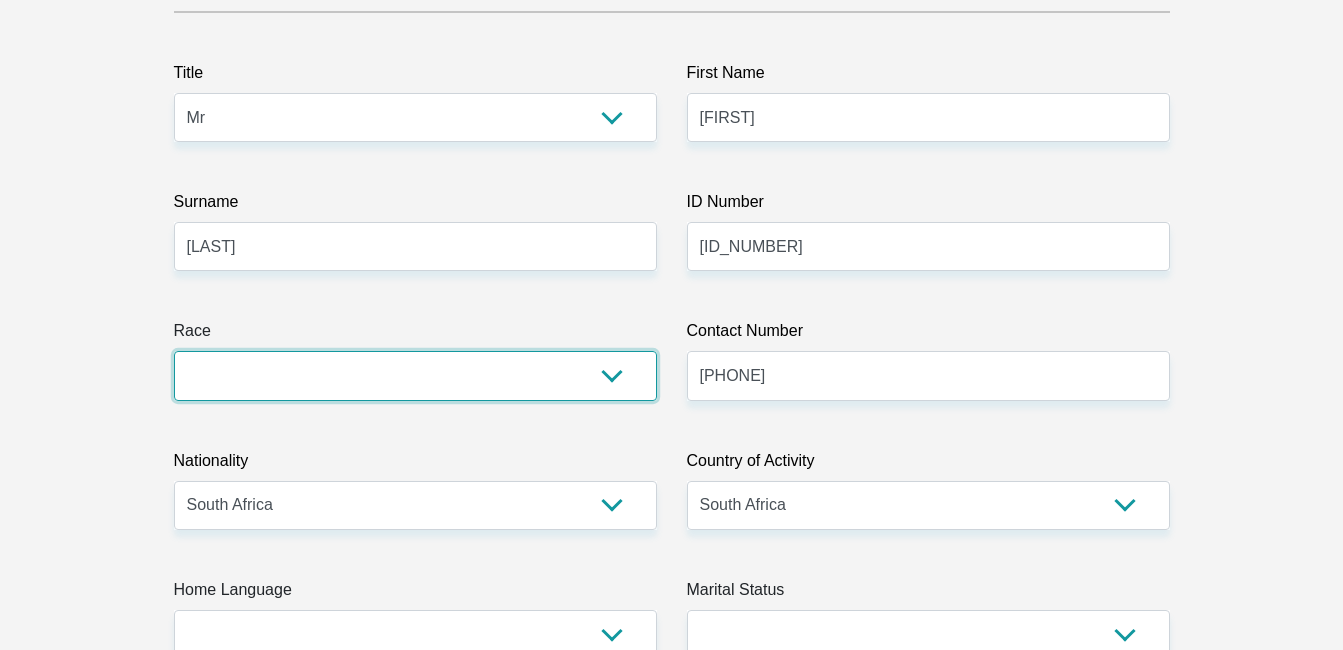 click on "Black
Coloured
Indian
White
Other" at bounding box center [415, 375] 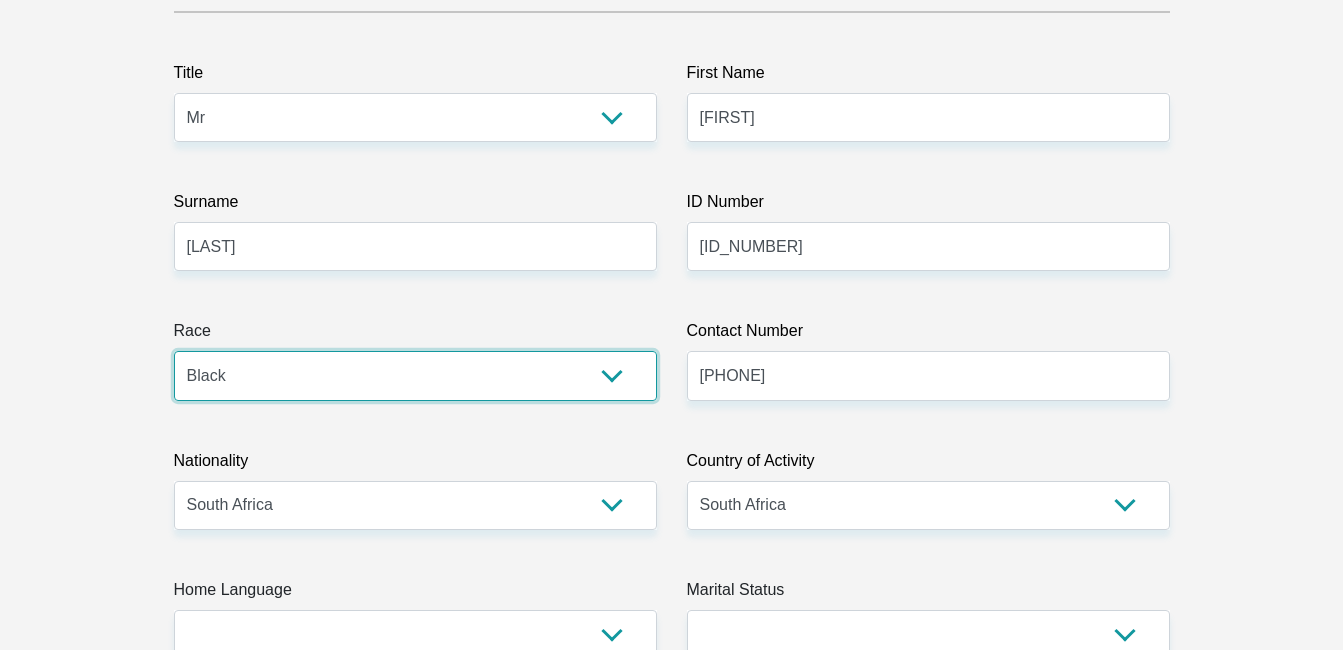 click on "Black
Coloured
Indian
White
Other" at bounding box center (415, 375) 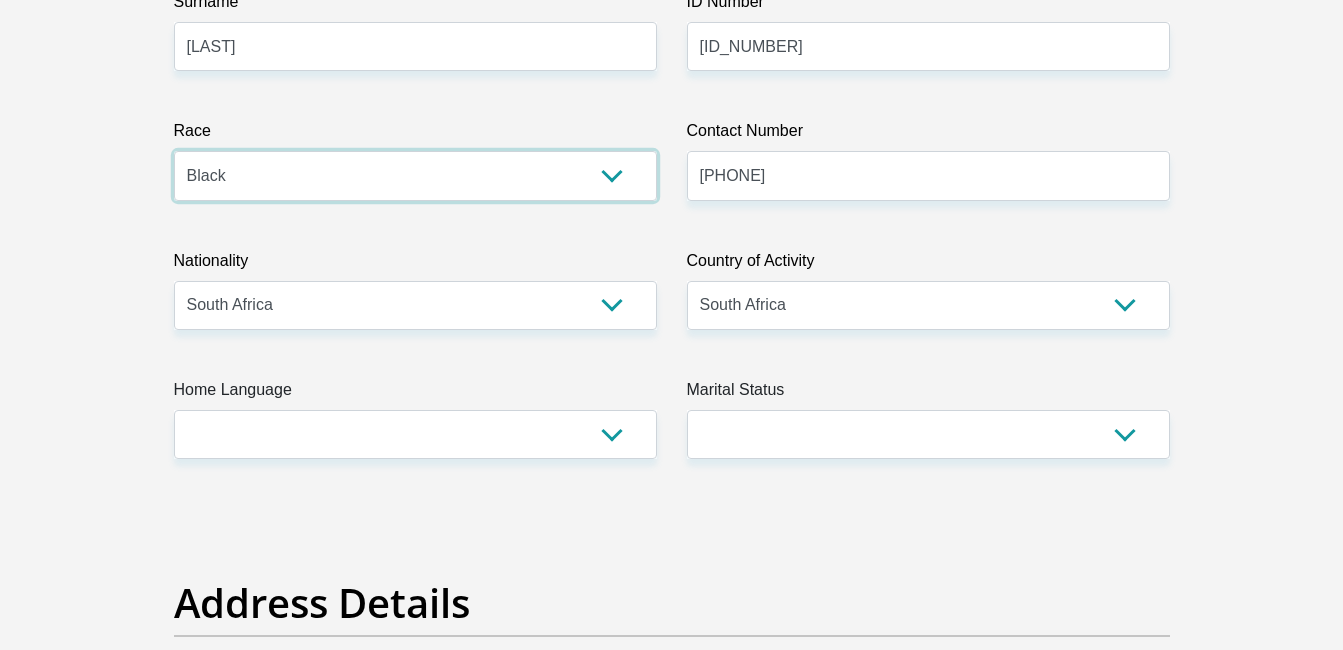 scroll, scrollTop: 626, scrollLeft: 0, axis: vertical 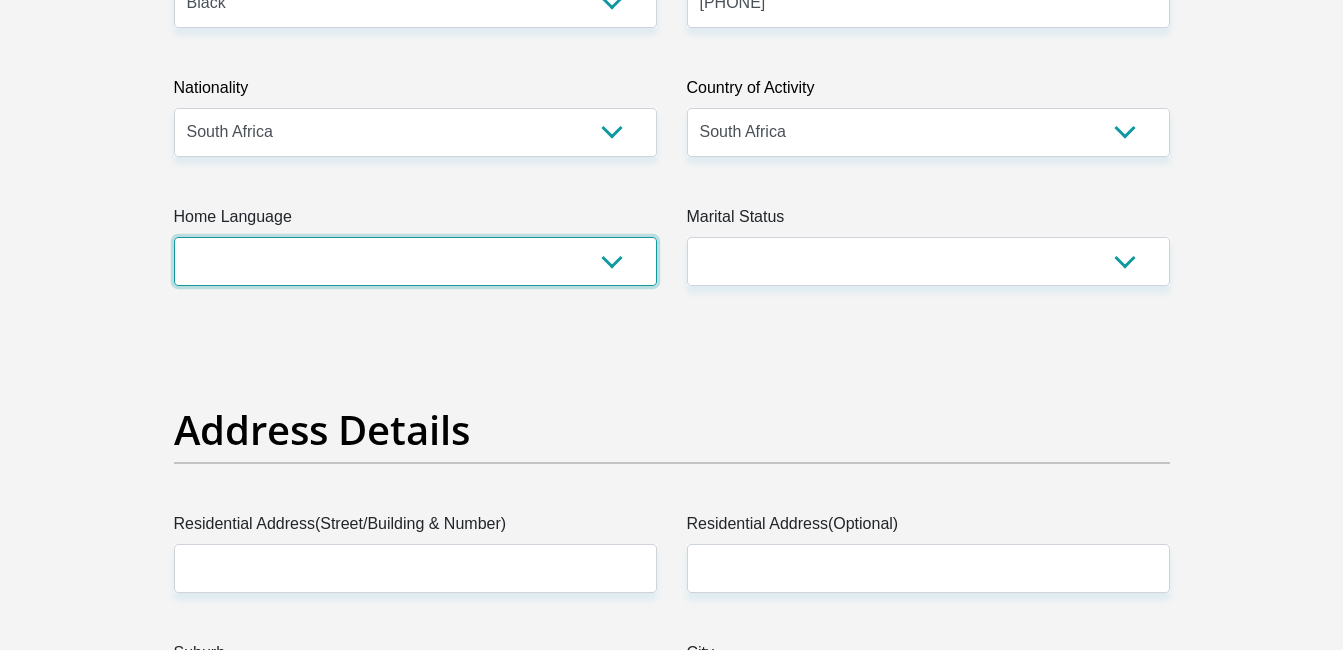 click on "Afrikaans
English
Sepedi
South Ndebele
Southern Sotho
Swati
Tsonga
Tswana
Venda
Xhosa
Zulu
Other" at bounding box center (415, 261) 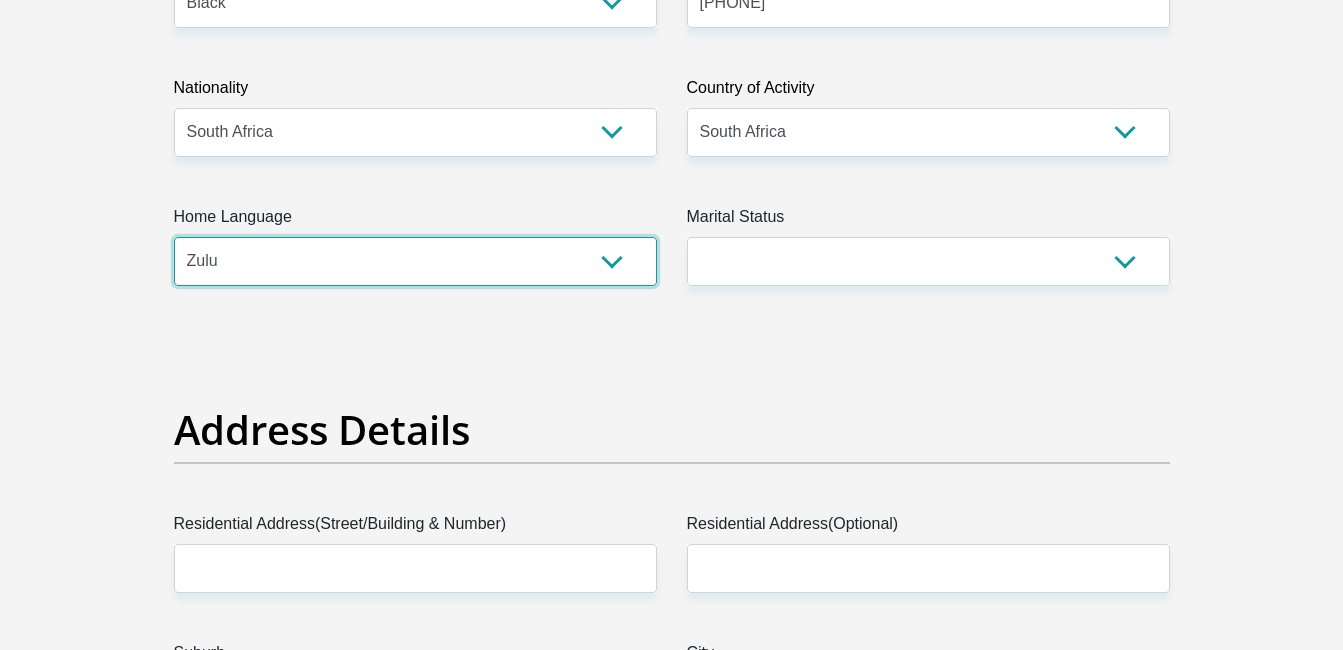 click on "Afrikaans
English
Sepedi
South Ndebele
Southern Sotho
Swati
Tsonga
Tswana
Venda
Xhosa
Zulu
Other" at bounding box center [415, 261] 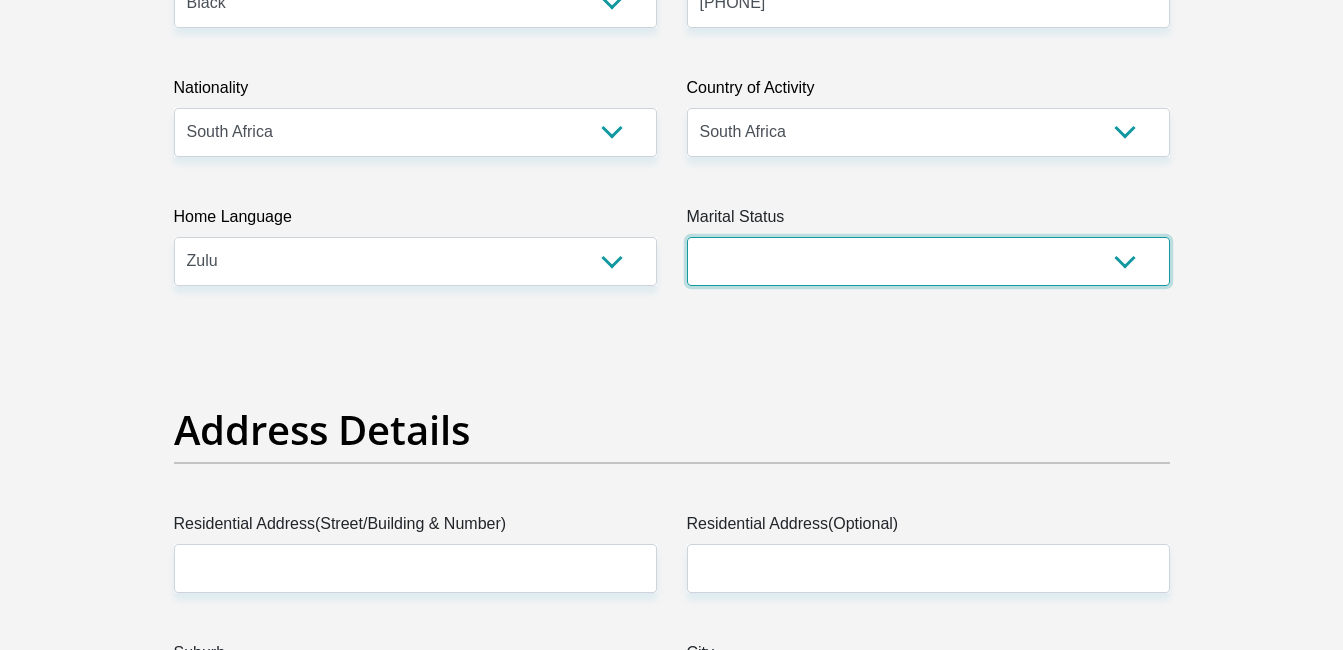 click on "Married ANC
Single
Divorced
Widowed
Married COP or Customary Law" at bounding box center [928, 261] 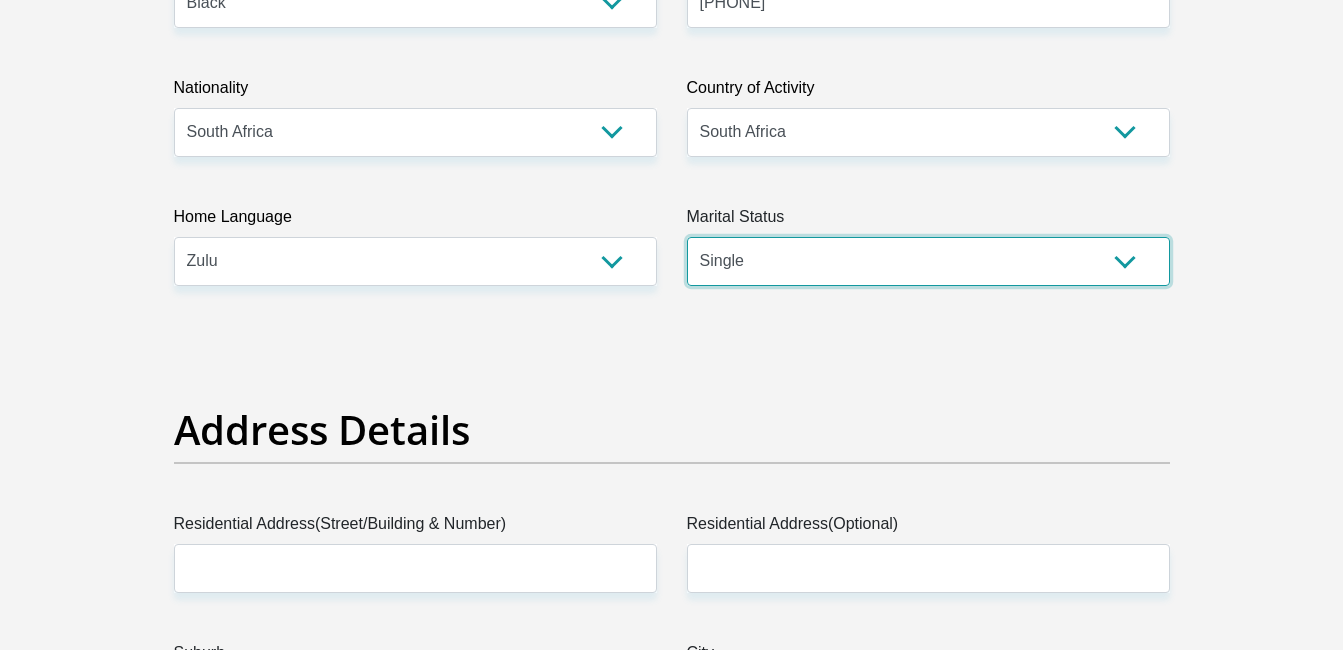 click on "Married ANC
Single
Divorced
Widowed
Married COP or Customary Law" at bounding box center [928, 261] 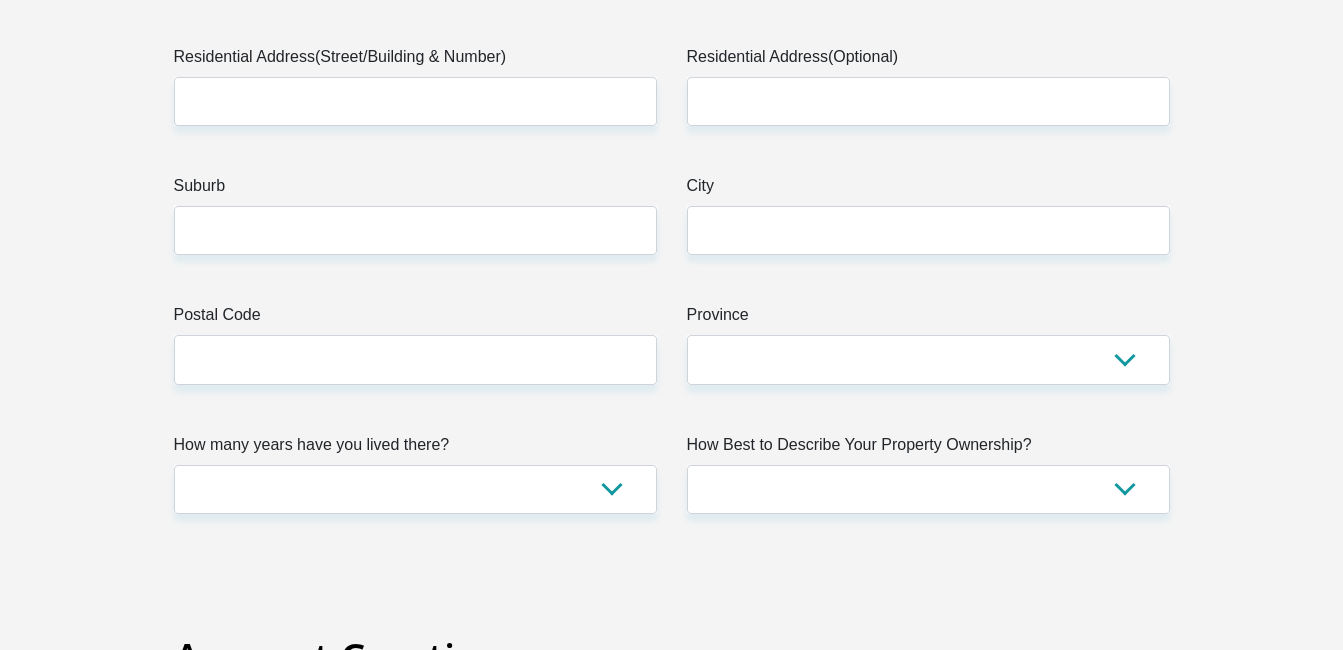 scroll, scrollTop: 1133, scrollLeft: 0, axis: vertical 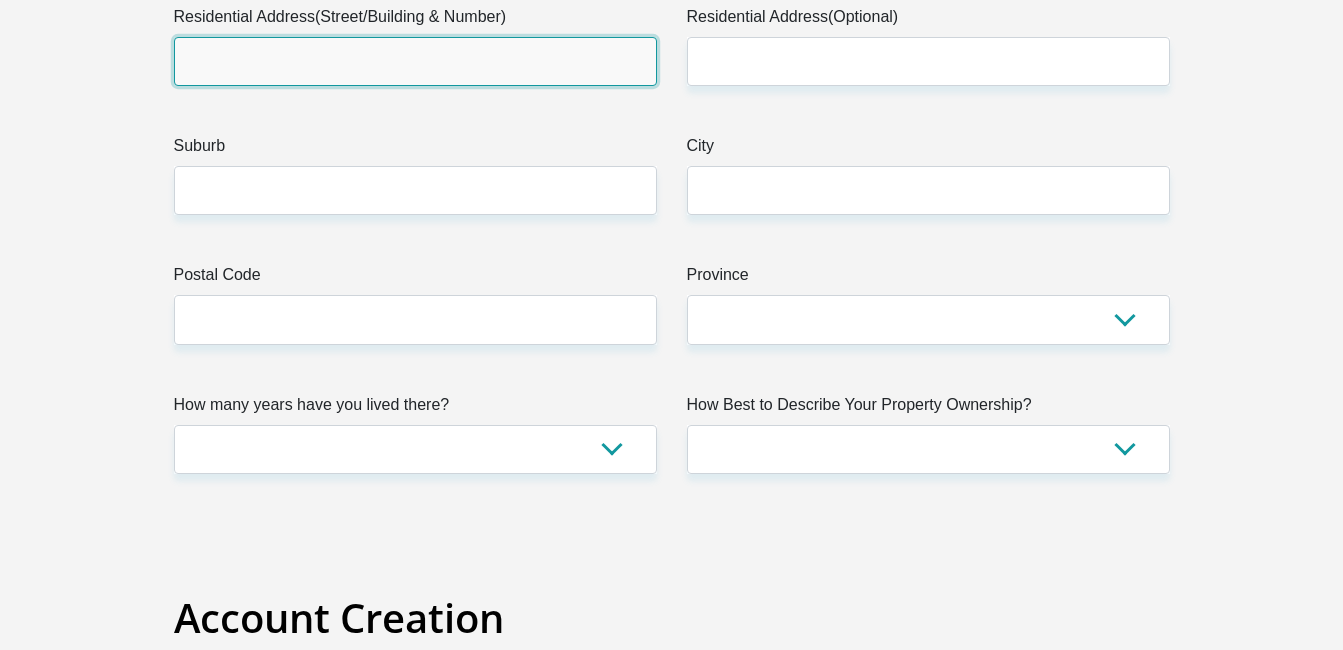 click on "Residential Address(Street/Building & Number)" at bounding box center (415, 61) 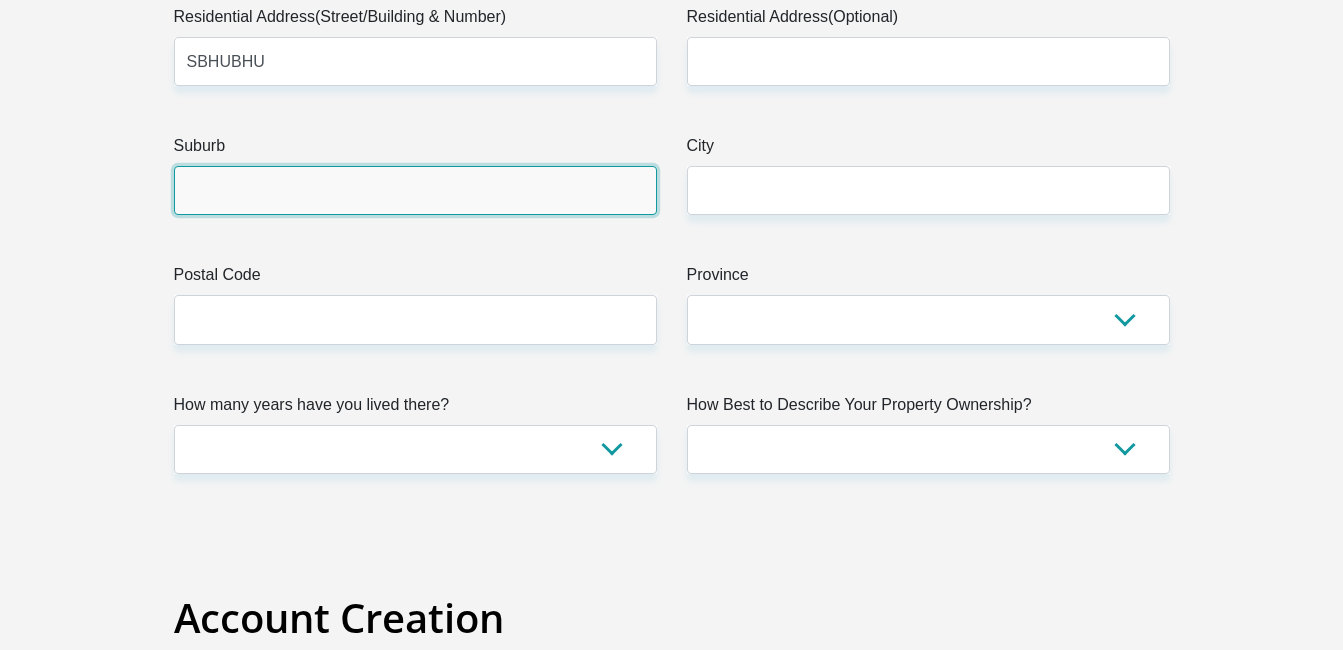 type on "RICHARDS BAY" 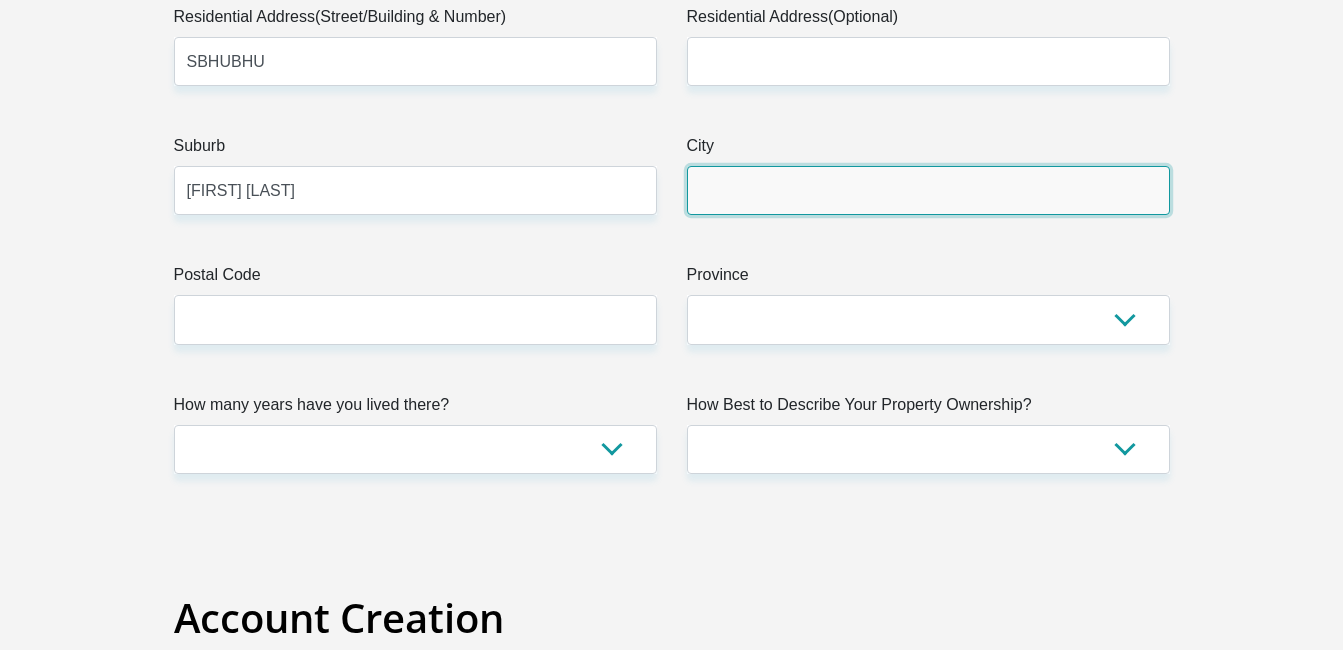 type on "RICHARDS BAY" 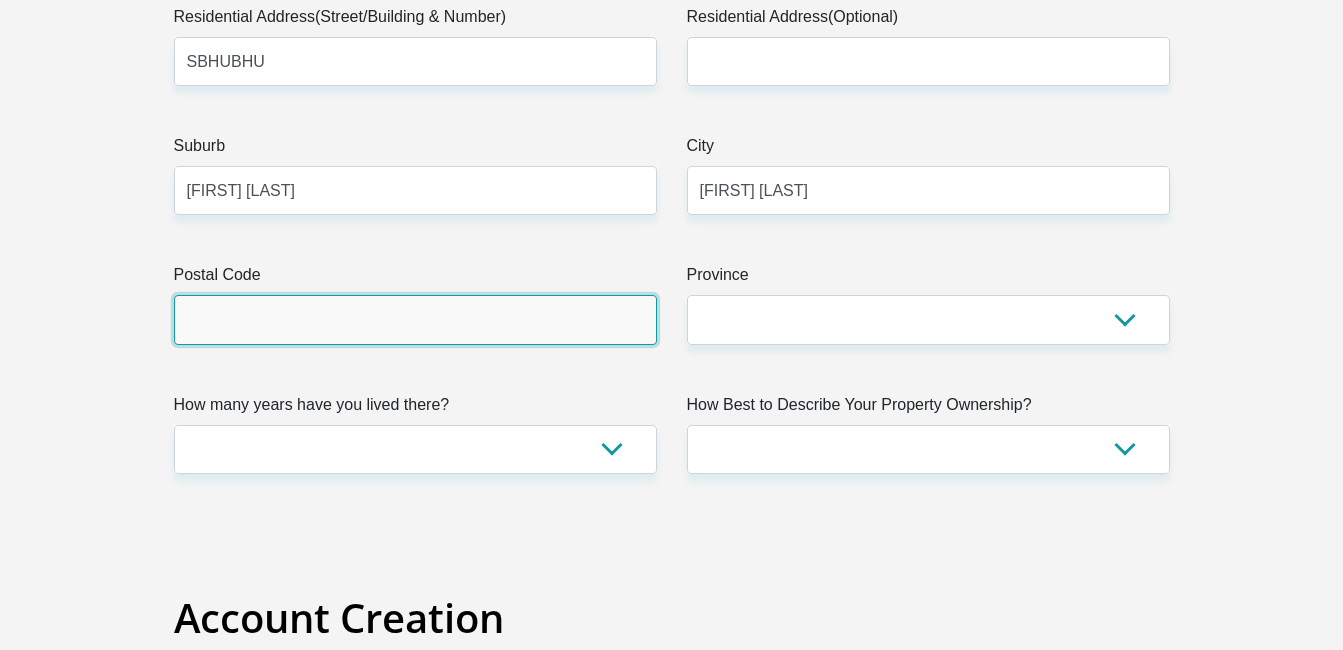 type on "3887" 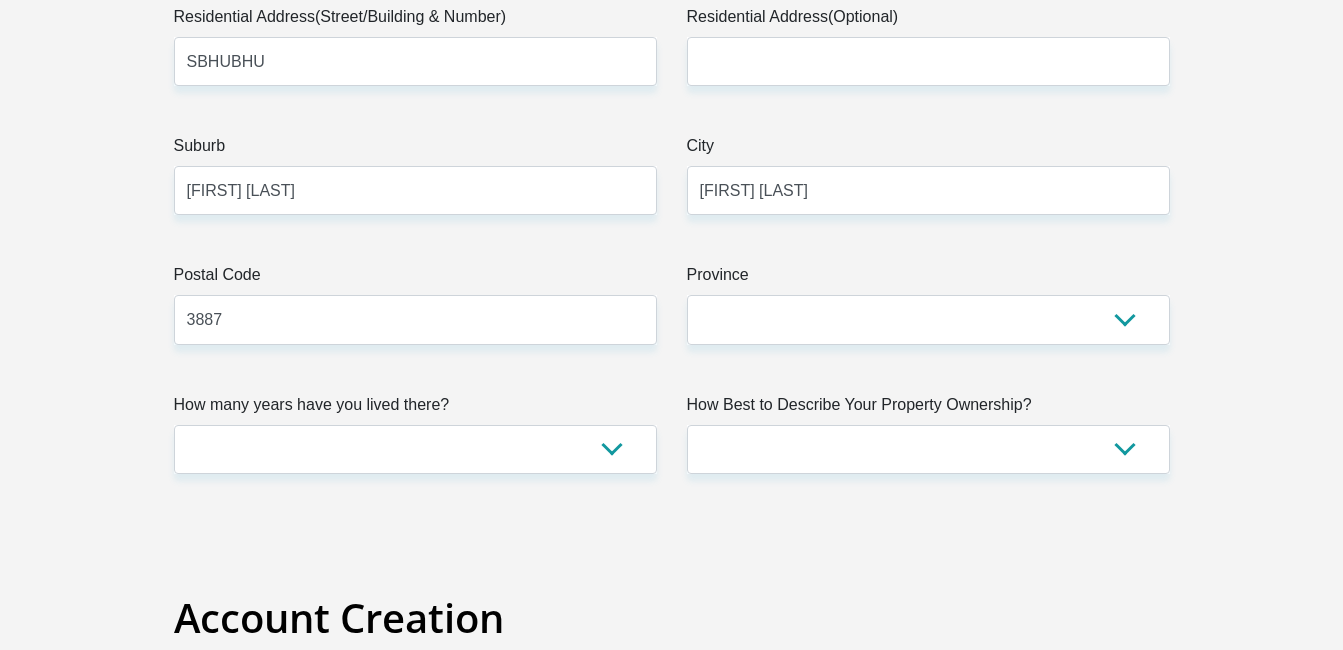 type on "[EMAIL]" 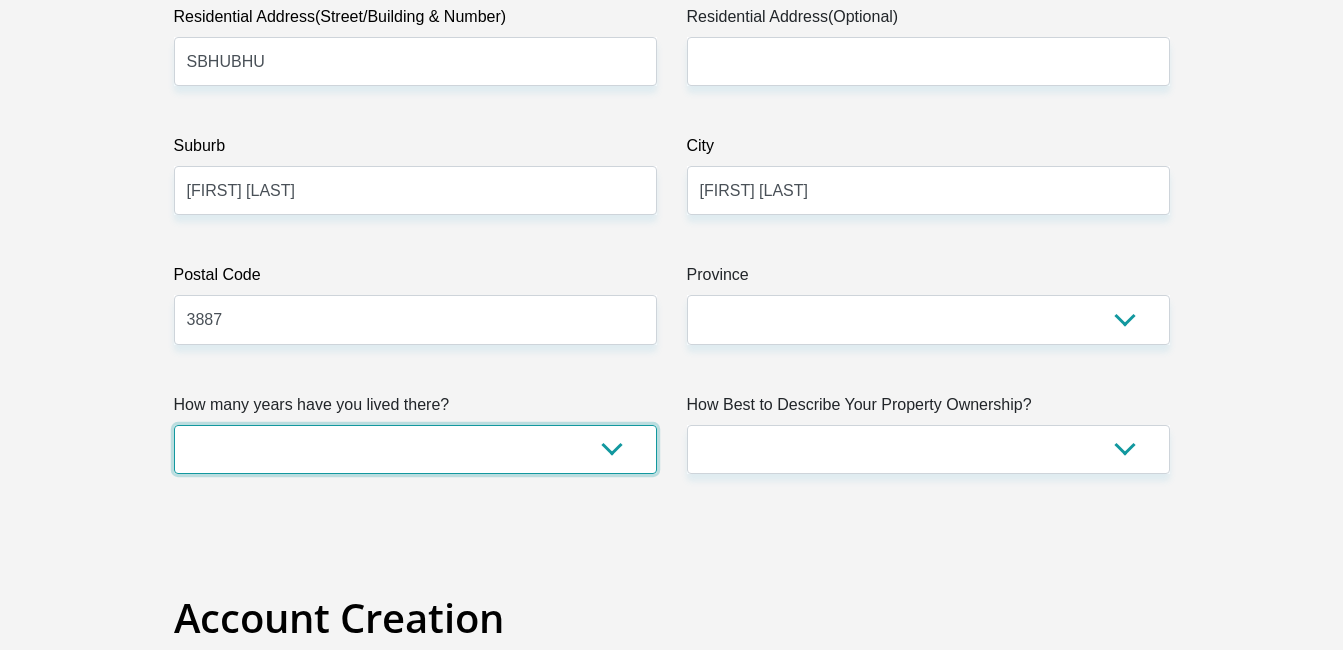 click on "less than 1 year
1-3 years
3-5 years
5+ years" at bounding box center [415, 449] 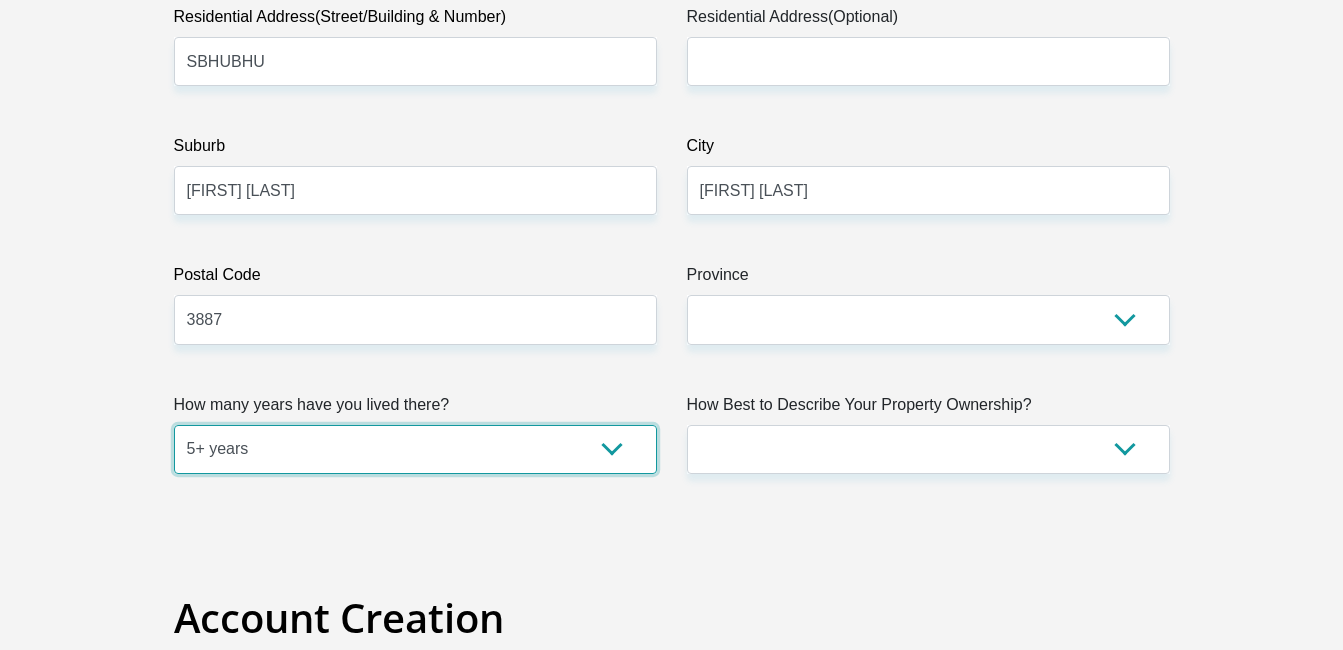 click on "less than 1 year
1-3 years
3-5 years
5+ years" at bounding box center [415, 449] 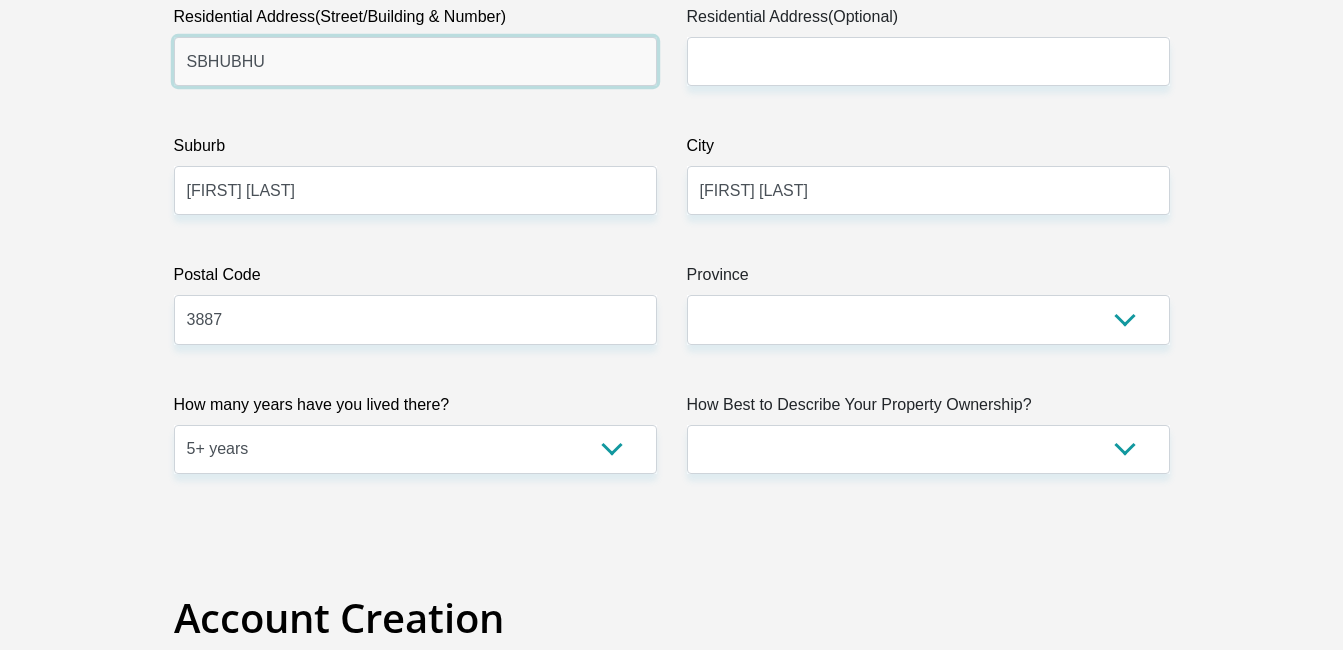 click on "SBHUBHU" at bounding box center (415, 61) 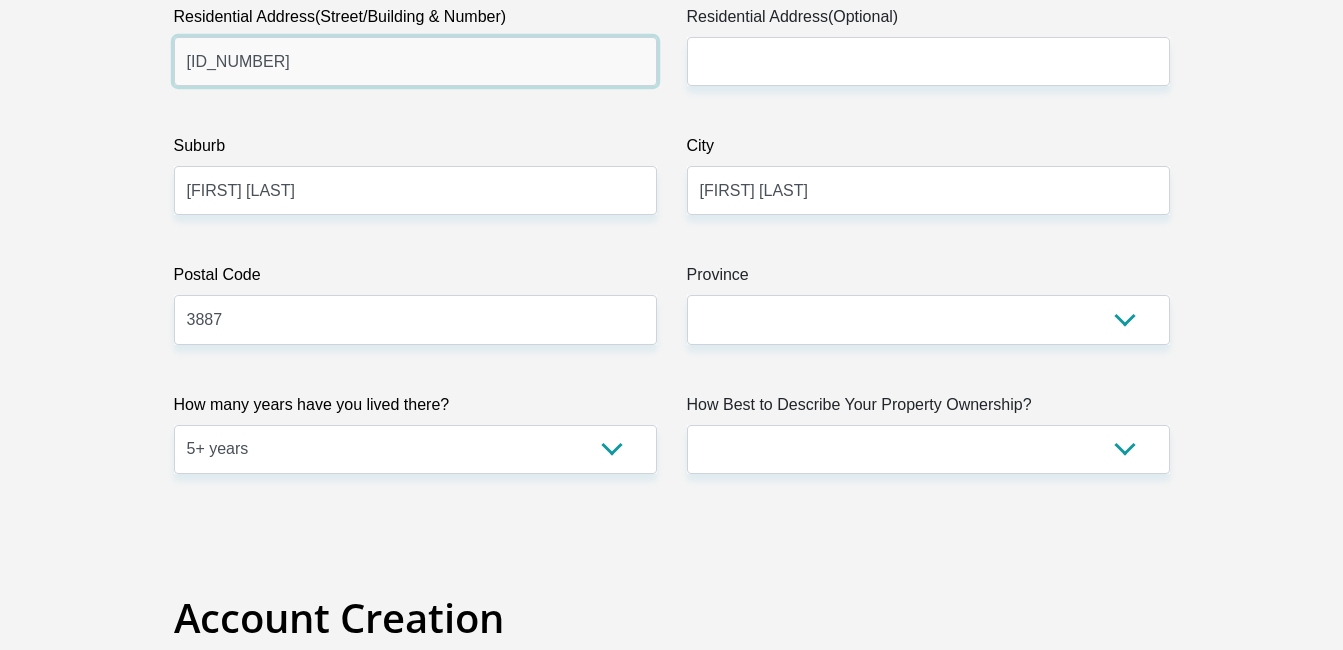 type on "3292 SBHUBHU" 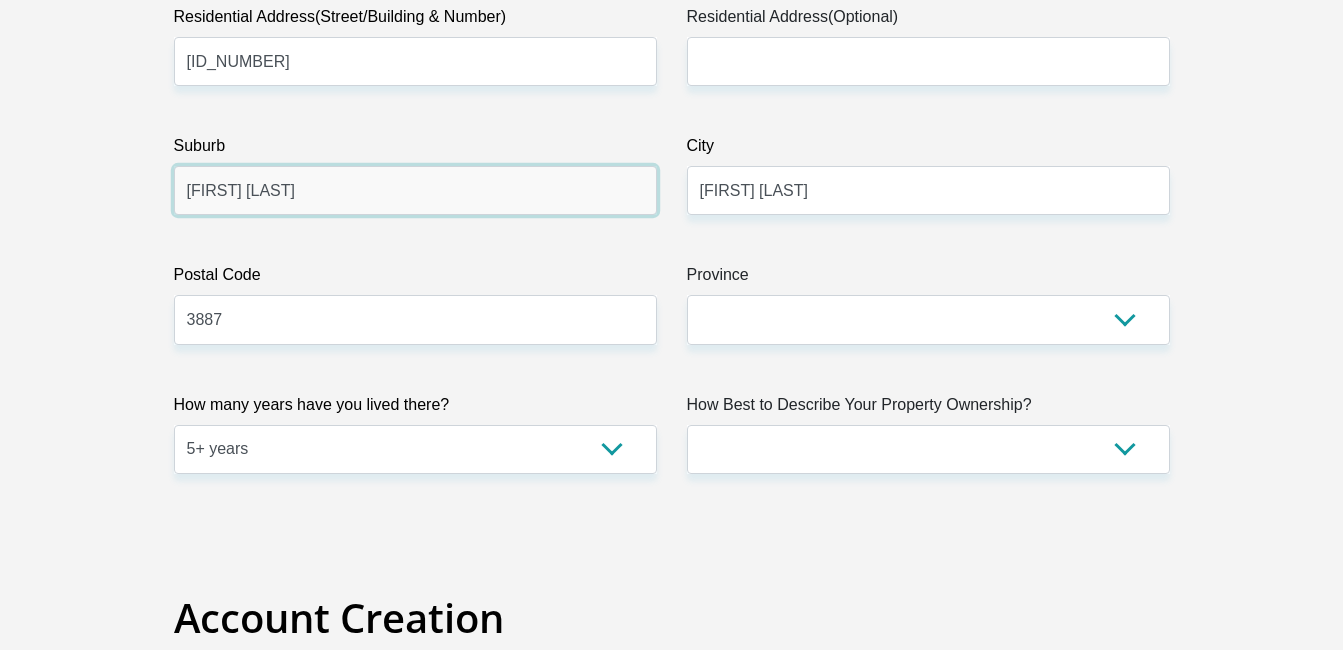 click on "RICHARDS BAY" at bounding box center [415, 190] 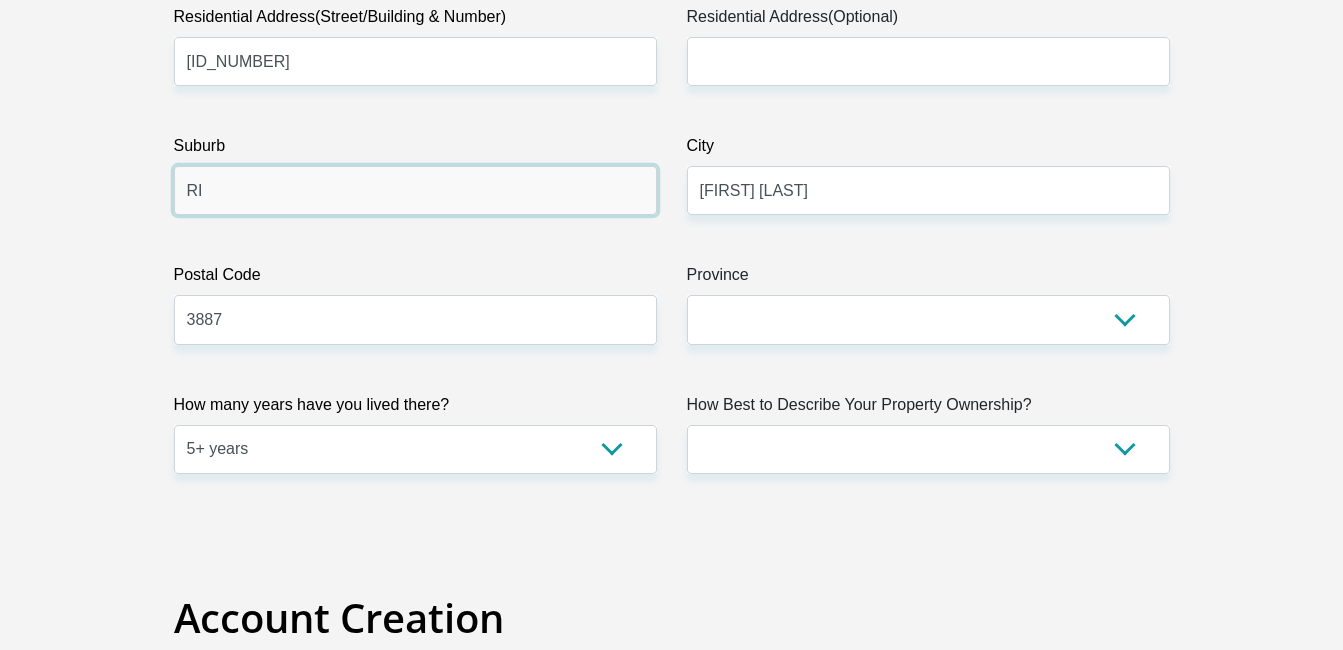 type on "R" 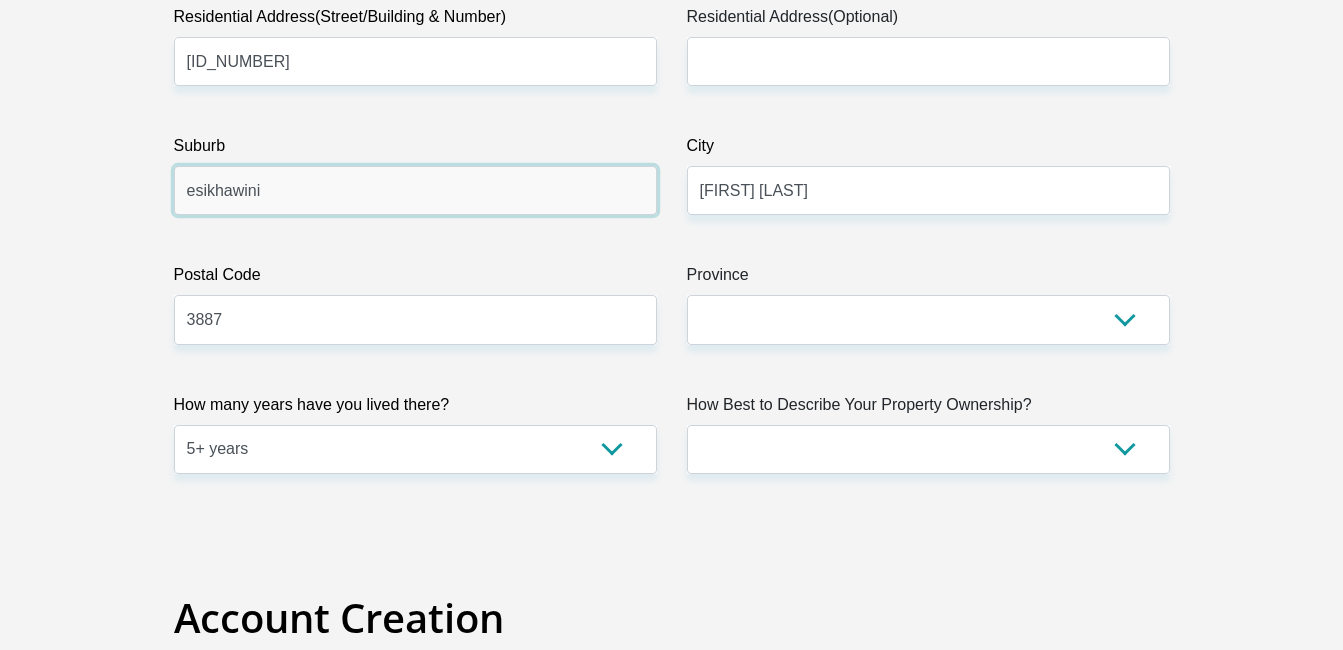 type on "esikhawini" 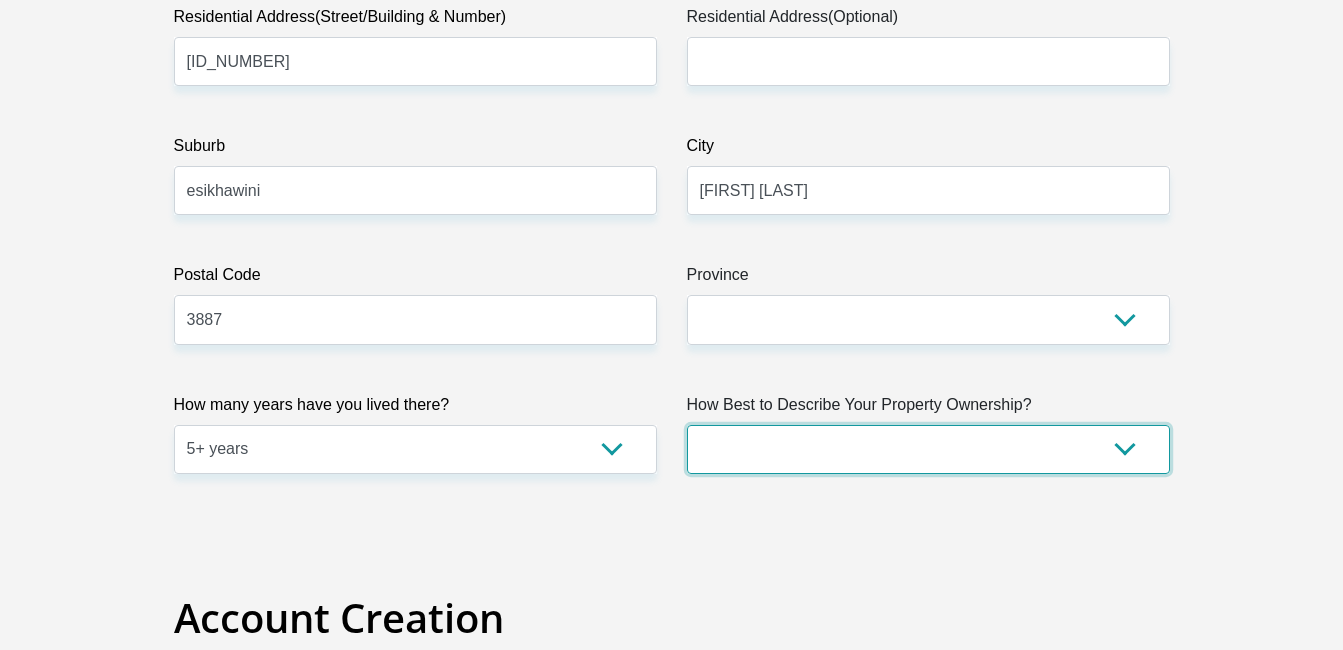 click on "Owned
Rented
Family Owned
Company Dwelling" at bounding box center [928, 449] 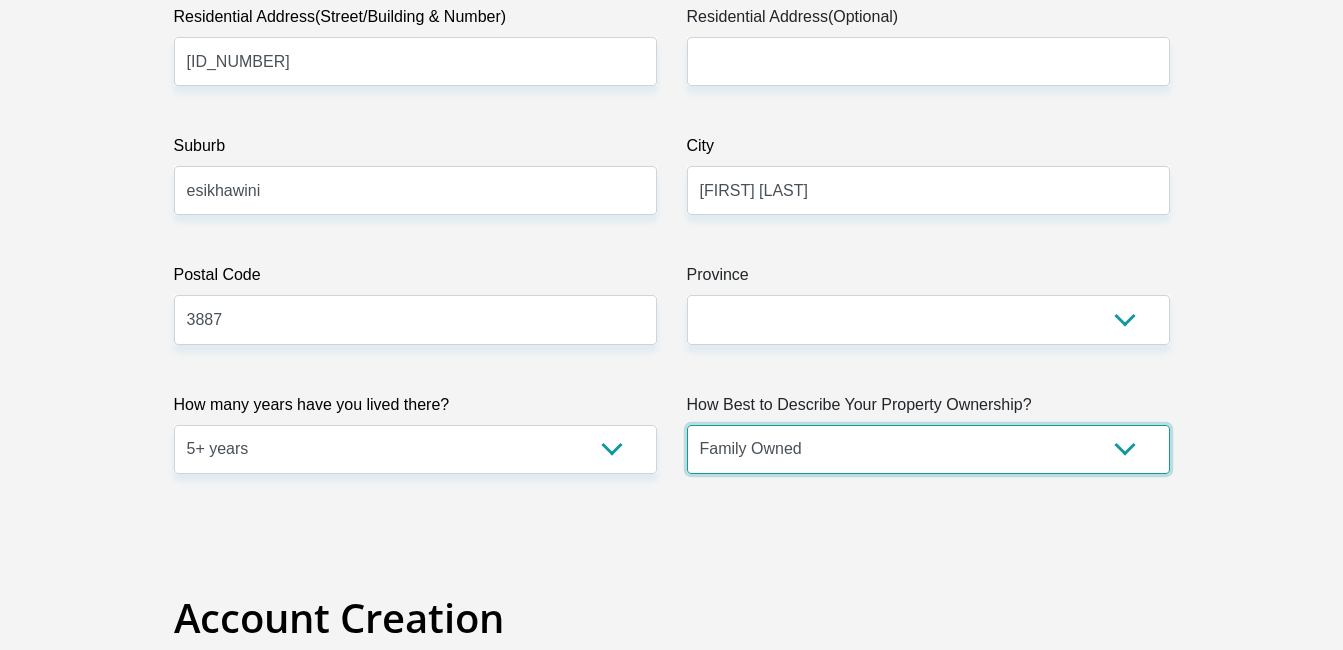 click on "Owned
Rented
Family Owned
Company Dwelling" at bounding box center [928, 449] 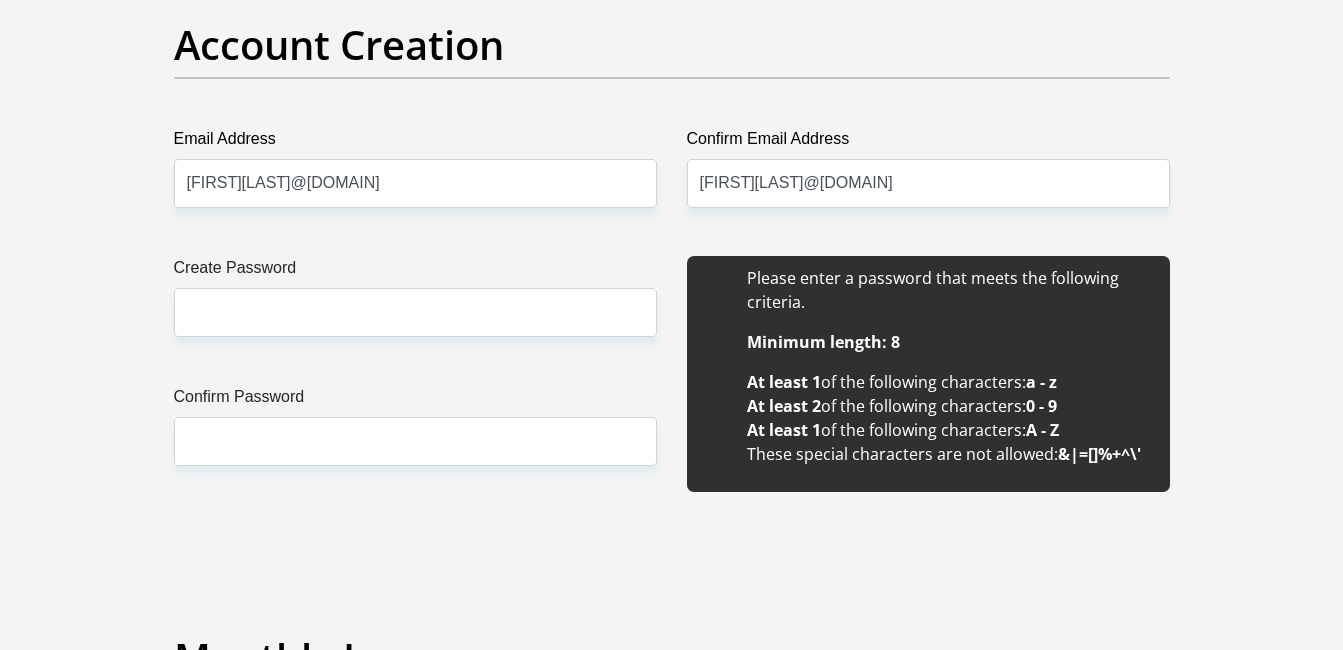scroll, scrollTop: 1719, scrollLeft: 0, axis: vertical 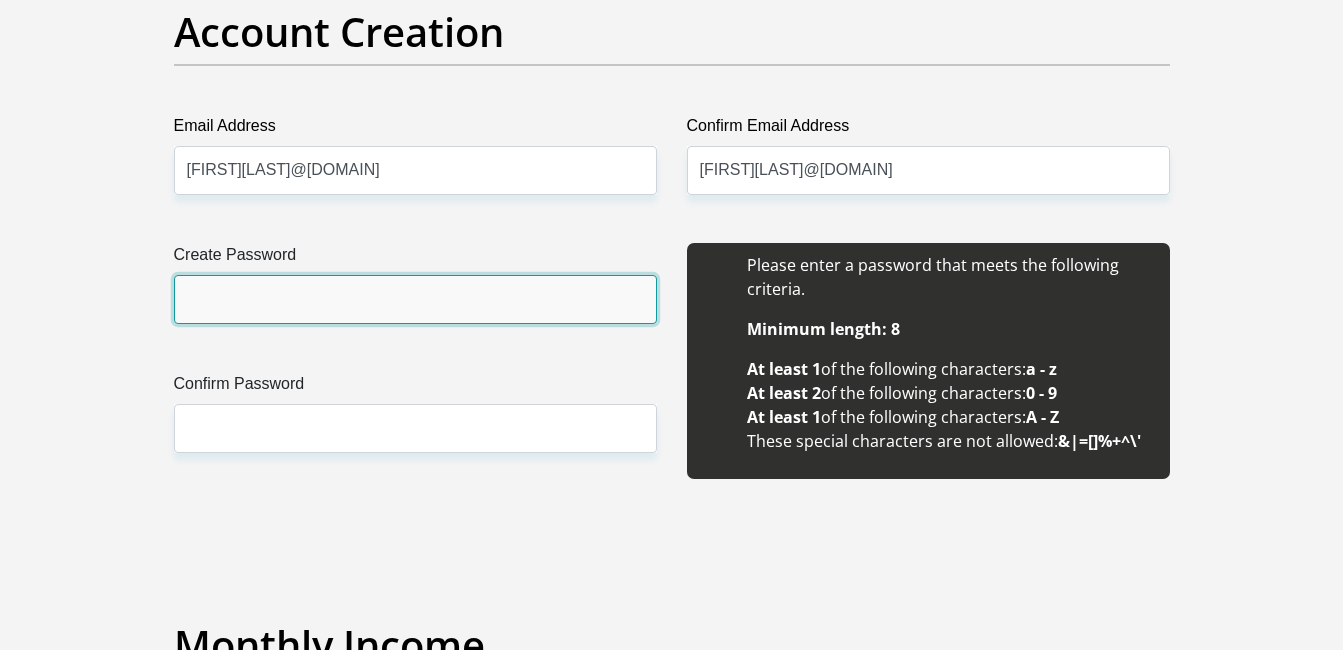 click on "Create Password" at bounding box center [415, 299] 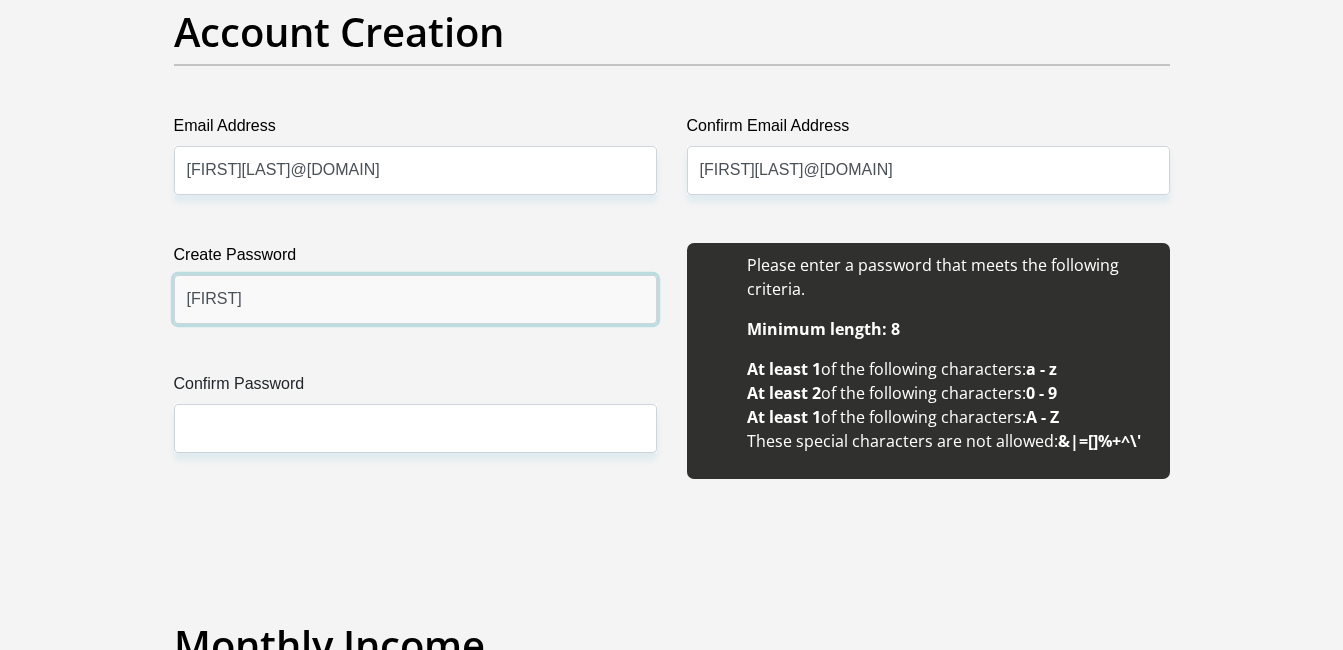 type on "[LAST]" 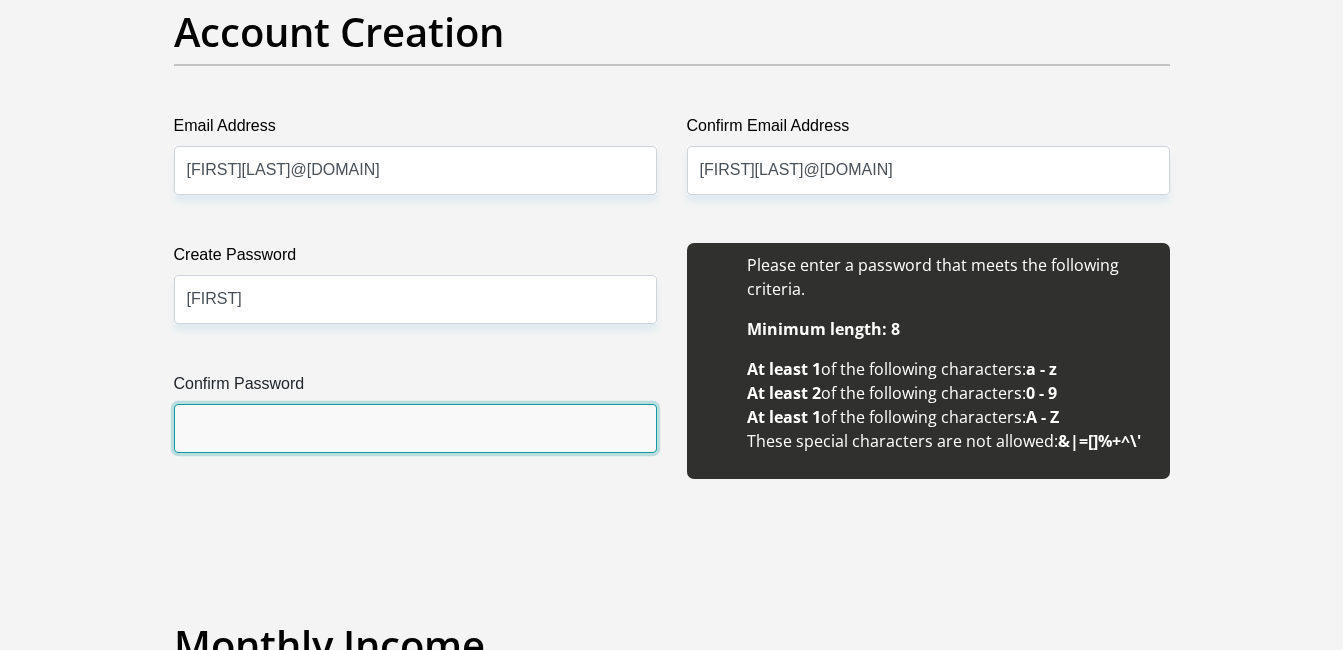 drag, startPoint x: 217, startPoint y: 431, endPoint x: 197, endPoint y: 436, distance: 20.615528 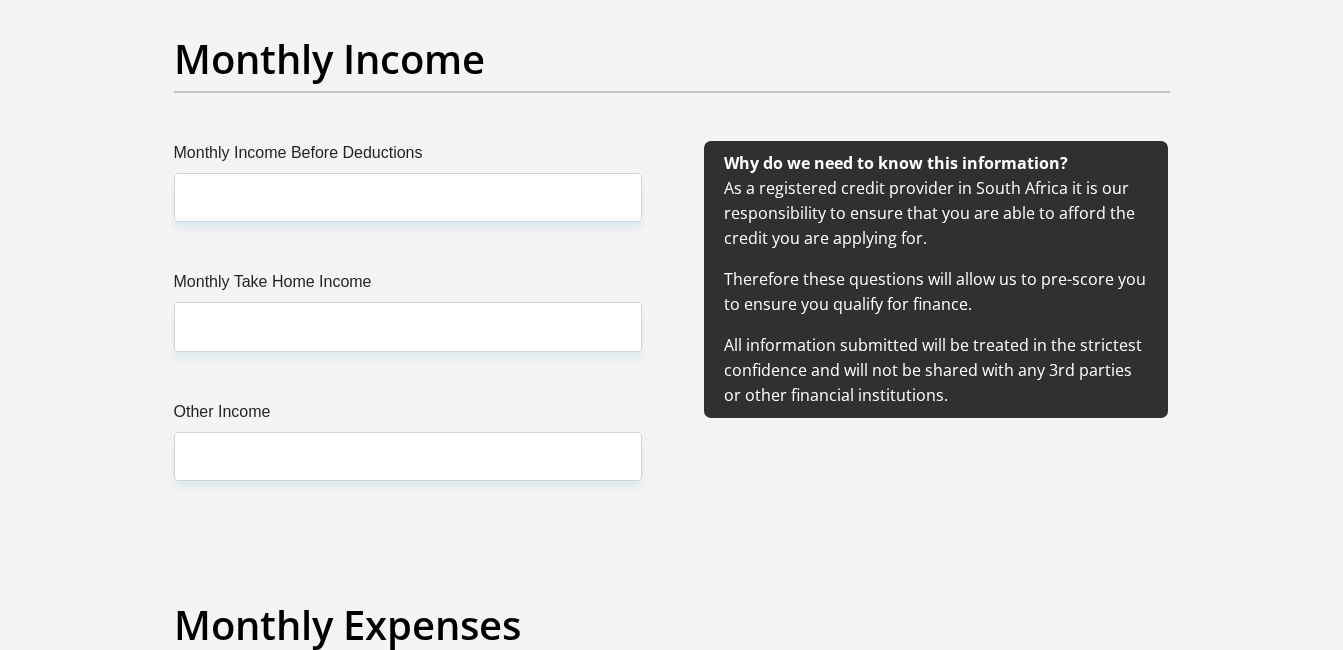 scroll, scrollTop: 2332, scrollLeft: 0, axis: vertical 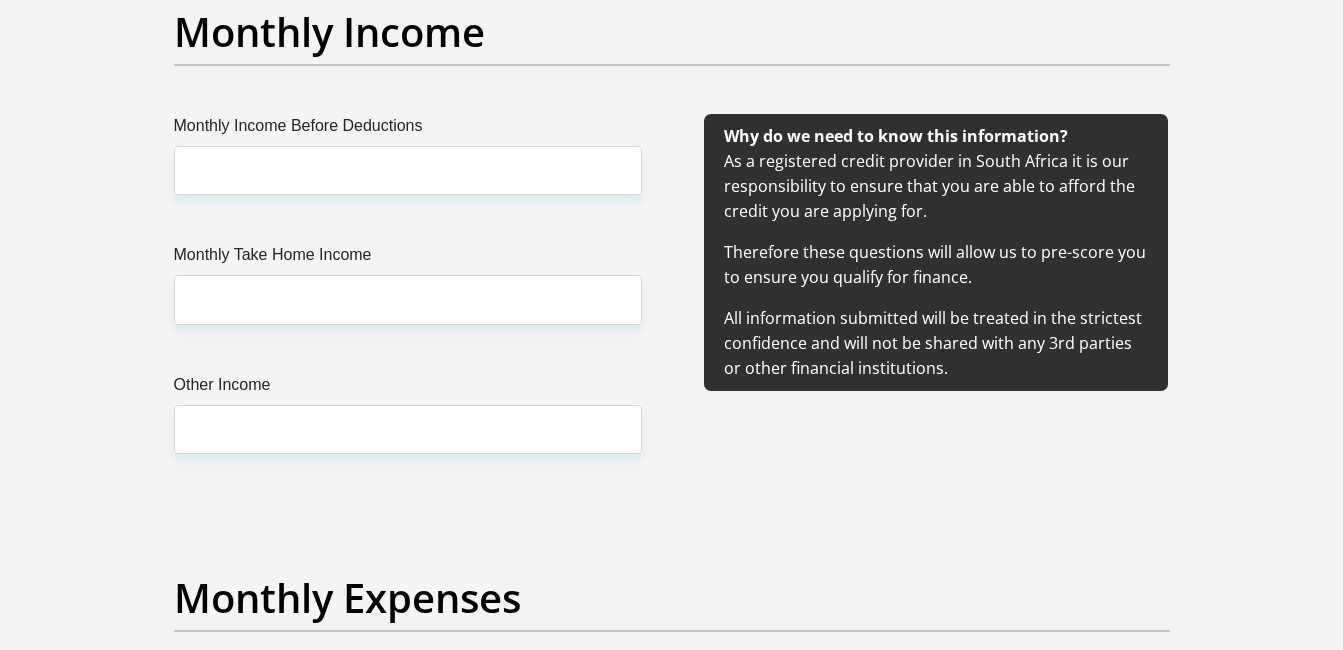 type on "[LAST]" 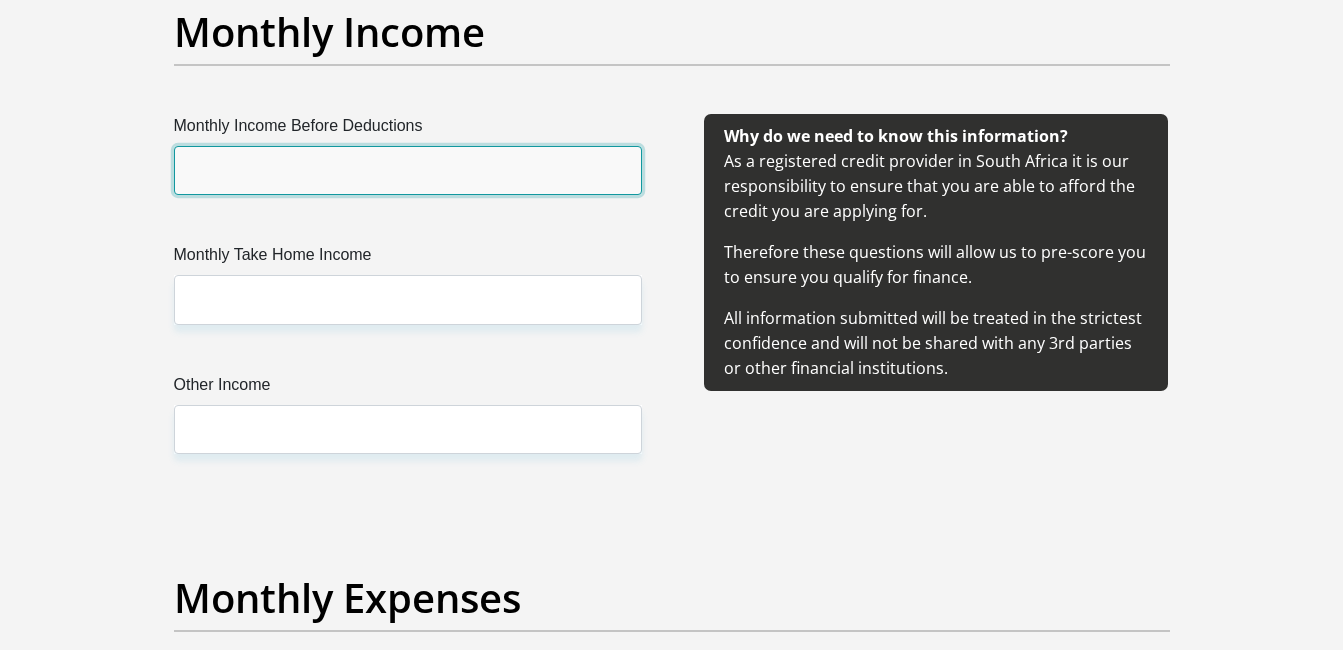 click on "Monthly Income Before Deductions" at bounding box center [408, 170] 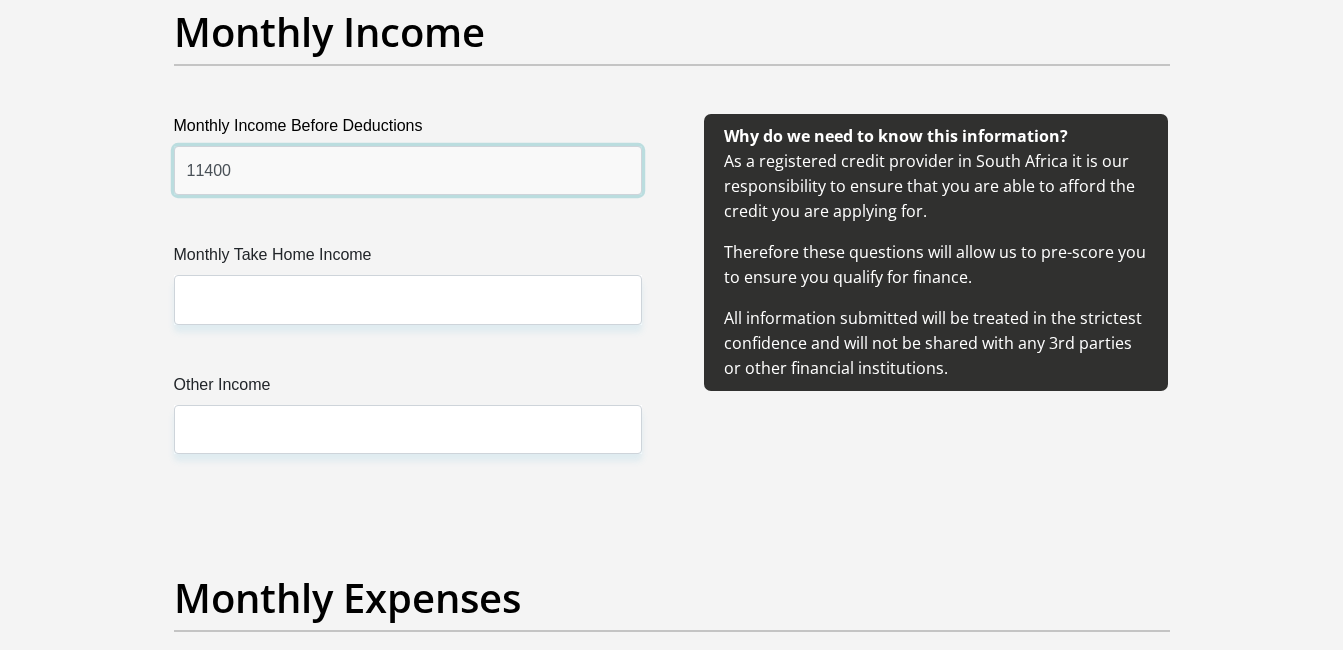 type on "11400" 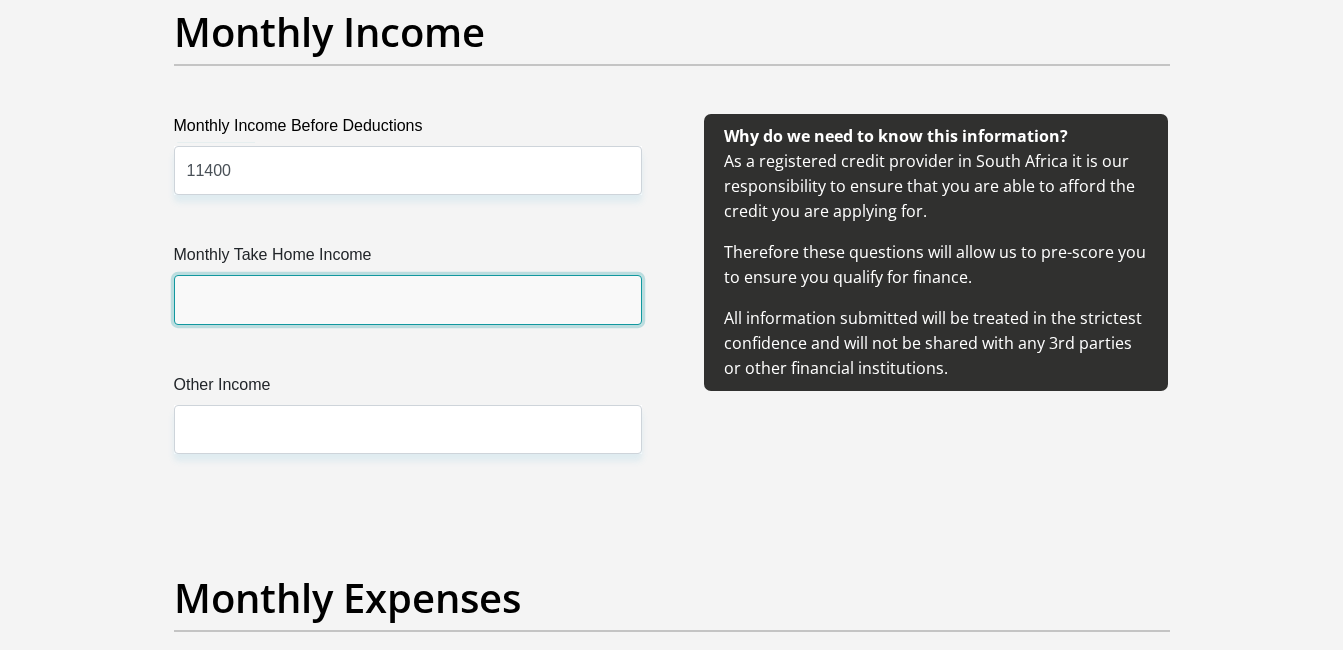 click on "Monthly Take Home Income" at bounding box center (408, 299) 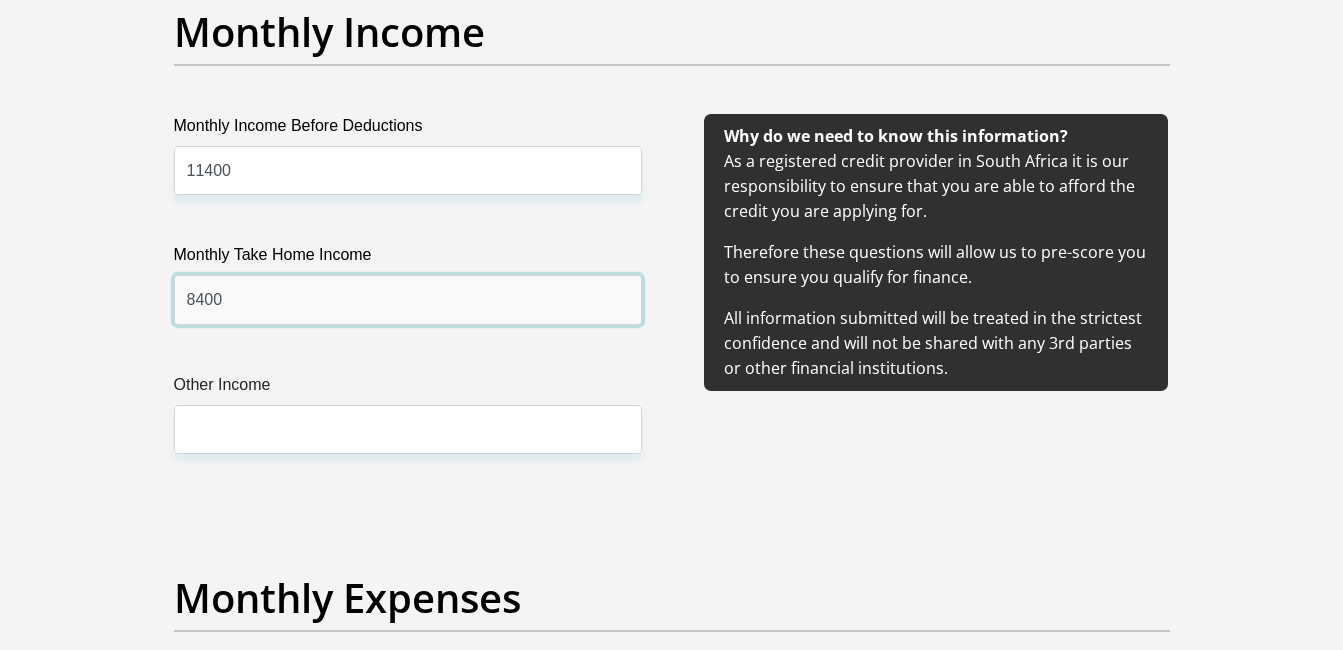 type on "8400" 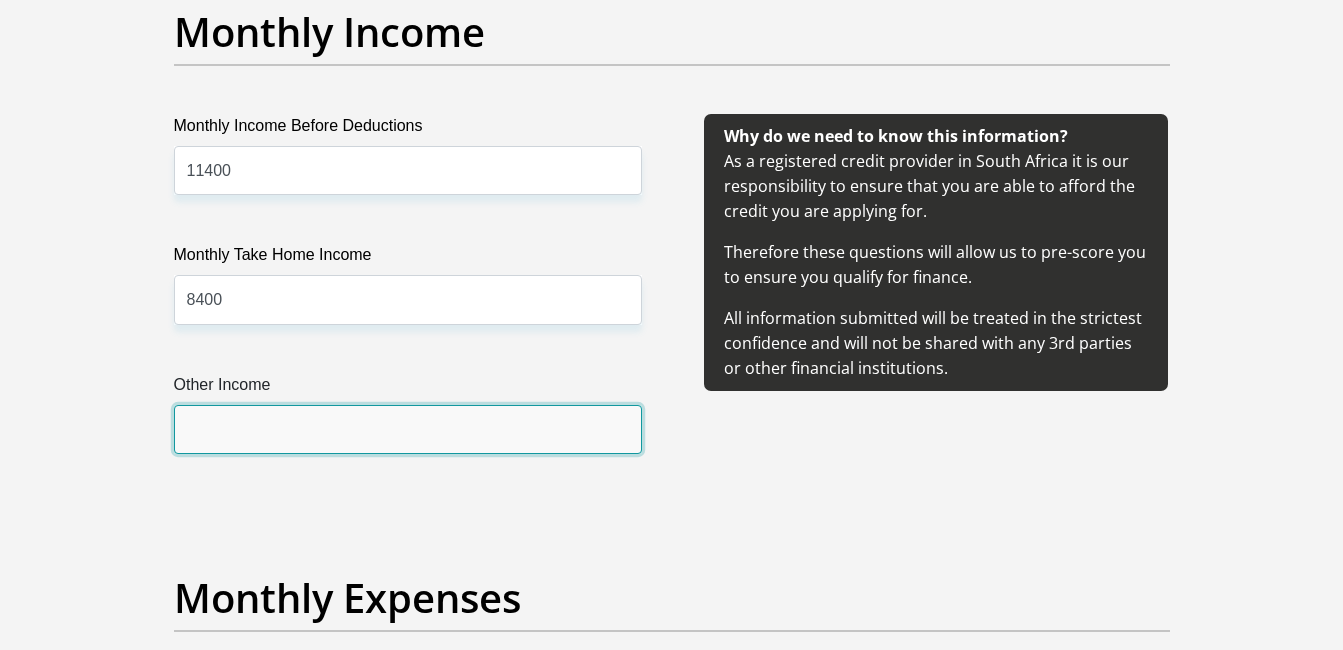 click on "Other Income" at bounding box center [408, 429] 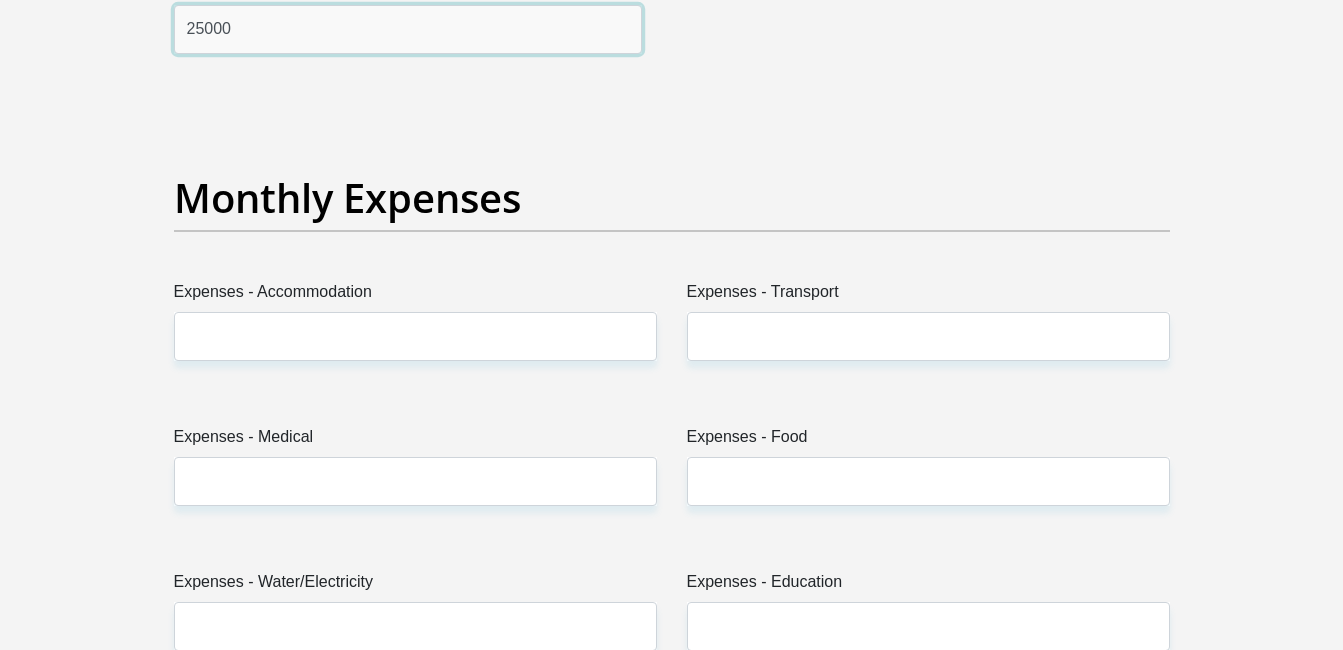 scroll, scrollTop: 2918, scrollLeft: 0, axis: vertical 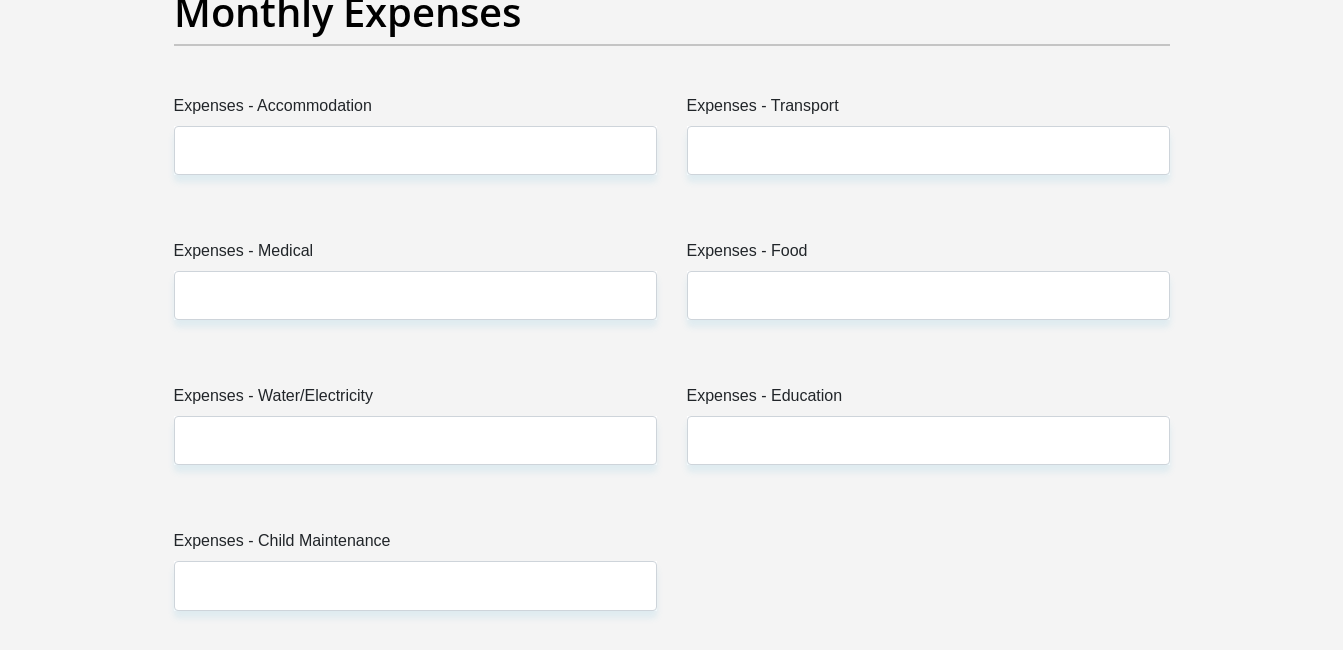 type on "25000" 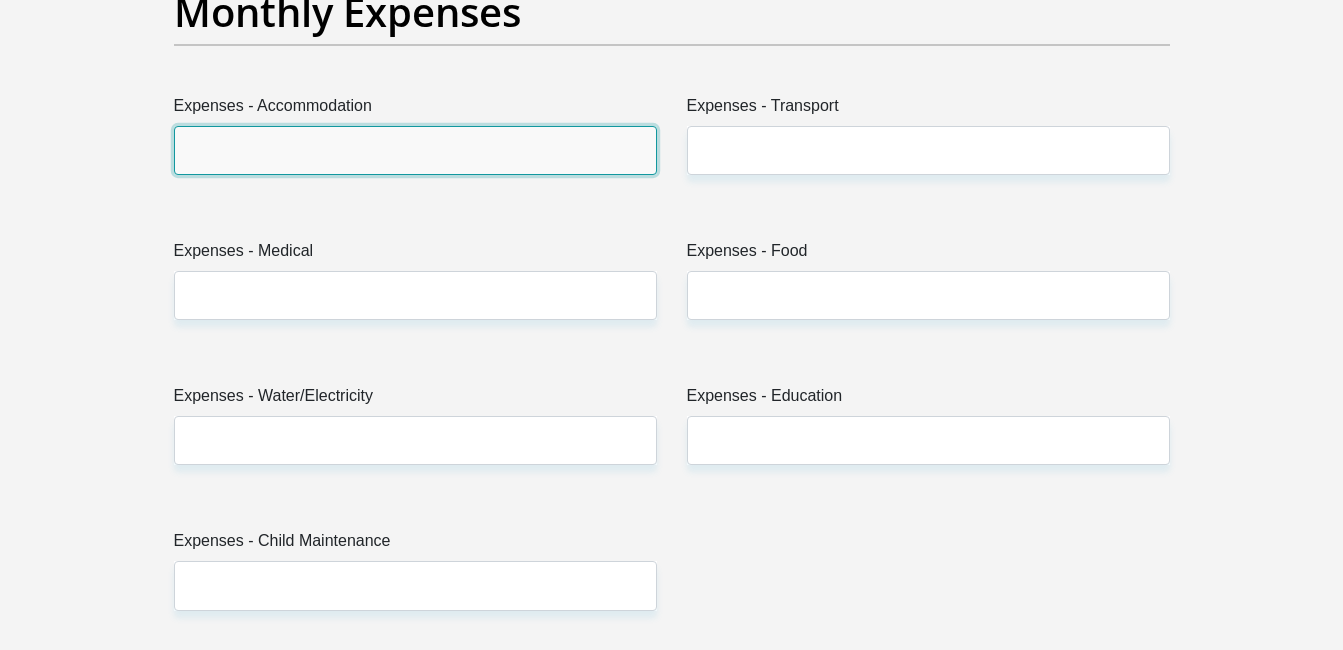 click on "Expenses - Accommodation" at bounding box center (415, 150) 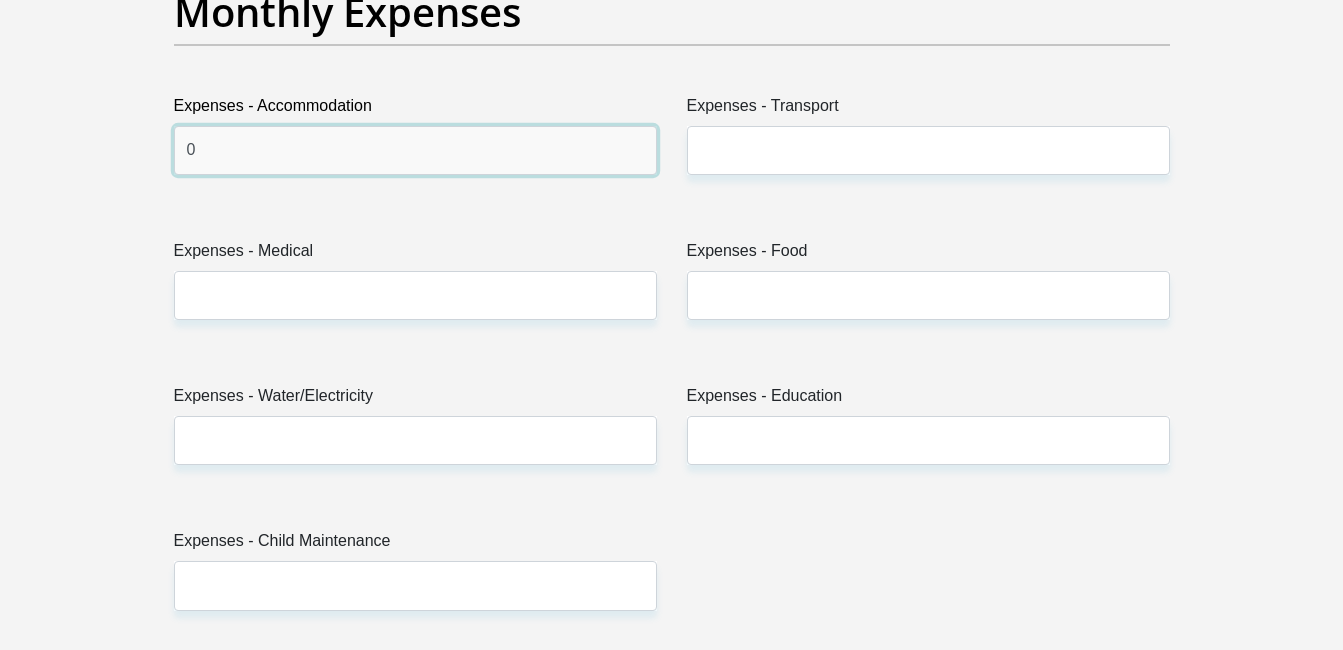 type on "0" 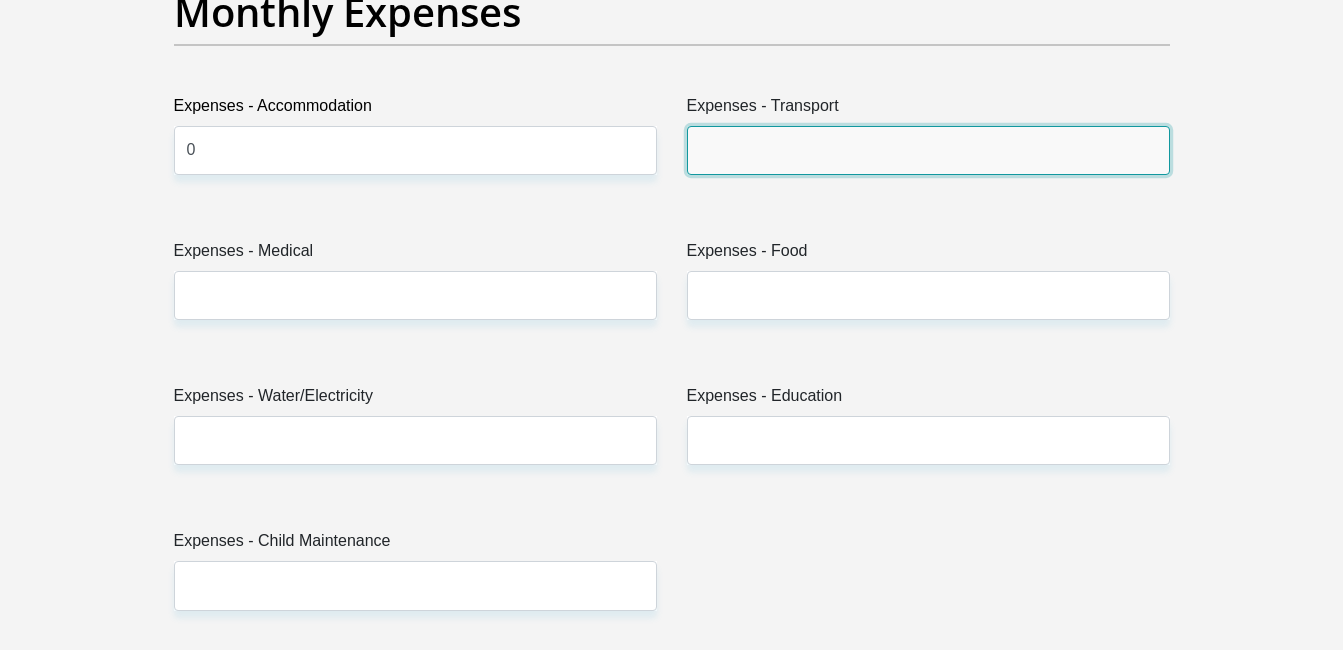 click on "Expenses - Transport" at bounding box center [928, 150] 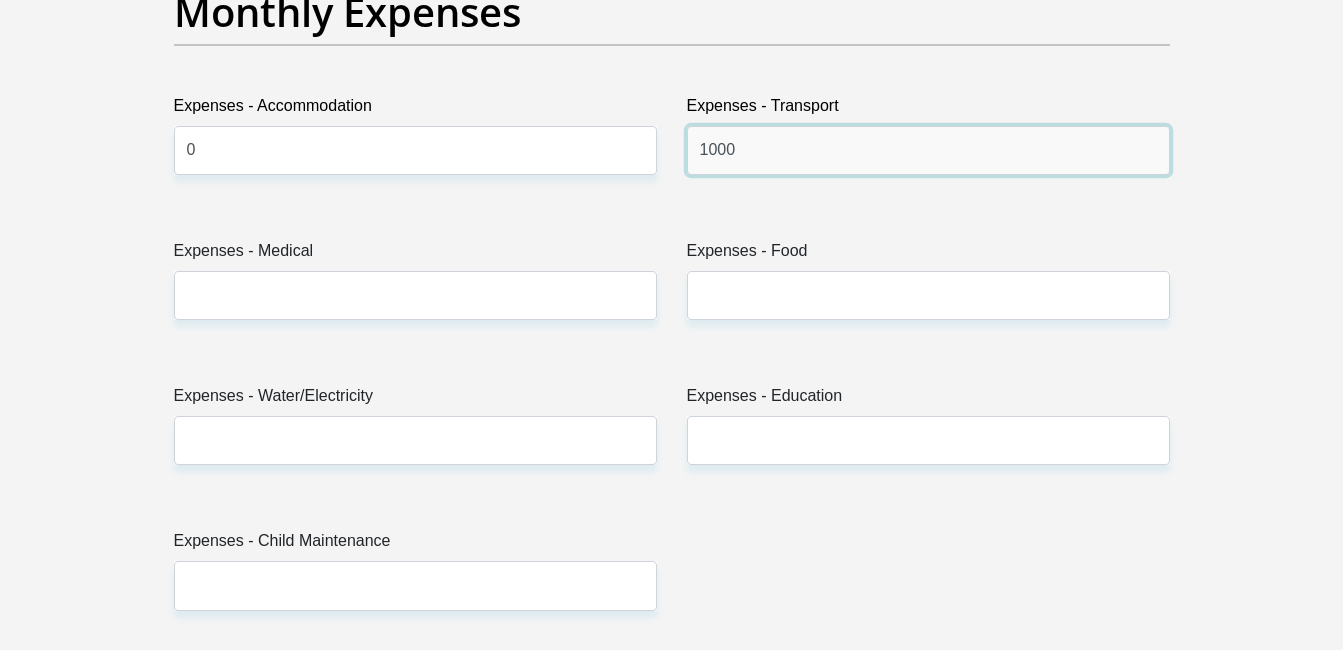 type on "1000" 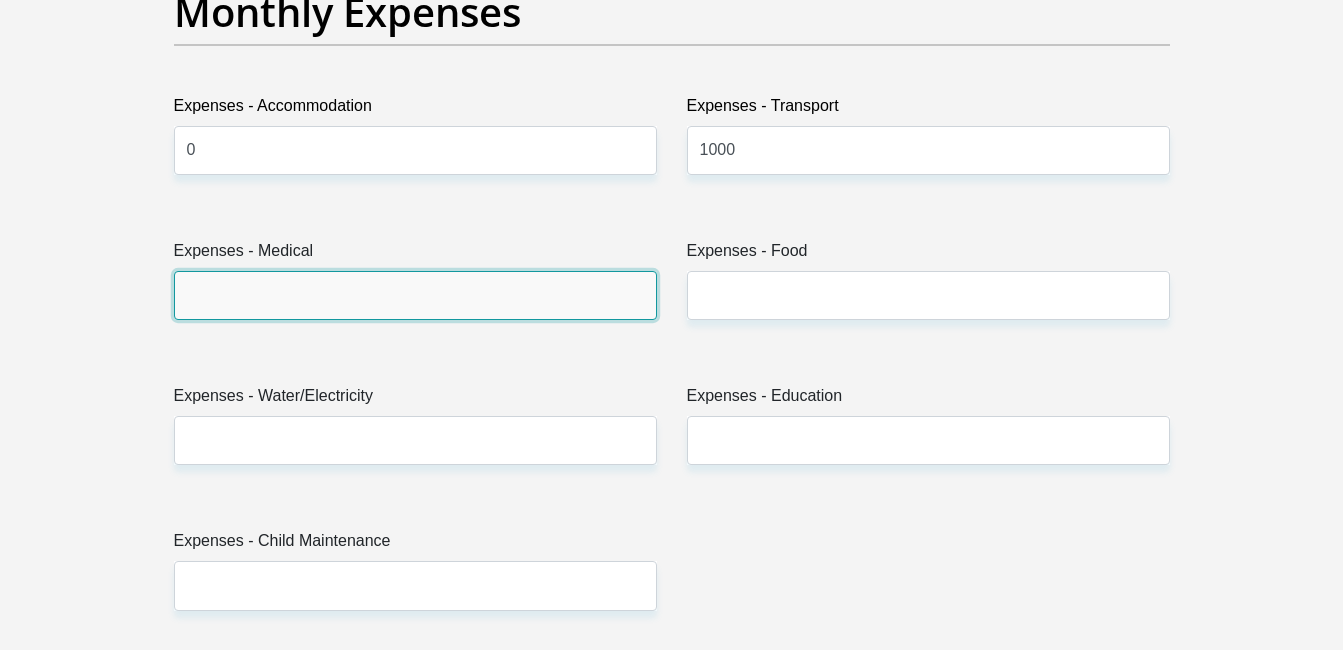 click on "Expenses - Medical" at bounding box center [415, 295] 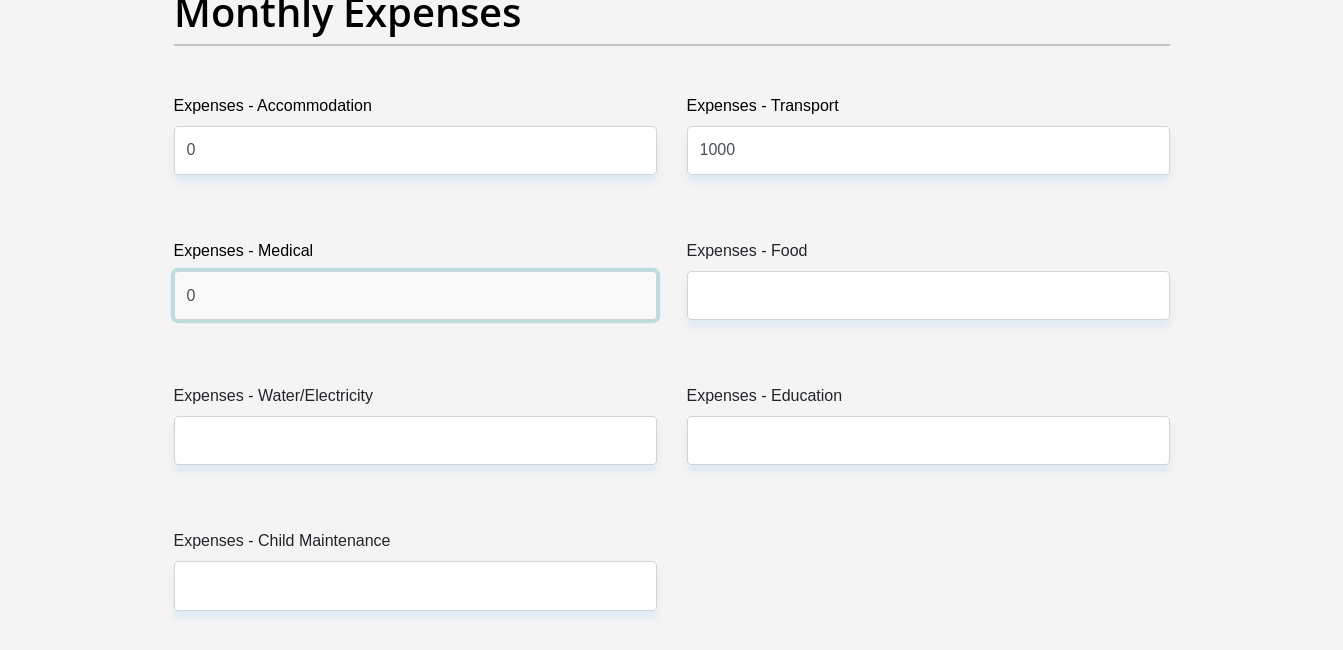 type on "0" 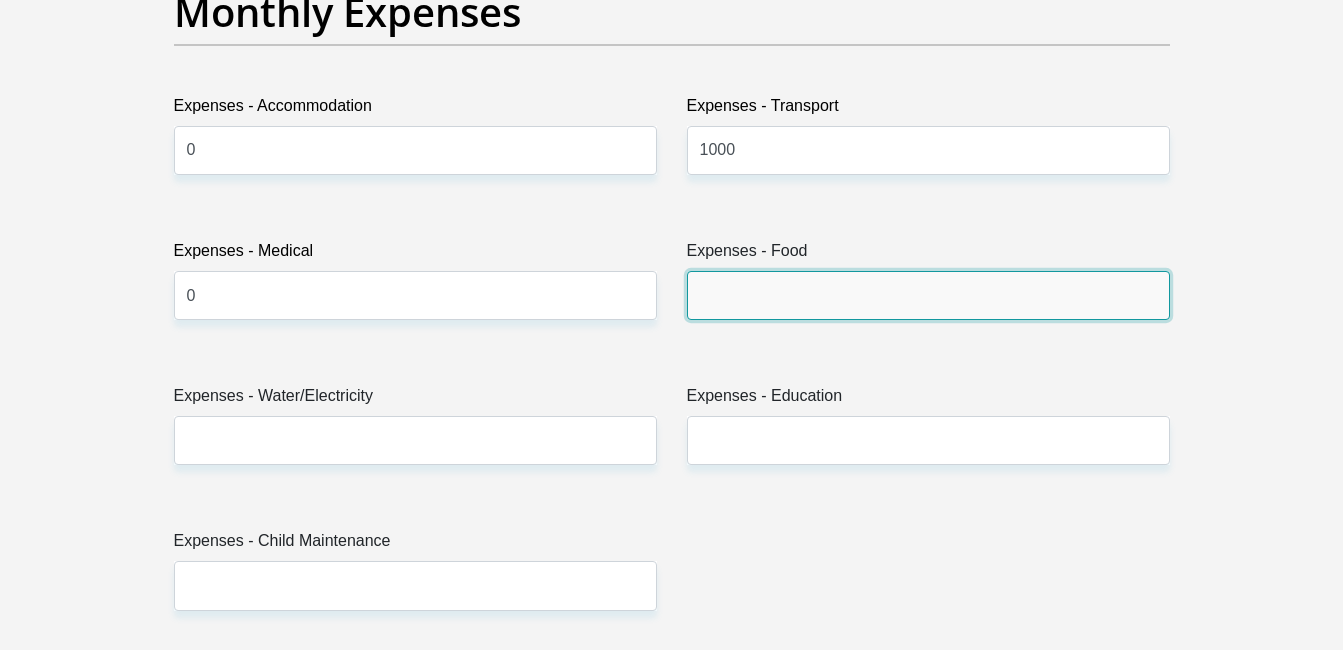 click on "Expenses - Food" at bounding box center [928, 295] 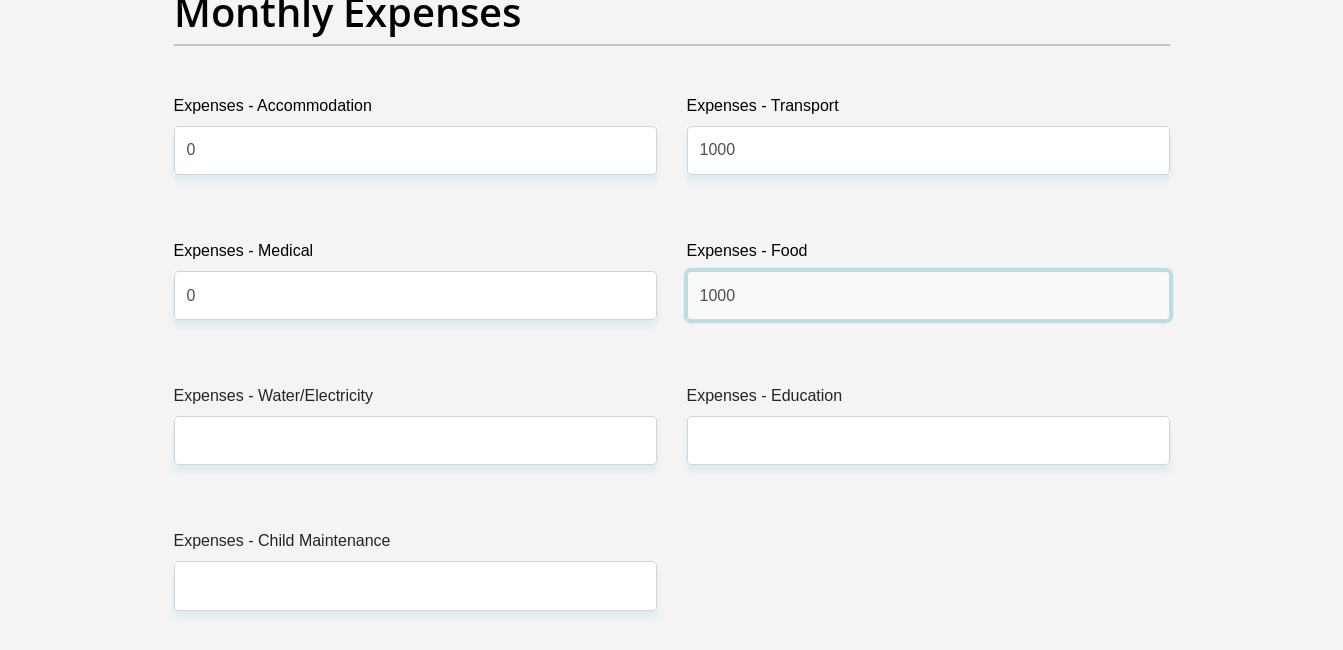 type on "1000" 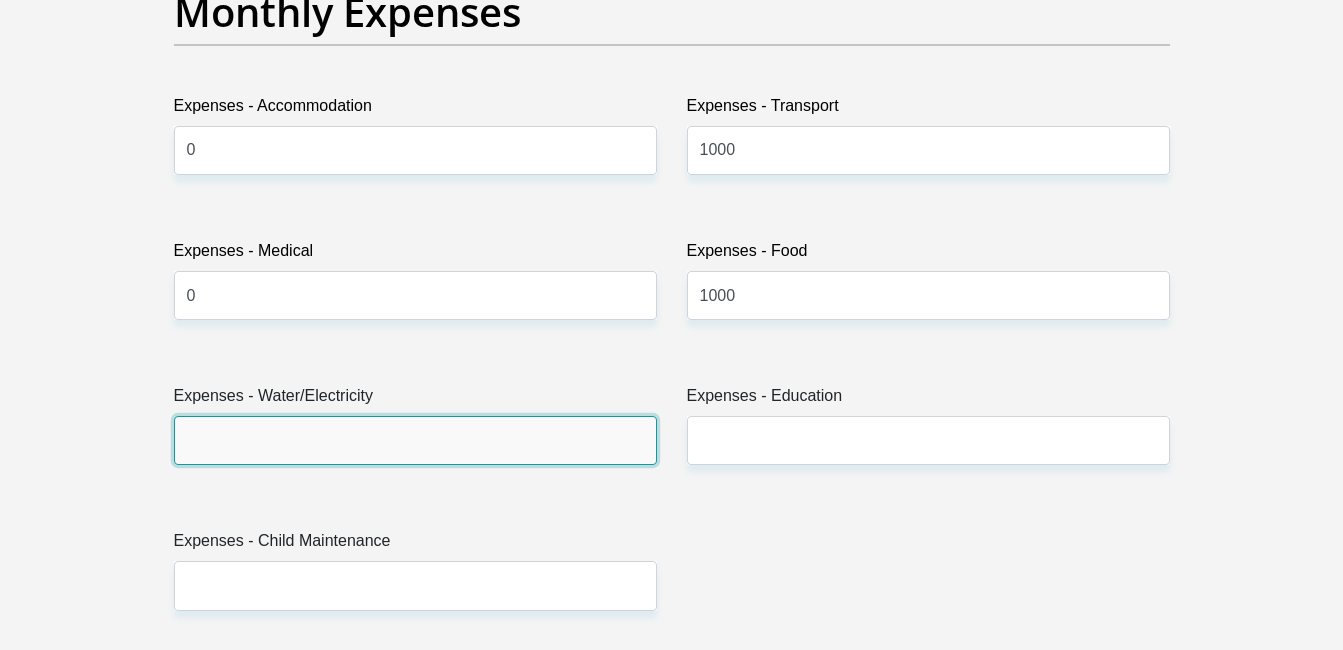 click on "Expenses - Water/Electricity" at bounding box center (415, 440) 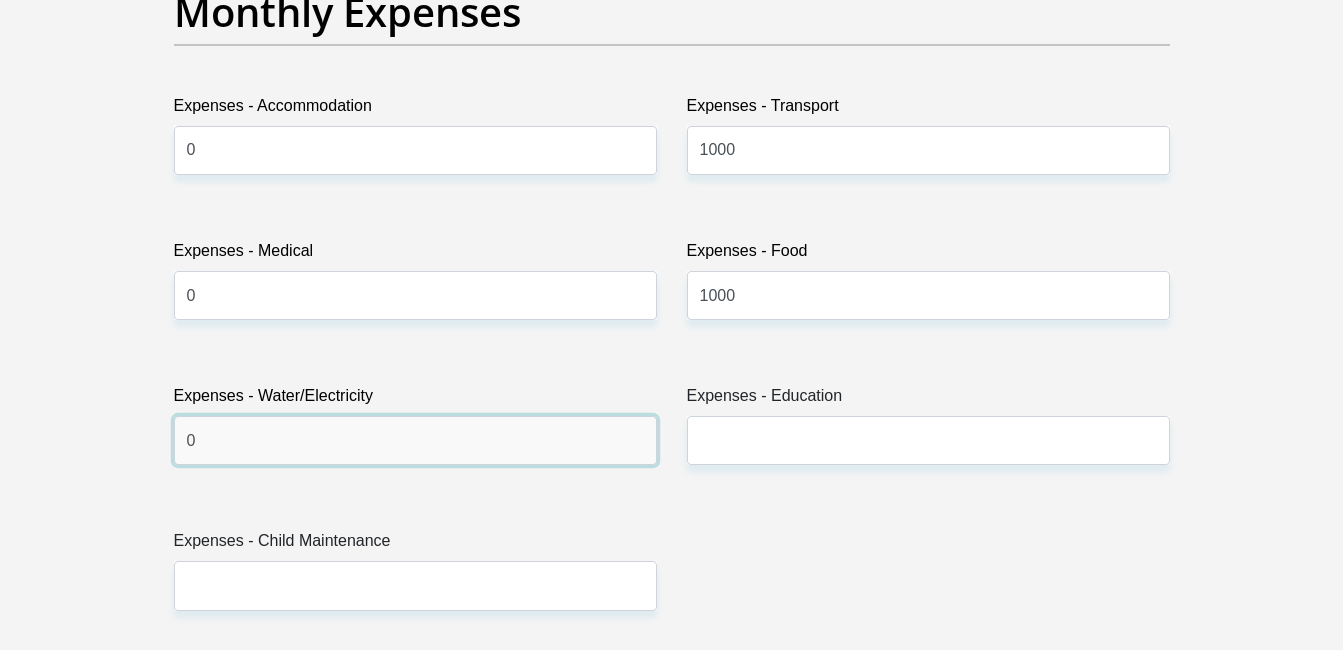 type on "0" 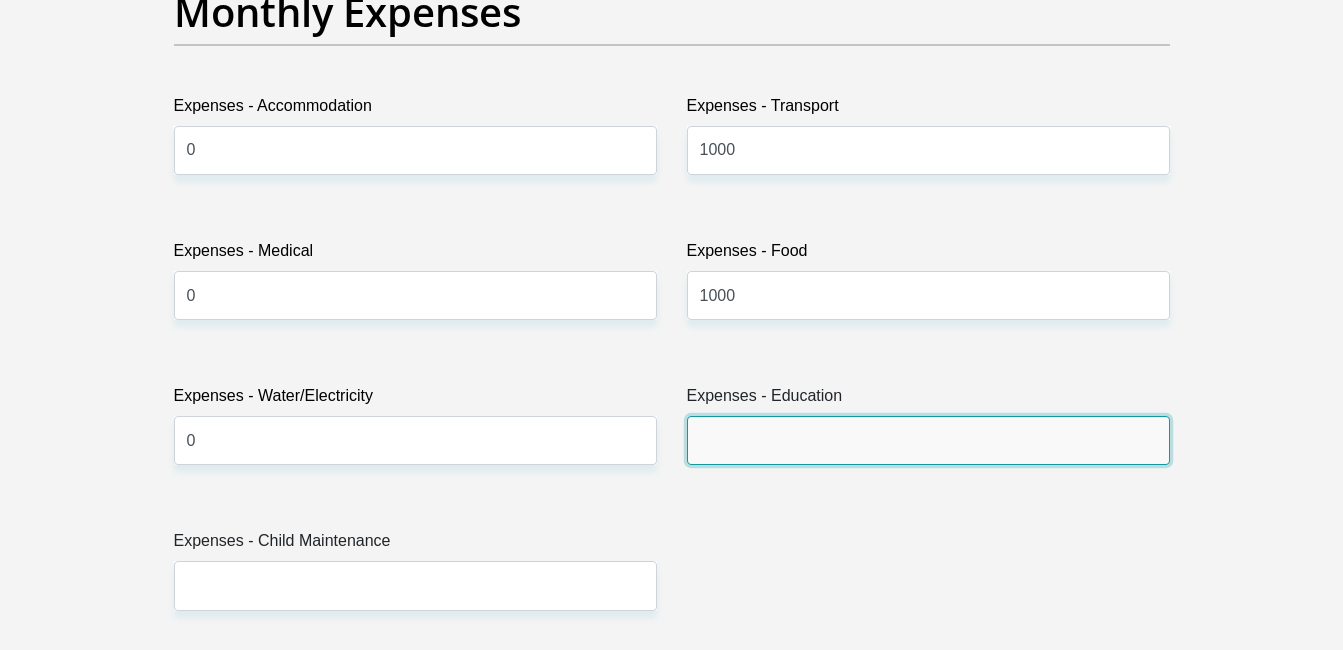 click on "Expenses - Education" at bounding box center (928, 440) 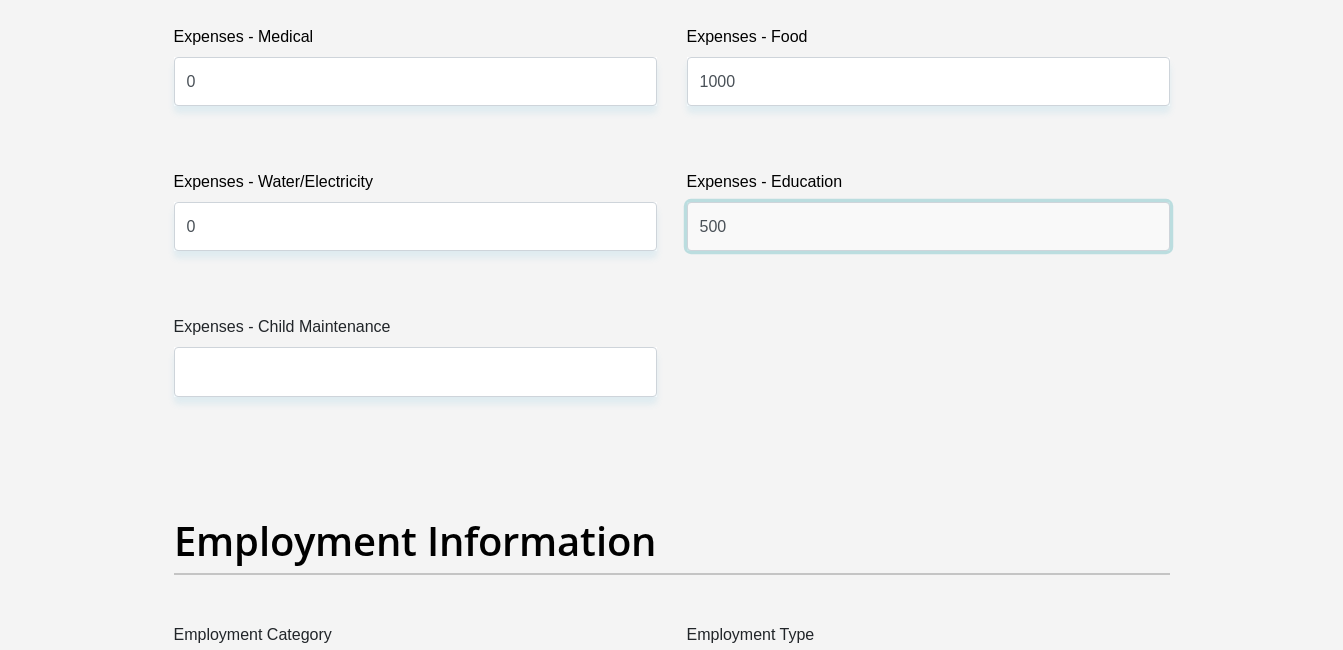 scroll, scrollTop: 3304, scrollLeft: 0, axis: vertical 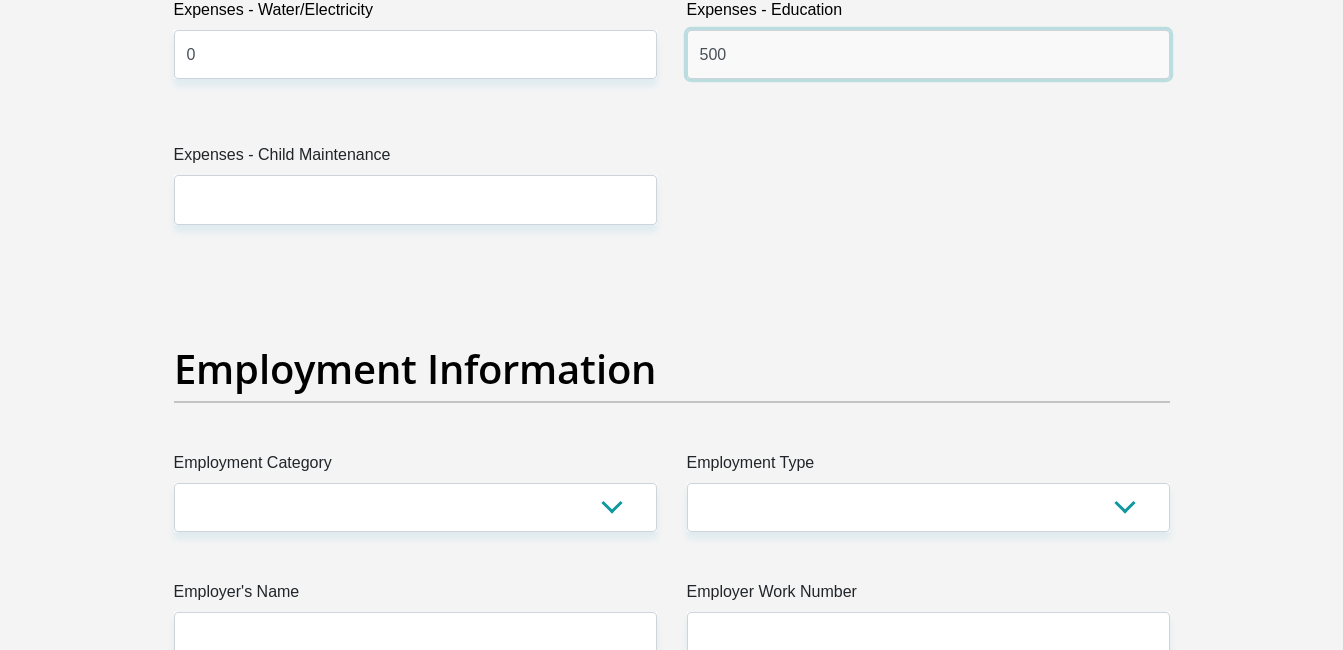 type on "500" 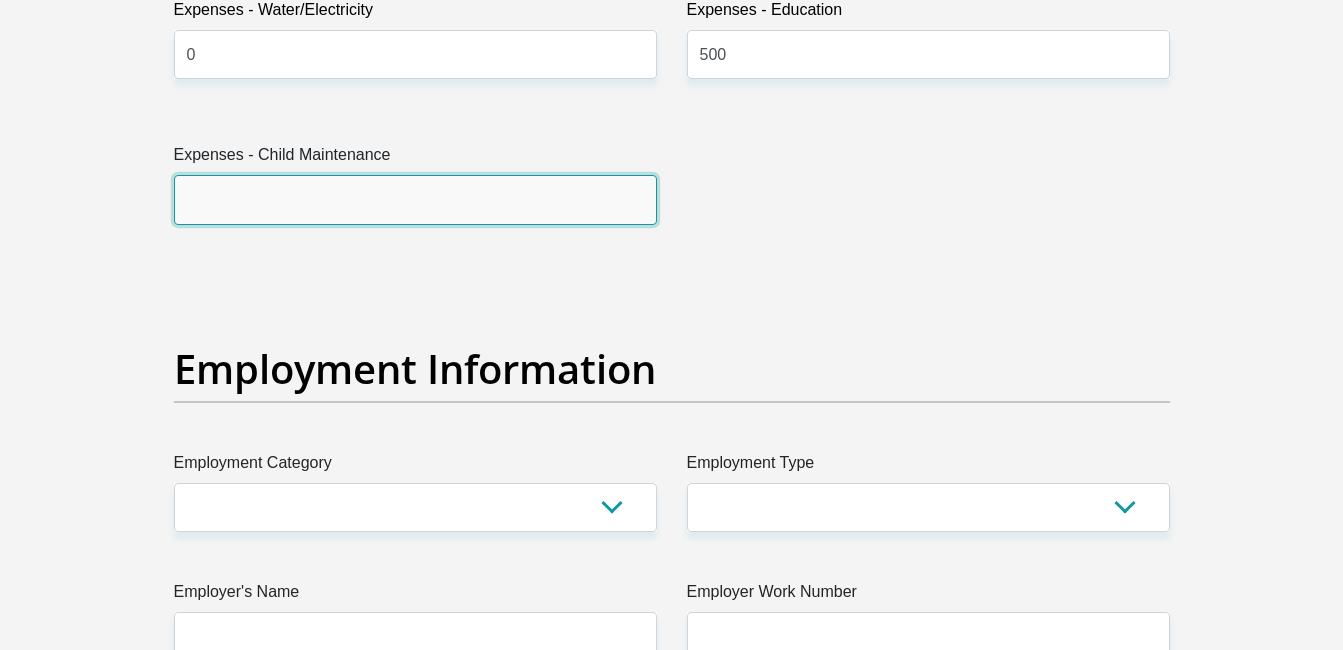 click on "Expenses - Child Maintenance" at bounding box center (415, 199) 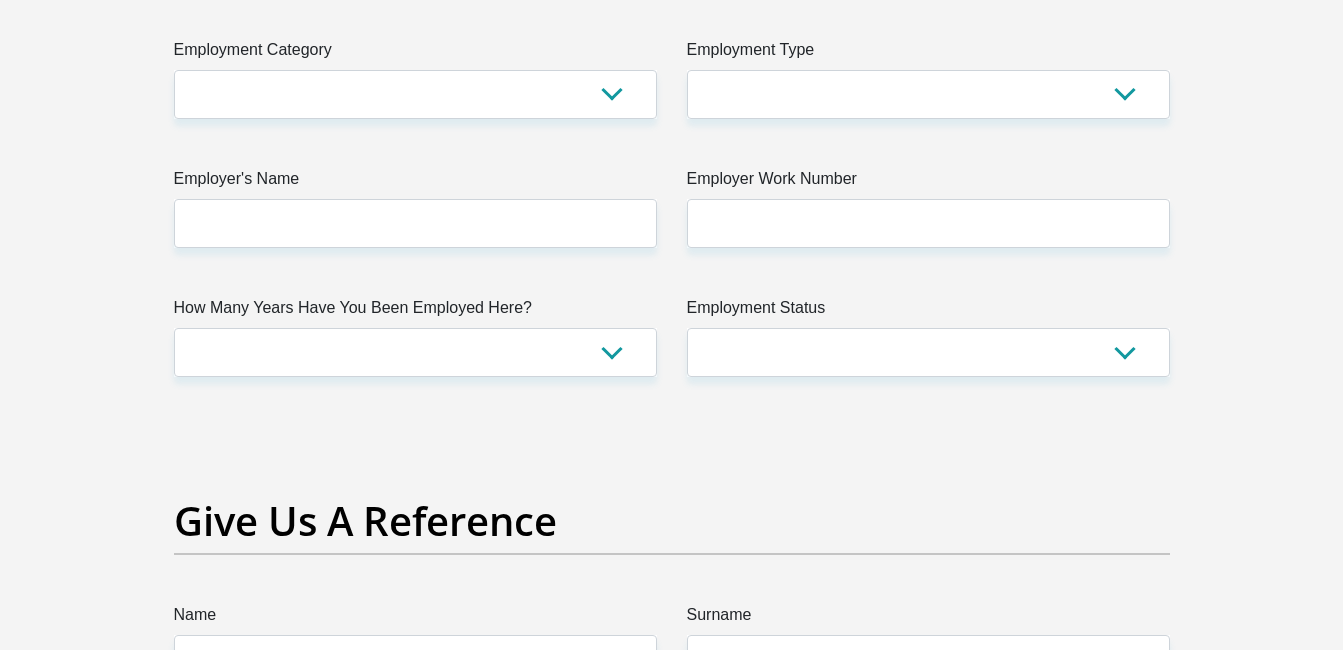 scroll, scrollTop: 3757, scrollLeft: 0, axis: vertical 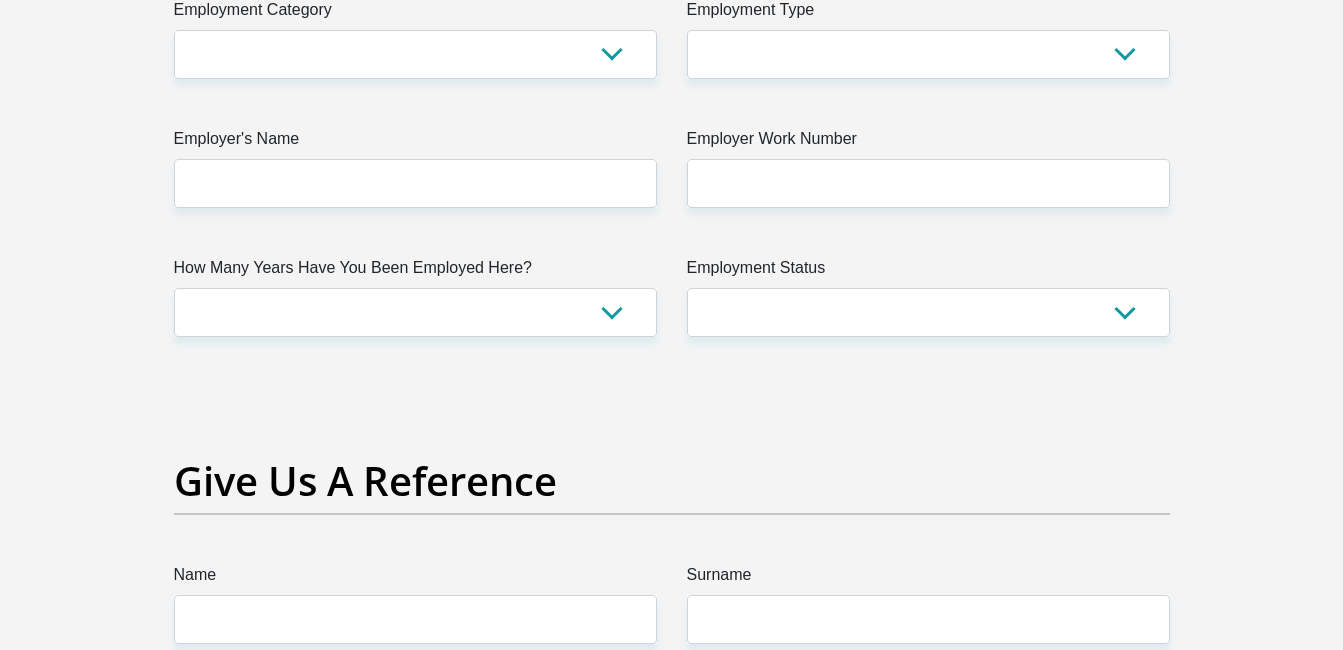 type on "0" 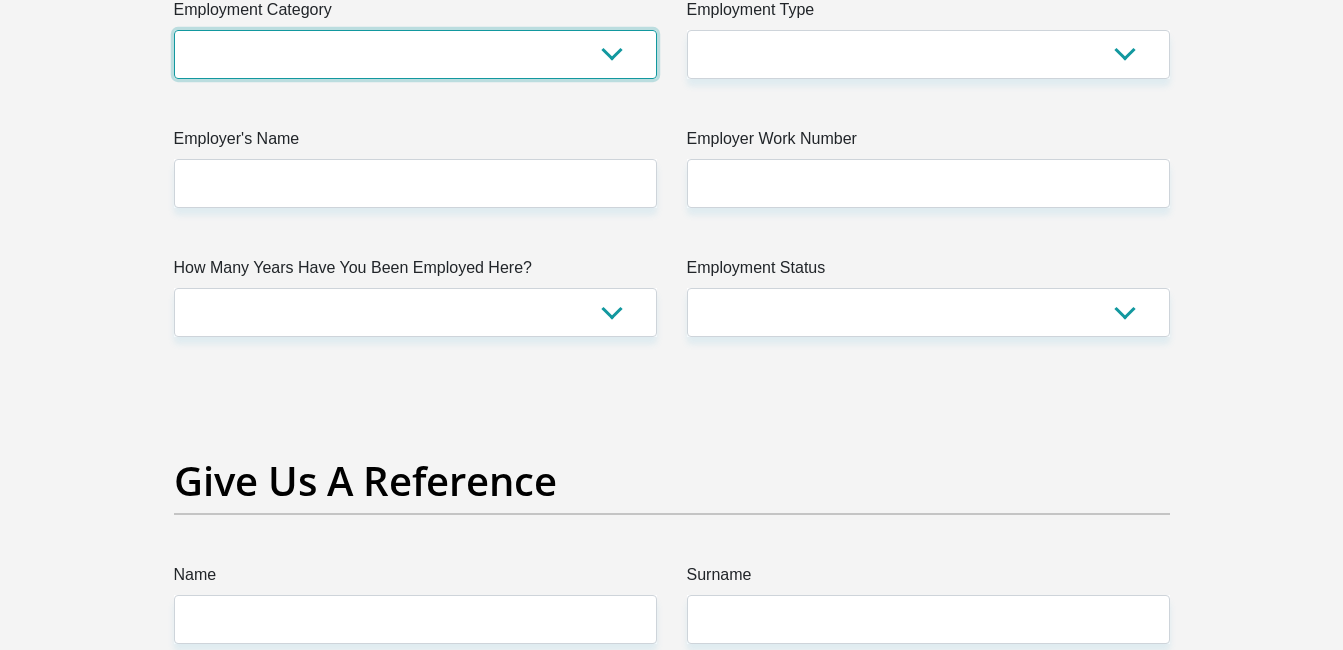 click on "AGRICULTURE
ALCOHOL & TOBACCO
CONSTRUCTION MATERIALS
METALLURGY
EQUIPMENT FOR RENEWABLE ENERGY
SPECIALIZED CONTRACTORS
CAR
GAMING (INCL. INTERNET
OTHER WHOLESALE
UNLICENSED PHARMACEUTICALS
CURRENCY EXCHANGE HOUSES
OTHER FINANCIAL INSTITUTIONS & INSURANCE
REAL ESTATE AGENTS
OIL & GAS
OTHER MATERIALS (E.G. IRON ORE)
PRECIOUS STONES & PRECIOUS METALS
POLITICAL ORGANIZATIONS
RELIGIOUS ORGANIZATIONS(NOT SECTS)
ACTI. HAVING BUSINESS DEAL WITH PUBLIC ADMINISTRATION
LAUNDROMATS" at bounding box center [415, 54] 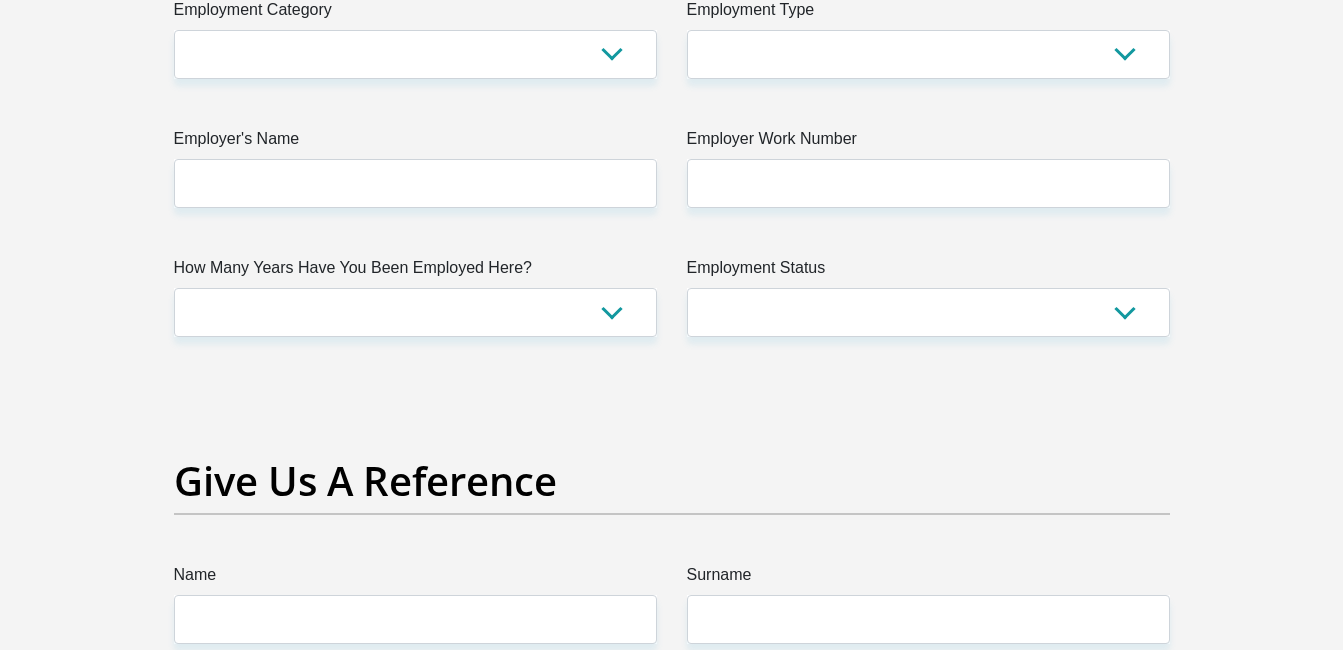 click on "Personal Details
Title
Mr
Ms
Mrs
Dr
Other
First Name
euclidendumiso
Surname
come
ID Number
9112135829087
Please input valid ID number
Race
Black
Coloured
Indian
White
Other
Contact Number
0835427600
Please input valid contact number
Albania" at bounding box center [671, -184] 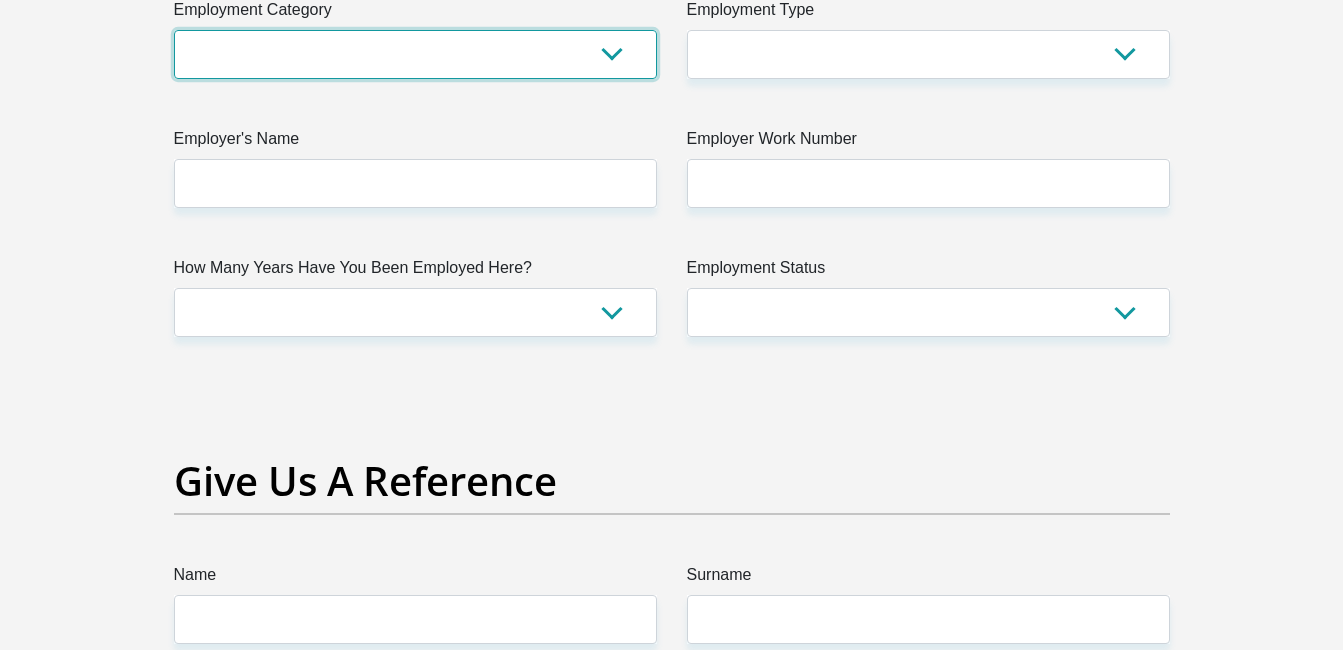 click on "AGRICULTURE
ALCOHOL & TOBACCO
CONSTRUCTION MATERIALS
METALLURGY
EQUIPMENT FOR RENEWABLE ENERGY
SPECIALIZED CONTRACTORS
CAR
GAMING (INCL. INTERNET
OTHER WHOLESALE
UNLICENSED PHARMACEUTICALS
CURRENCY EXCHANGE HOUSES
OTHER FINANCIAL INSTITUTIONS & INSURANCE
REAL ESTATE AGENTS
OIL & GAS
OTHER MATERIALS (E.G. IRON ORE)
PRECIOUS STONES & PRECIOUS METALS
POLITICAL ORGANIZATIONS
RELIGIOUS ORGANIZATIONS(NOT SECTS)
ACTI. HAVING BUSINESS DEAL WITH PUBLIC ADMINISTRATION
LAUNDROMATS" at bounding box center (415, 54) 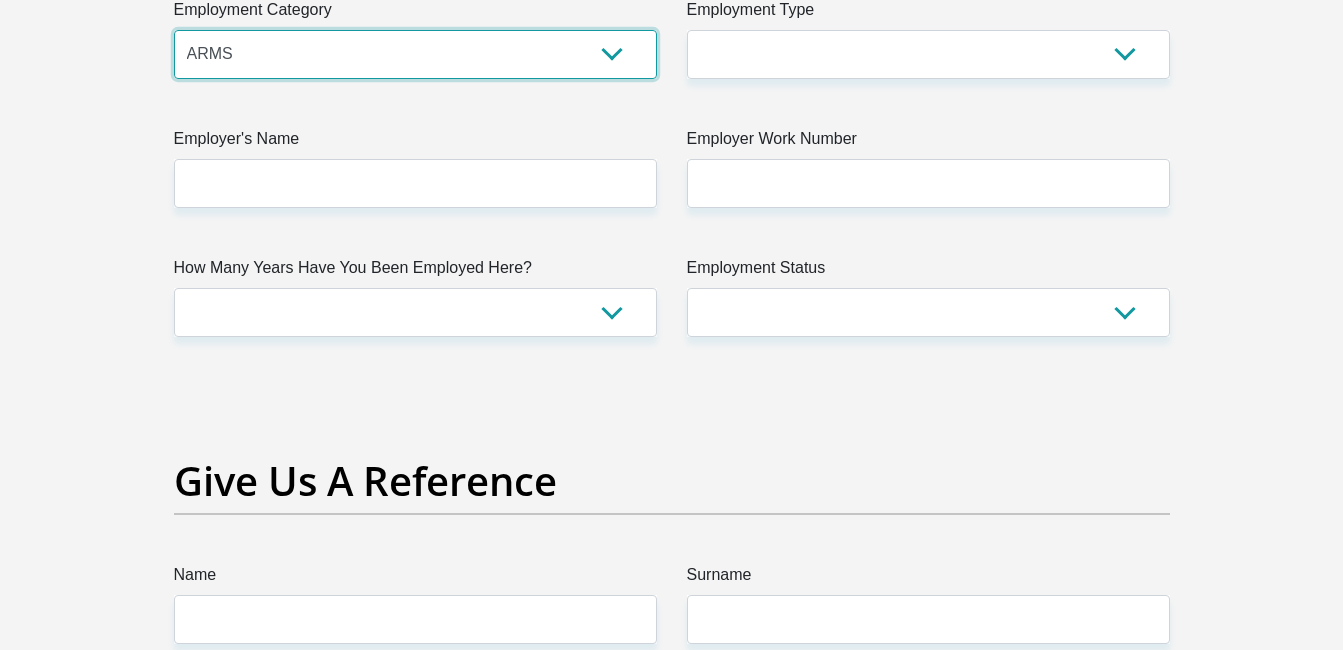 click on "AGRICULTURE
ALCOHOL & TOBACCO
CONSTRUCTION MATERIALS
METALLURGY
EQUIPMENT FOR RENEWABLE ENERGY
SPECIALIZED CONTRACTORS
CAR
GAMING (INCL. INTERNET
OTHER WHOLESALE
UNLICENSED PHARMACEUTICALS
CURRENCY EXCHANGE HOUSES
OTHER FINANCIAL INSTITUTIONS & INSURANCE
REAL ESTATE AGENTS
OIL & GAS
OTHER MATERIALS (E.G. IRON ORE)
PRECIOUS STONES & PRECIOUS METALS
POLITICAL ORGANIZATIONS
RELIGIOUS ORGANIZATIONS(NOT SECTS)
ACTI. HAVING BUSINESS DEAL WITH PUBLIC ADMINISTRATION
LAUNDROMATS" at bounding box center [415, 54] 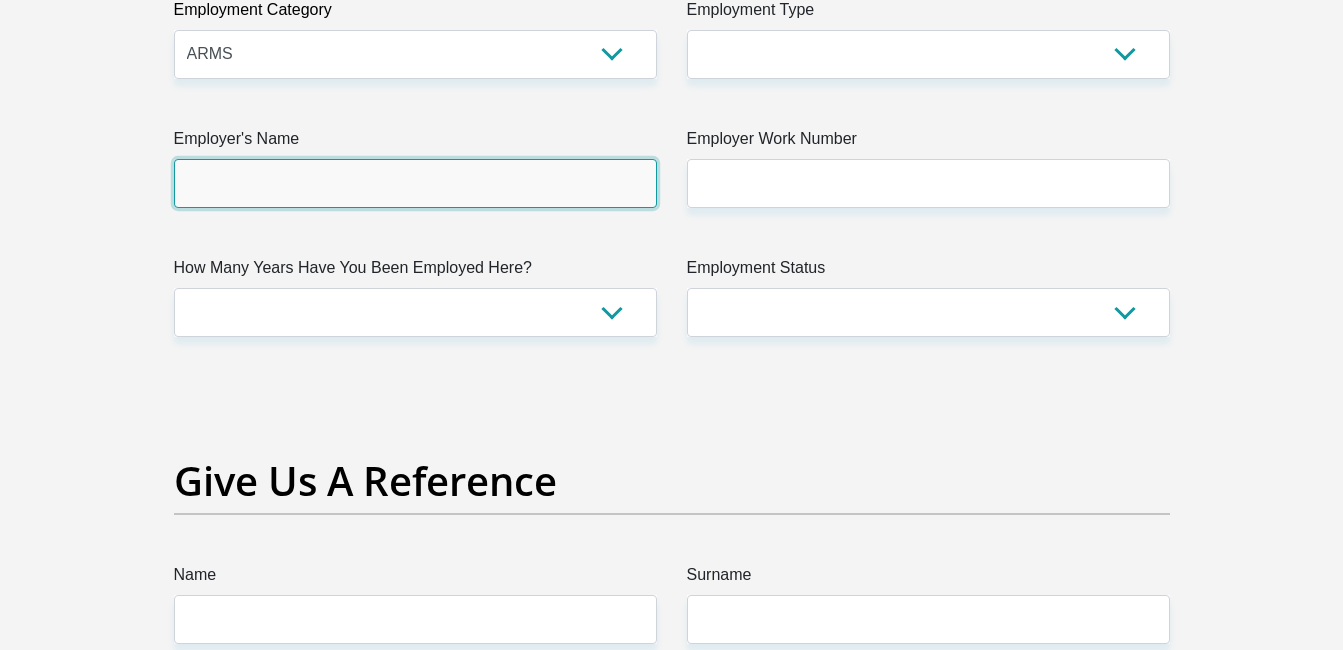 click on "Employer's Name" at bounding box center [415, 183] 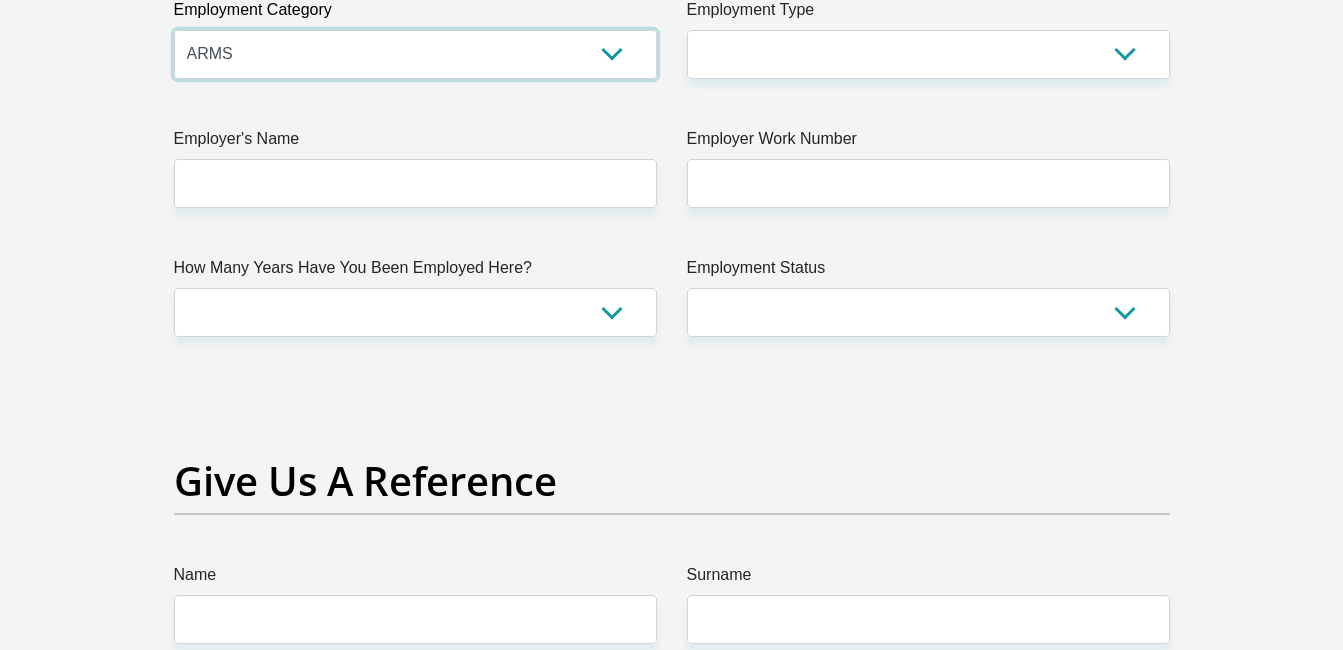 click on "AGRICULTURE
ALCOHOL & TOBACCO
CONSTRUCTION MATERIALS
METALLURGY
EQUIPMENT FOR RENEWABLE ENERGY
SPECIALIZED CONTRACTORS
CAR
GAMING (INCL. INTERNET
OTHER WHOLESALE
UNLICENSED PHARMACEUTICALS
CURRENCY EXCHANGE HOUSES
OTHER FINANCIAL INSTITUTIONS & INSURANCE
REAL ESTATE AGENTS
OIL & GAS
OTHER MATERIALS (E.G. IRON ORE)
PRECIOUS STONES & PRECIOUS METALS
POLITICAL ORGANIZATIONS
RELIGIOUS ORGANIZATIONS(NOT SECTS)
ACTI. HAVING BUSINESS DEAL WITH PUBLIC ADMINISTRATION
LAUNDROMATS" at bounding box center (415, 54) 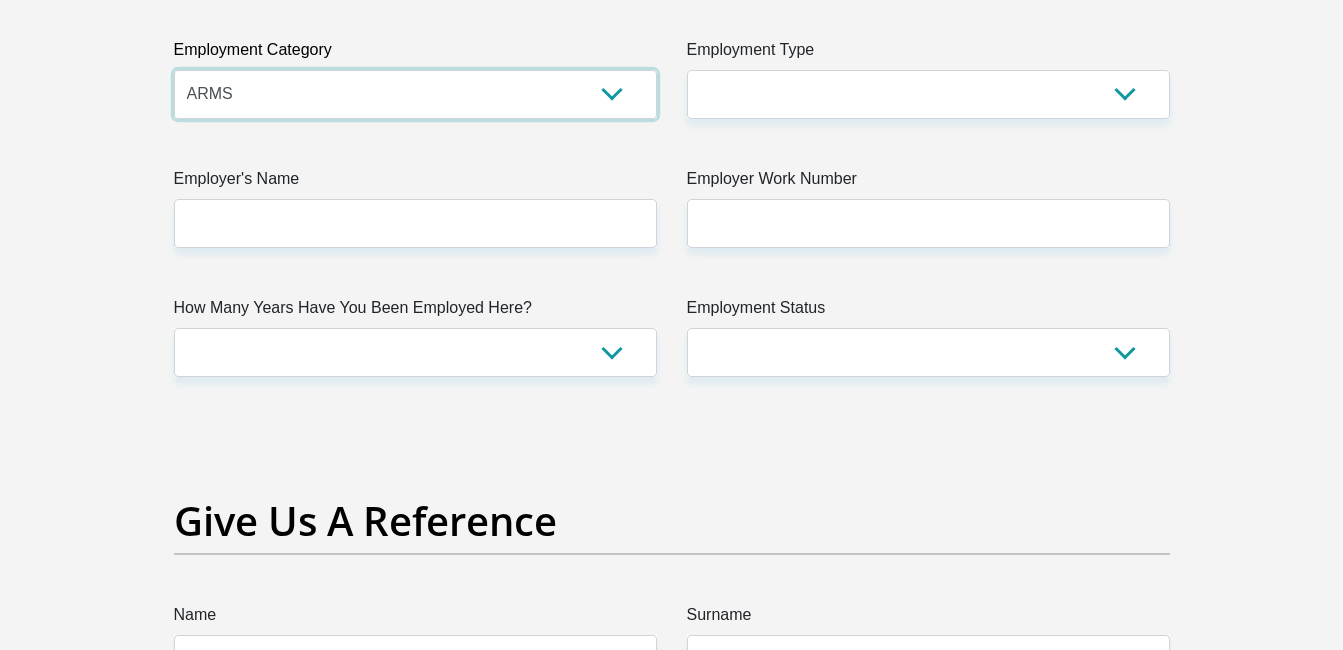 scroll, scrollTop: 3664, scrollLeft: 0, axis: vertical 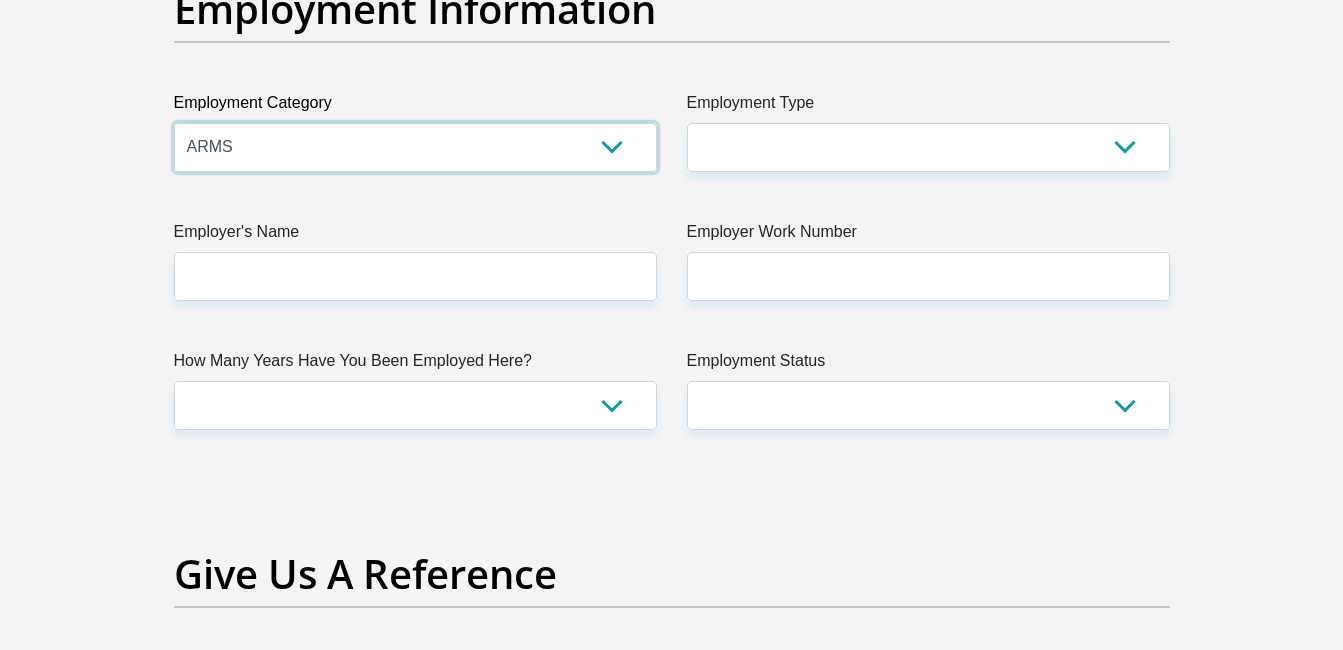 click on "AGRICULTURE
ALCOHOL & TOBACCO
CONSTRUCTION MATERIALS
METALLURGY
EQUIPMENT FOR RENEWABLE ENERGY
SPECIALIZED CONTRACTORS
CAR
GAMING (INCL. INTERNET
OTHER WHOLESALE
UNLICENSED PHARMACEUTICALS
CURRENCY EXCHANGE HOUSES
OTHER FINANCIAL INSTITUTIONS & INSURANCE
REAL ESTATE AGENTS
OIL & GAS
OTHER MATERIALS (E.G. IRON ORE)
PRECIOUS STONES & PRECIOUS METALS
POLITICAL ORGANIZATIONS
RELIGIOUS ORGANIZATIONS(NOT SECTS)
ACTI. HAVING BUSINESS DEAL WITH PUBLIC ADMINISTRATION
LAUNDROMATS" at bounding box center (415, 147) 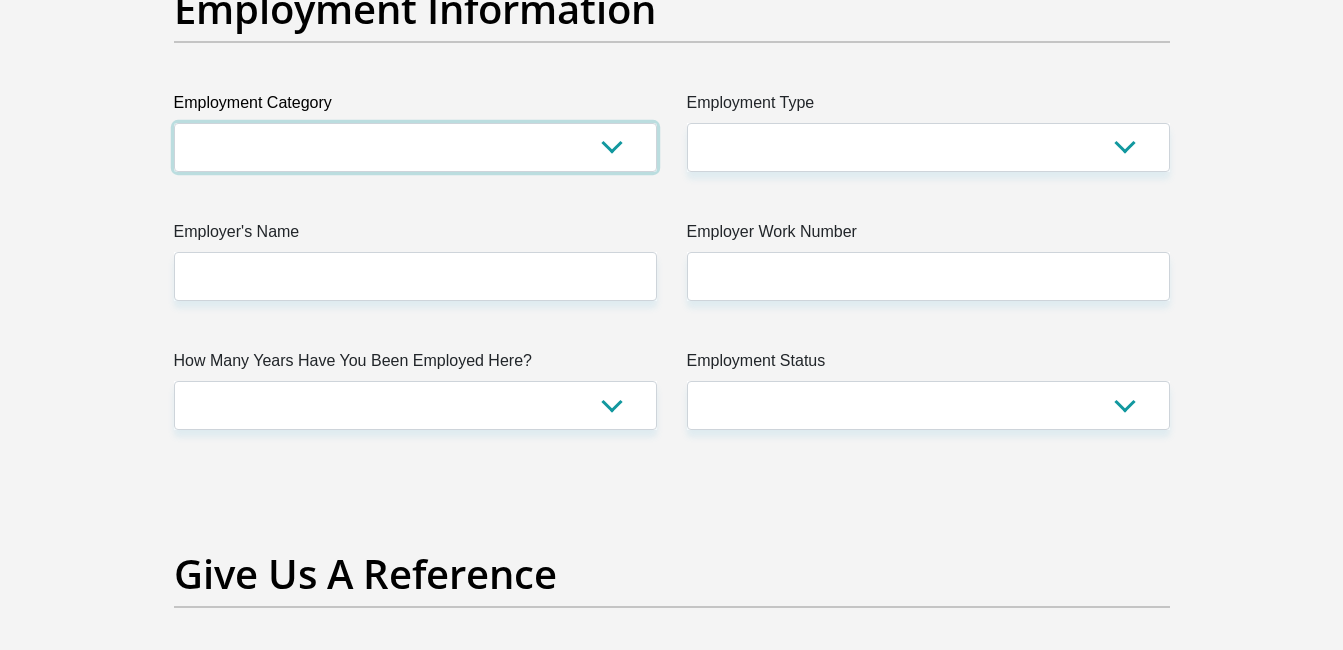 click on "AGRICULTURE
ALCOHOL & TOBACCO
CONSTRUCTION MATERIALS
METALLURGY
EQUIPMENT FOR RENEWABLE ENERGY
SPECIALIZED CONTRACTORS
CAR
GAMING (INCL. INTERNET
OTHER WHOLESALE
UNLICENSED PHARMACEUTICALS
CURRENCY EXCHANGE HOUSES
OTHER FINANCIAL INSTITUTIONS & INSURANCE
REAL ESTATE AGENTS
OIL & GAS
OTHER MATERIALS (E.G. IRON ORE)
PRECIOUS STONES & PRECIOUS METALS
POLITICAL ORGANIZATIONS
RELIGIOUS ORGANIZATIONS(NOT SECTS)
ACTI. HAVING BUSINESS DEAL WITH PUBLIC ADMINISTRATION
LAUNDROMATS" at bounding box center [415, 147] 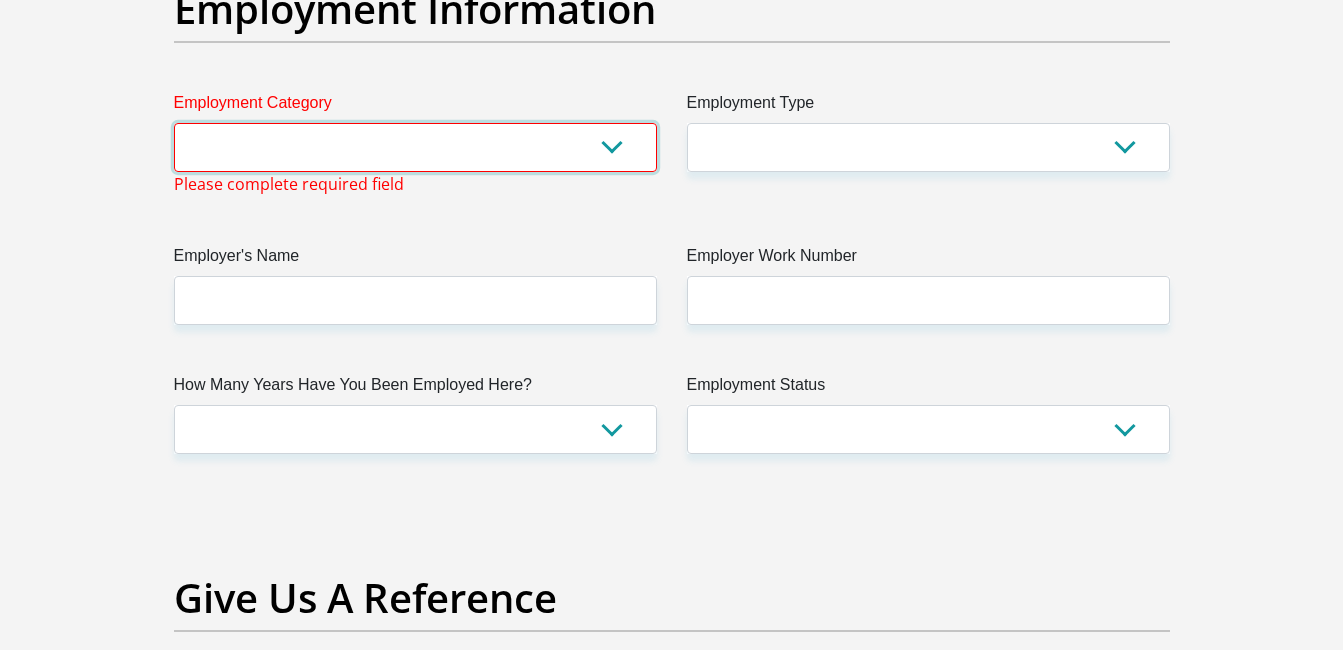 click on "AGRICULTURE
ALCOHOL & TOBACCO
CONSTRUCTION MATERIALS
METALLURGY
EQUIPMENT FOR RENEWABLE ENERGY
SPECIALIZED CONTRACTORS
CAR
GAMING (INCL. INTERNET
OTHER WHOLESALE
UNLICENSED PHARMACEUTICALS
CURRENCY EXCHANGE HOUSES
OTHER FINANCIAL INSTITUTIONS & INSURANCE
REAL ESTATE AGENTS
OIL & GAS
OTHER MATERIALS (E.G. IRON ORE)
PRECIOUS STONES & PRECIOUS METALS
POLITICAL ORGANIZATIONS
RELIGIOUS ORGANIZATIONS(NOT SECTS)
ACTI. HAVING BUSINESS DEAL WITH PUBLIC ADMINISTRATION
LAUNDROMATS" at bounding box center [415, 147] 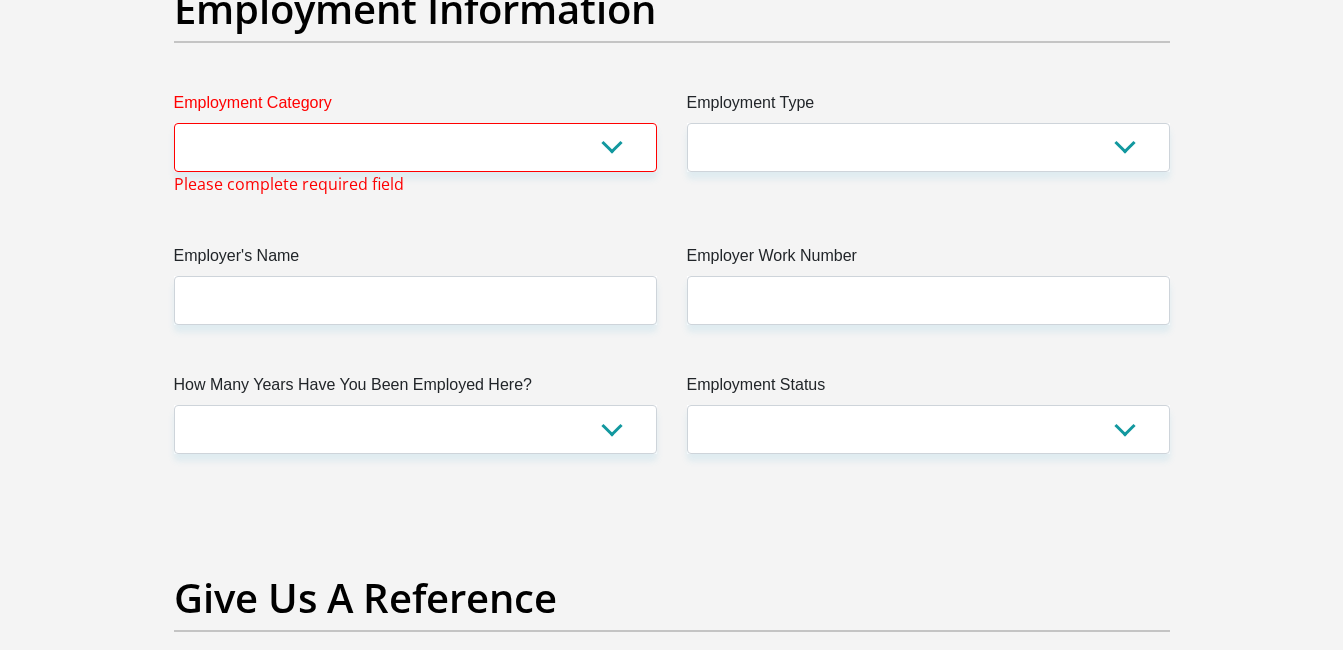 click on "Title
Mr
Ms
Mrs
Dr
Other
First Name
euclidendumiso
Surname
come
ID Number
9112135829087
Please input valid ID number
Race
Black
Coloured
Indian
White
Other
Contact Number
0835427600
Please input valid contact number
Nationality
South Africa
Afghanistan
Aland Islands  Albania  Chad" at bounding box center [672, -85] 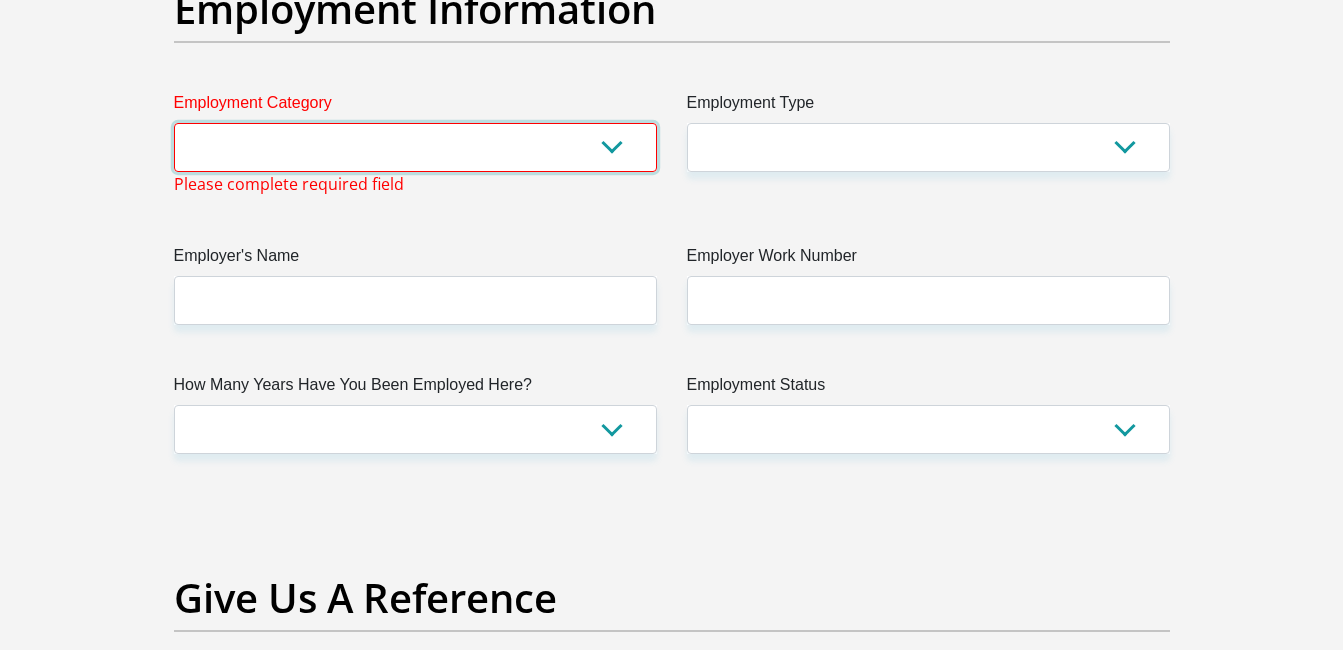 click on "AGRICULTURE
ALCOHOL & TOBACCO
CONSTRUCTION MATERIALS
METALLURGY
EQUIPMENT FOR RENEWABLE ENERGY
SPECIALIZED CONTRACTORS
CAR
GAMING (INCL. INTERNET
OTHER WHOLESALE
UNLICENSED PHARMACEUTICALS
CURRENCY EXCHANGE HOUSES
OTHER FINANCIAL INSTITUTIONS & INSURANCE
REAL ESTATE AGENTS
OIL & GAS
OTHER MATERIALS (E.G. IRON ORE)
PRECIOUS STONES & PRECIOUS METALS
POLITICAL ORGANIZATIONS
RELIGIOUS ORGANIZATIONS(NOT SECTS)
ACTI. HAVING BUSINESS DEAL WITH PUBLIC ADMINISTRATION
LAUNDROMATS" at bounding box center [415, 147] 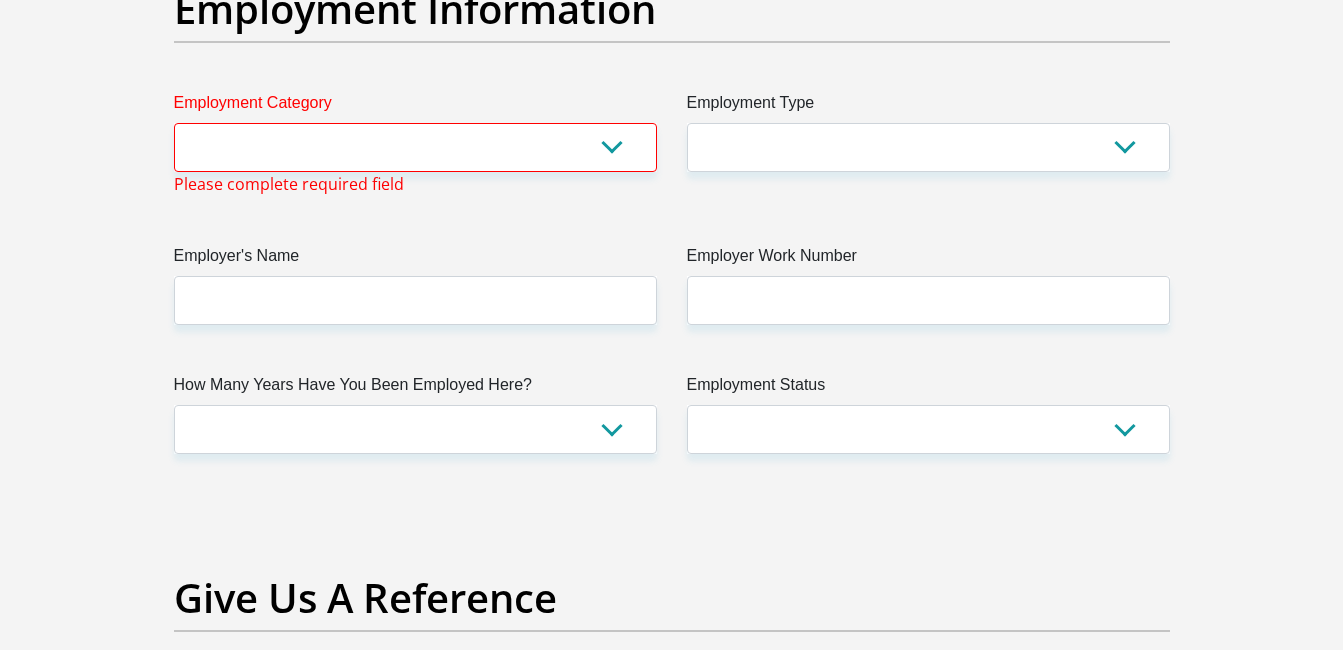 click on "Personal Details
Title
Mr
Ms
Mrs
Dr
Other
First Name
euclidendumiso
Surname
come
ID Number
9112135829087
Please input valid ID number
Race
Black
Coloured
Indian
White
Other
Contact Number
0835427600
Please input valid contact number
Albania" at bounding box center [671, -79] 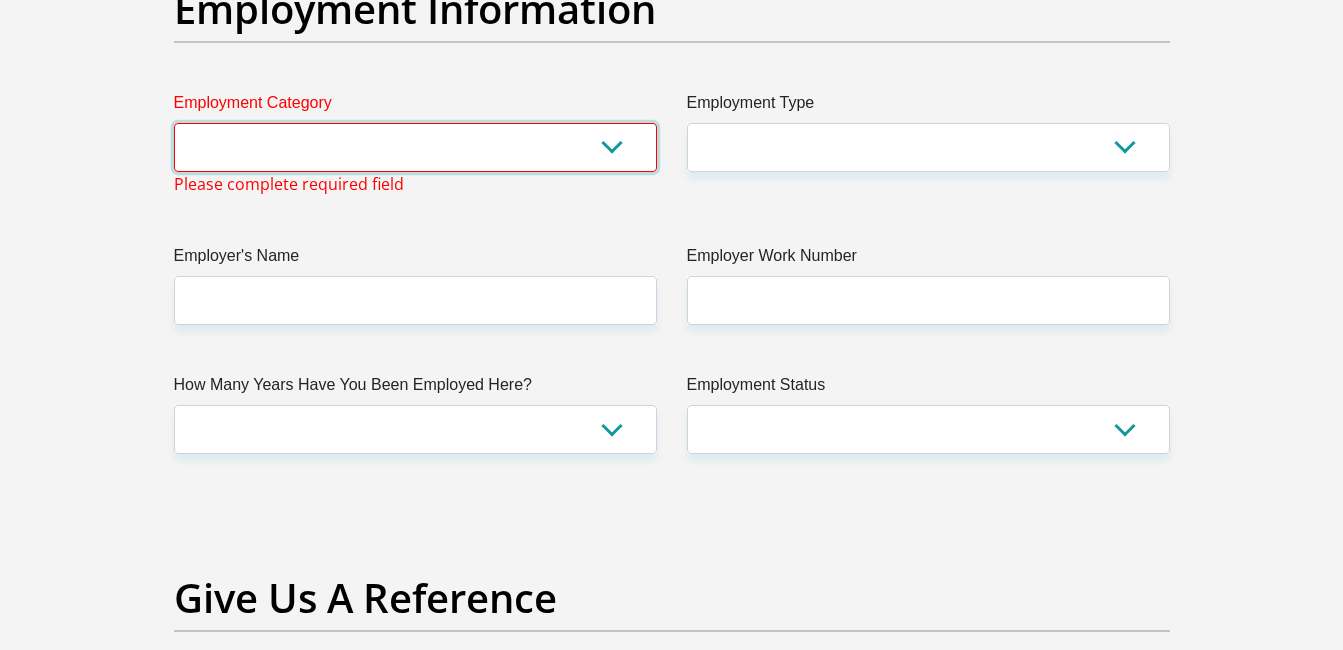 click on "AGRICULTURE
ALCOHOL & TOBACCO
CONSTRUCTION MATERIALS
METALLURGY
EQUIPMENT FOR RENEWABLE ENERGY
SPECIALIZED CONTRACTORS
CAR
GAMING (INCL. INTERNET
OTHER WHOLESALE
UNLICENSED PHARMACEUTICALS
CURRENCY EXCHANGE HOUSES
OTHER FINANCIAL INSTITUTIONS & INSURANCE
REAL ESTATE AGENTS
OIL & GAS
OTHER MATERIALS (E.G. IRON ORE)
PRECIOUS STONES & PRECIOUS METALS
POLITICAL ORGANIZATIONS
RELIGIOUS ORGANIZATIONS(NOT SECTS)
ACTI. HAVING BUSINESS DEAL WITH PUBLIC ADMINISTRATION
LAUNDROMATS" at bounding box center (415, 147) 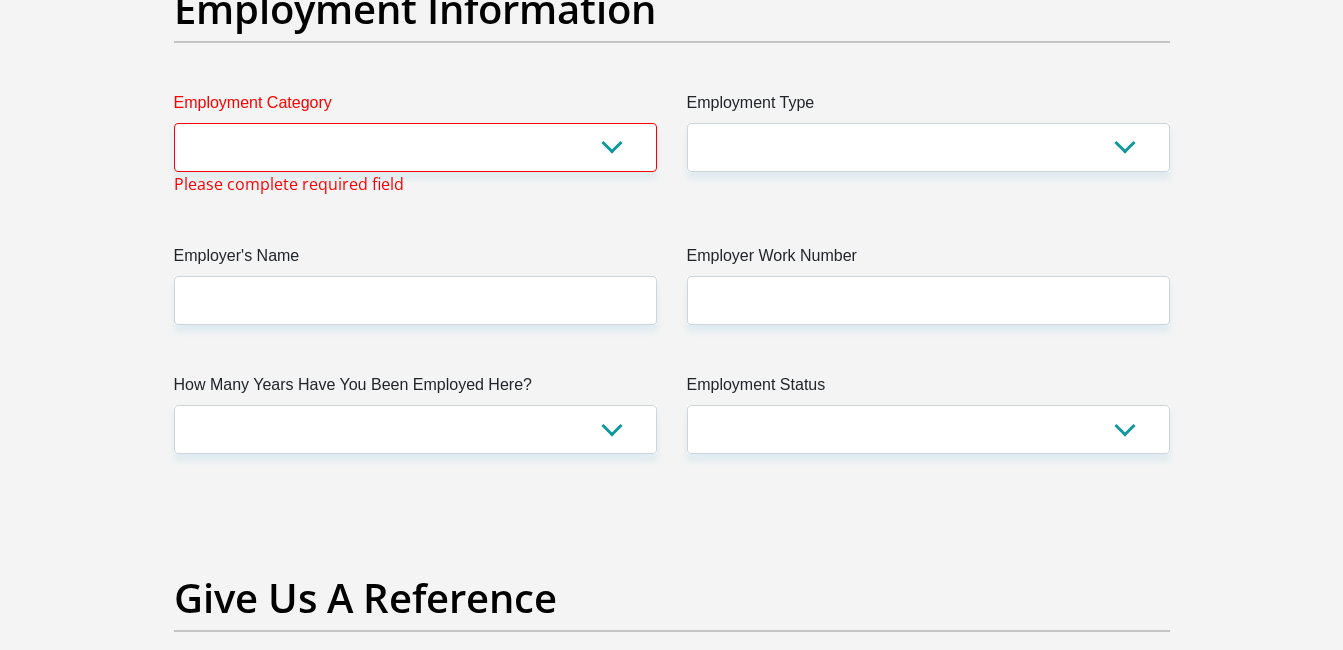 click on "Employment Information" at bounding box center [672, 38] 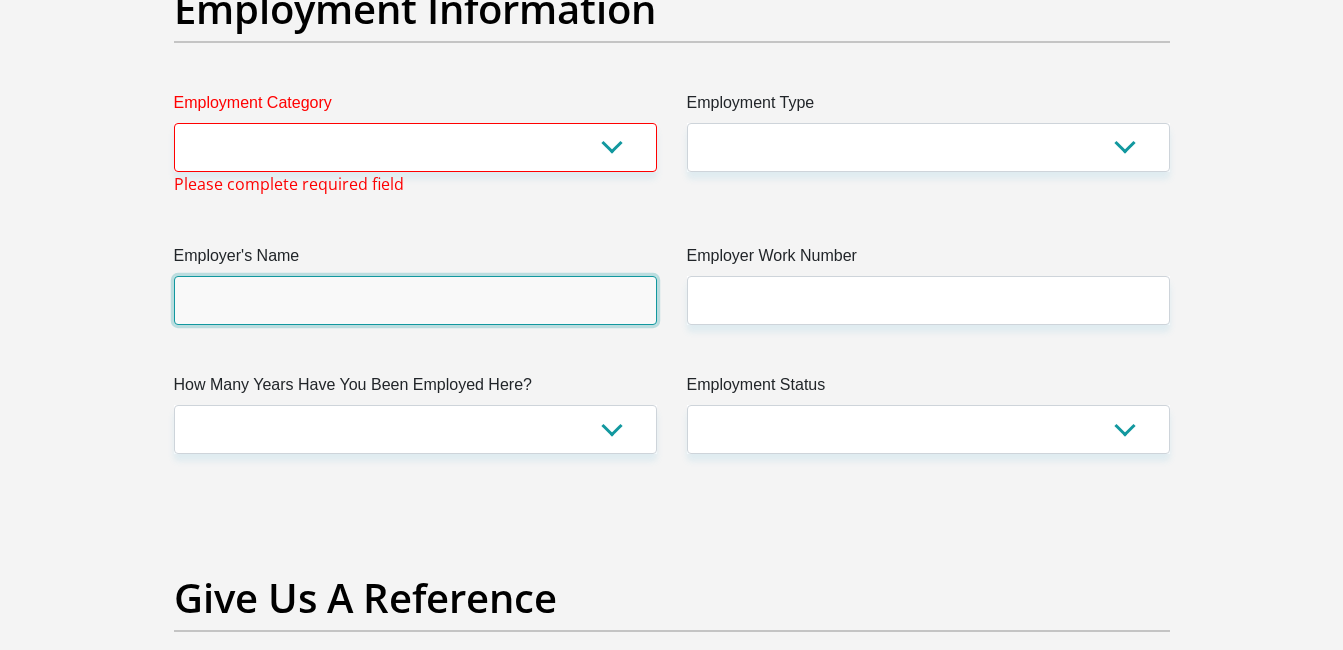 click on "Employer's Name" at bounding box center (415, 300) 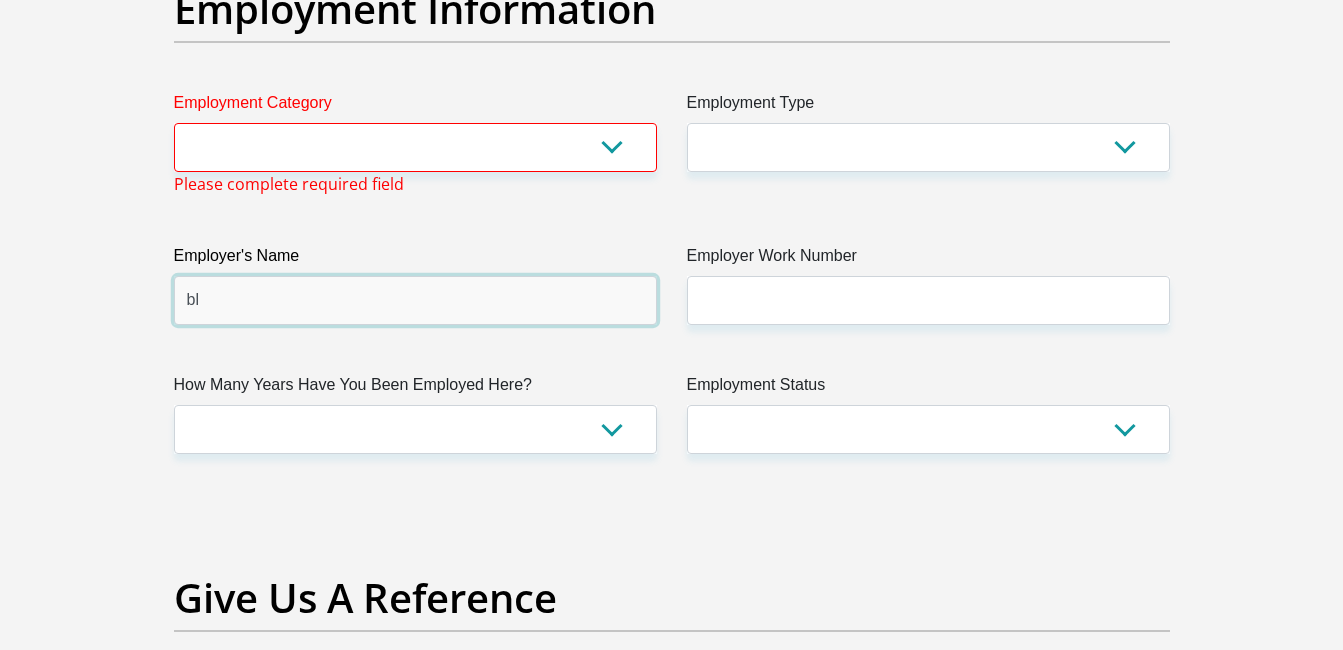 type on "b" 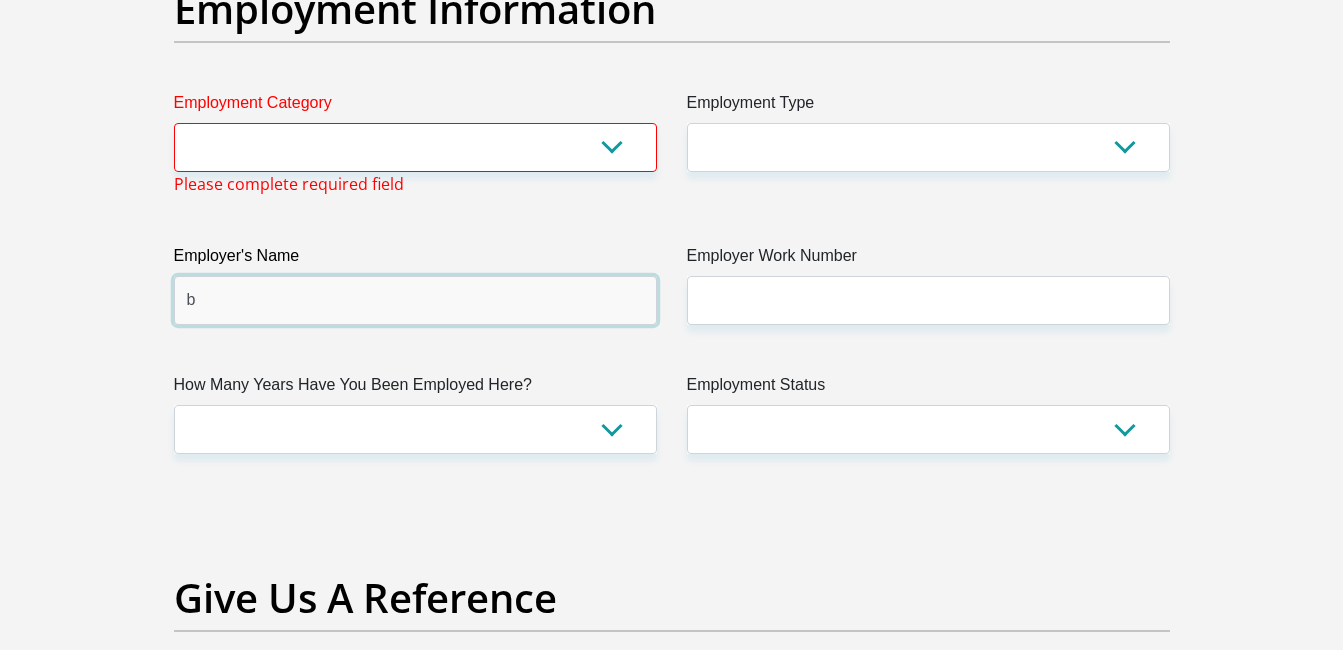 type 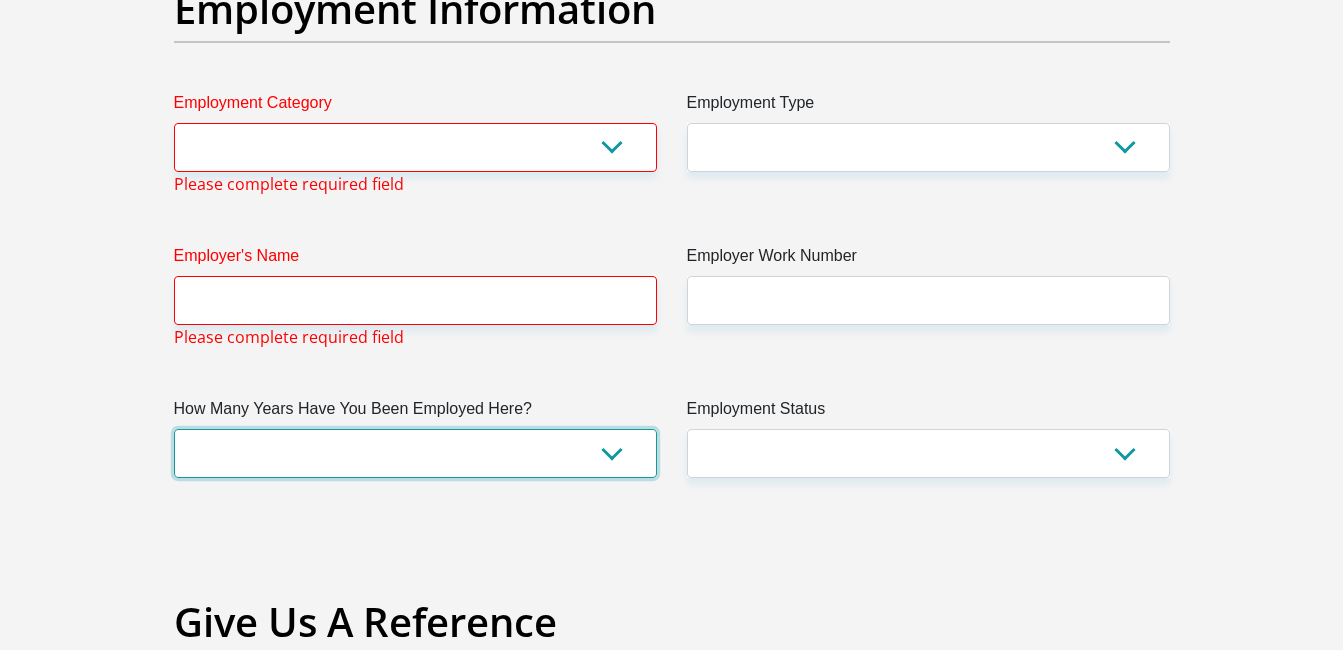 click on "less than 1 year
1-3 years
3-5 years
5+ years" at bounding box center (415, 453) 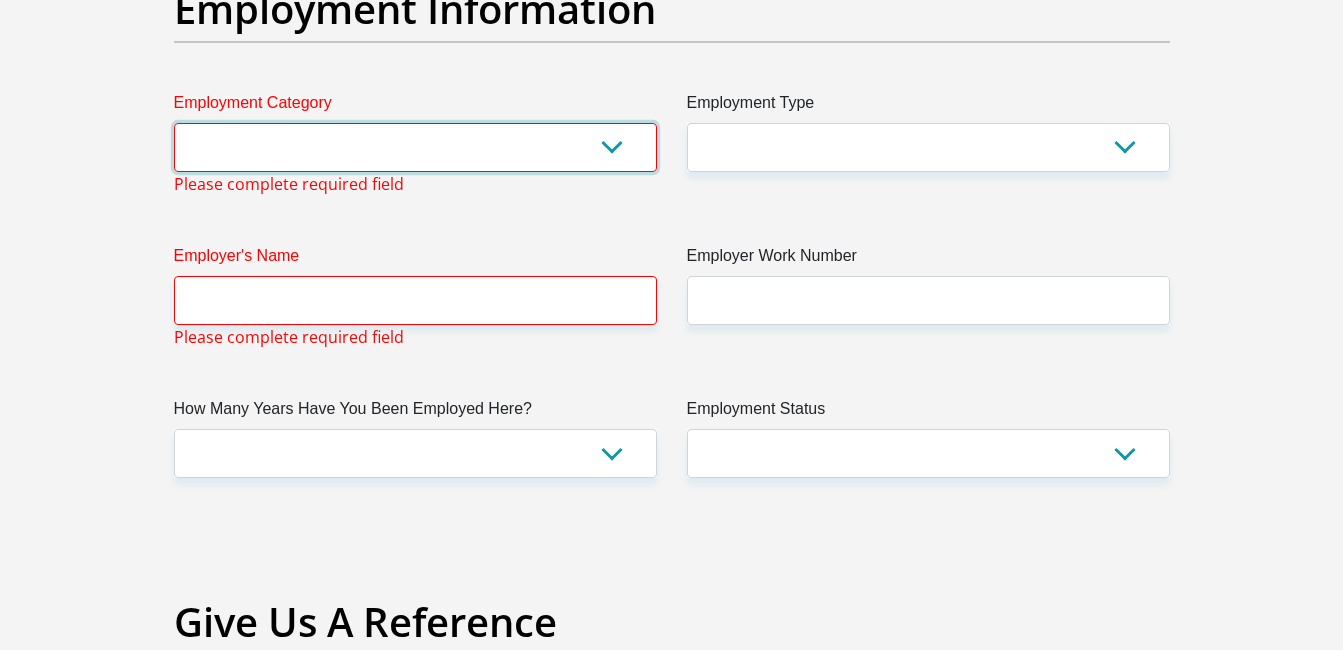 click on "AGRICULTURE
ALCOHOL & TOBACCO
CONSTRUCTION MATERIALS
METALLURGY
EQUIPMENT FOR RENEWABLE ENERGY
SPECIALIZED CONTRACTORS
CAR
GAMING (INCL. INTERNET
OTHER WHOLESALE
UNLICENSED PHARMACEUTICALS
CURRENCY EXCHANGE HOUSES
OTHER FINANCIAL INSTITUTIONS & INSURANCE
REAL ESTATE AGENTS
OIL & GAS
OTHER MATERIALS (E.G. IRON ORE)
PRECIOUS STONES & PRECIOUS METALS
POLITICAL ORGANIZATIONS
RELIGIOUS ORGANIZATIONS(NOT SECTS)
ACTI. HAVING BUSINESS DEAL WITH PUBLIC ADMINISTRATION
LAUNDROMATS" at bounding box center [415, 147] 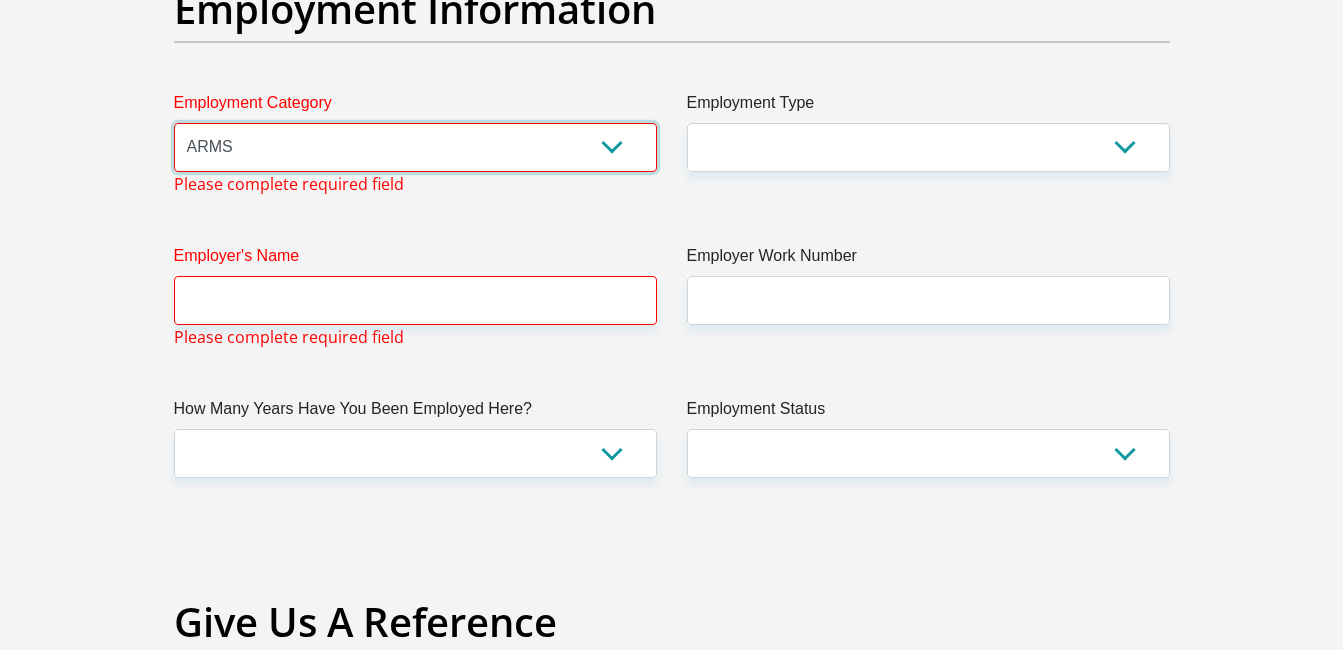 click on "AGRICULTURE
ALCOHOL & TOBACCO
CONSTRUCTION MATERIALS
METALLURGY
EQUIPMENT FOR RENEWABLE ENERGY
SPECIALIZED CONTRACTORS
CAR
GAMING (INCL. INTERNET
OTHER WHOLESALE
UNLICENSED PHARMACEUTICALS
CURRENCY EXCHANGE HOUSES
OTHER FINANCIAL INSTITUTIONS & INSURANCE
REAL ESTATE AGENTS
OIL & GAS
OTHER MATERIALS (E.G. IRON ORE)
PRECIOUS STONES & PRECIOUS METALS
POLITICAL ORGANIZATIONS
RELIGIOUS ORGANIZATIONS(NOT SECTS)
ACTI. HAVING BUSINESS DEAL WITH PUBLIC ADMINISTRATION
LAUNDROMATS" at bounding box center (415, 147) 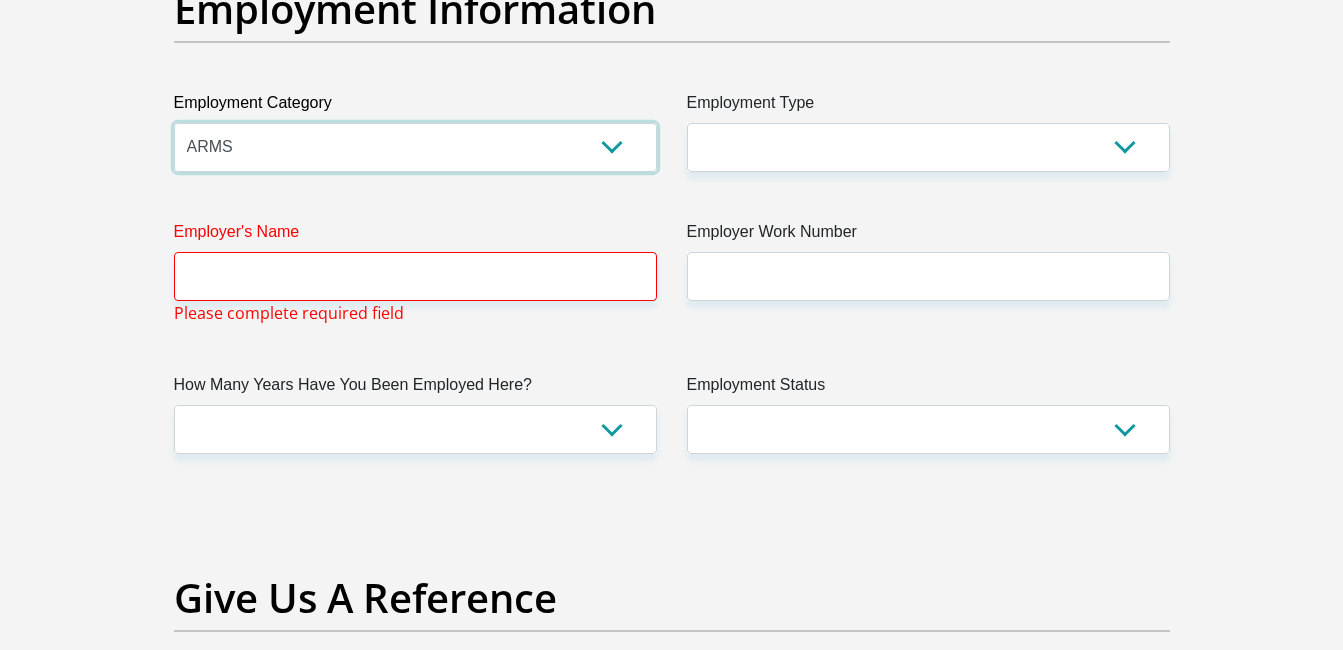 click on "AGRICULTURE
ALCOHOL & TOBACCO
CONSTRUCTION MATERIALS
METALLURGY
EQUIPMENT FOR RENEWABLE ENERGY
SPECIALIZED CONTRACTORS
CAR
GAMING (INCL. INTERNET
OTHER WHOLESALE
UNLICENSED PHARMACEUTICALS
CURRENCY EXCHANGE HOUSES
OTHER FINANCIAL INSTITUTIONS & INSURANCE
REAL ESTATE AGENTS
OIL & GAS
OTHER MATERIALS (E.G. IRON ORE)
PRECIOUS STONES & PRECIOUS METALS
POLITICAL ORGANIZATIONS
RELIGIOUS ORGANIZATIONS(NOT SECTS)
ACTI. HAVING BUSINESS DEAL WITH PUBLIC ADMINISTRATION
LAUNDROMATS" at bounding box center [415, 147] 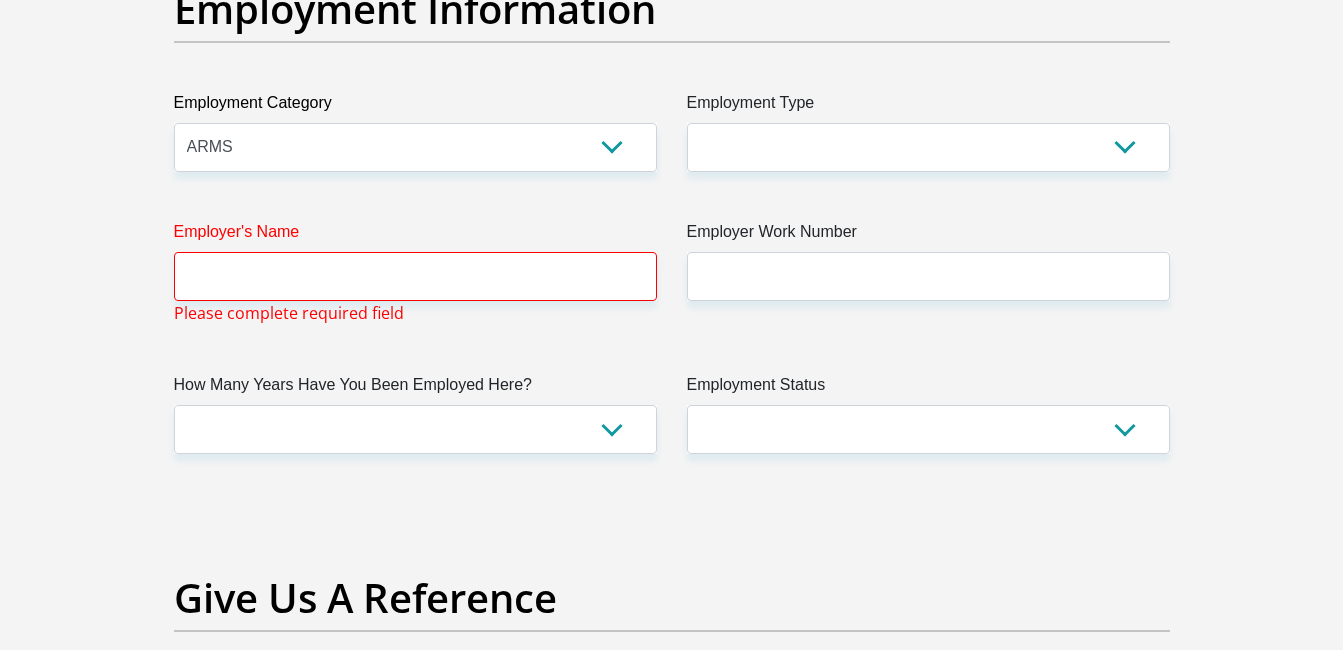 click on "Title
Mr
Ms
Mrs
Dr
Other
First Name
euclidendumiso
Surname
come
ID Number
9112135829087
Please input valid ID number
Race
Black
Coloured
Indian
White
Other
Contact Number
0835427600
Please input valid contact number
Nationality
South Africa
Afghanistan
Aland Islands  Albania  Chad" at bounding box center (672, -85) 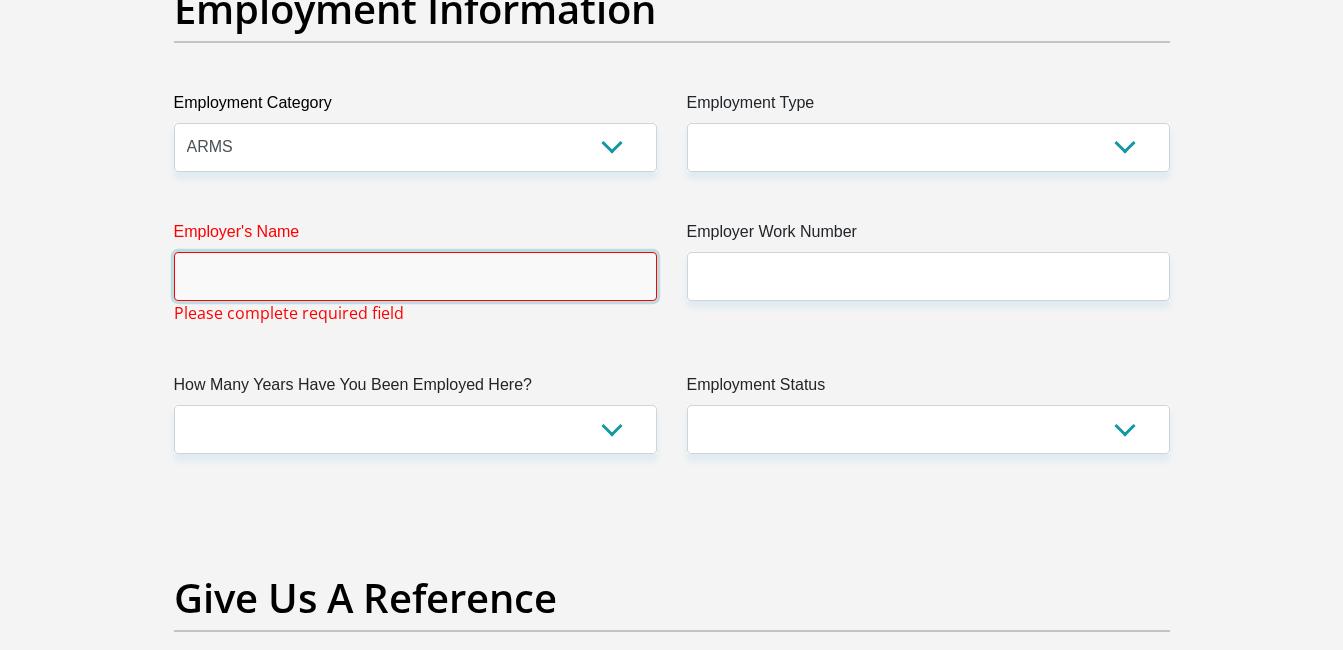 click on "Employer's Name" at bounding box center (415, 276) 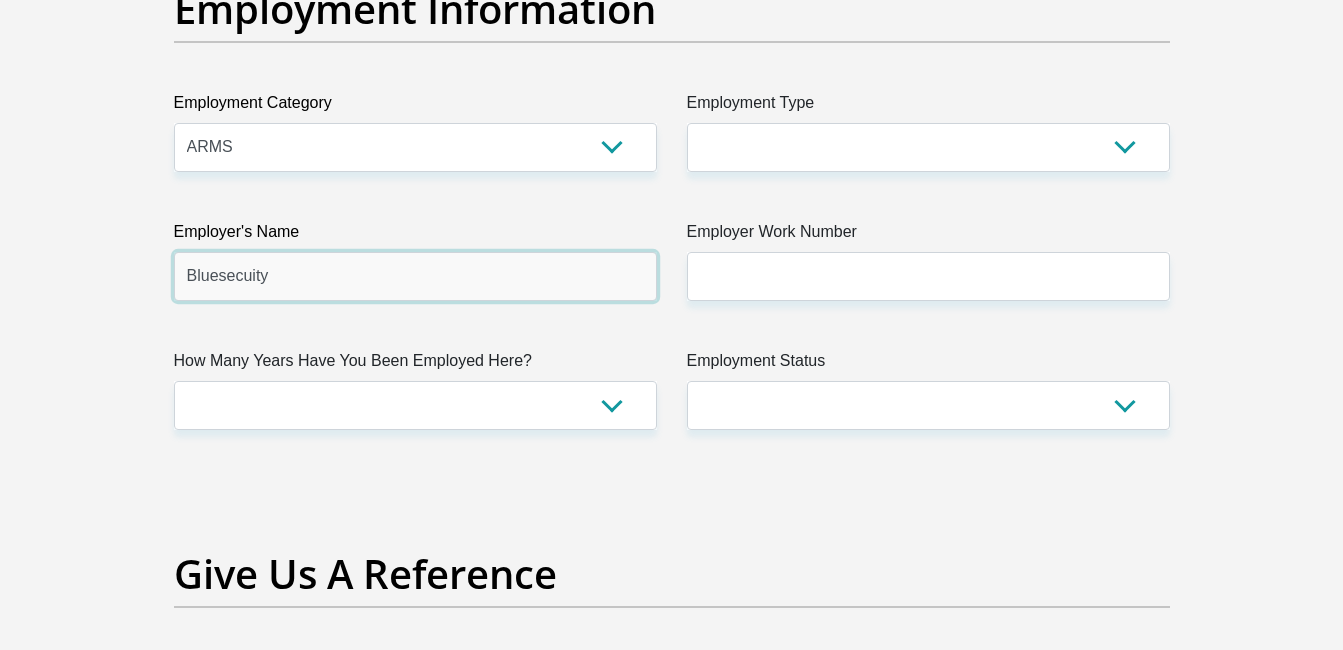 type on "Bluesecuity" 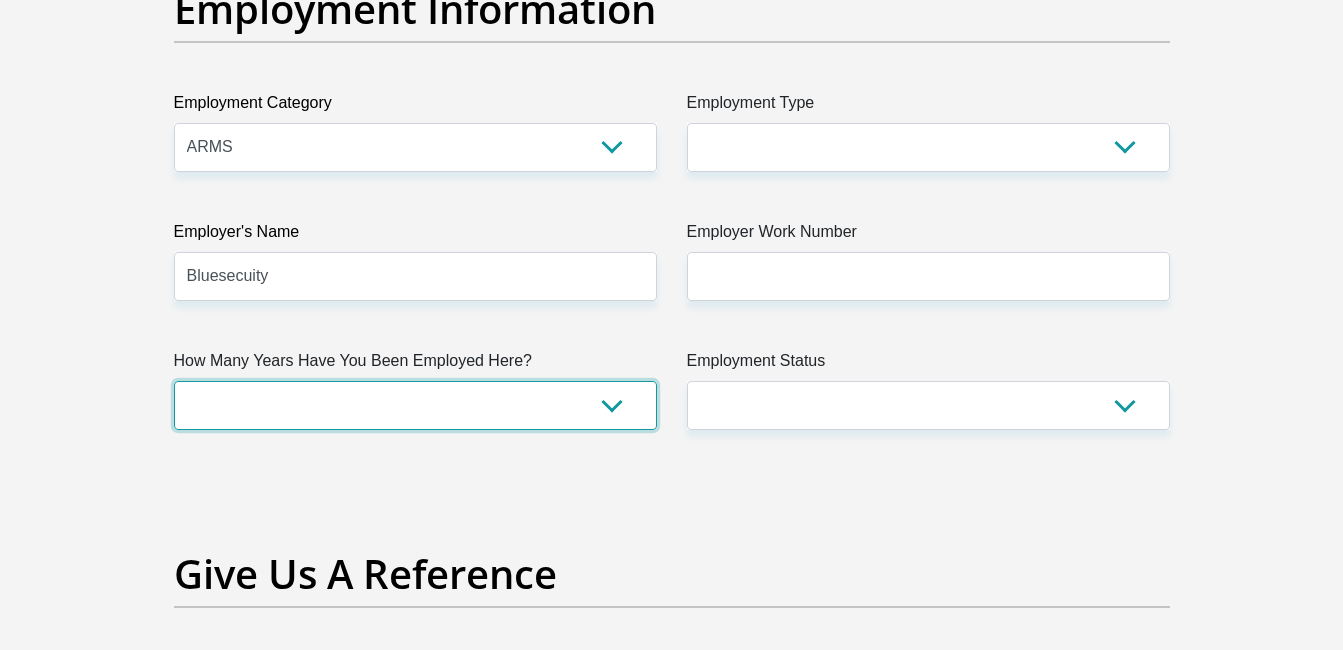 click on "less than 1 year
1-3 years
3-5 years
5+ years" at bounding box center [415, 405] 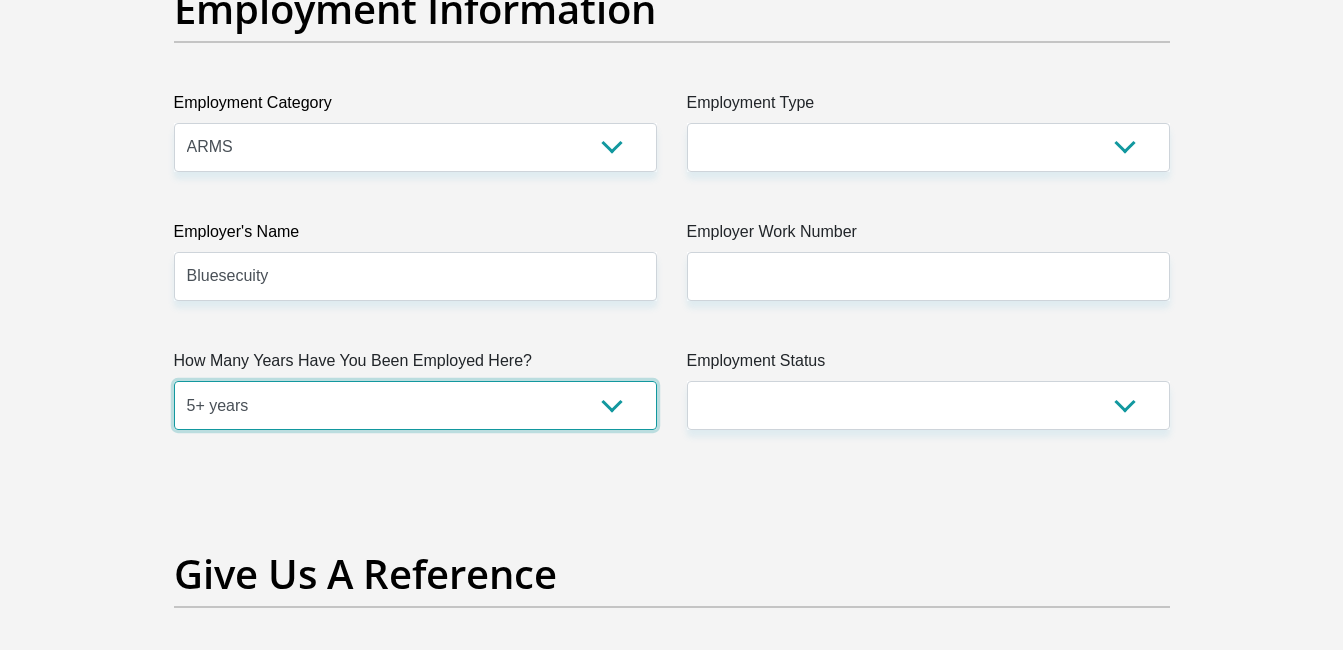 click on "less than 1 year
1-3 years
3-5 years
5+ years" at bounding box center (415, 405) 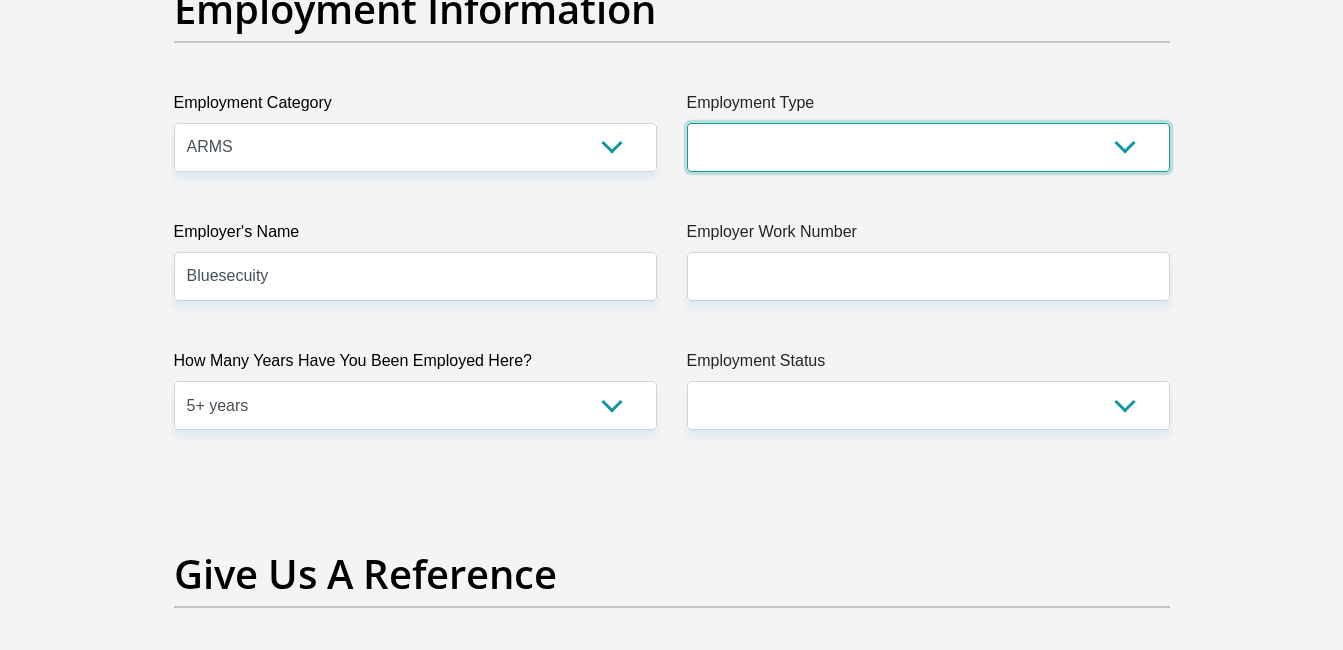 click on "College/Lecturer
Craft Seller
Creative
Driver
Executive
Farmer
Forces - Non Commissioned
Forces - Officer
Hawker
Housewife
Labourer
Licenced Professional
Manager
Miner
Non Licenced Professional
Office Staff/Clerk
Outside Worker
Pensioner
Permanent Teacher
Production/Manufacturing
Sales
Self-Employed
Semi-Professional Worker
Service Industry  Social Worker  Student" at bounding box center (928, 147) 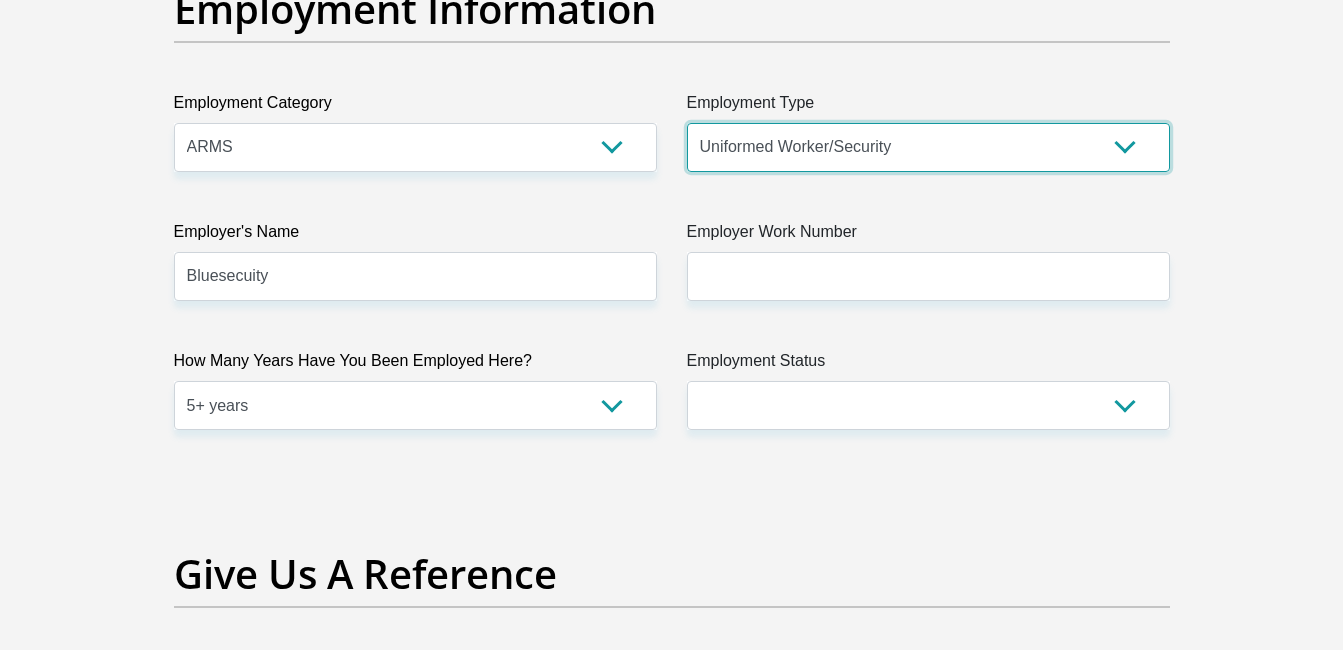 click on "College/Lecturer
Craft Seller
Creative
Driver
Executive
Farmer
Forces - Non Commissioned
Forces - Officer
Hawker
Housewife
Labourer
Licenced Professional
Manager
Miner
Non Licenced Professional
Office Staff/Clerk
Outside Worker
Pensioner
Permanent Teacher
Production/Manufacturing
Sales
Self-Employed
Semi-Professional Worker
Service Industry  Social Worker  Student" at bounding box center [928, 147] 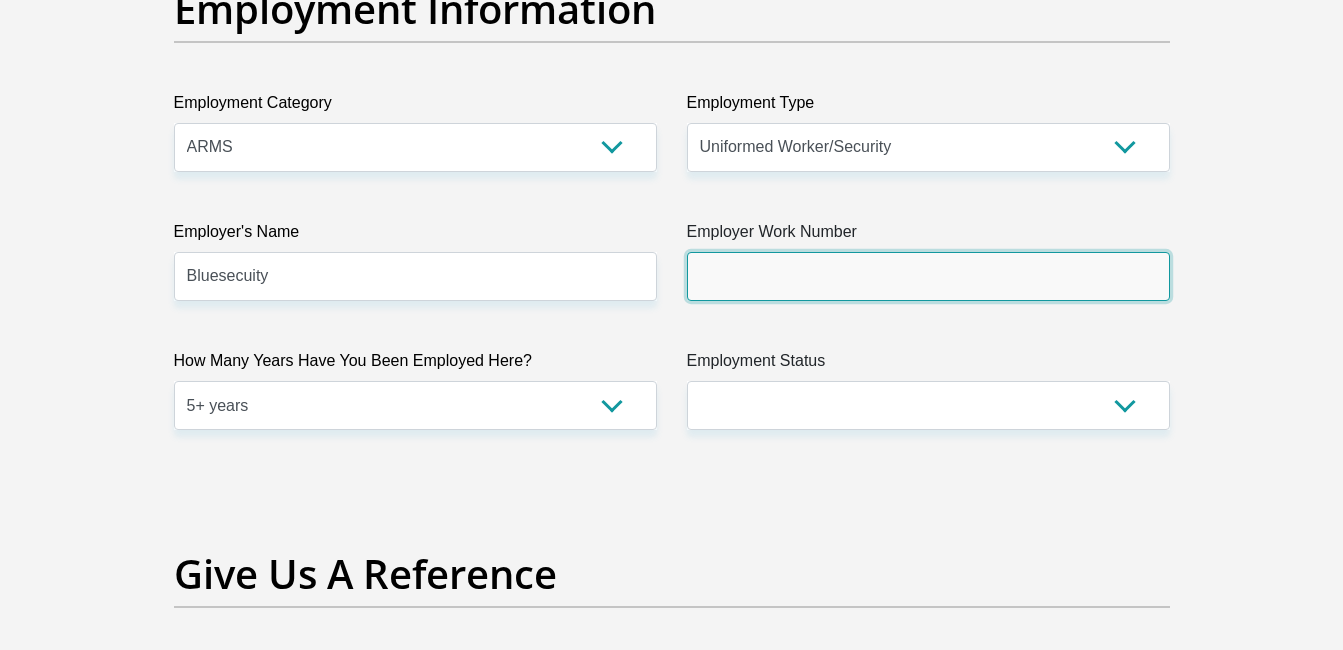 click on "Employer Work Number" at bounding box center [928, 276] 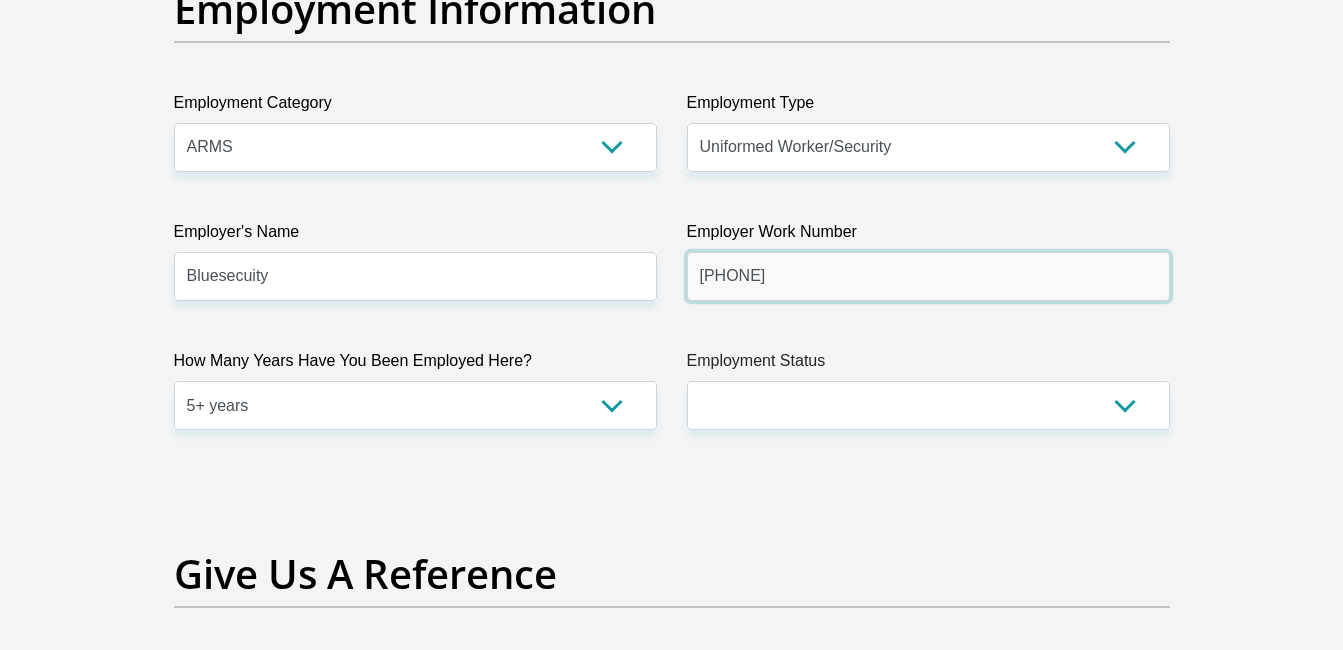 type on "0310015854" 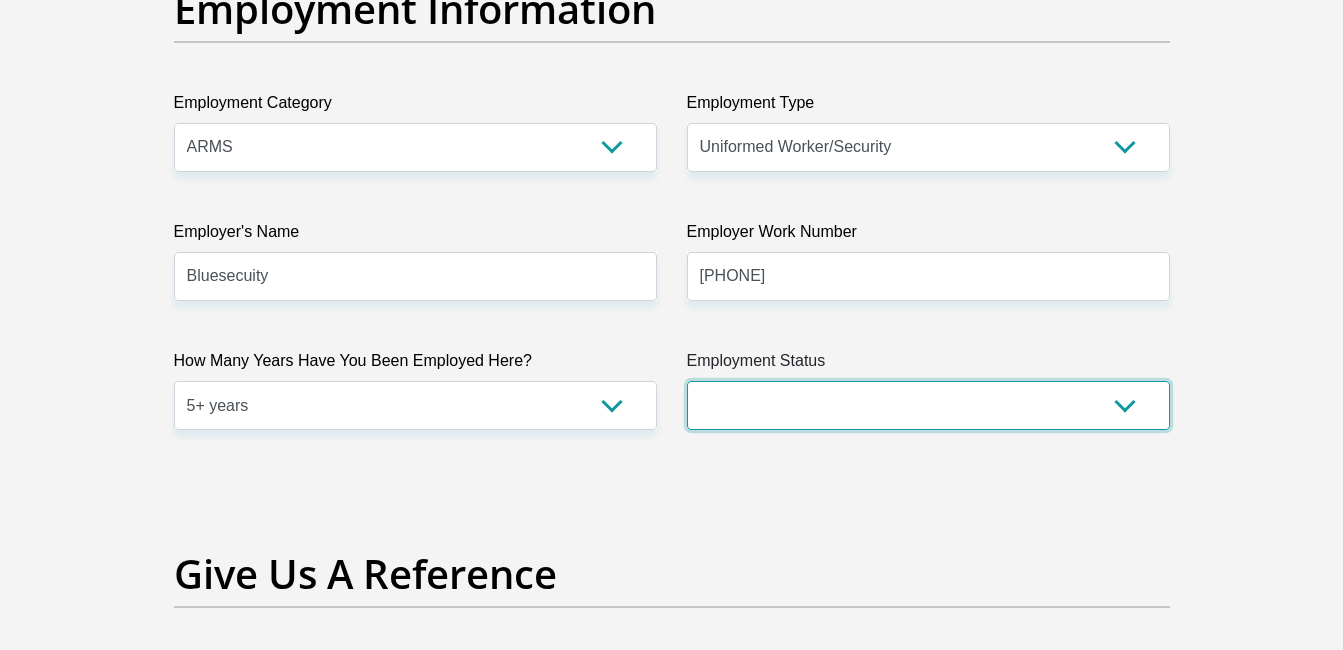 click on "Permanent/Full-time
Part-time/Casual
Contract Worker
Self-Employed
Housewife
Retired
Student
Medically Boarded
Disability
Unemployed" at bounding box center (928, 405) 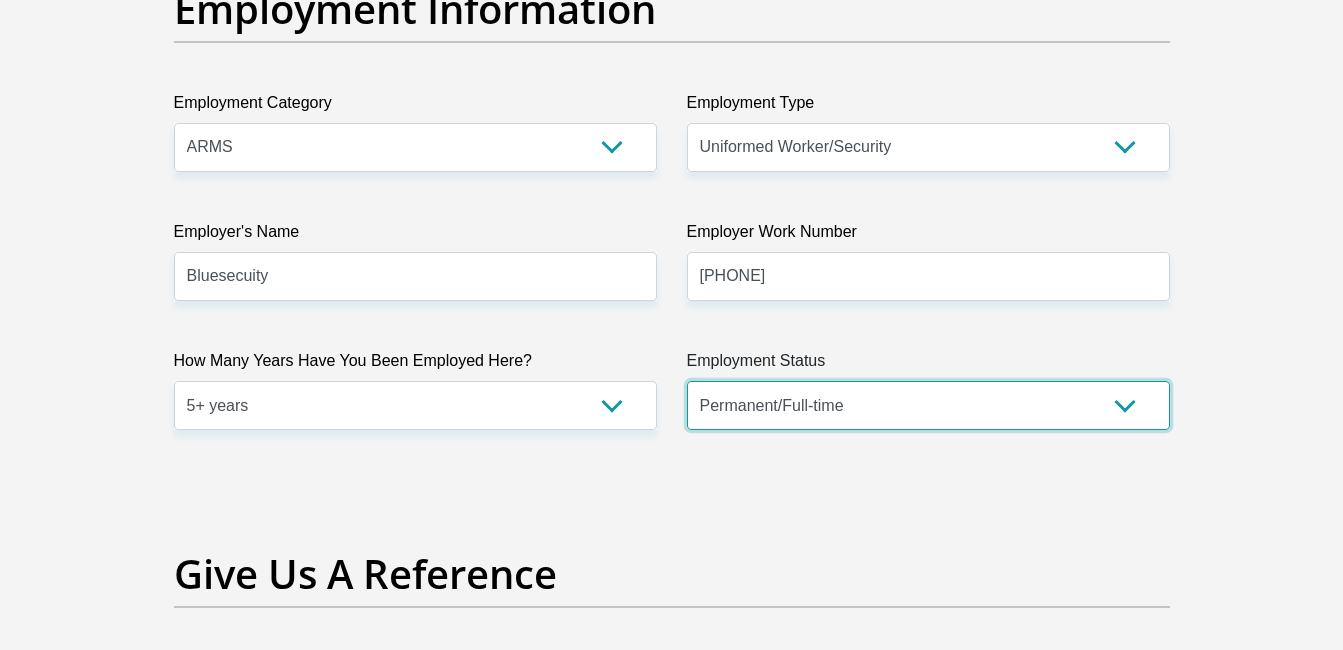 click on "Permanent/Full-time
Part-time/Casual
Contract Worker
Self-Employed
Housewife
Retired
Student
Medically Boarded
Disability
Unemployed" at bounding box center (928, 405) 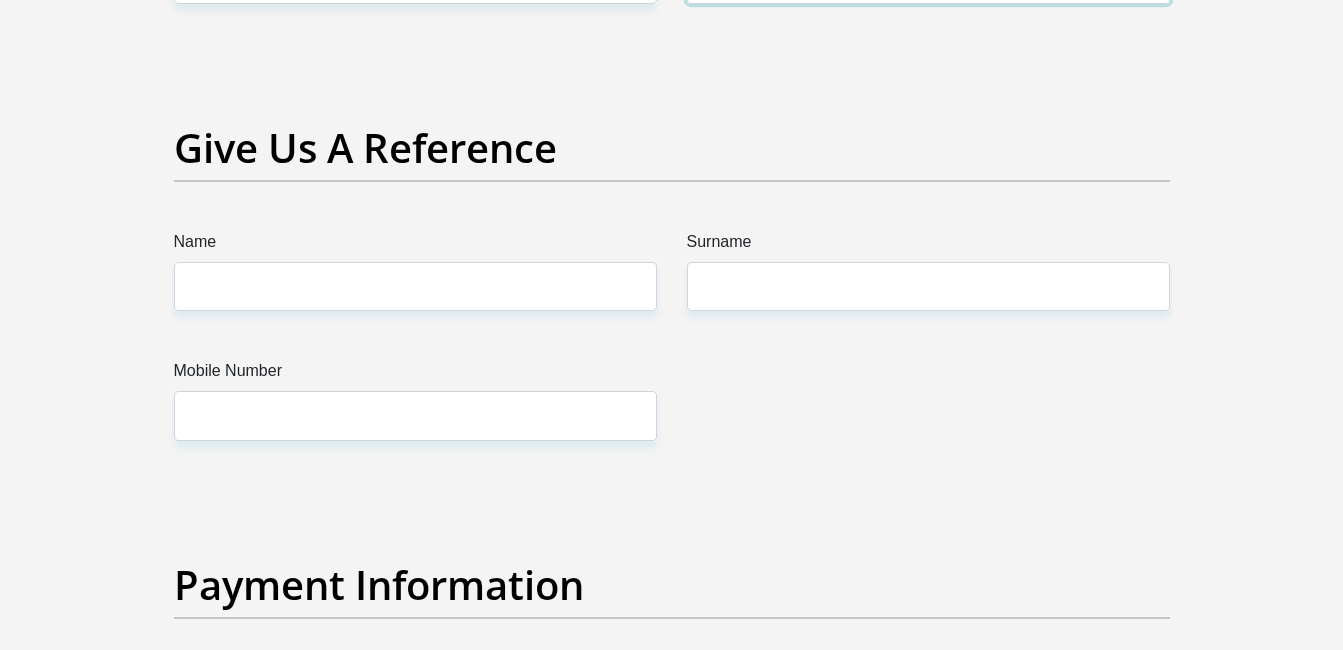 scroll, scrollTop: 4130, scrollLeft: 0, axis: vertical 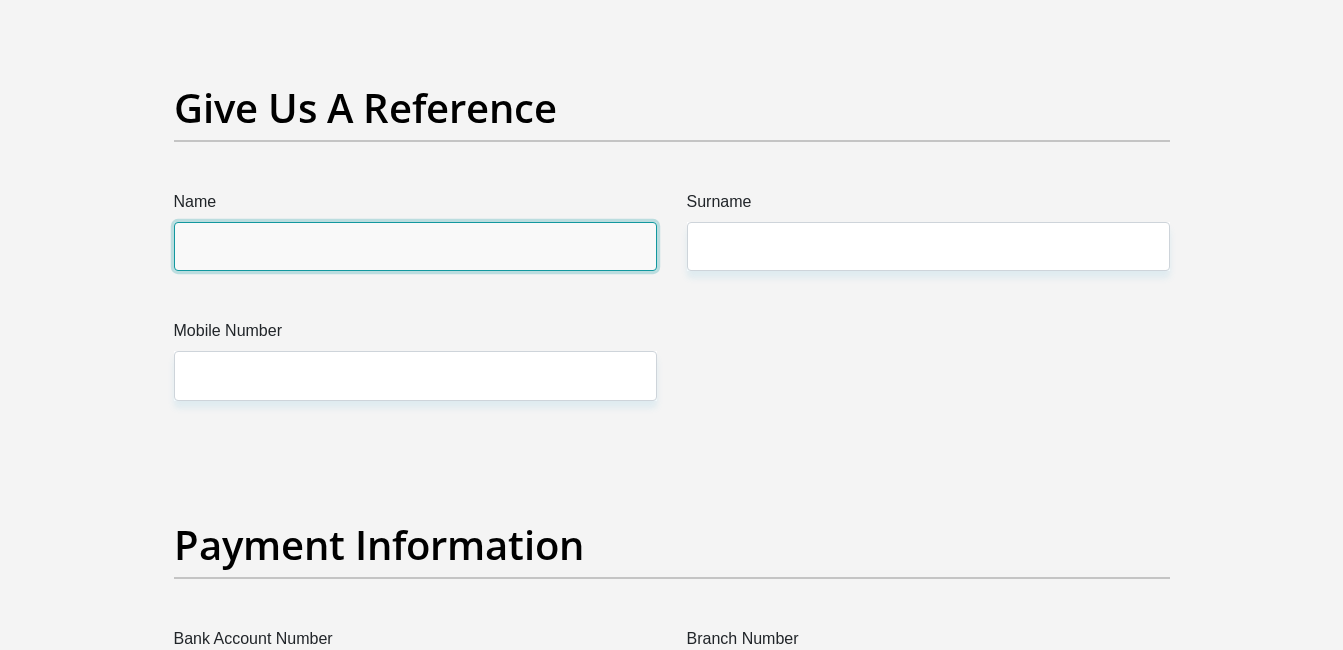 click on "Name" at bounding box center [415, 246] 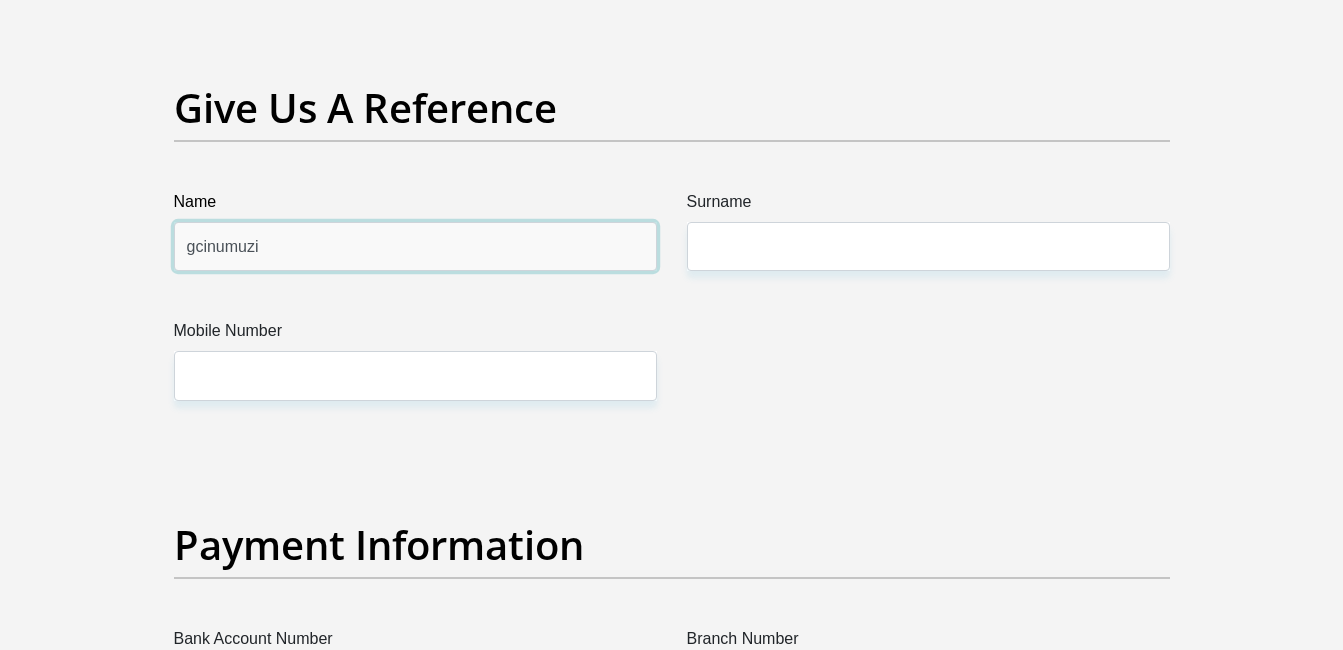 type on "gcinumuzi" 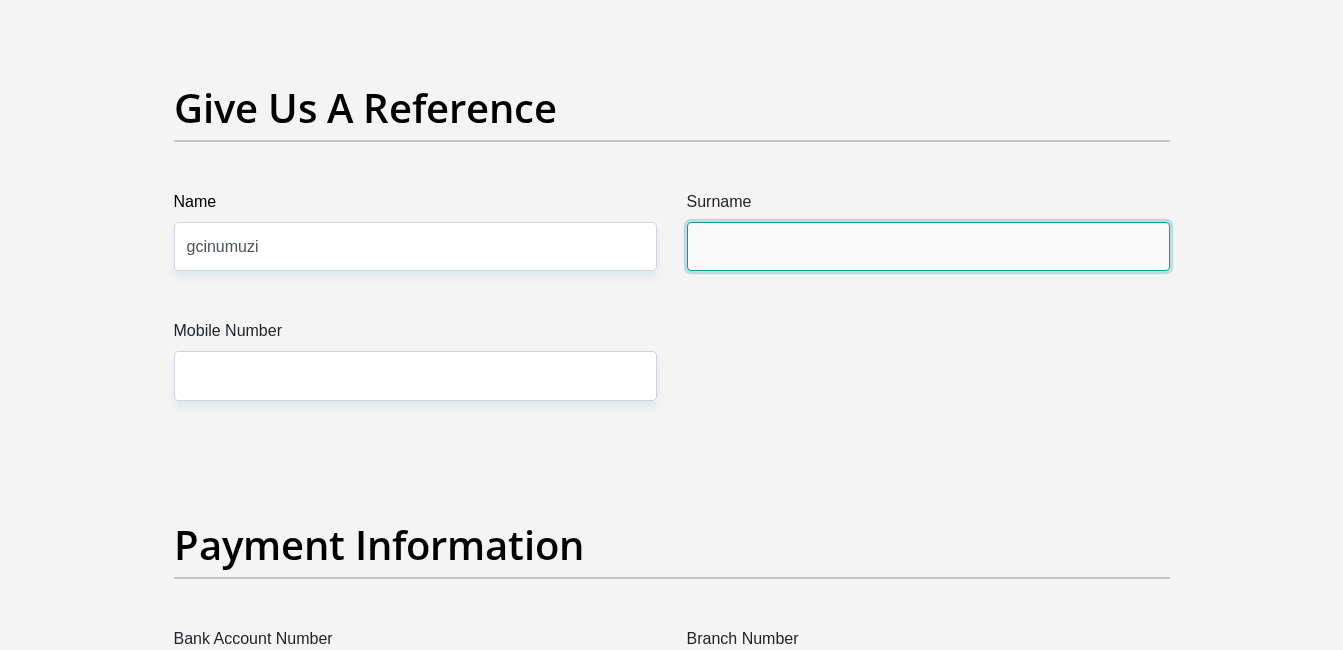click on "Surname" at bounding box center [928, 246] 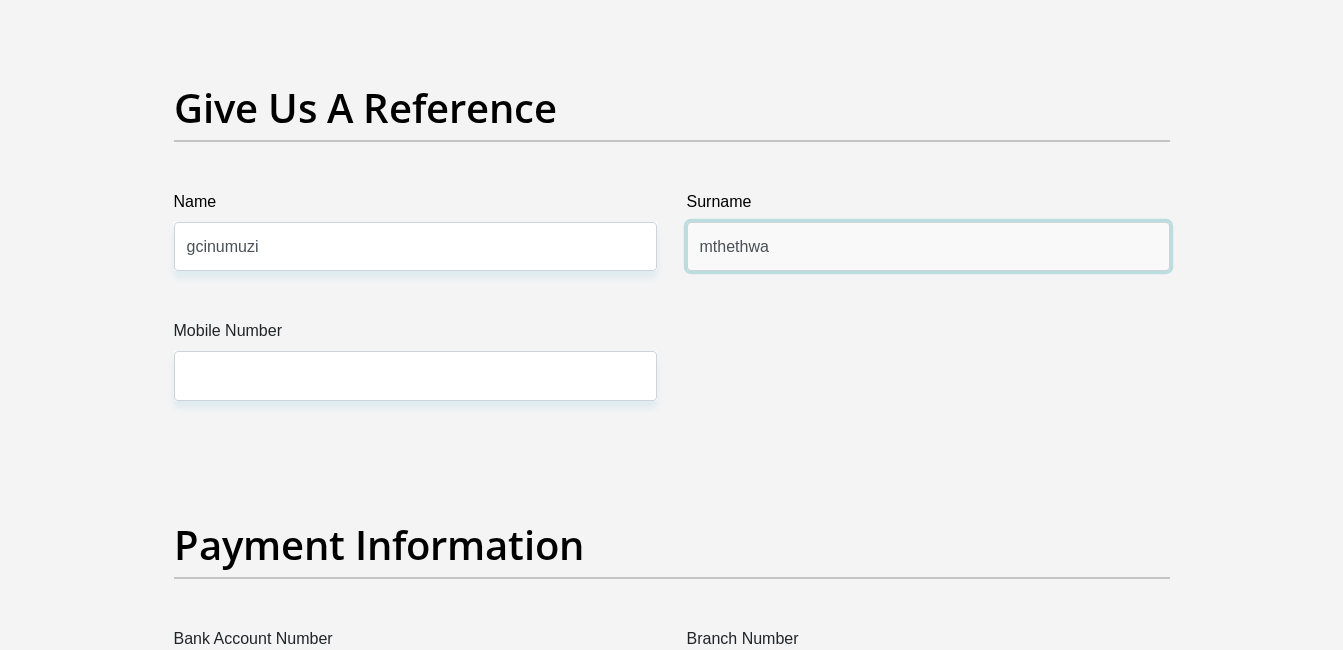 type on "mthethwa" 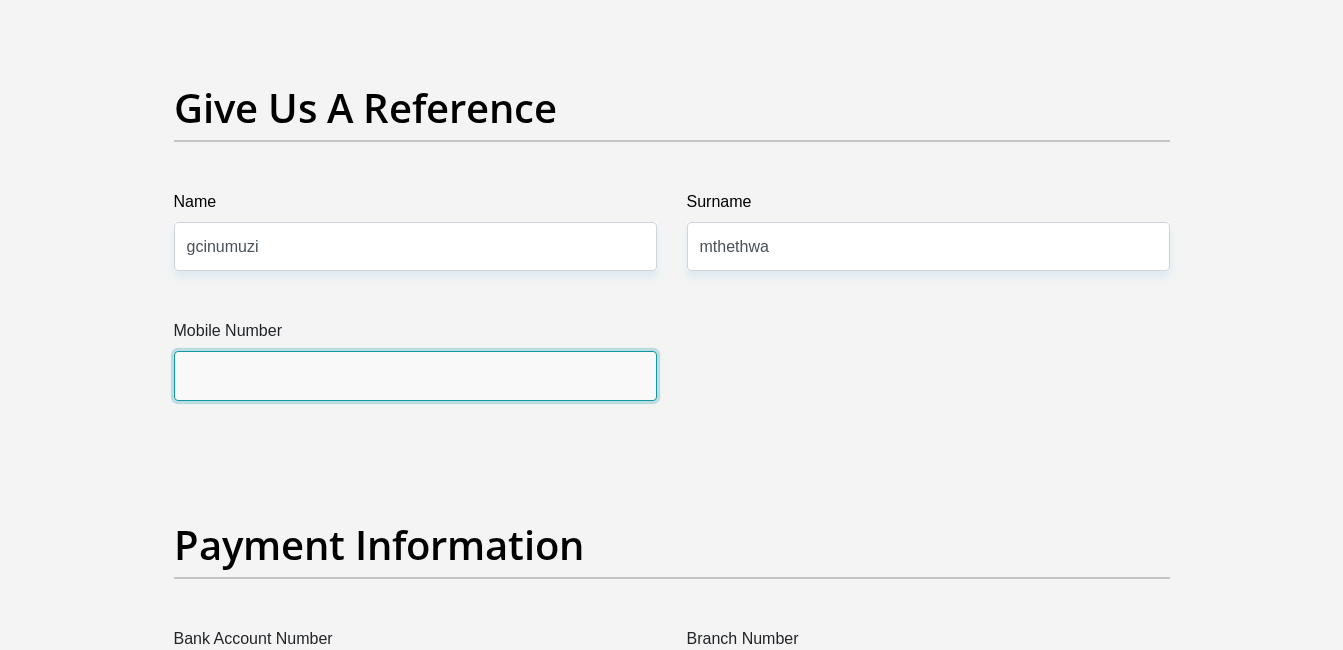 click on "Mobile Number" at bounding box center [415, 375] 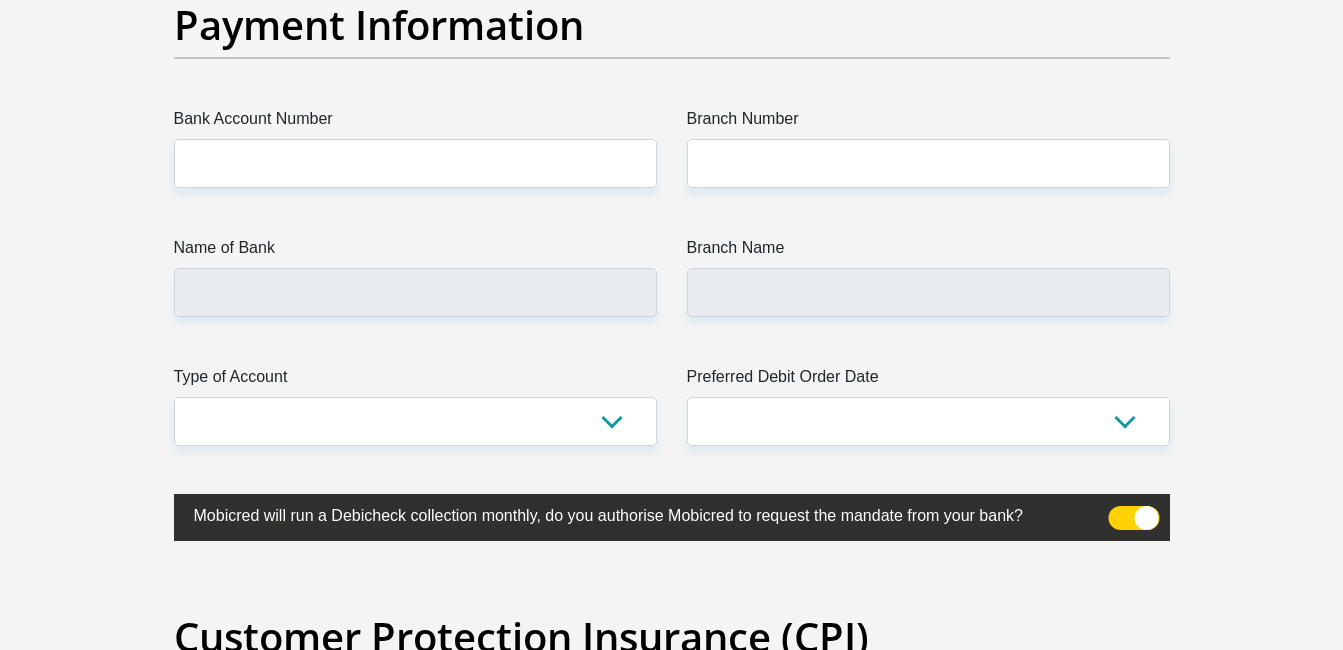 scroll, scrollTop: 4690, scrollLeft: 0, axis: vertical 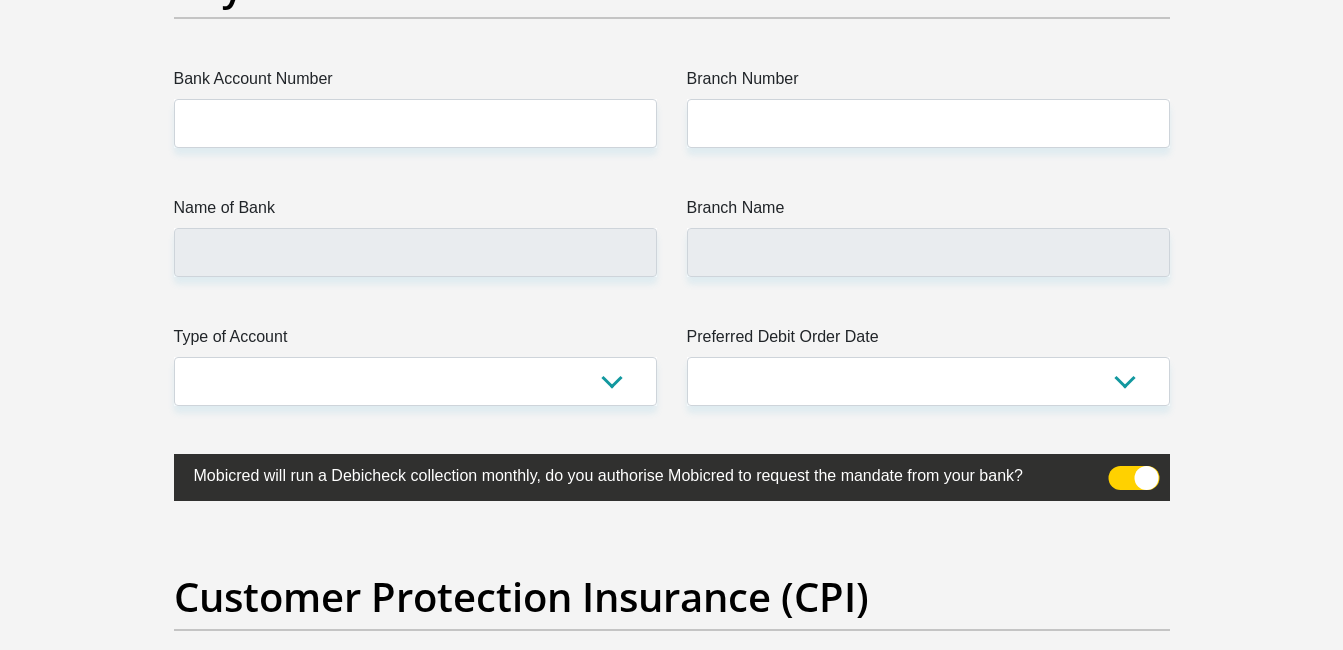 type on "0798896596" 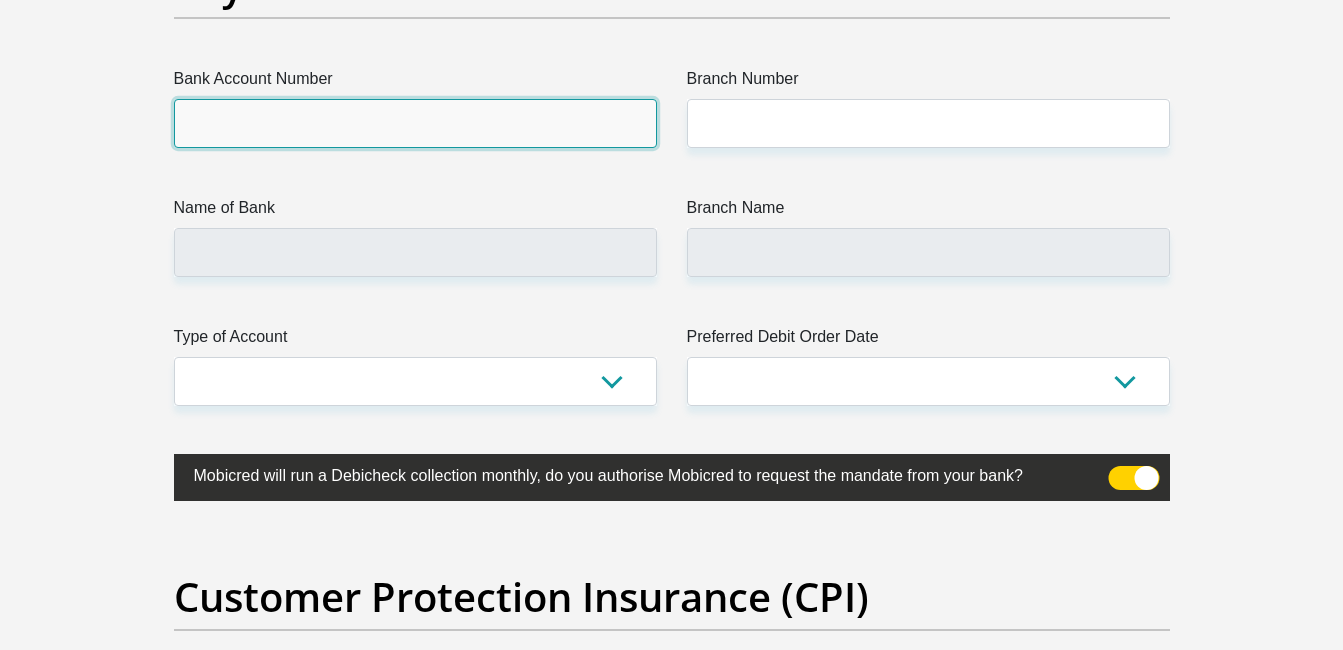 click on "Bank Account Number" at bounding box center (415, 123) 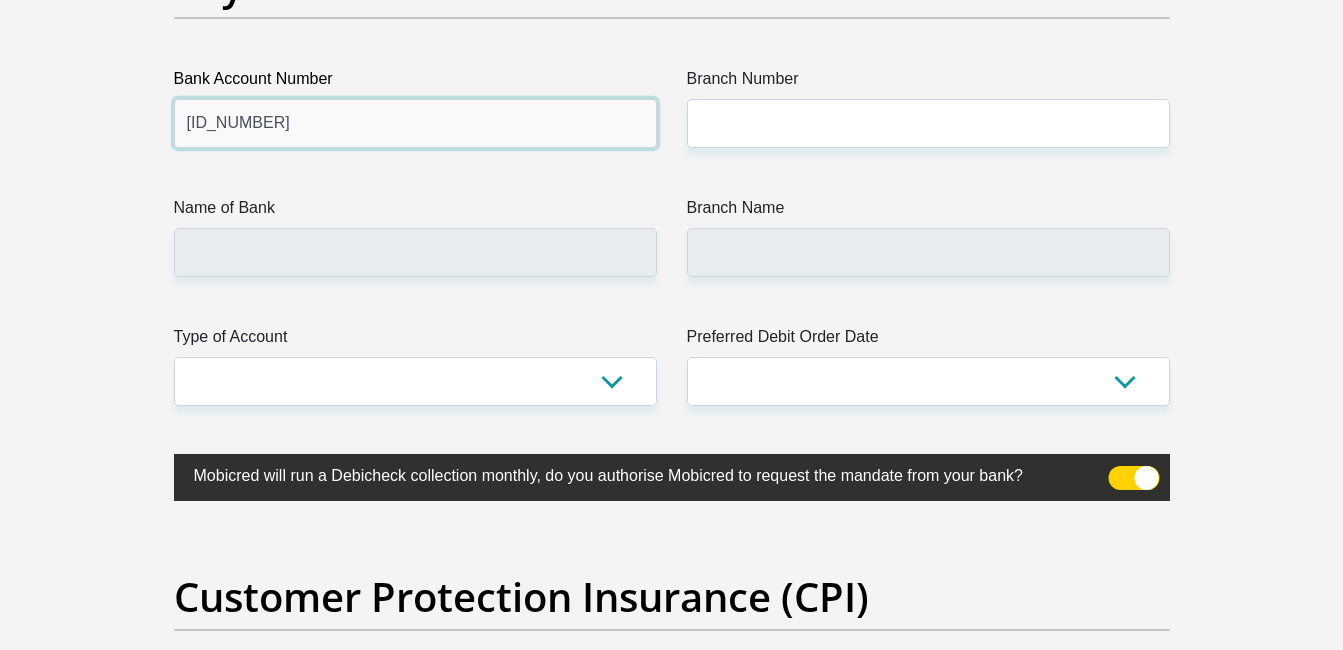 type on "1481580912" 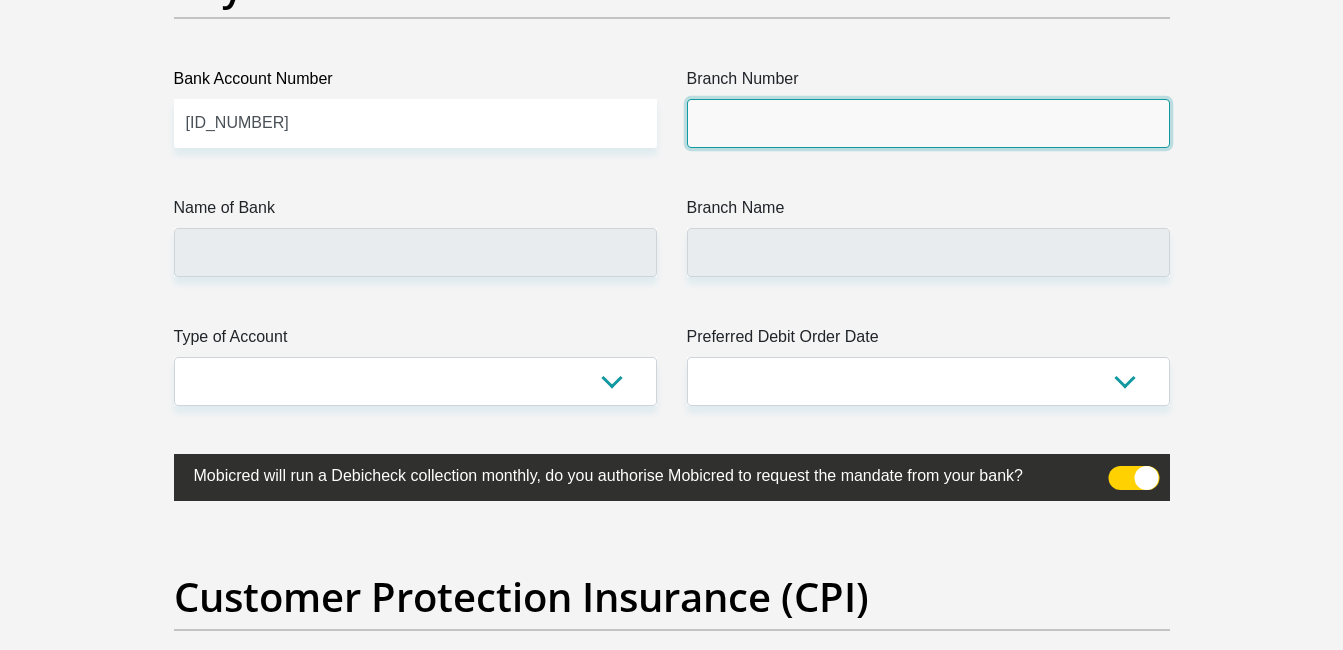 click on "Branch Number" at bounding box center [928, 123] 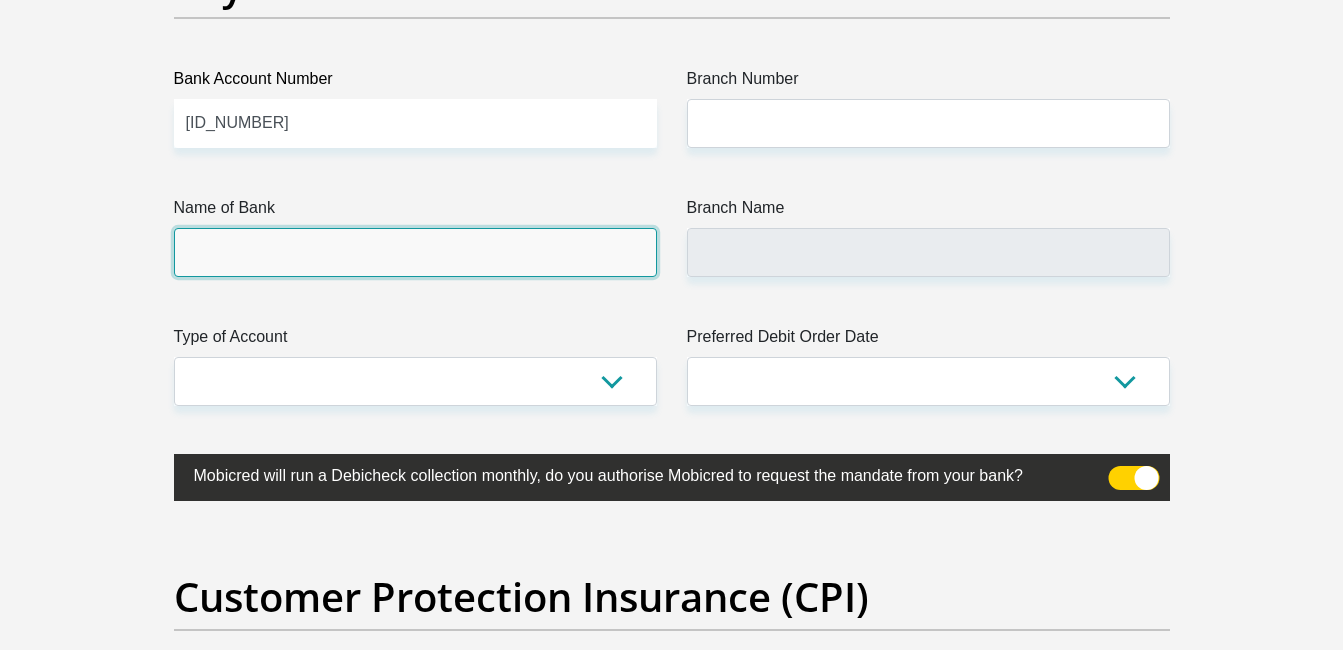 click on "Name of Bank" at bounding box center (415, 252) 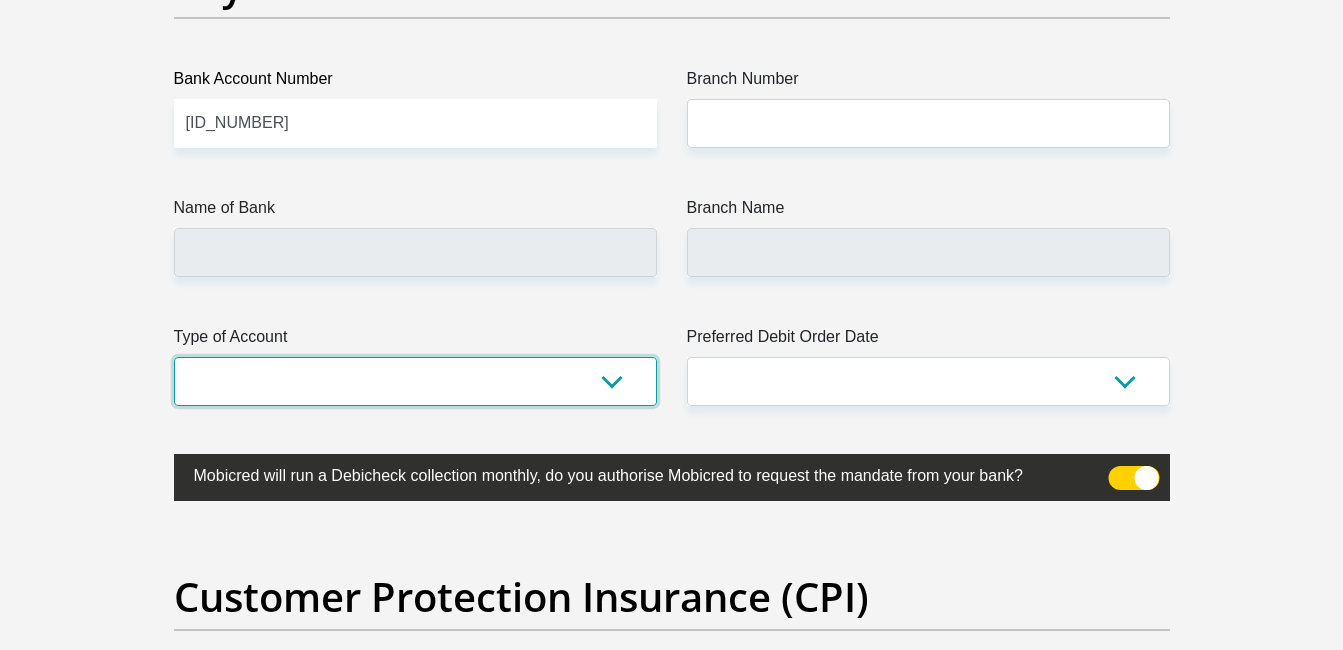 click on "Cheque
Savings" at bounding box center (415, 381) 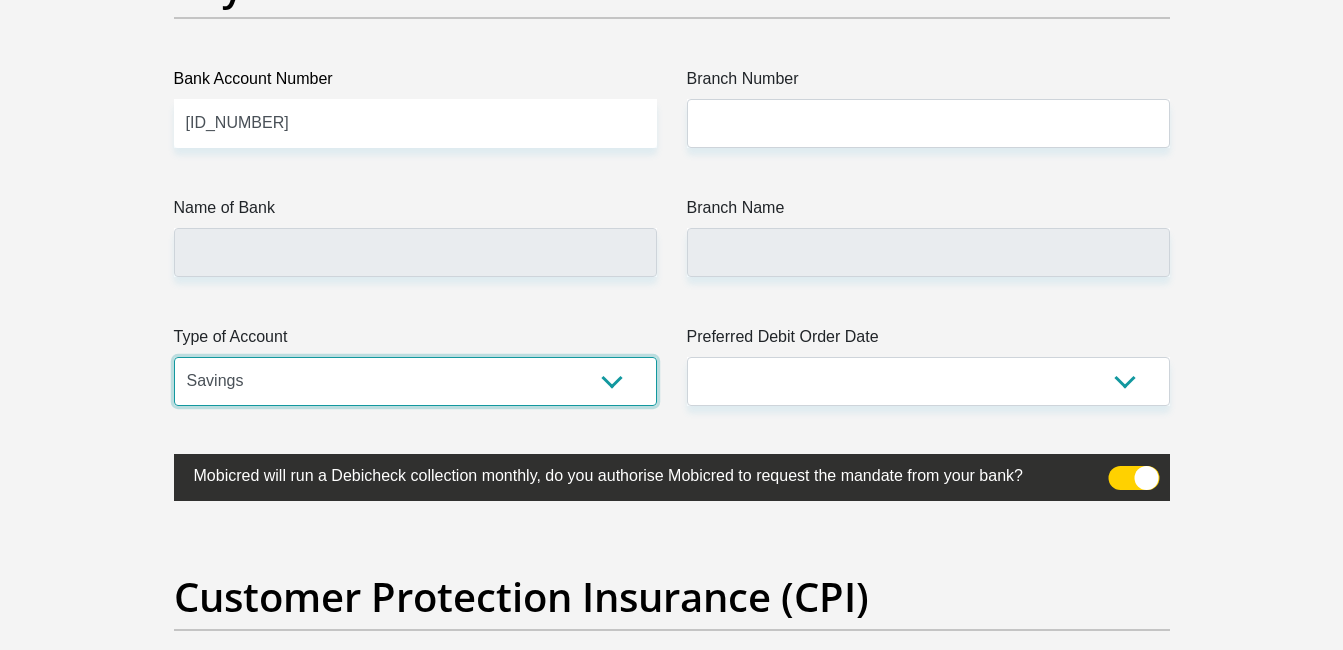click on "Cheque
Savings" at bounding box center (415, 381) 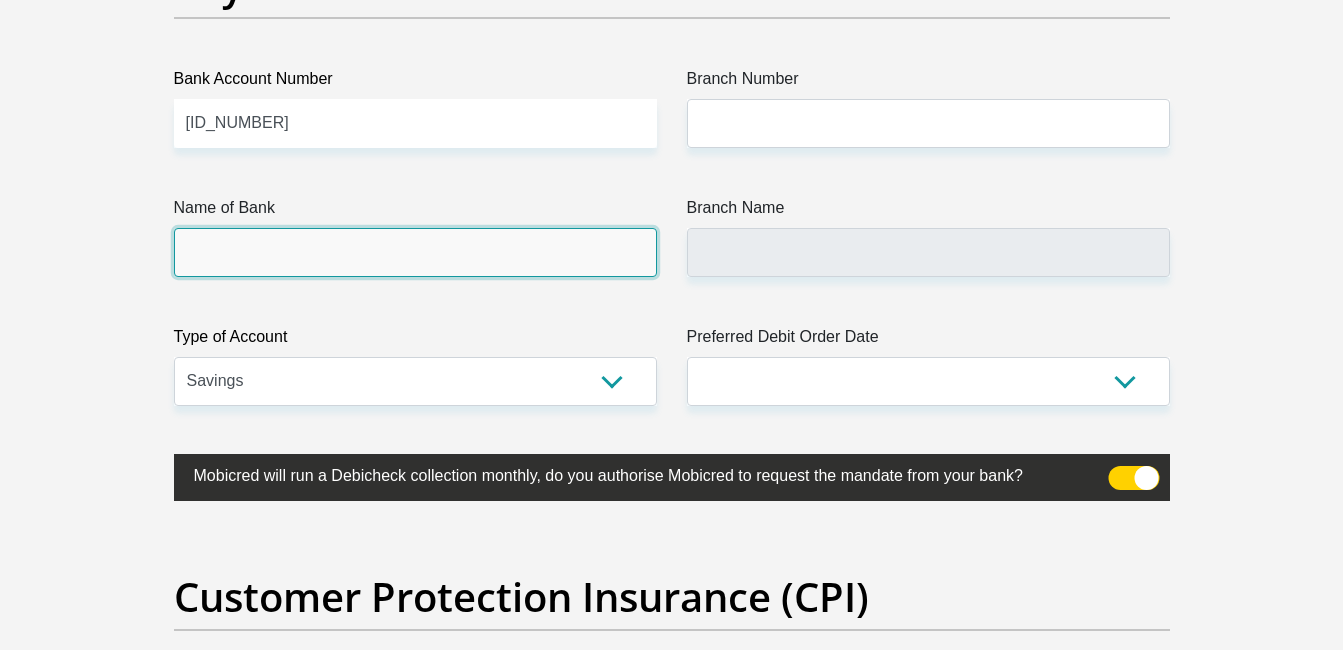drag, startPoint x: 518, startPoint y: 249, endPoint x: 589, endPoint y: 193, distance: 90.426765 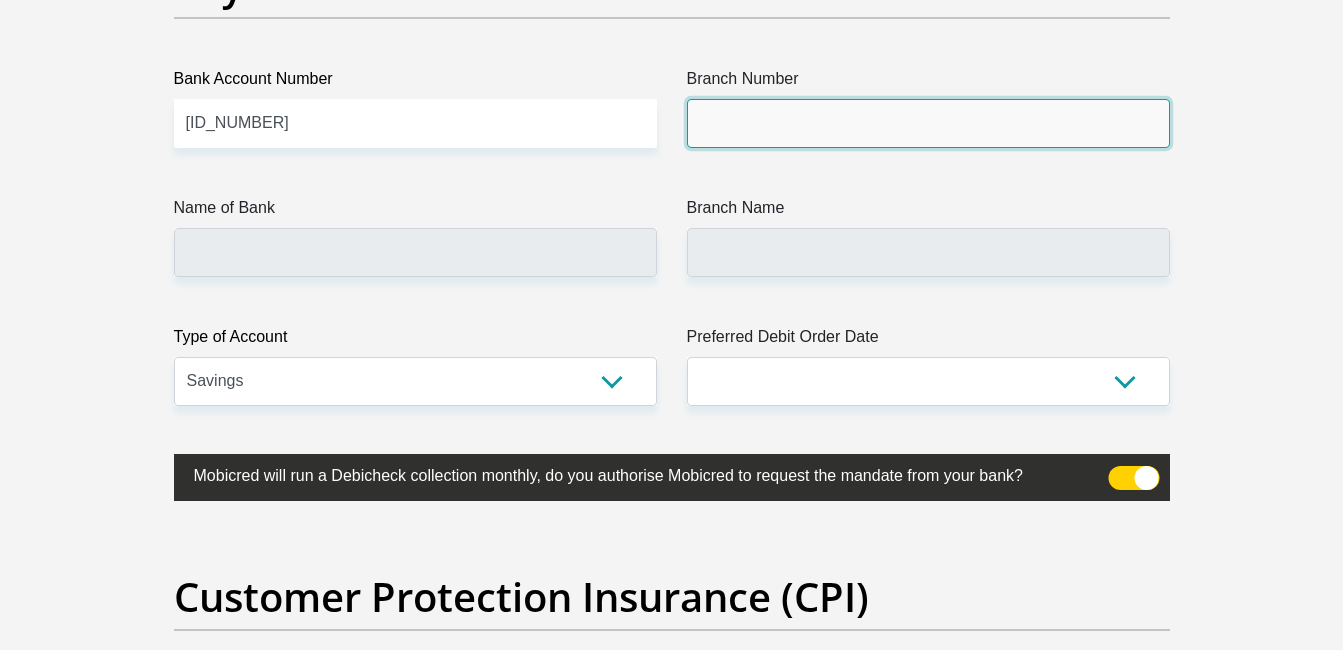 click on "Branch Number" at bounding box center (928, 123) 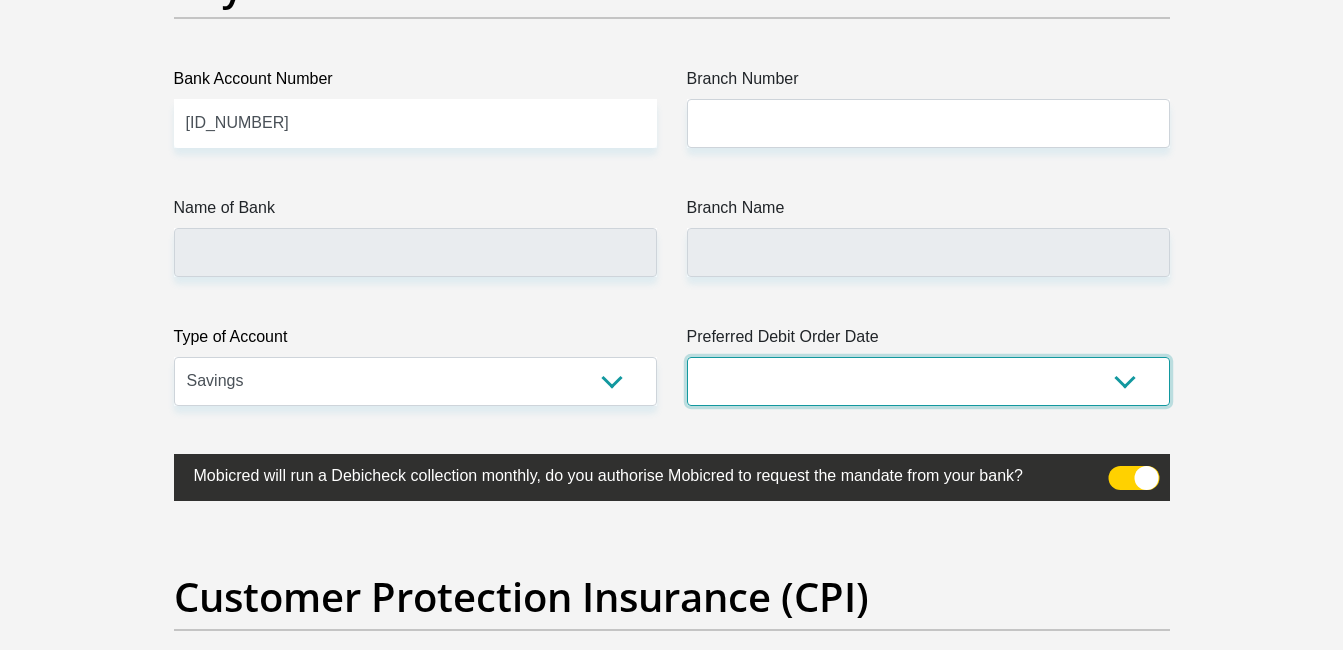 click on "1st
2nd
3rd
4th
5th
7th
18th
19th
20th
21st
22nd
23rd
24th
25th
26th
27th
28th
29th
30th" at bounding box center [928, 381] 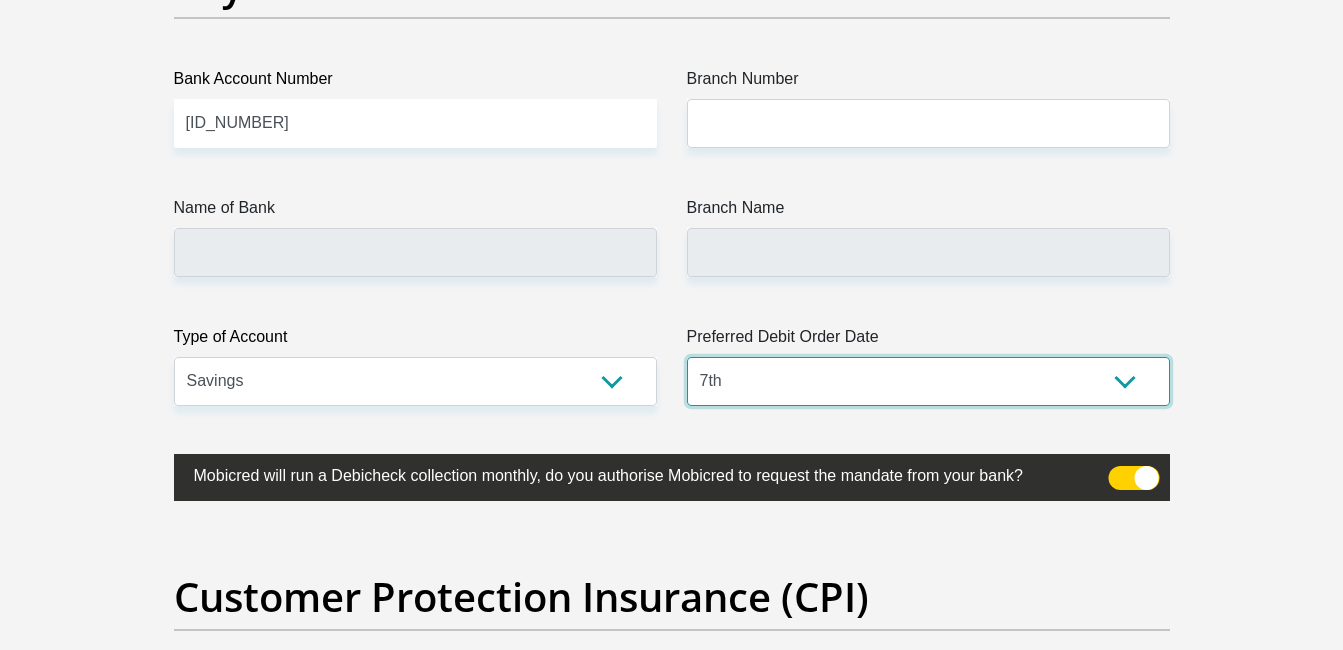 click on "1st
2nd
3rd
4th
5th
7th
18th
19th
20th
21st
22nd
23rd
24th
25th
26th
27th
28th
29th
30th" at bounding box center (928, 381) 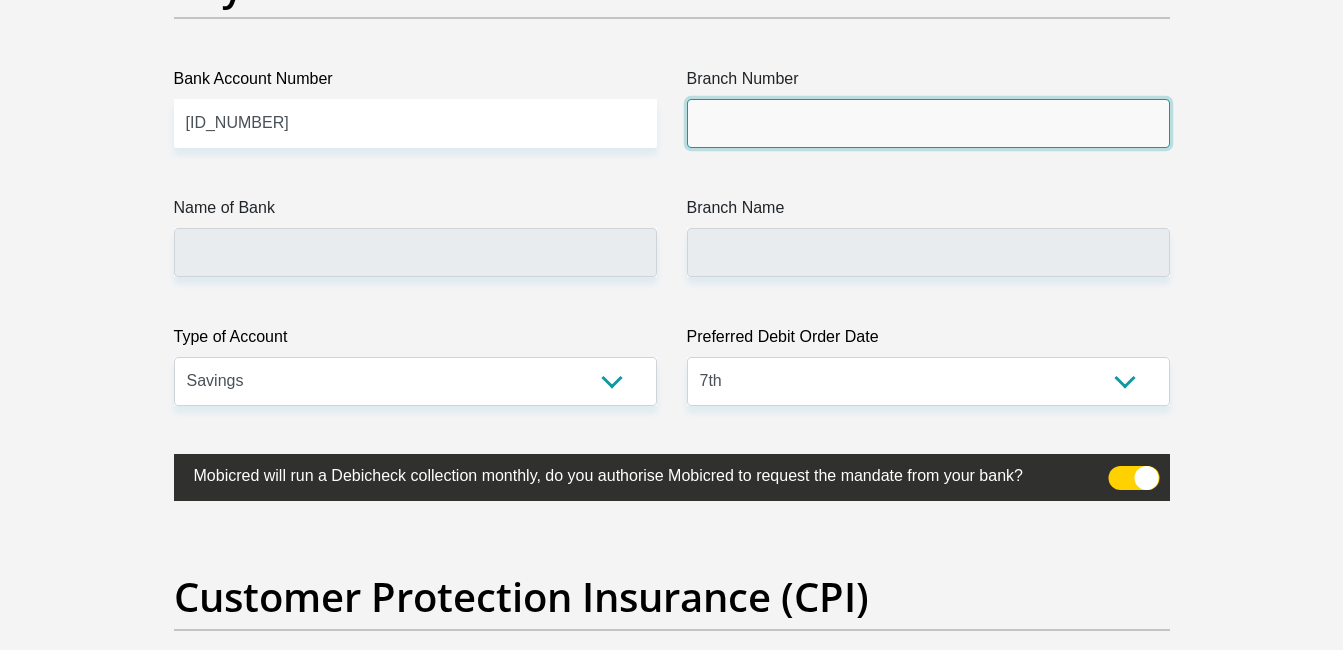 click on "Branch Number" at bounding box center [928, 123] 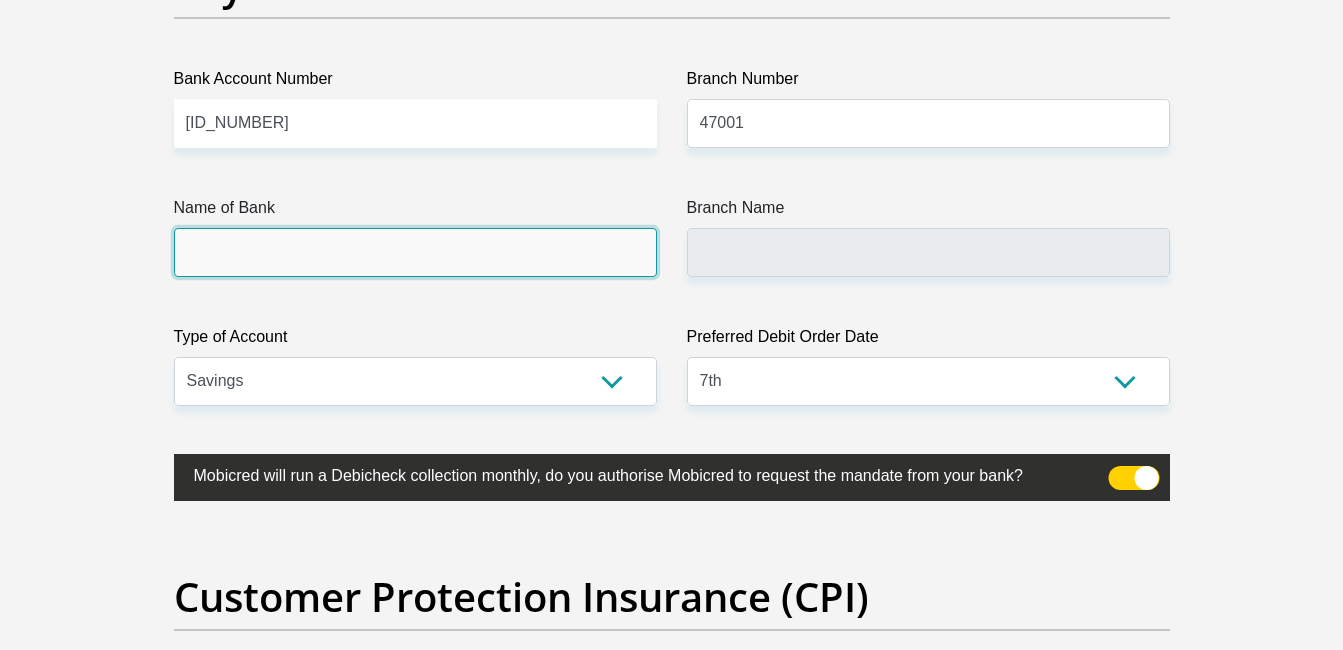click on "Name of Bank" at bounding box center (415, 252) 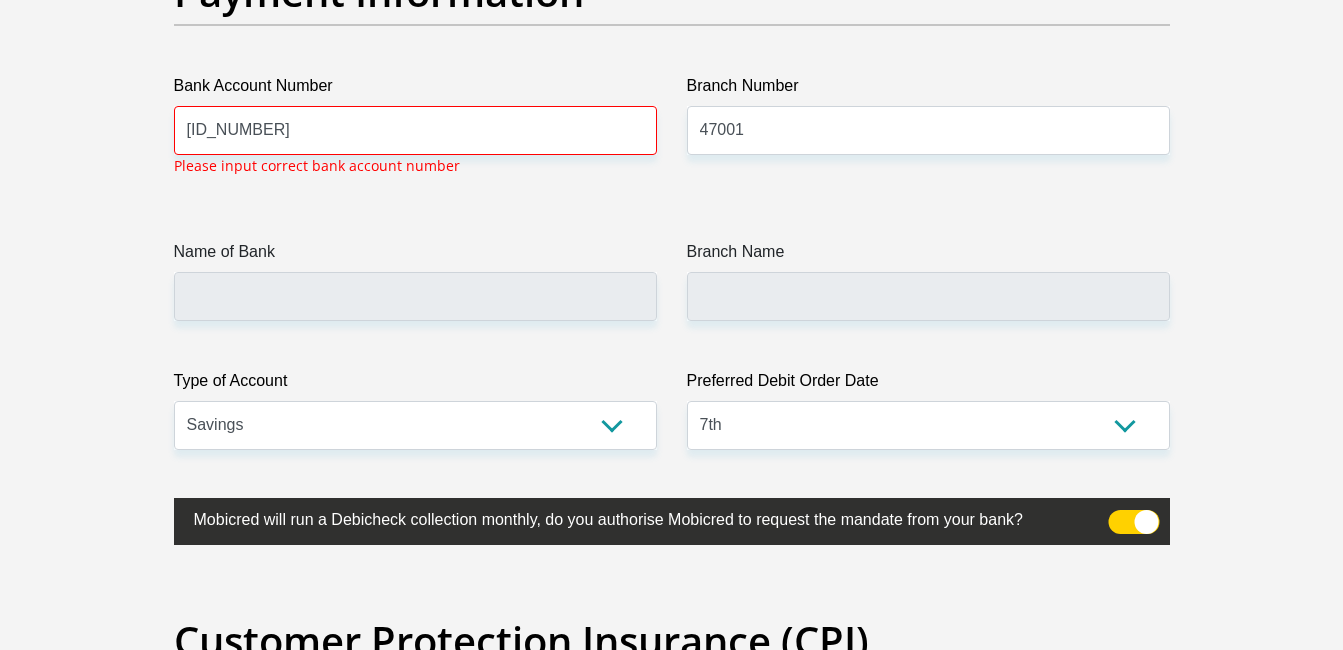 click on "Name of Bank" at bounding box center (415, 256) 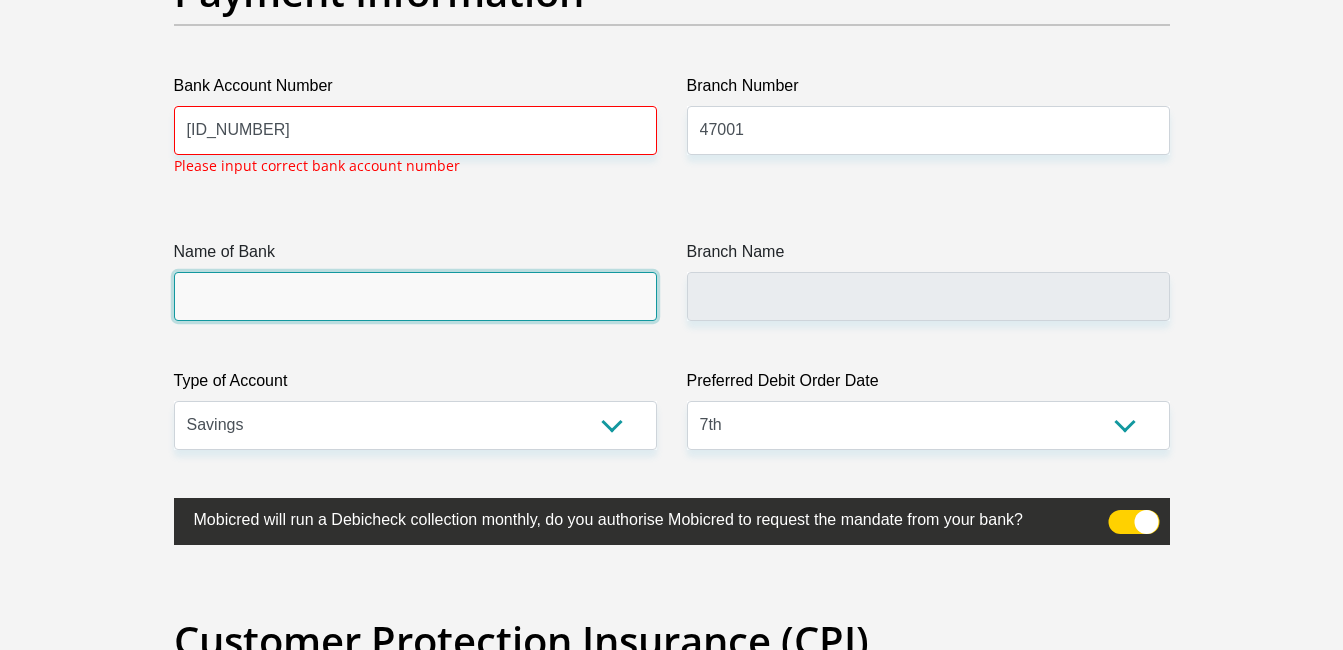 click on "Name of Bank" at bounding box center (415, 296) 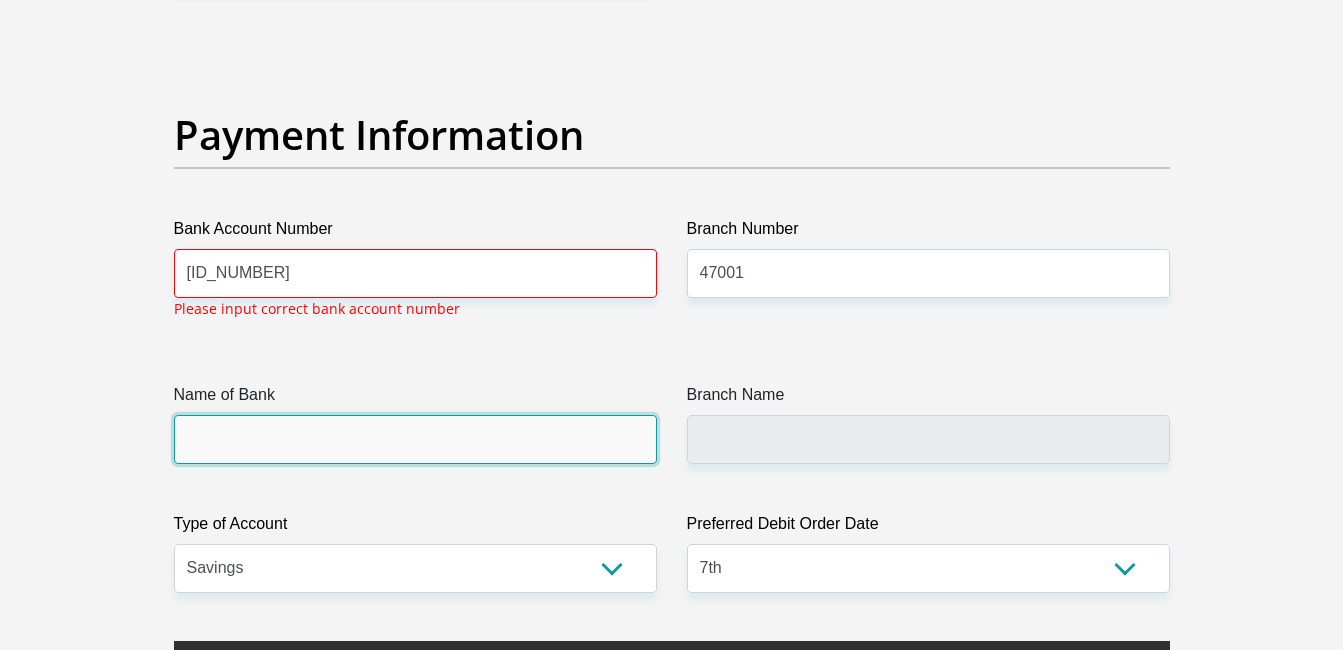 scroll, scrollTop: 4538, scrollLeft: 0, axis: vertical 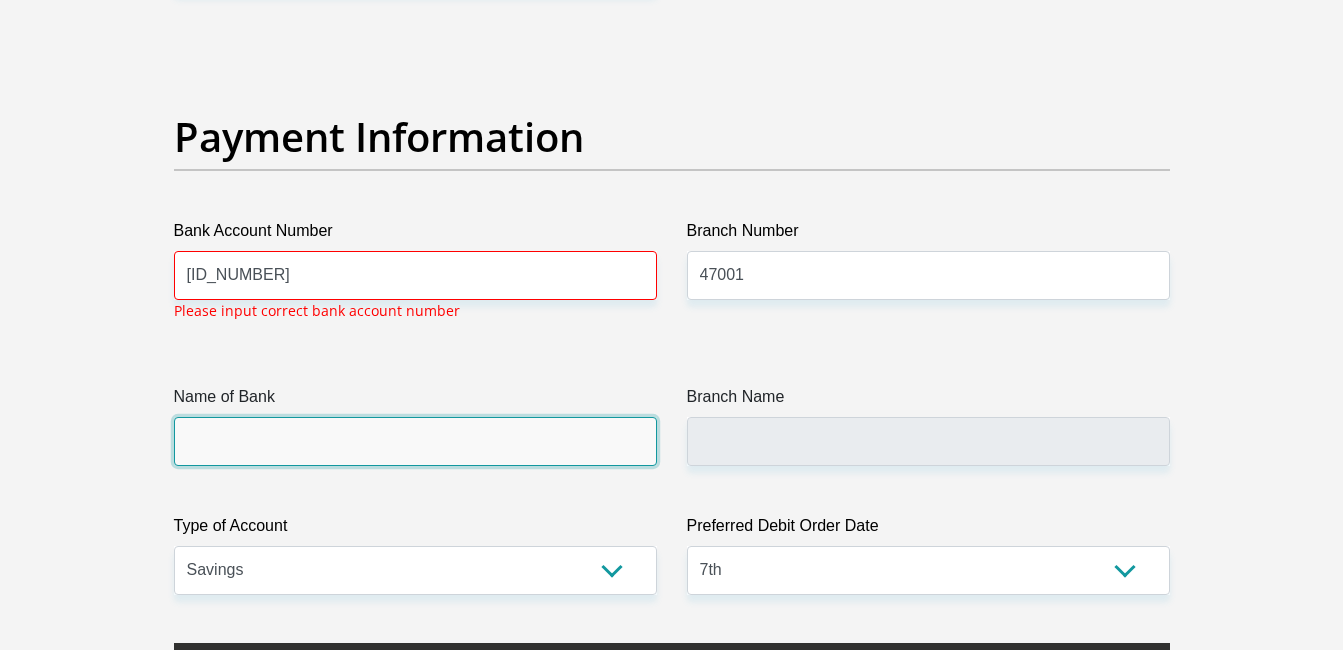 click on "Name of Bank" at bounding box center [415, 441] 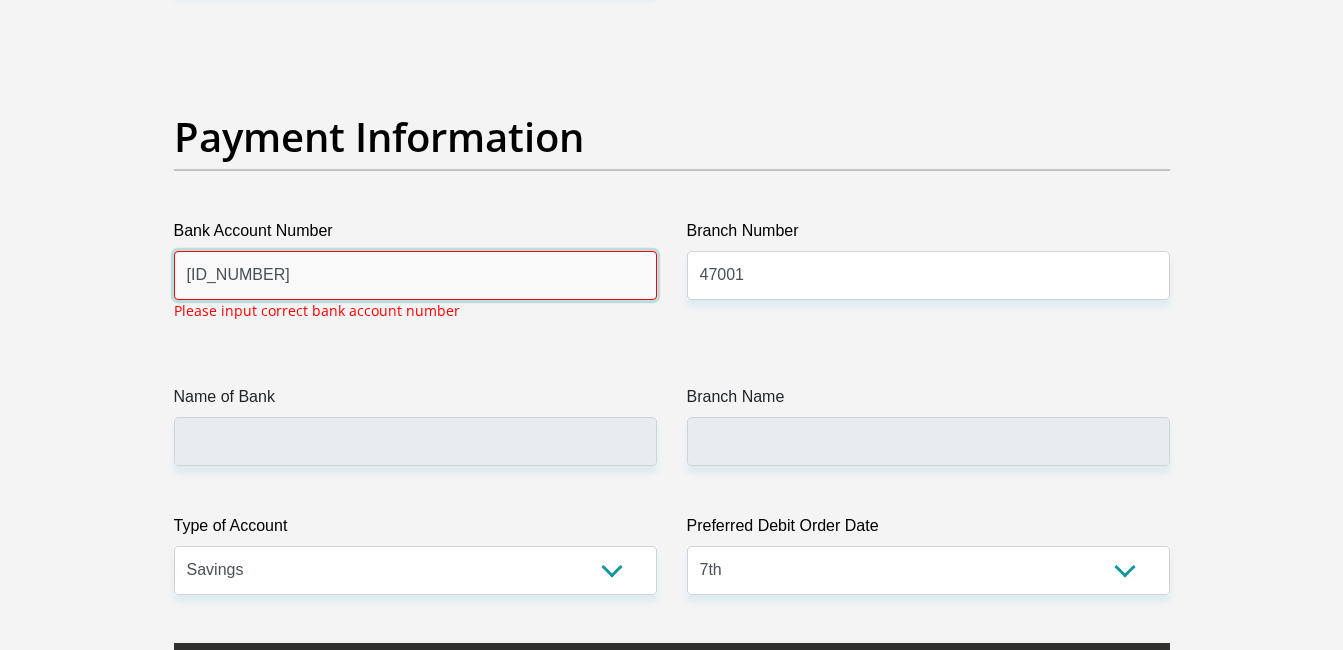 click on "1481580912" at bounding box center (415, 275) 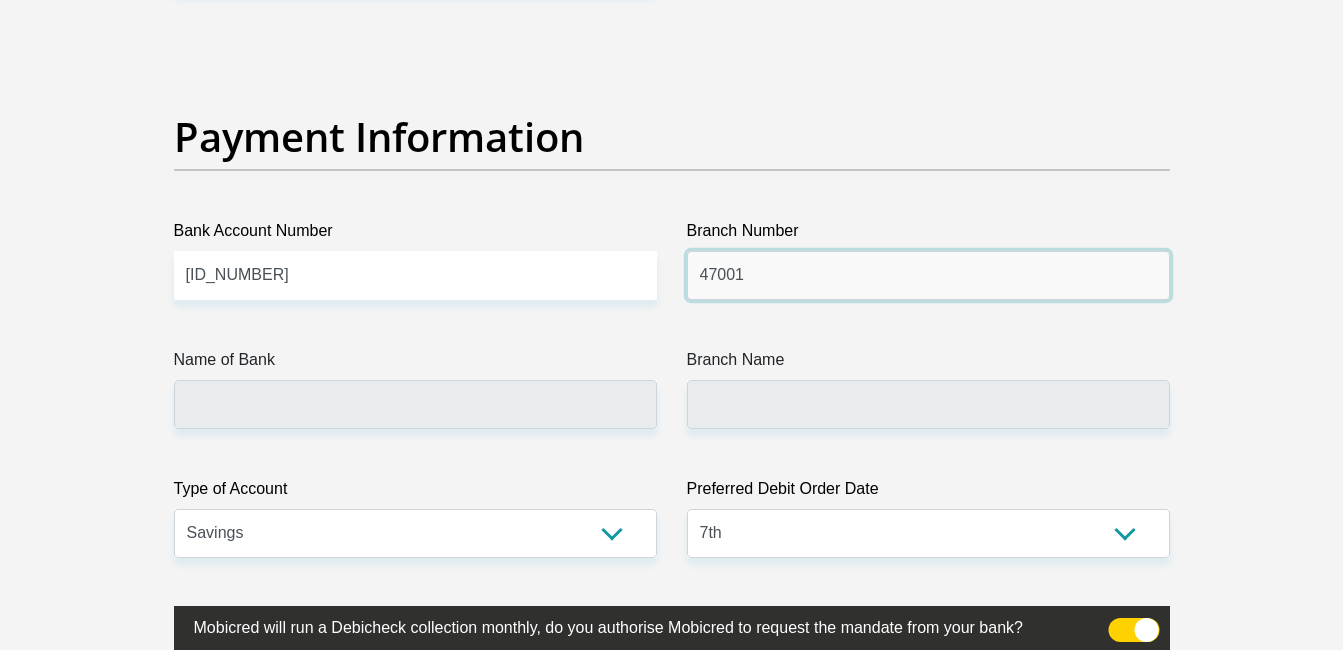 click on "47001" at bounding box center (928, 275) 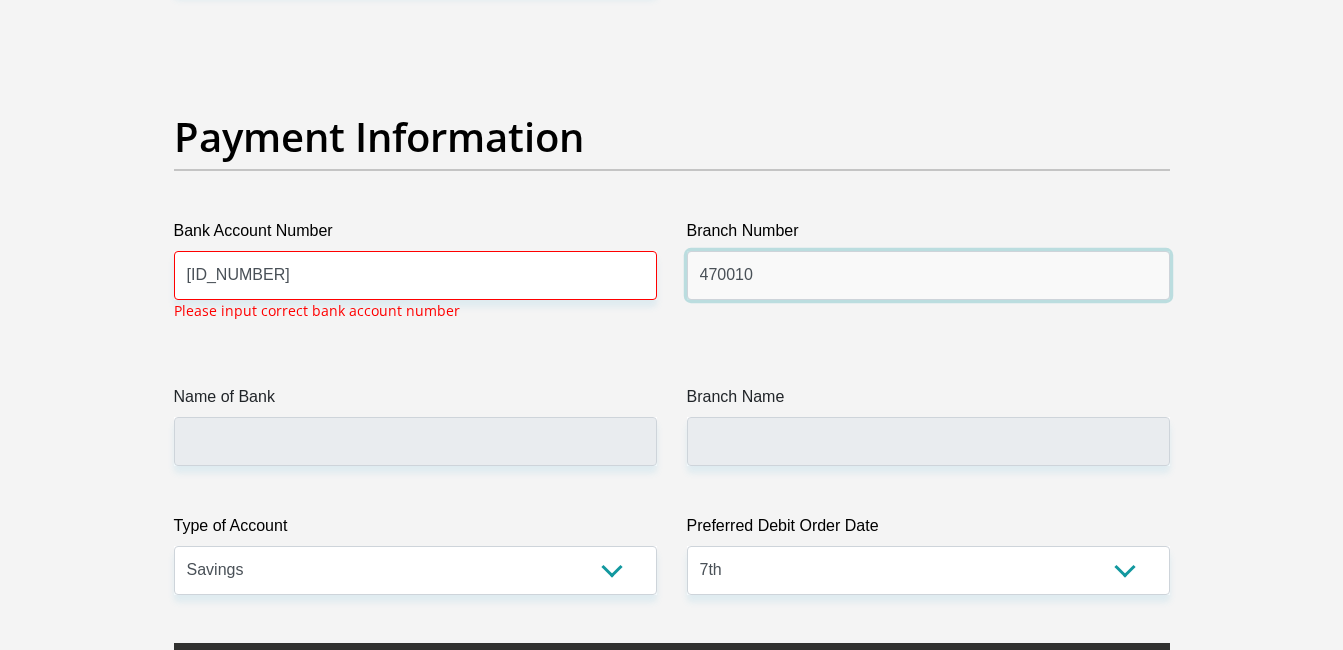 type on "470010" 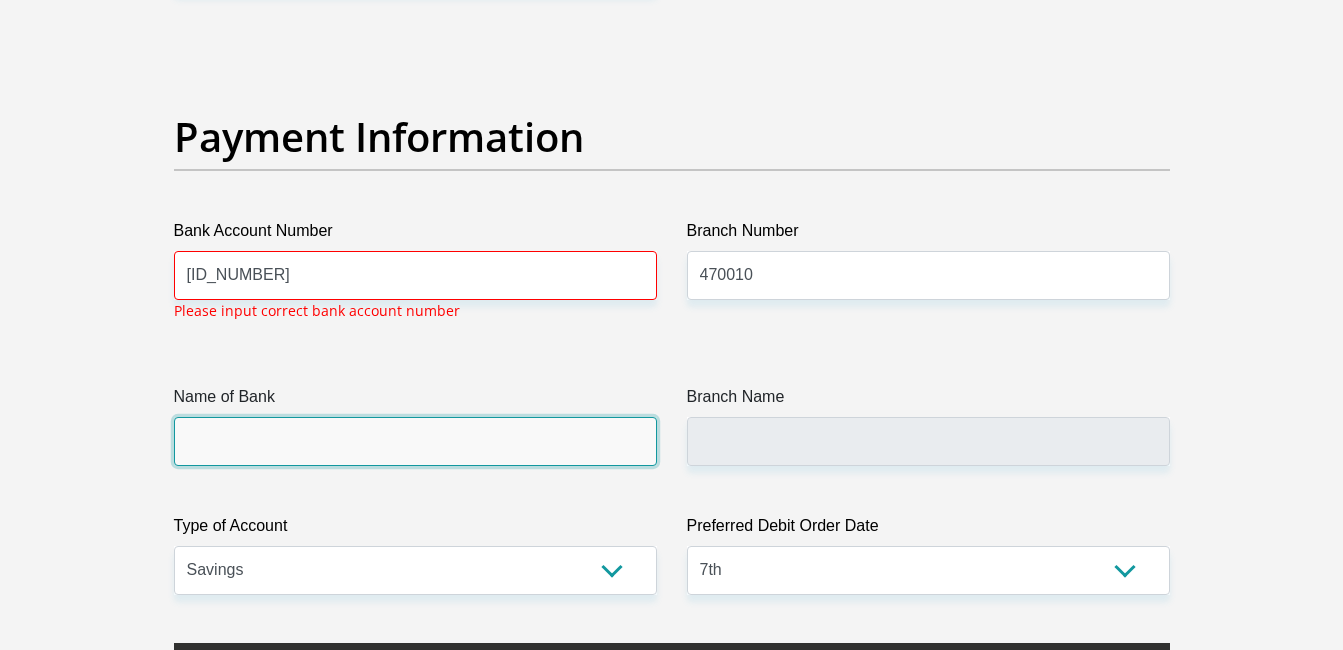 click on "Title
Mr
Ms
Mrs
Dr
Other
First Name
euclidendumiso
Surname
come
ID Number
9112135829087
Please input valid ID number
Race
Black
Coloured
Indian
White
Other
Contact Number
0835427600
Please input valid contact number
Nationality
South Africa
Afghanistan
Aland Islands  Albania  Chad" at bounding box center (672, -952) 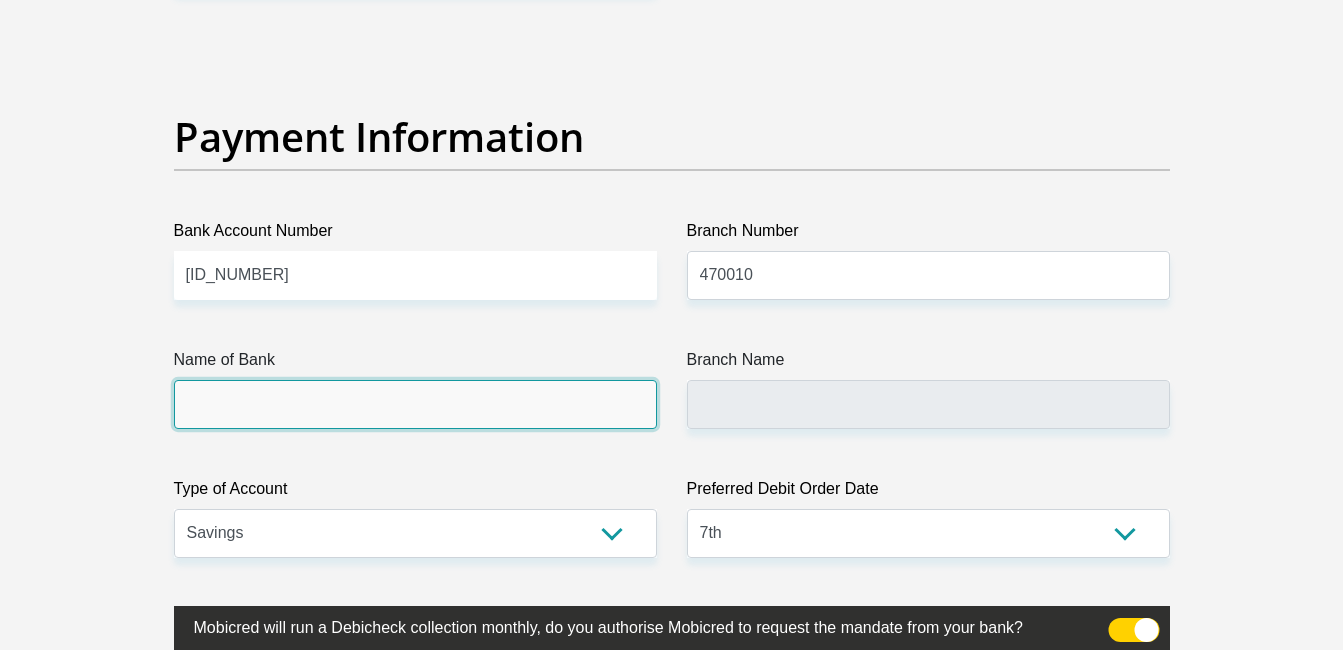 type on "CAPITEC BANK LIMITED" 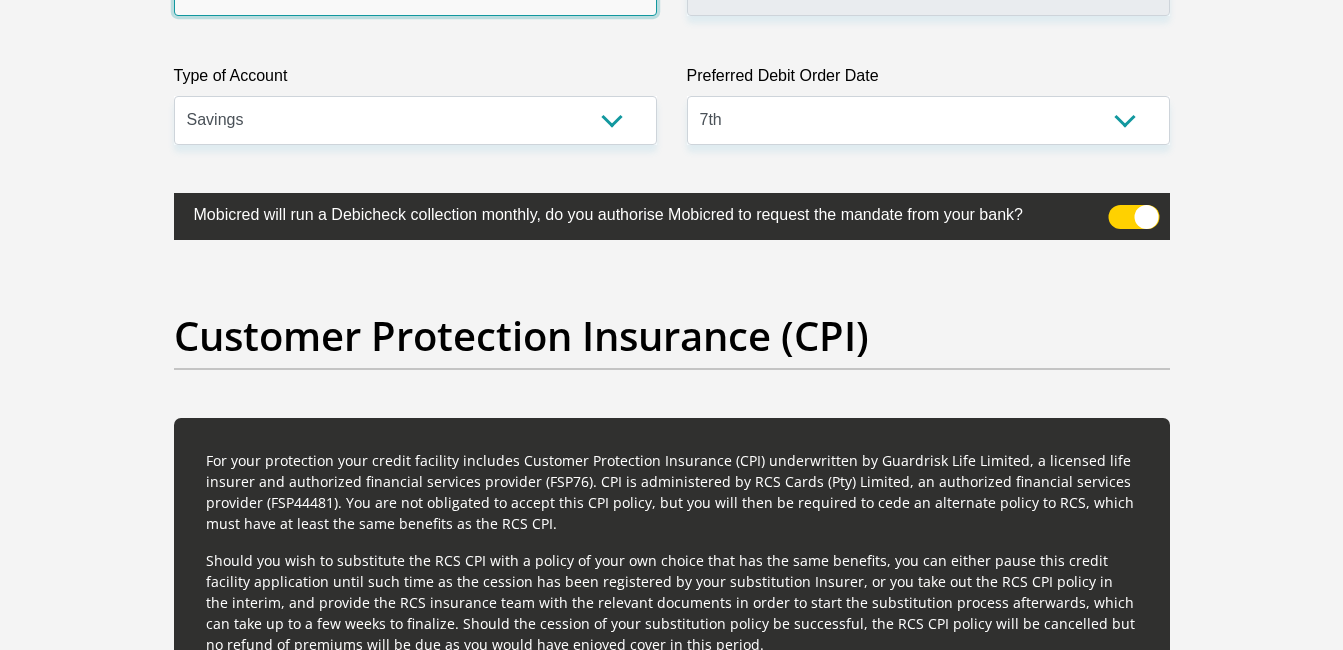 scroll, scrollTop: 4965, scrollLeft: 0, axis: vertical 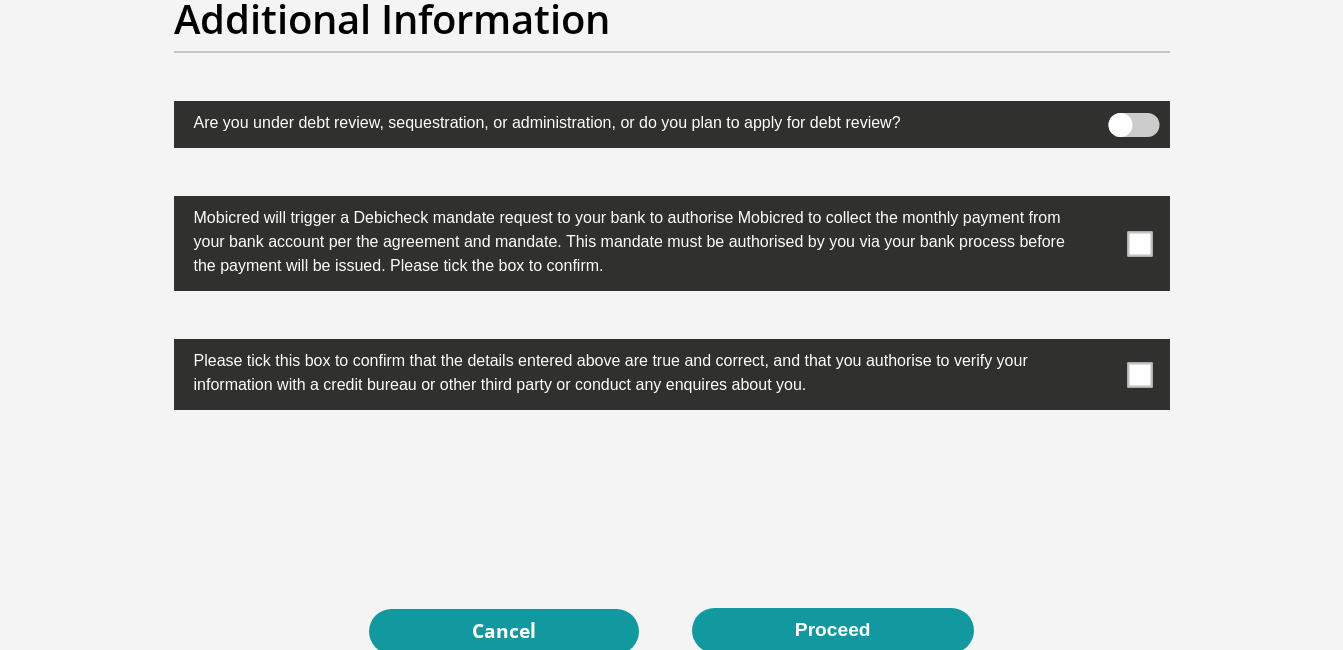 click at bounding box center (1139, 243) 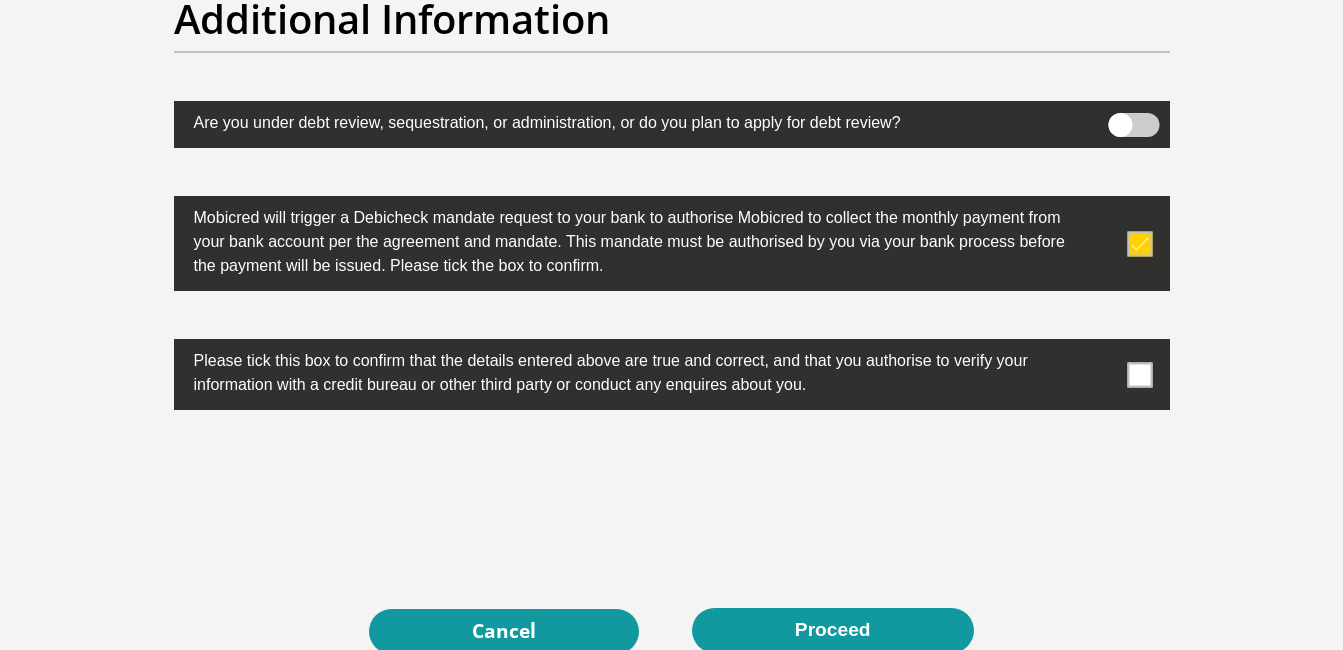 click at bounding box center (1139, 374) 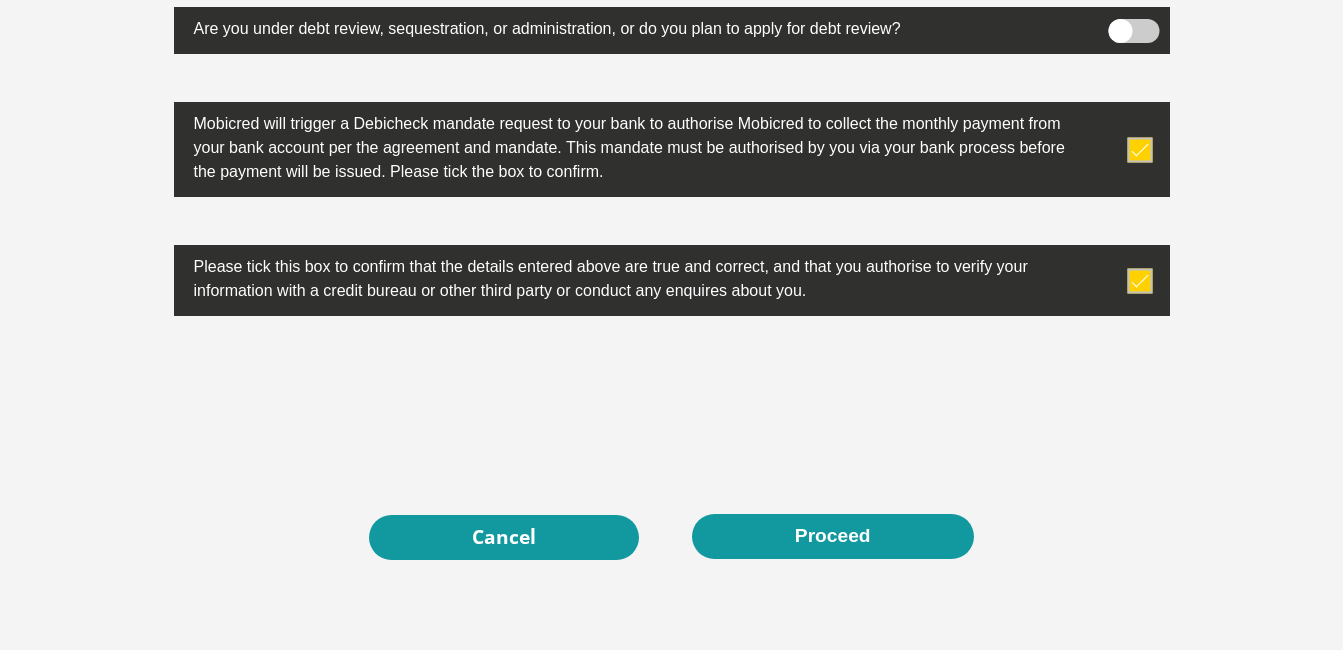 scroll, scrollTop: 6525, scrollLeft: 0, axis: vertical 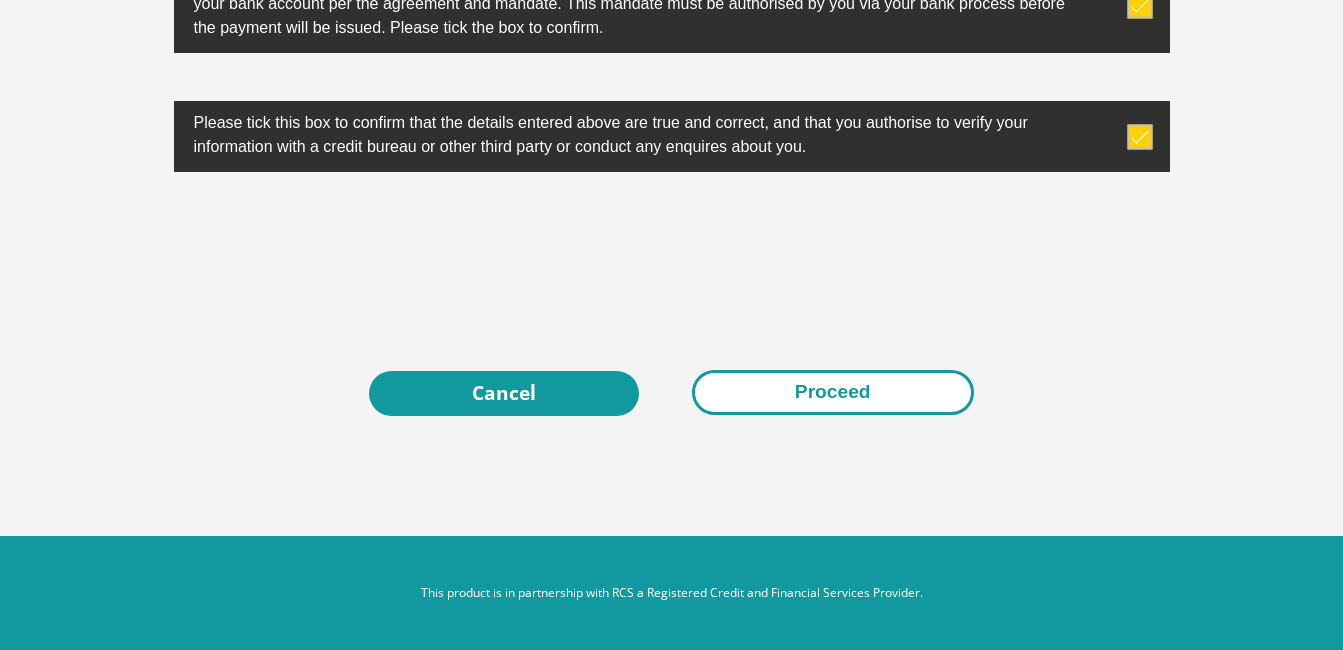 click on "Proceed" at bounding box center [833, 392] 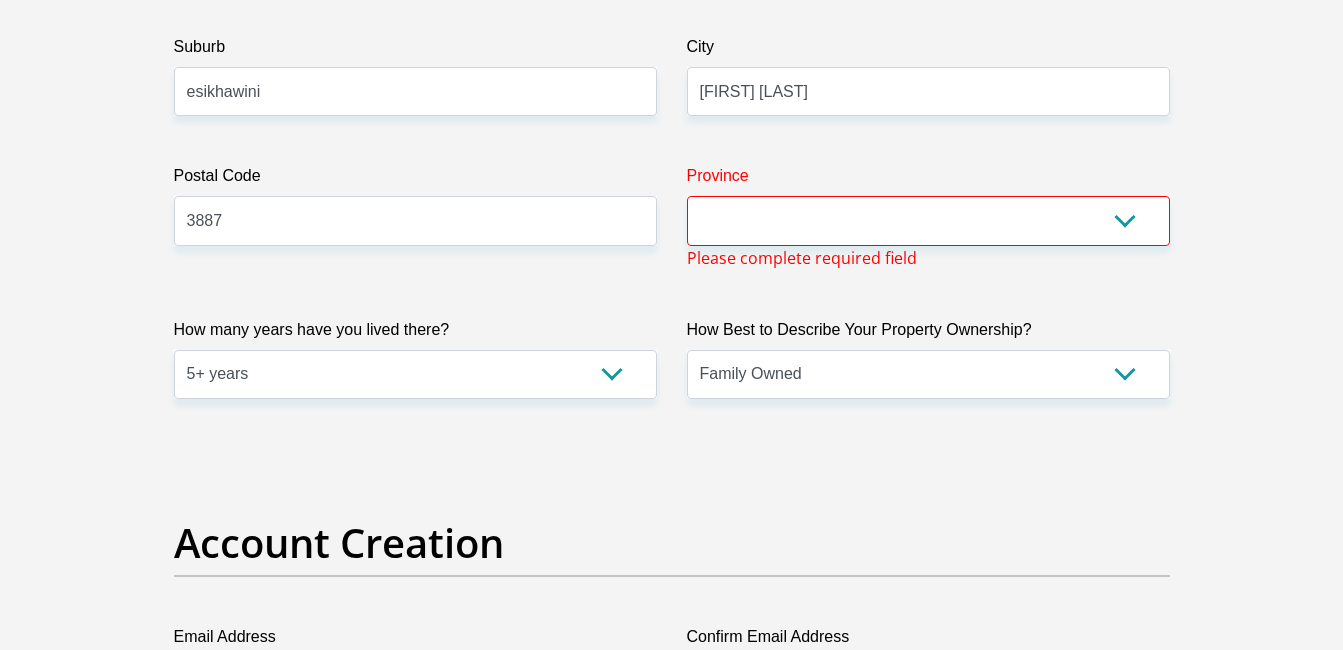 scroll, scrollTop: 1178, scrollLeft: 0, axis: vertical 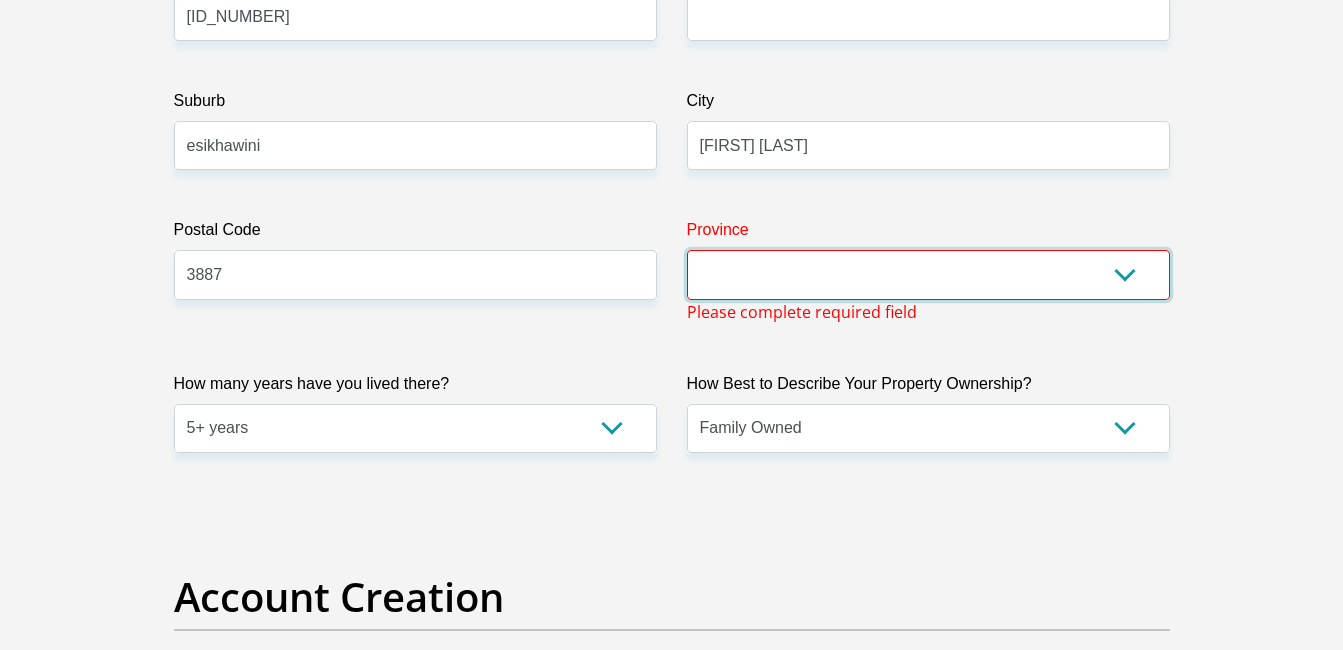 click on "Eastern Cape
Free State
Gauteng
KwaZulu-Natal
Limpopo
Mpumalanga
Northern Cape
North West
Western Cape" at bounding box center (928, 274) 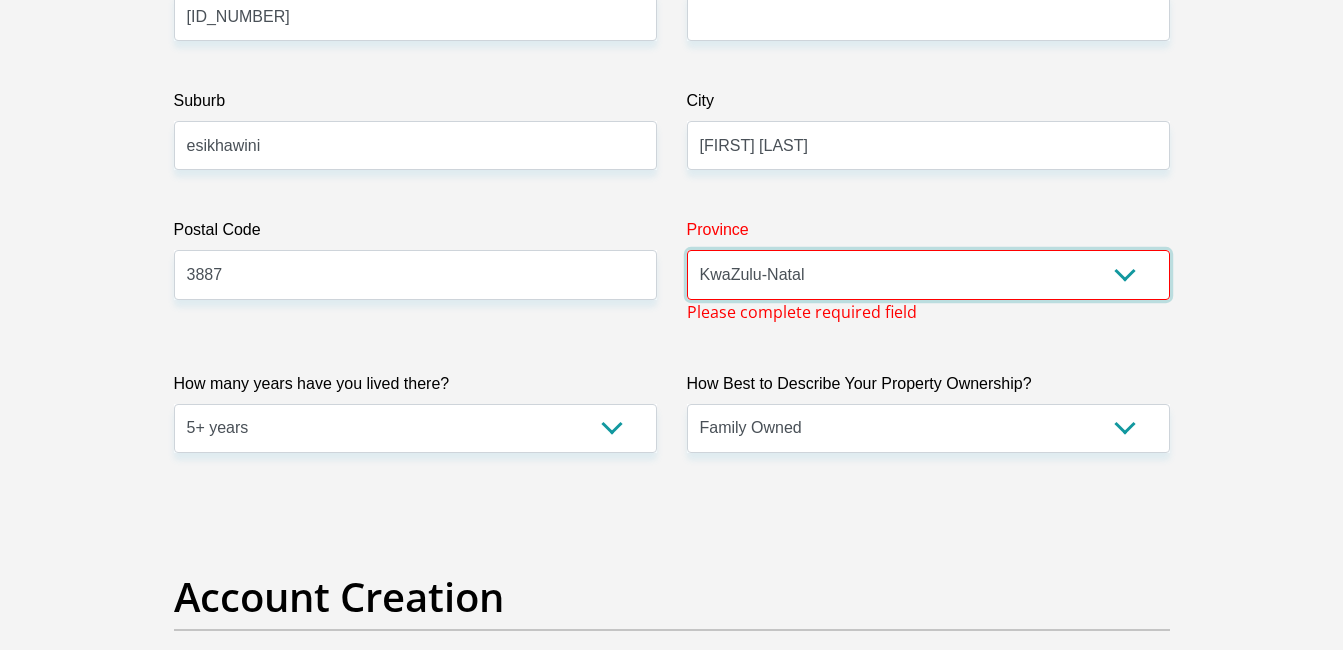 click on "Eastern Cape
Free State
Gauteng
KwaZulu-Natal
Limpopo
Mpumalanga
Northern Cape
North West
Western Cape" at bounding box center (928, 274) 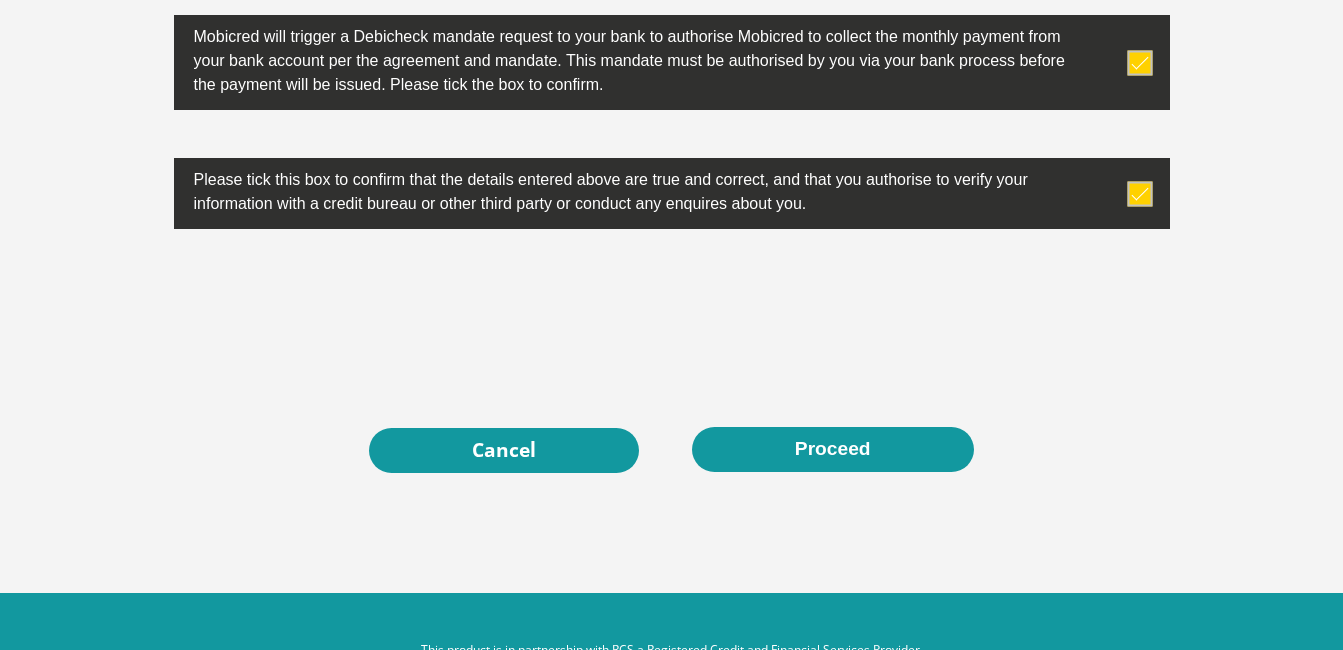 scroll, scrollTop: 6525, scrollLeft: 0, axis: vertical 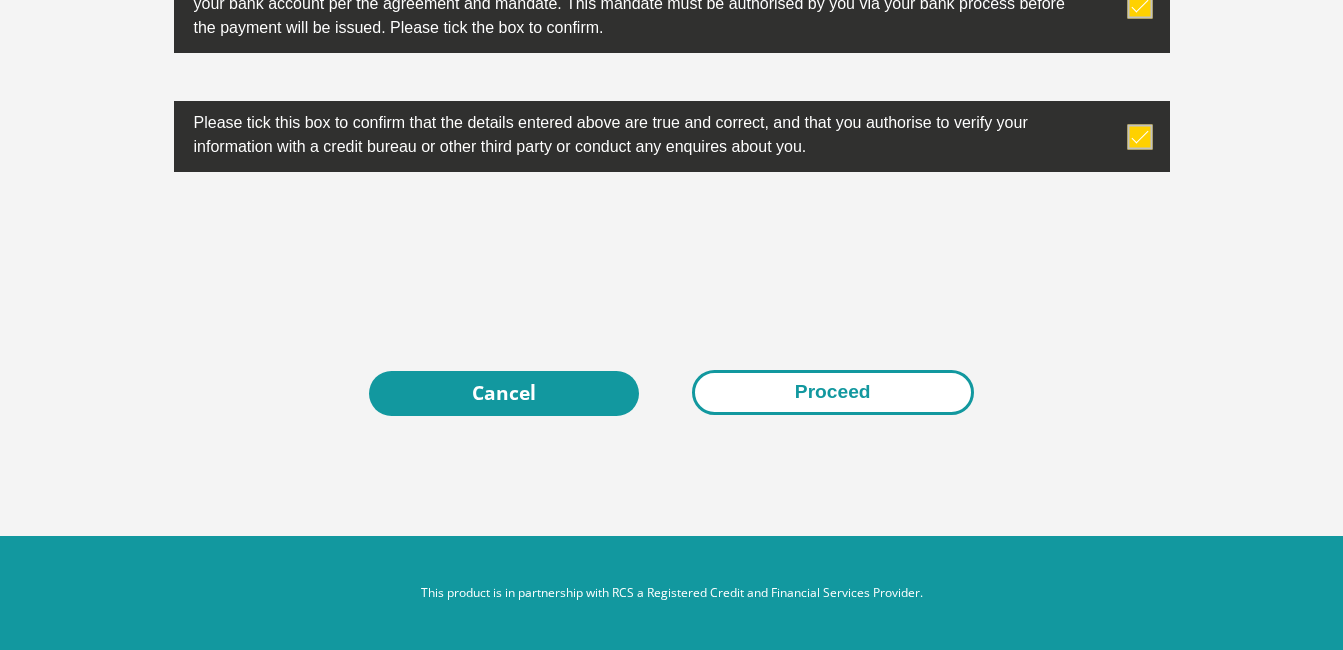 click on "Proceed" at bounding box center [833, 392] 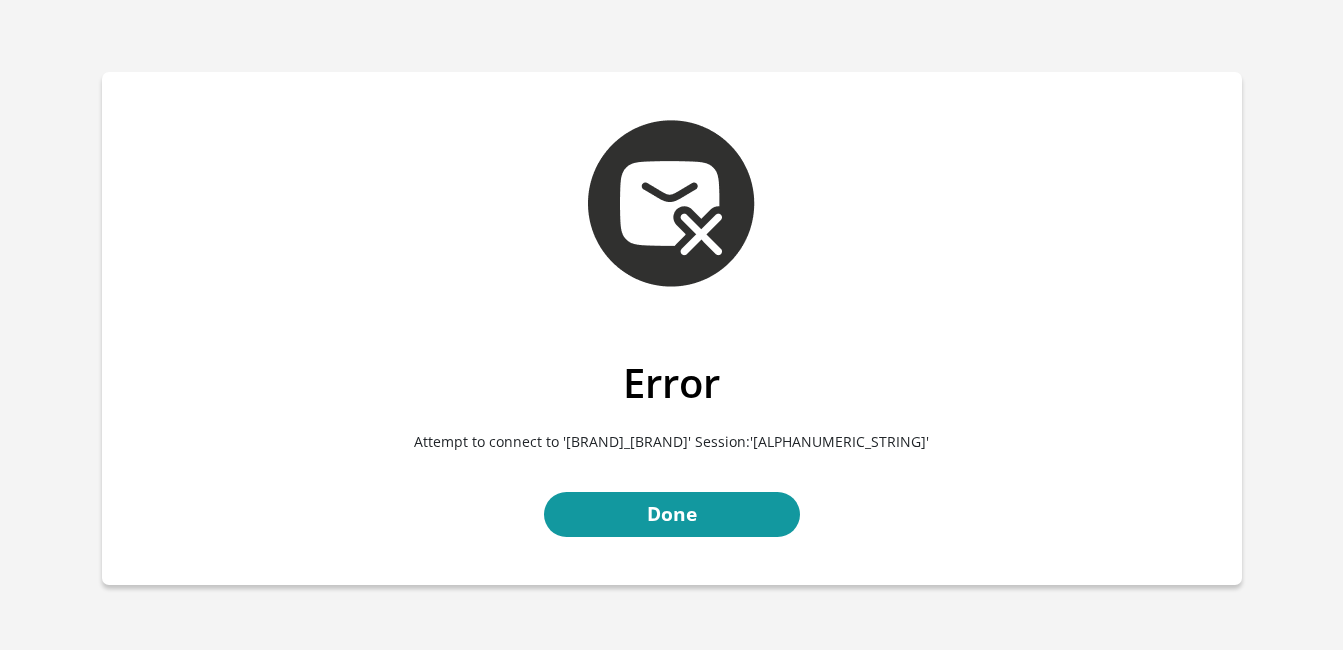 scroll, scrollTop: 0, scrollLeft: 0, axis: both 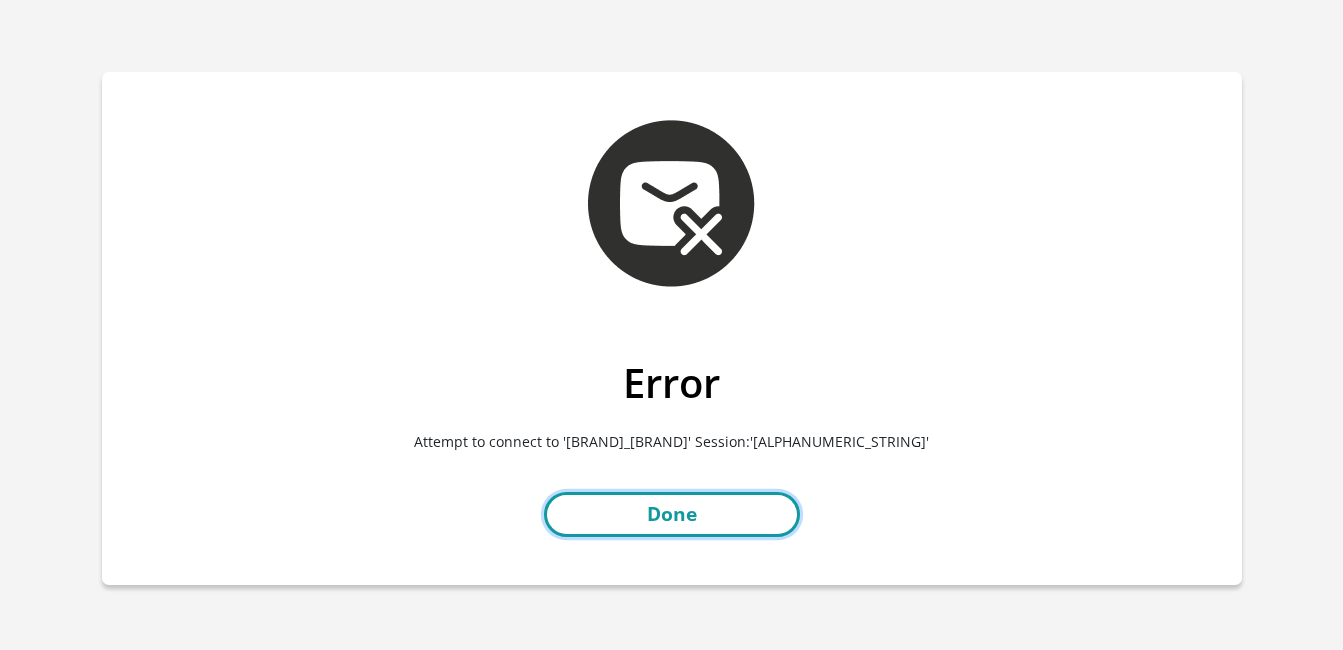 click on "Done" at bounding box center [672, 514] 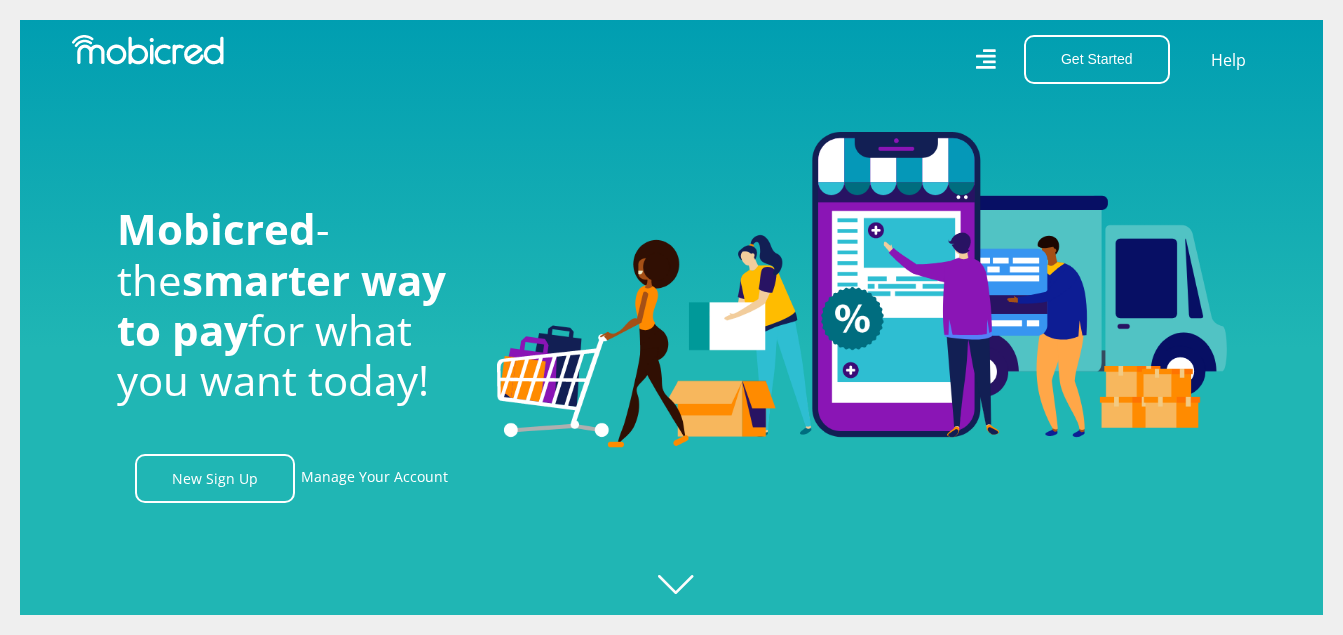 scroll, scrollTop: 0, scrollLeft: 0, axis: both 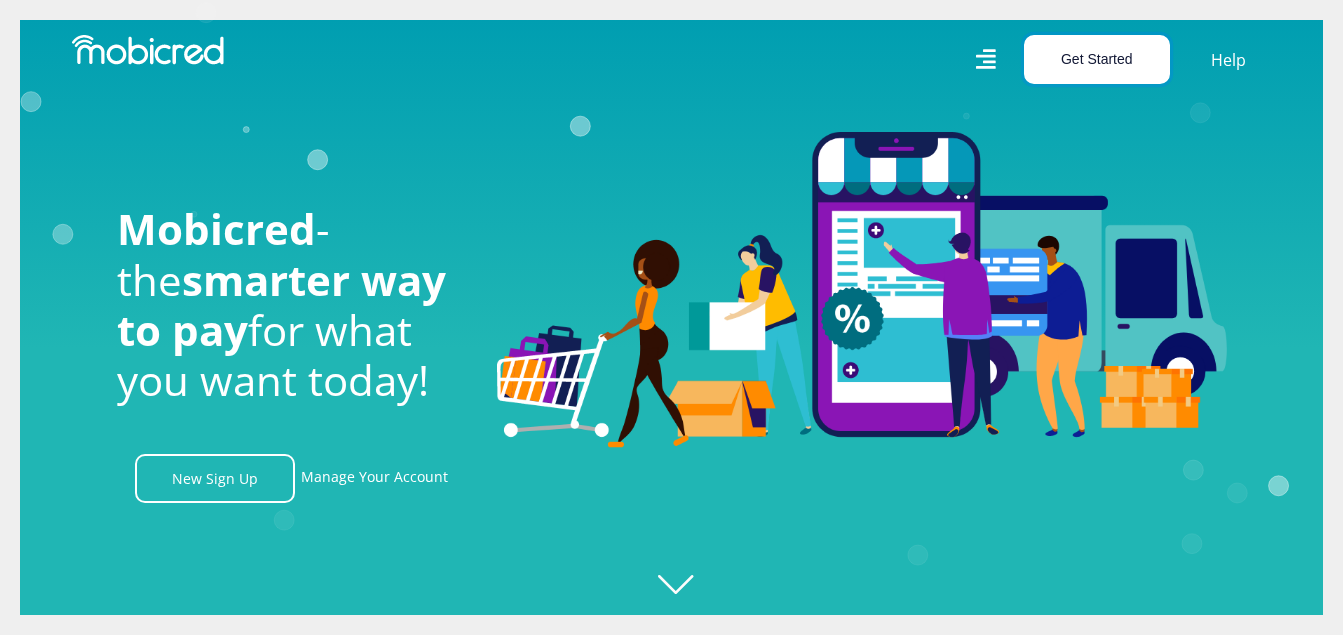 click on "Get Started" at bounding box center (1097, 59) 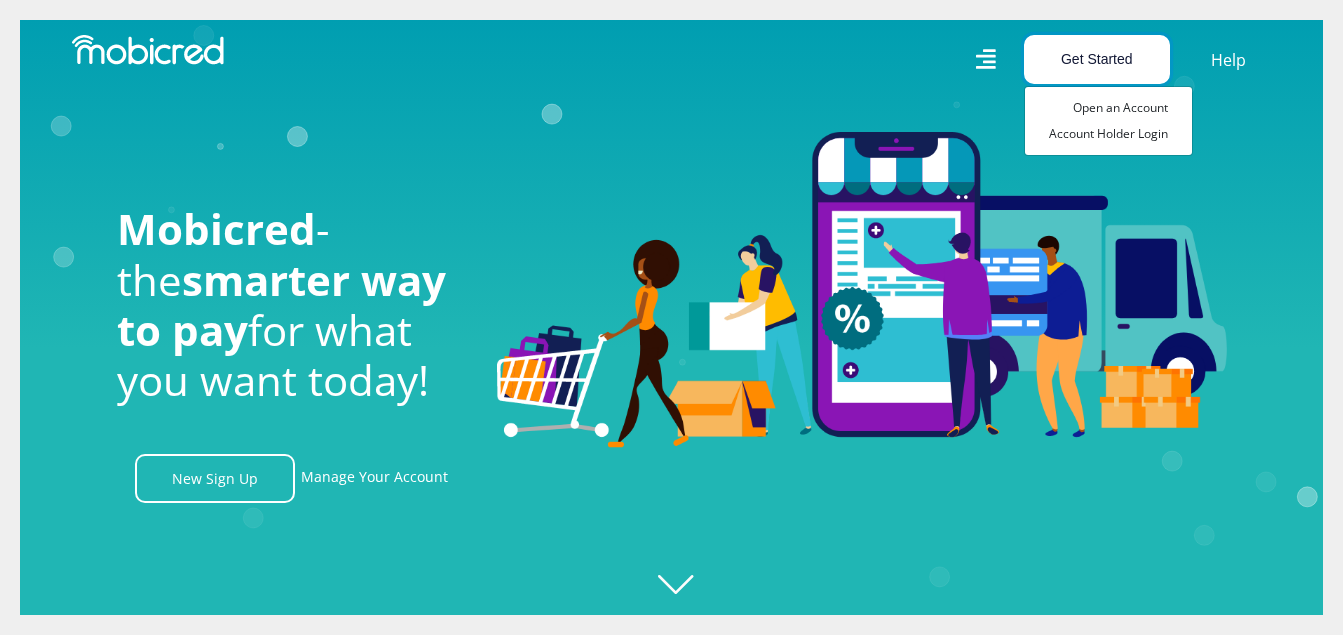 scroll, scrollTop: 0, scrollLeft: 3705, axis: horizontal 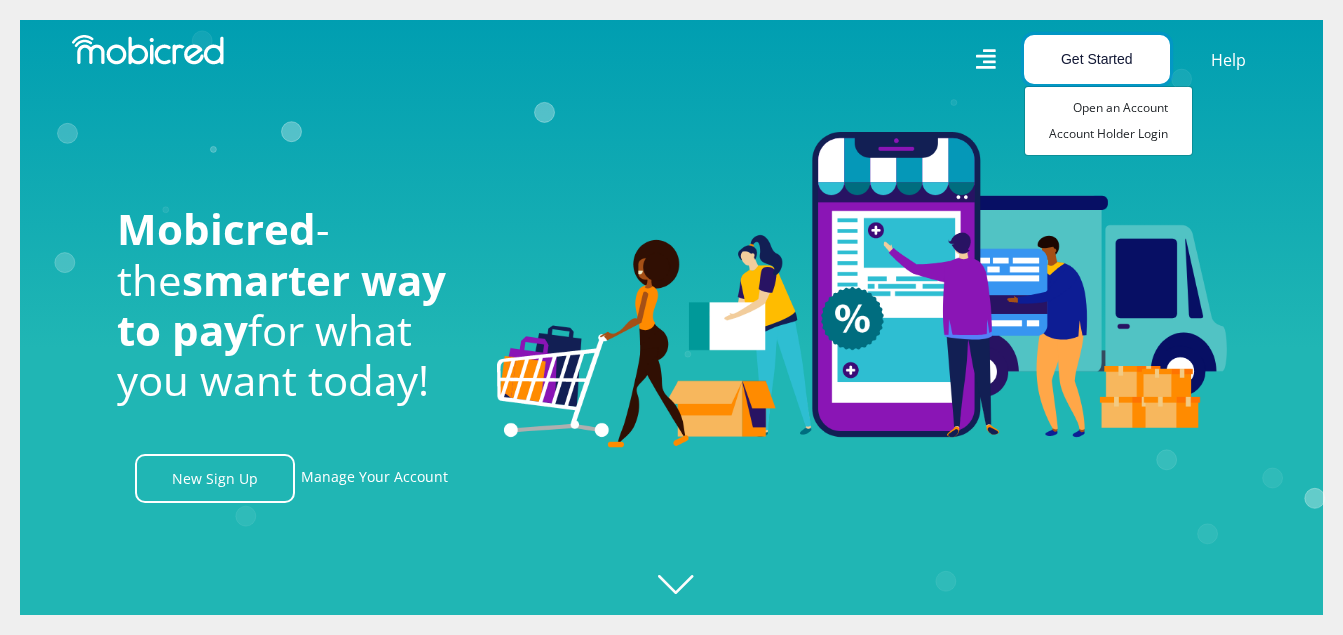 click on "Get Started" at bounding box center (1097, 59) 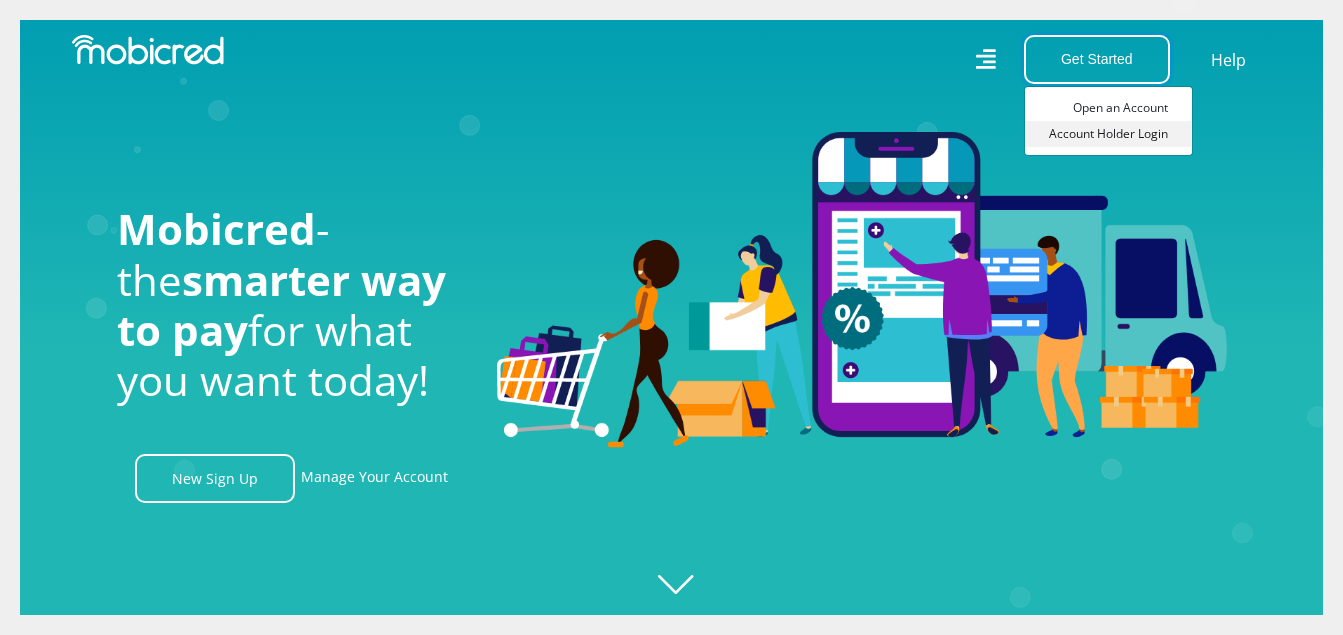 scroll, scrollTop: 0, scrollLeft: 4560, axis: horizontal 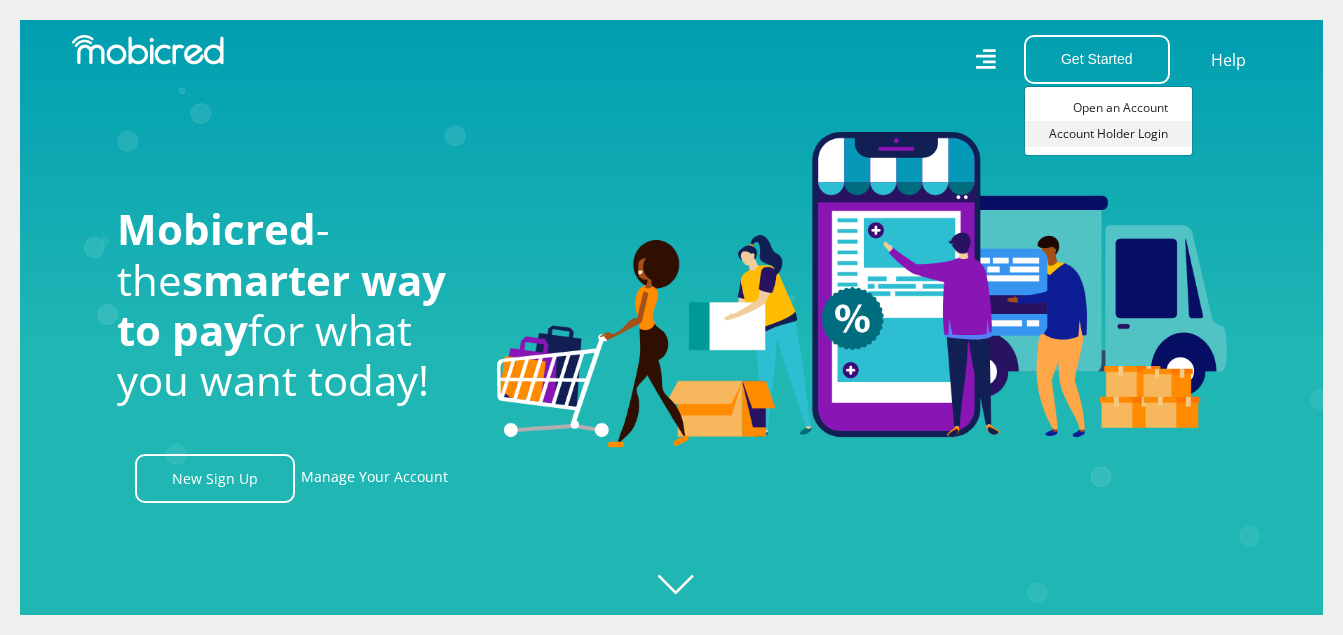 click on "Account Holder Login" at bounding box center (1108, 134) 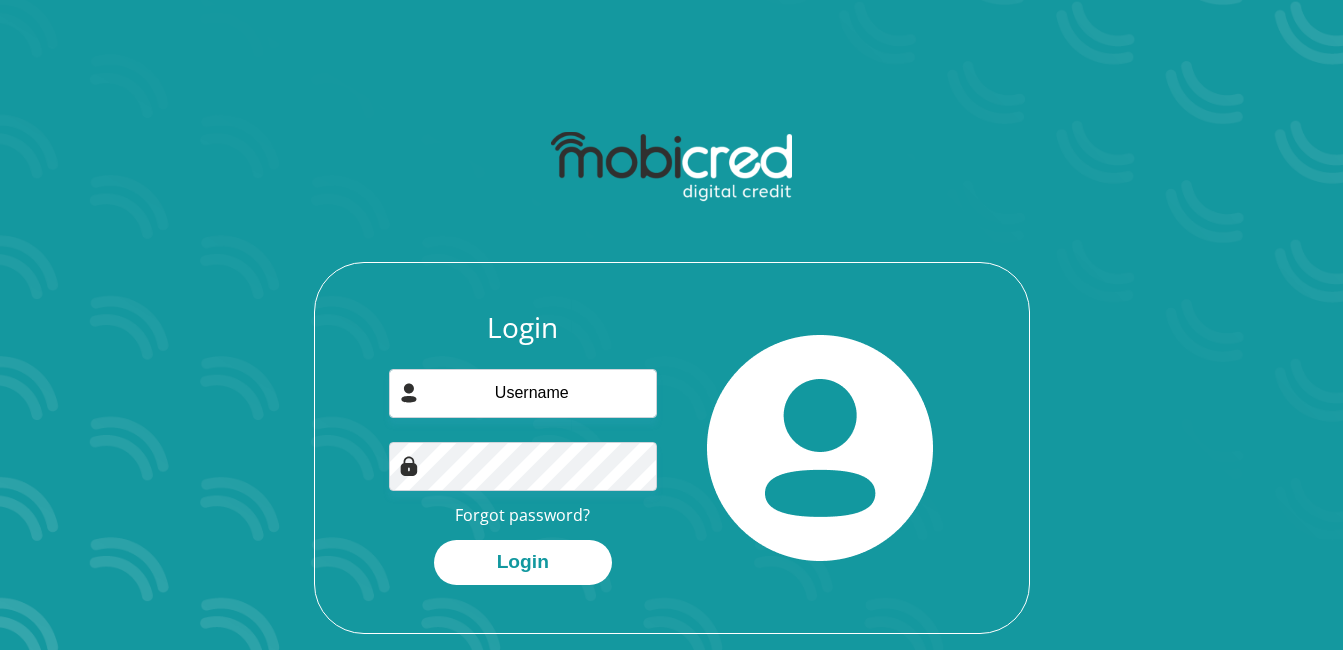 scroll, scrollTop: 0, scrollLeft: 0, axis: both 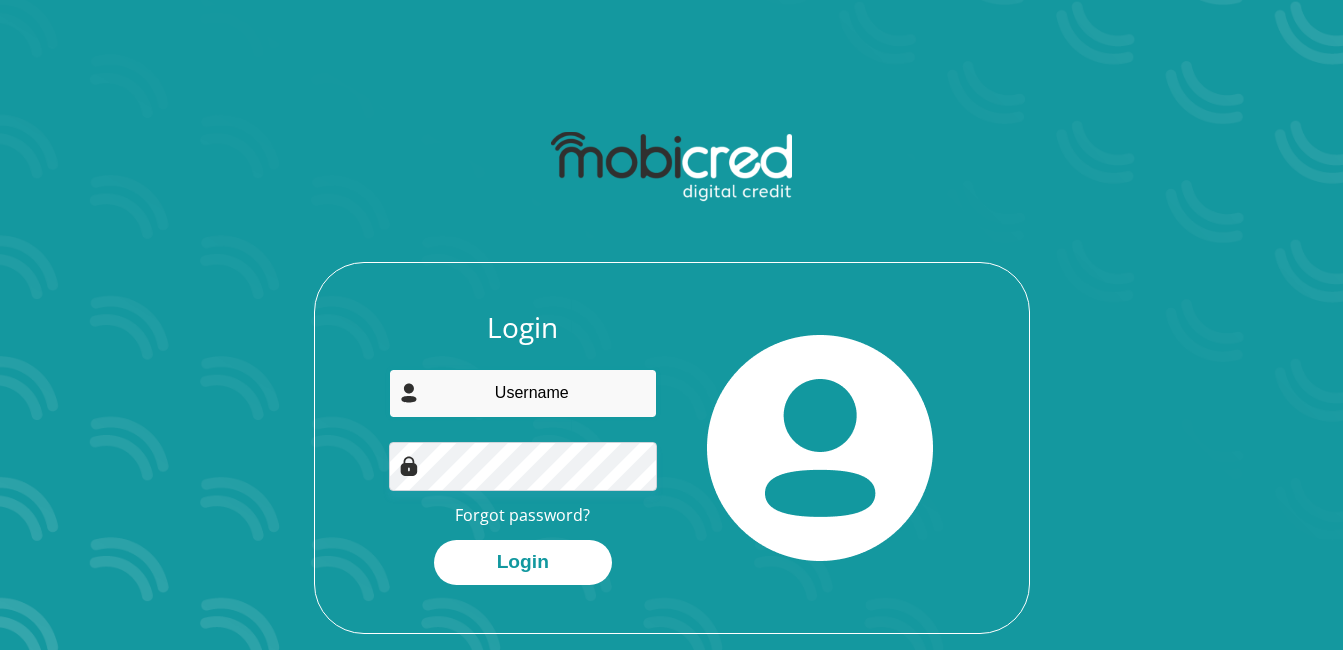 click at bounding box center (523, 393) 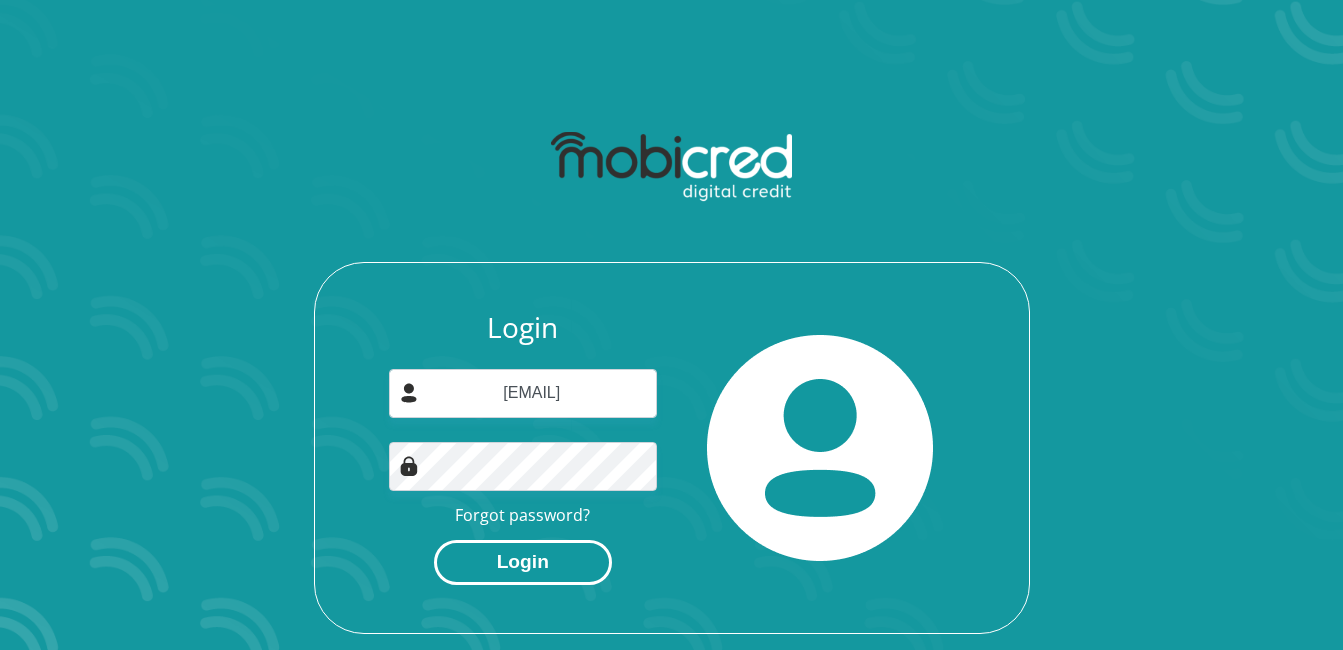 click on "Login" at bounding box center (523, 562) 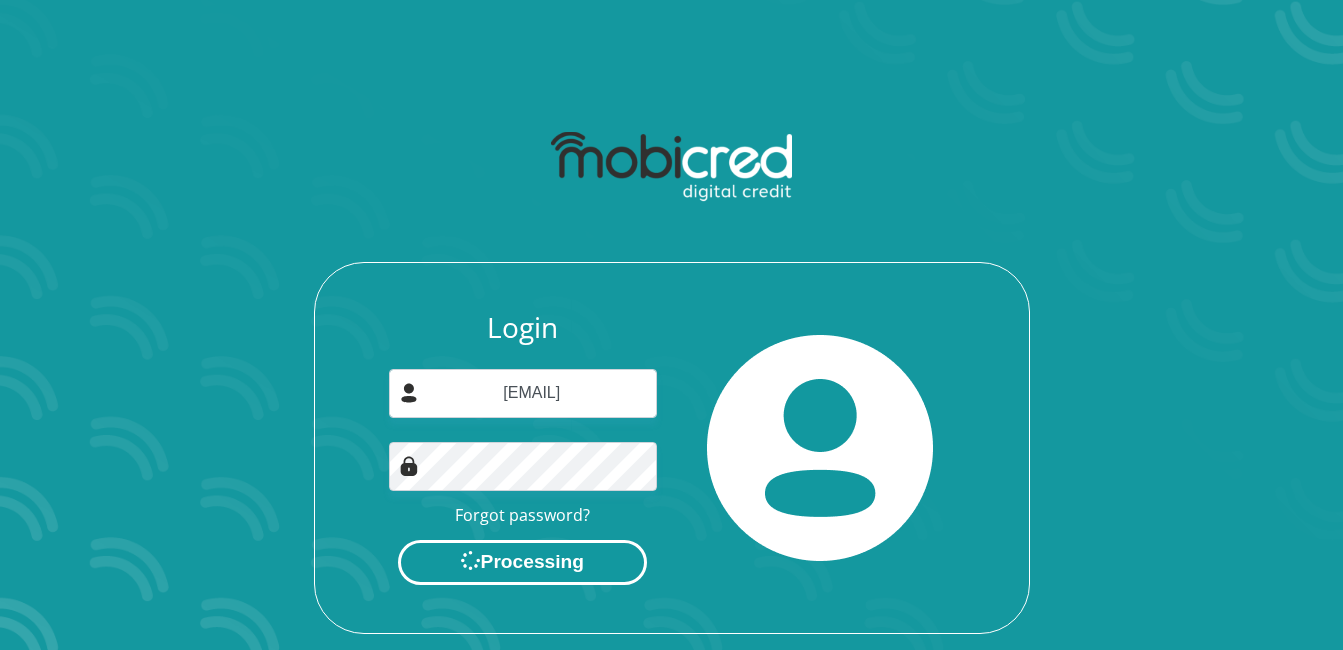 scroll, scrollTop: 0, scrollLeft: 0, axis: both 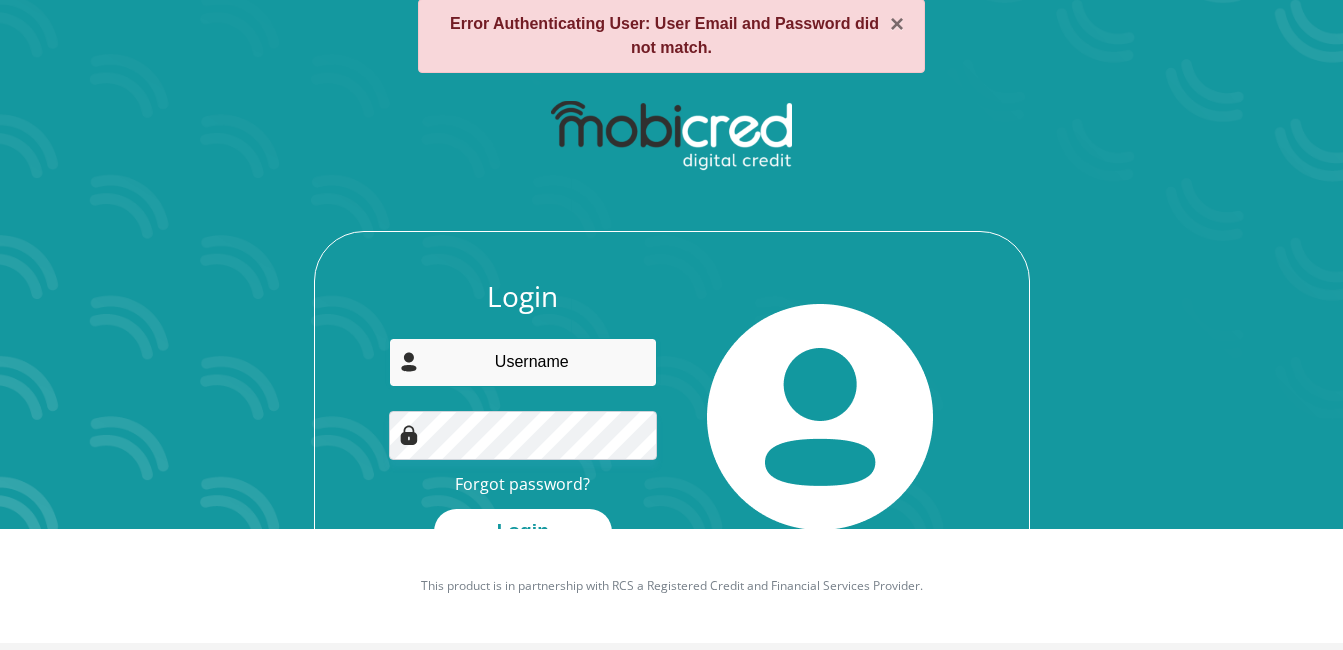 click at bounding box center (523, 362) 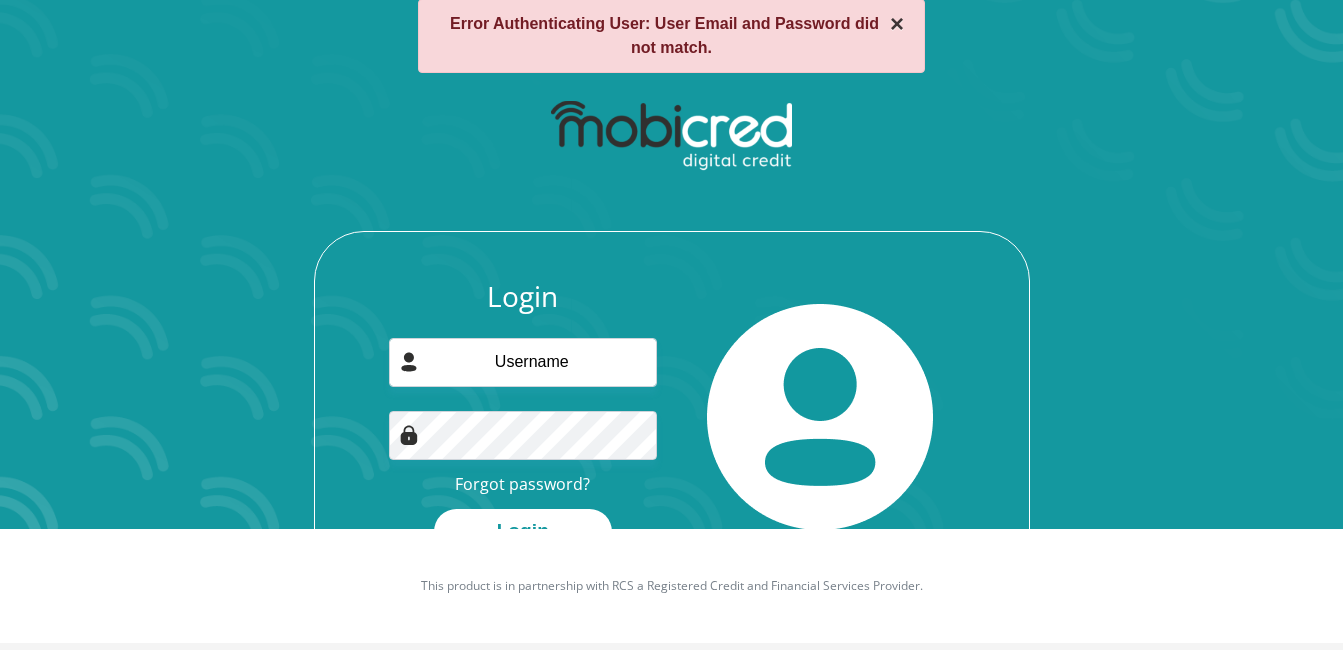 click on "×" at bounding box center (897, 24) 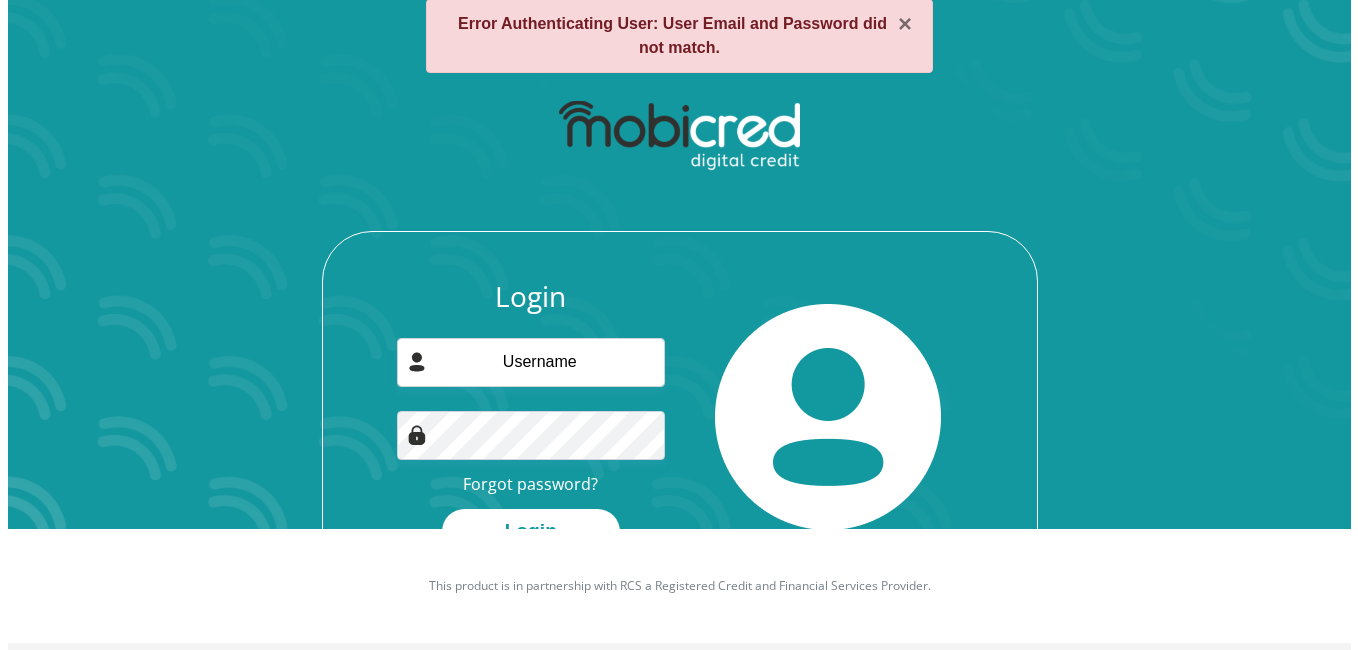 scroll, scrollTop: 114, scrollLeft: 0, axis: vertical 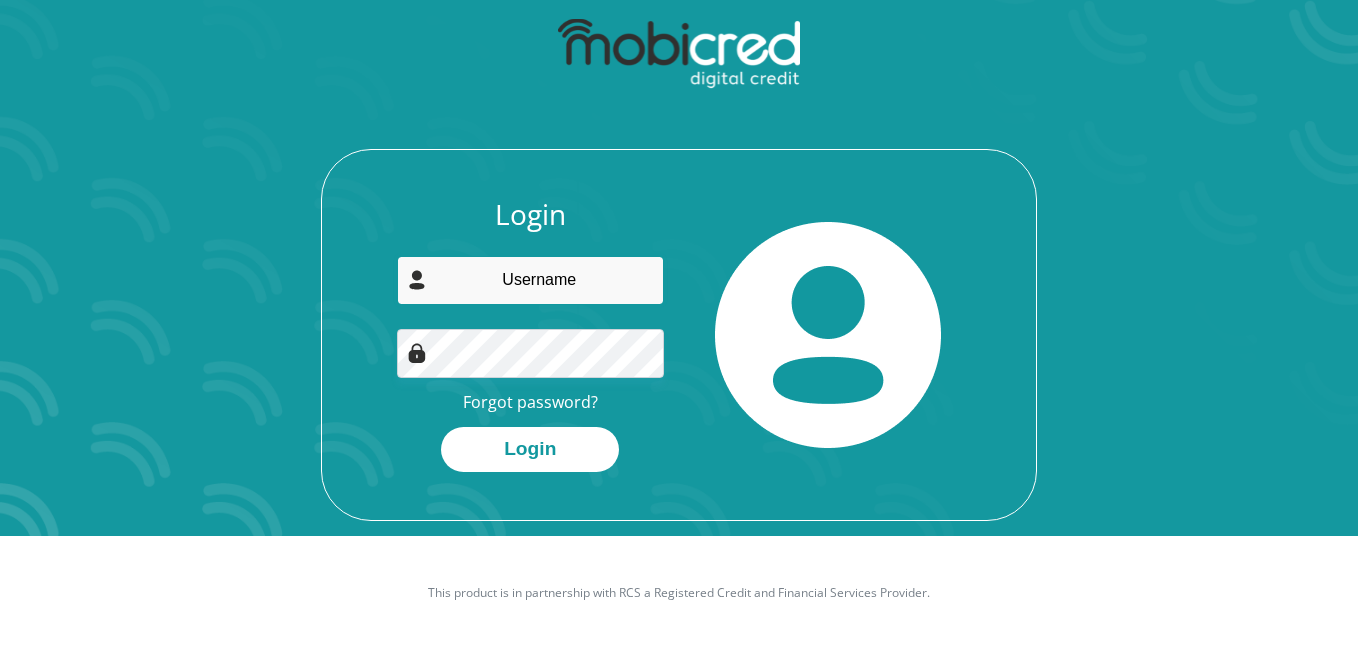 click at bounding box center [531, 280] 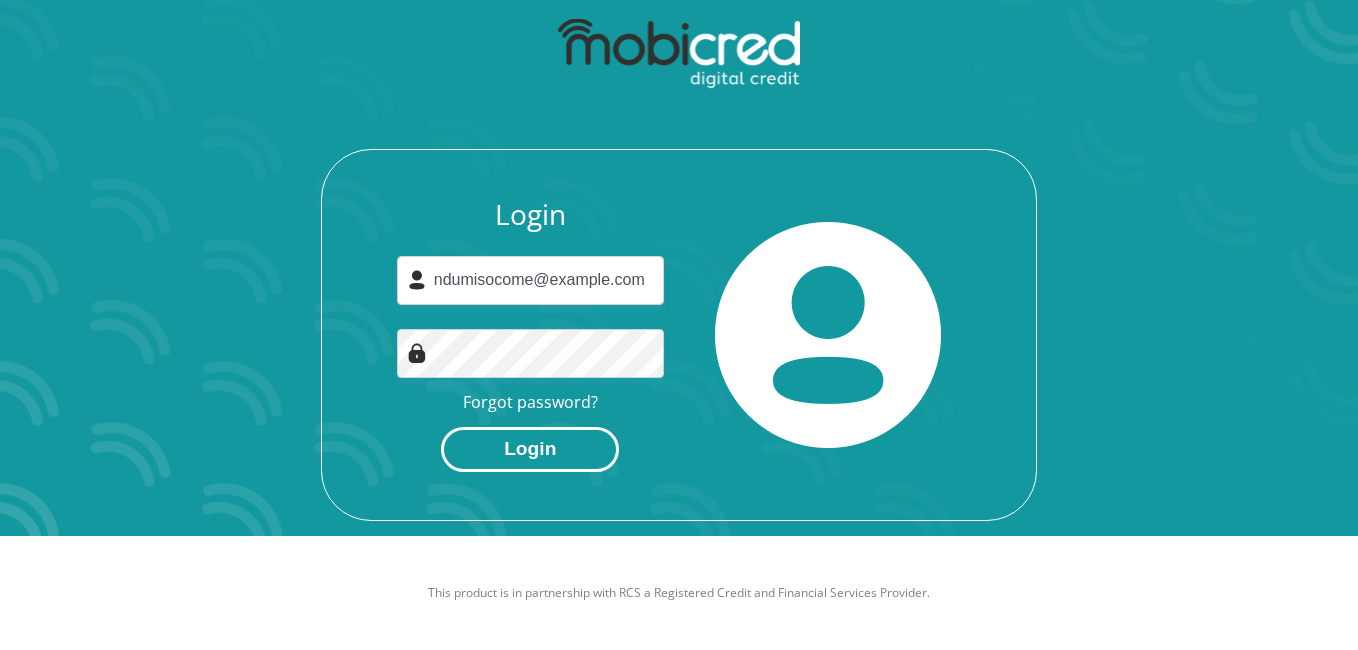 click on "Login" at bounding box center [530, 449] 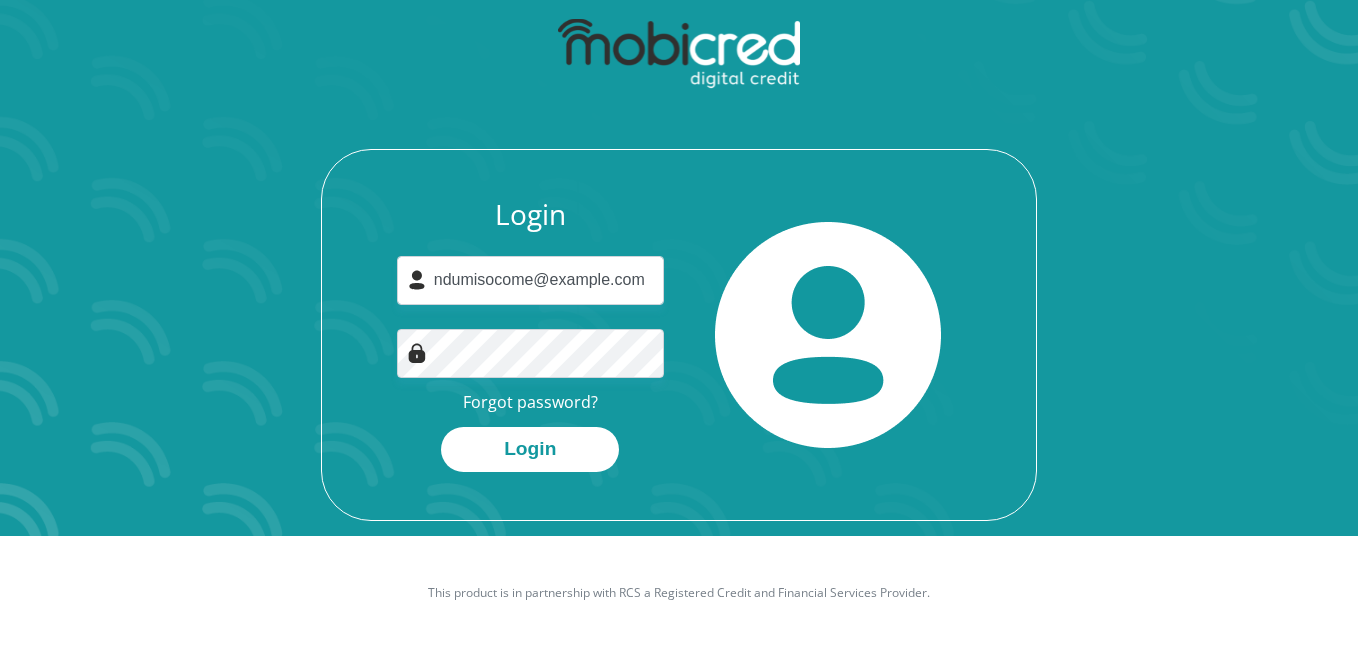 click on "Login
ndumisocome@gmail.com
Forgot password?
Login" at bounding box center [531, 335] 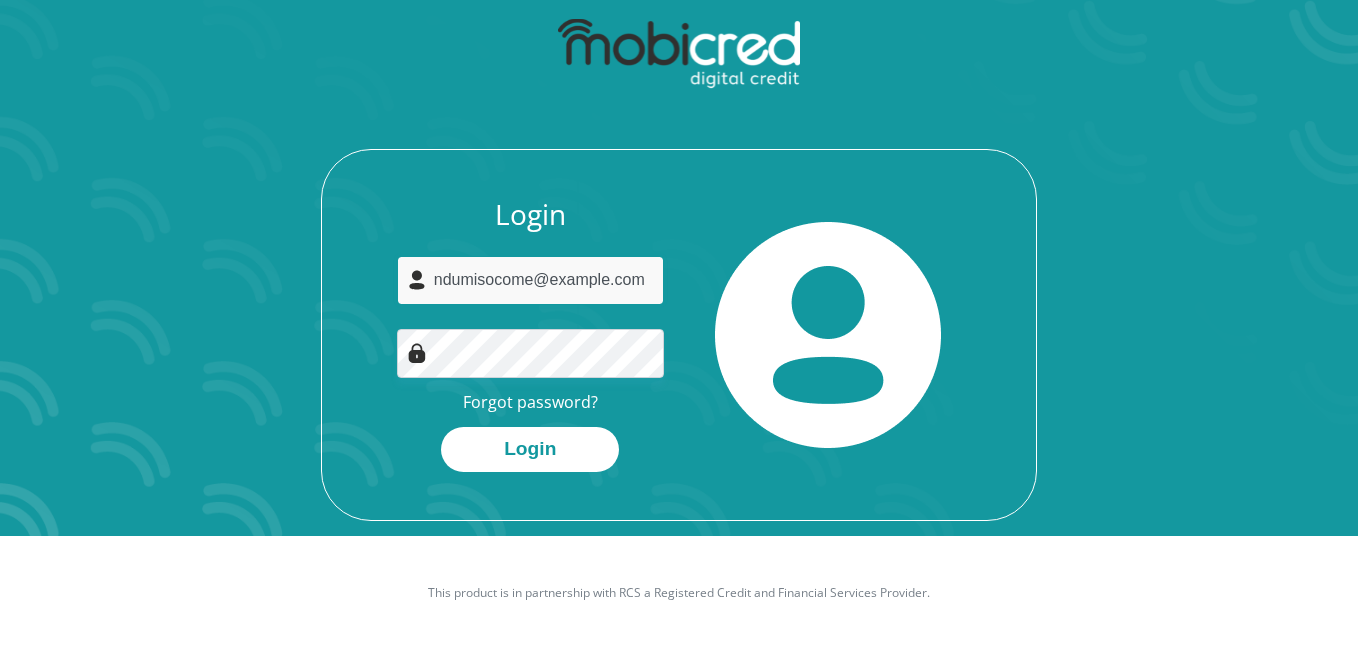 click on "ndumisocome@gmail.com" at bounding box center [531, 280] 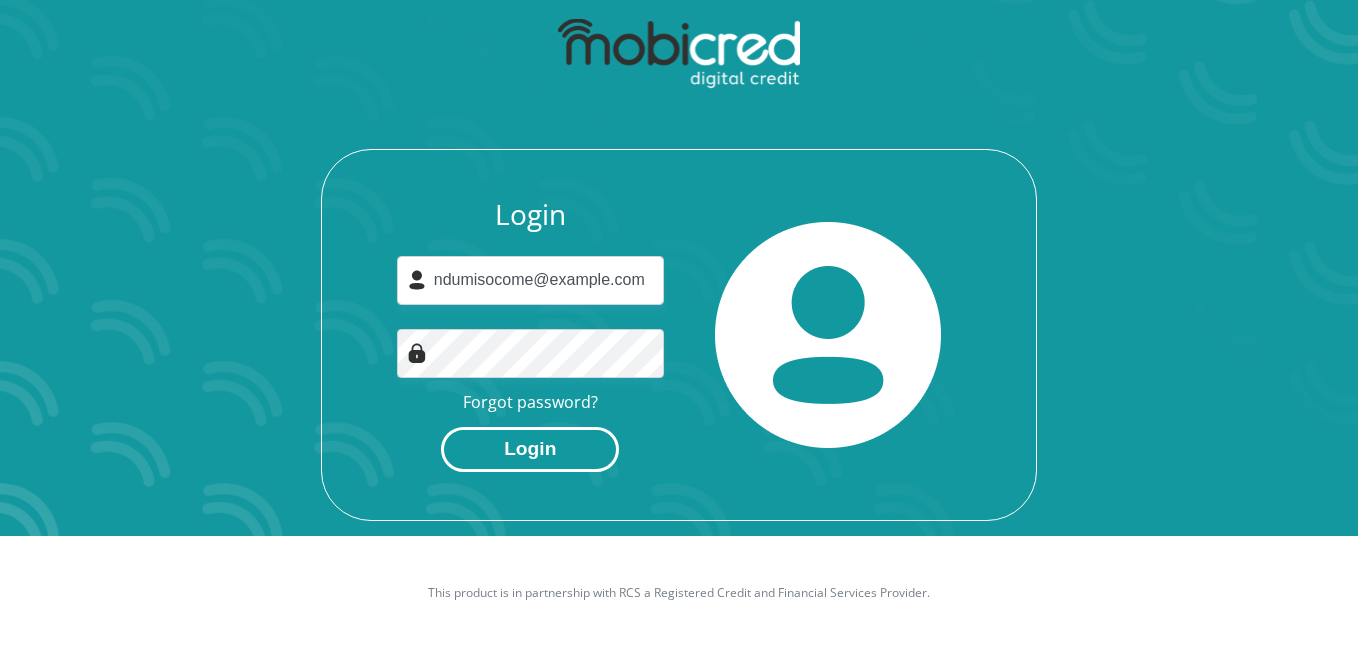 click on "Login" at bounding box center [530, 449] 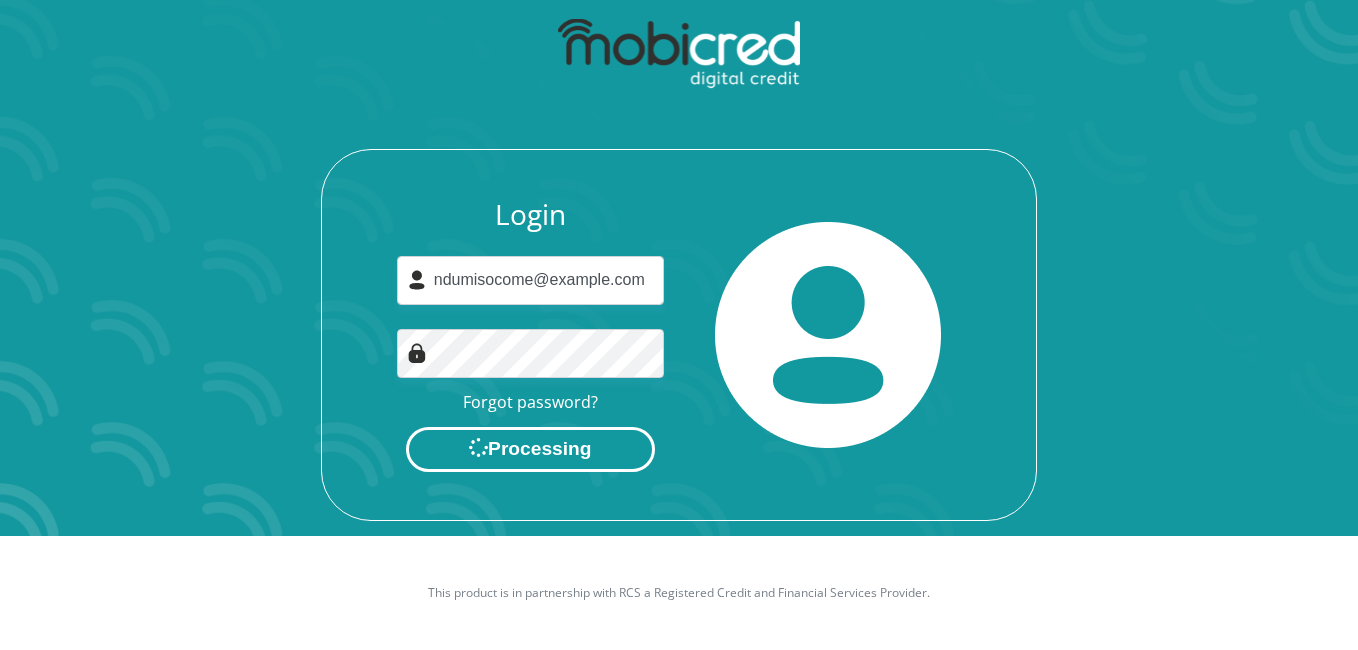 scroll, scrollTop: 0, scrollLeft: 0, axis: both 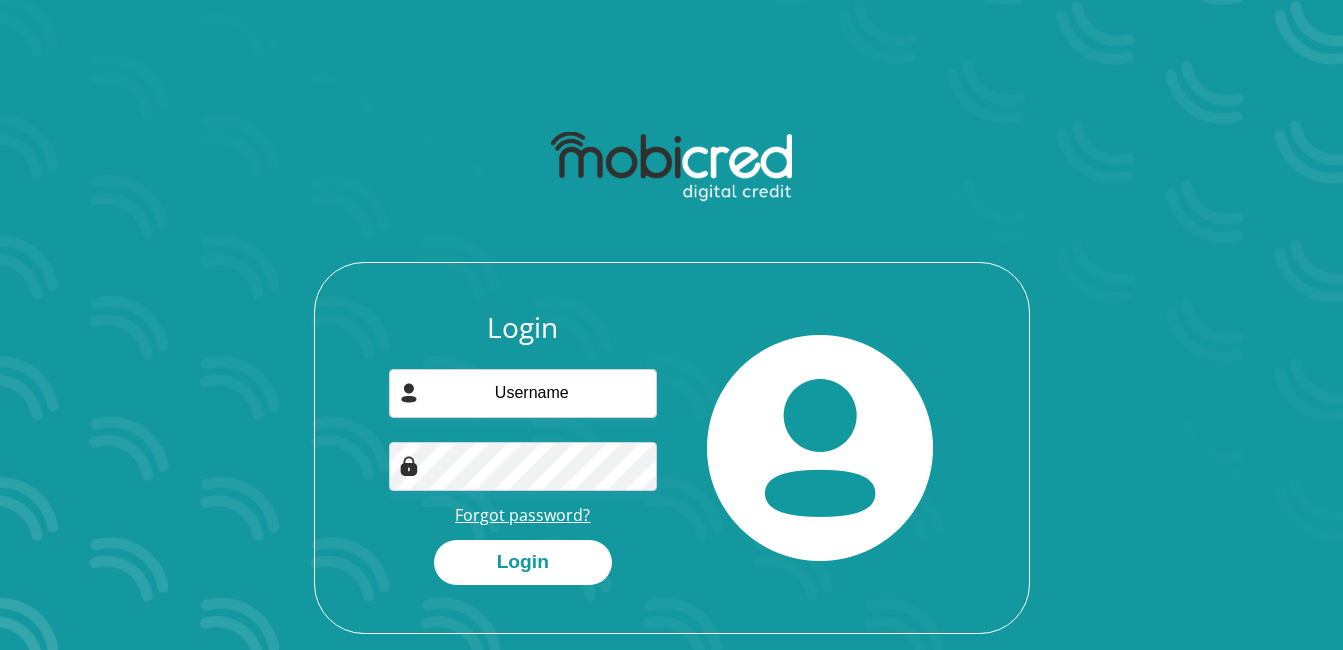click on "Forgot password?" at bounding box center (522, 515) 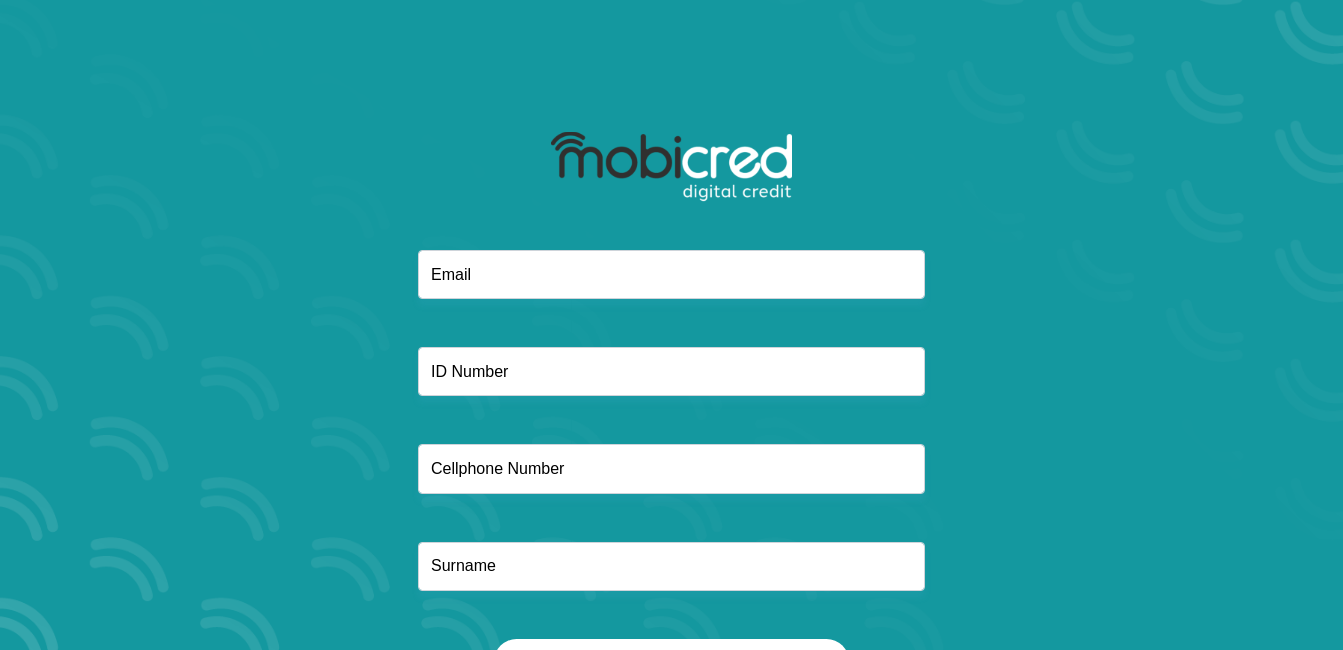scroll, scrollTop: 0, scrollLeft: 0, axis: both 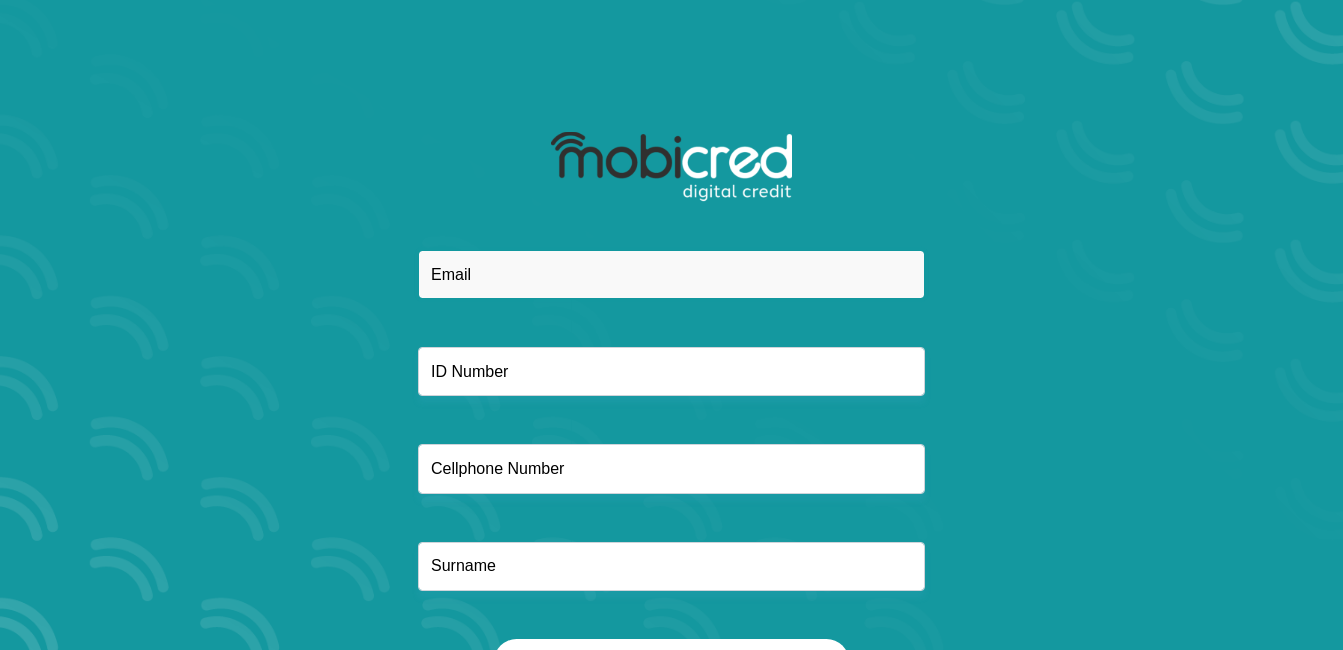 click at bounding box center (671, 274) 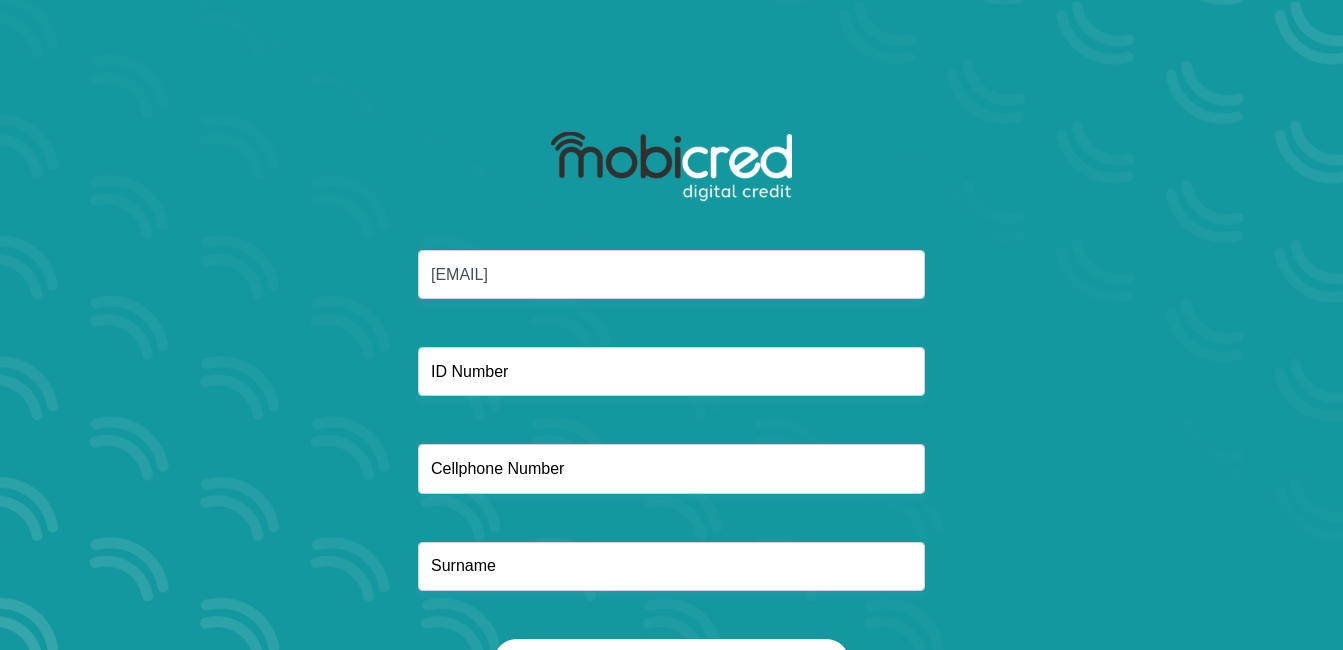 type on "[PHONE]" 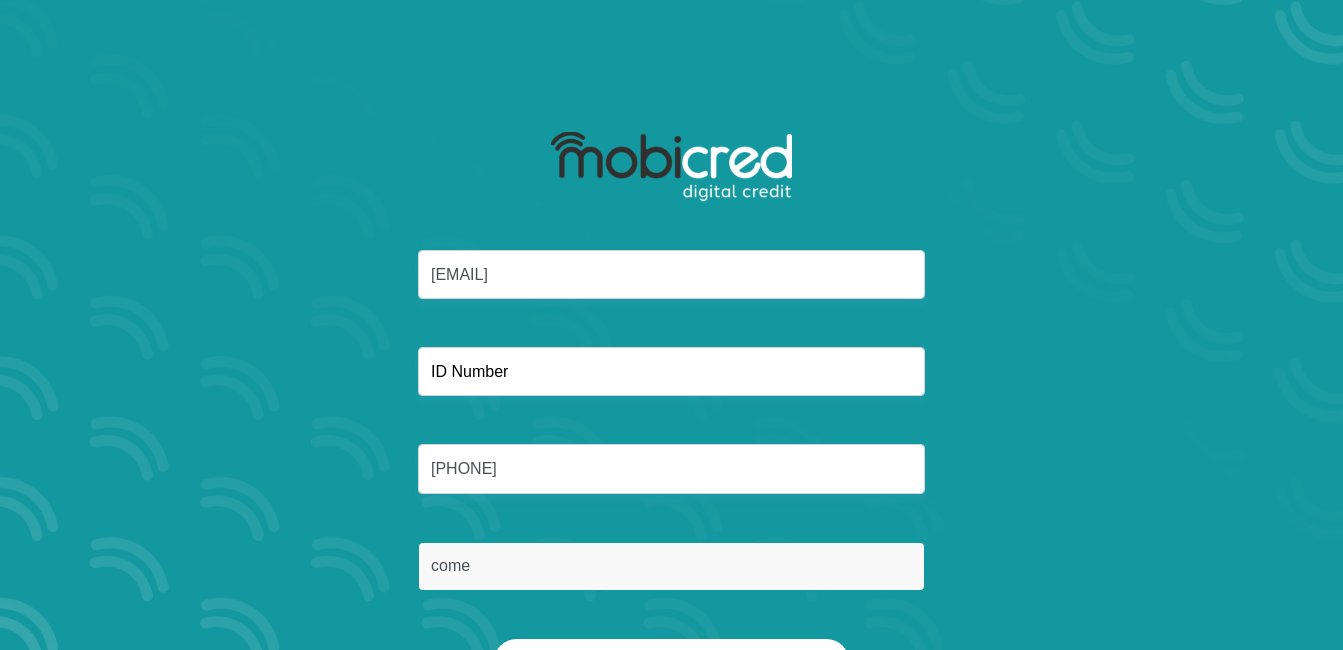 drag, startPoint x: 502, startPoint y: 573, endPoint x: 537, endPoint y: 556, distance: 38.910152 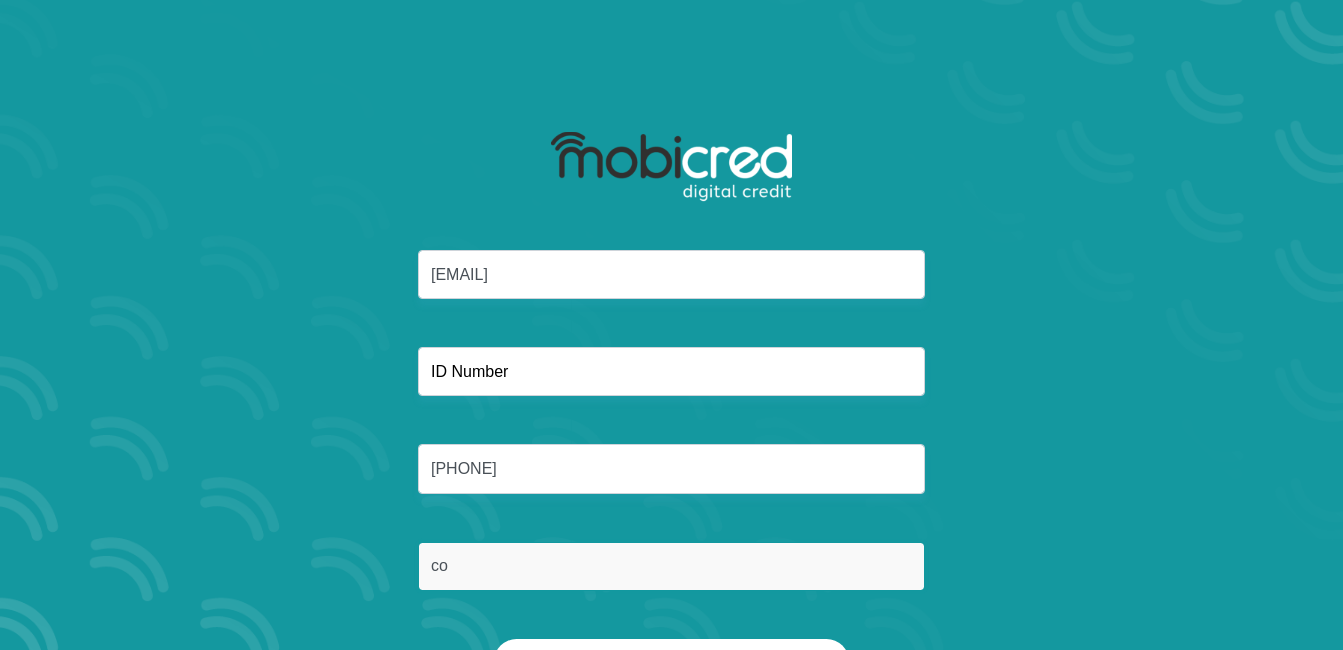 type on "c" 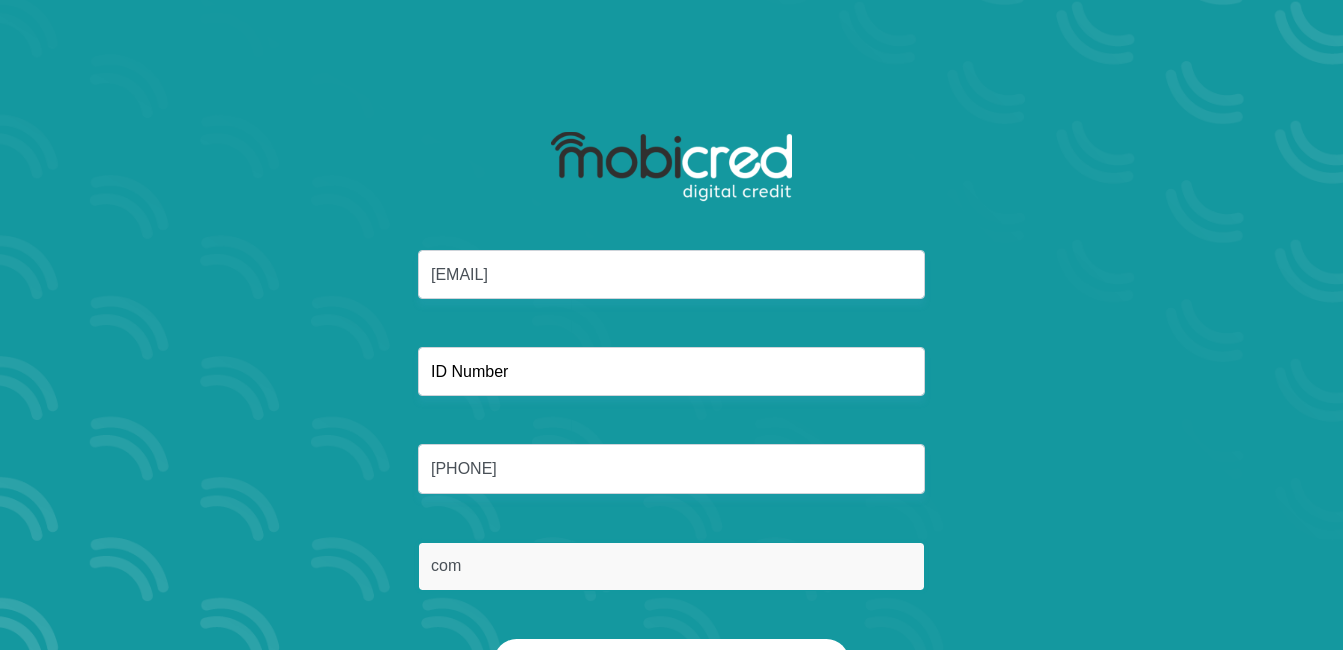 type on "come" 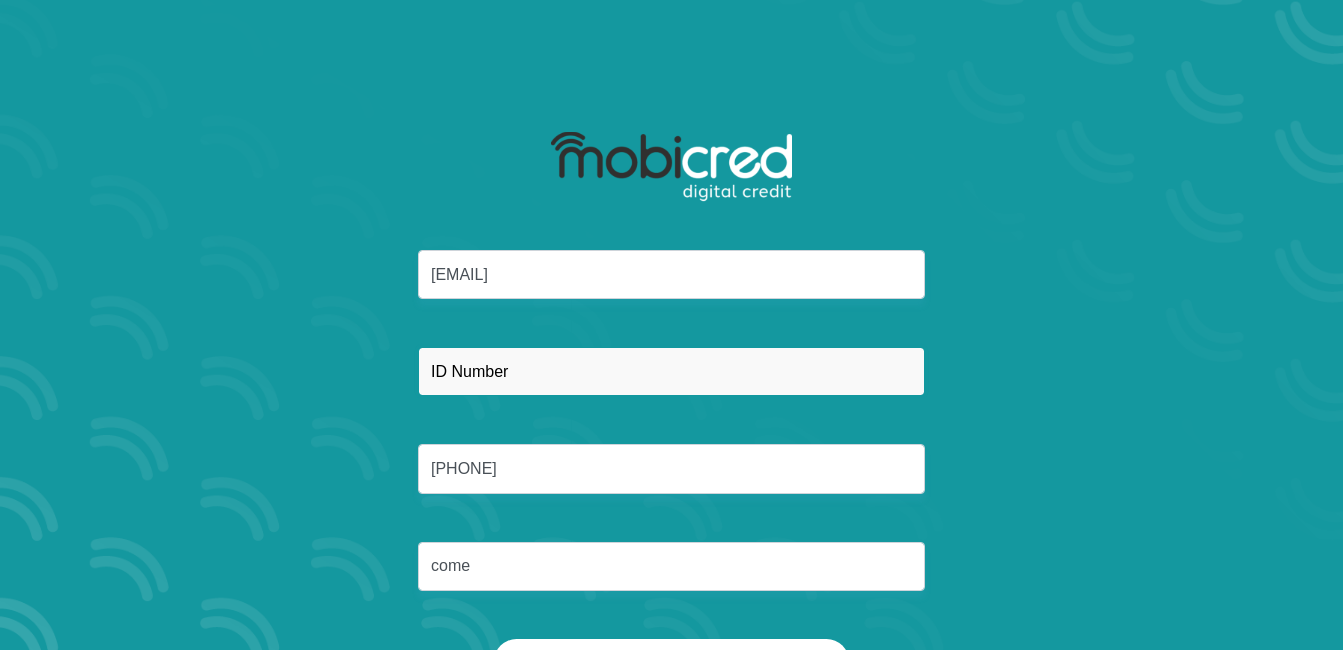 click at bounding box center [671, 371] 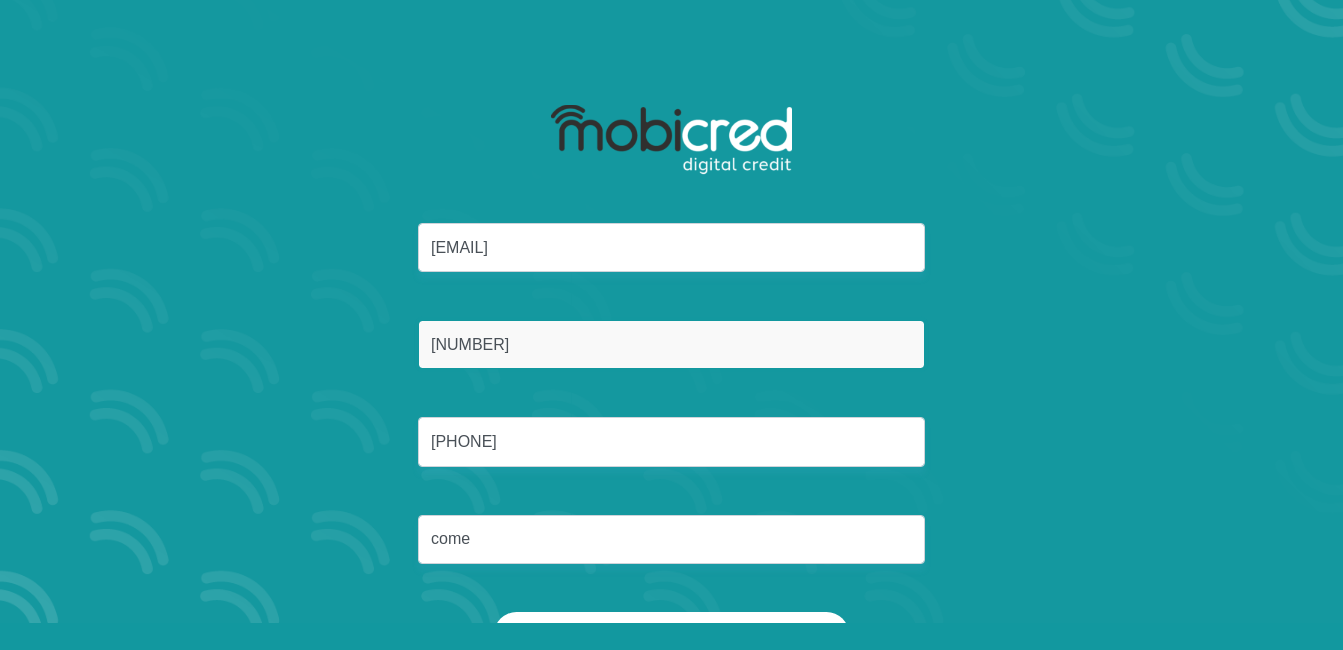 scroll, scrollTop: 114, scrollLeft: 0, axis: vertical 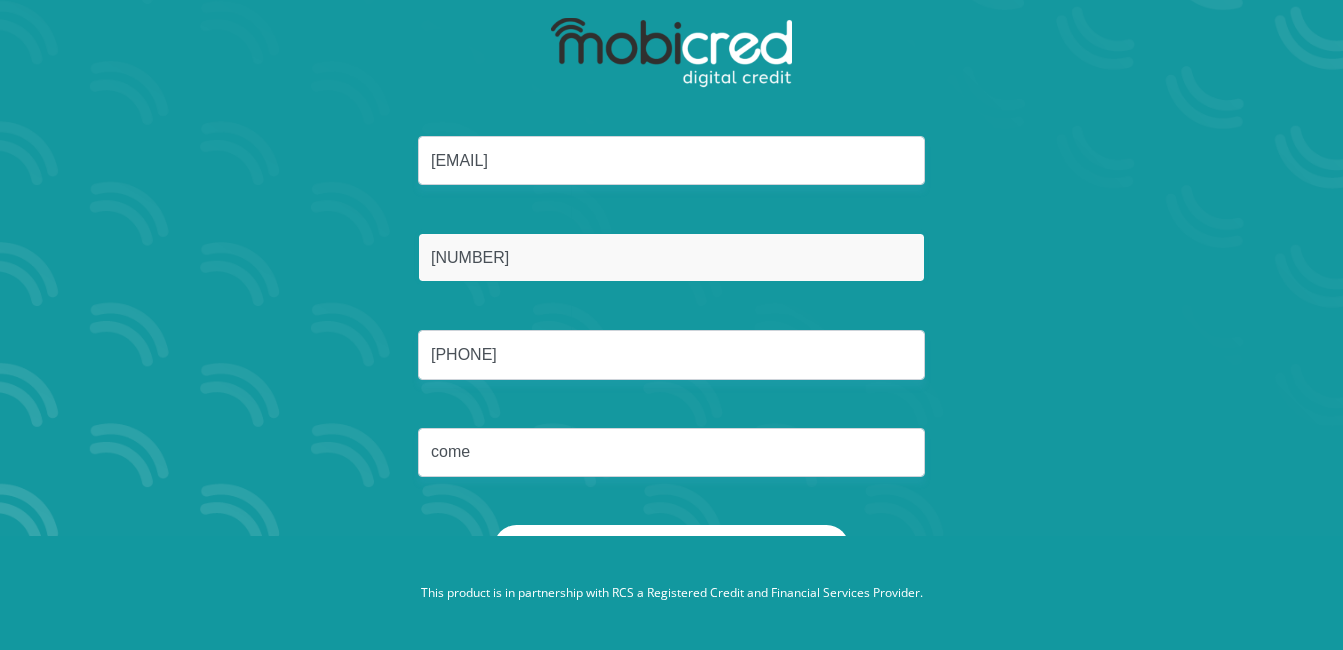 type on "9112135829087" 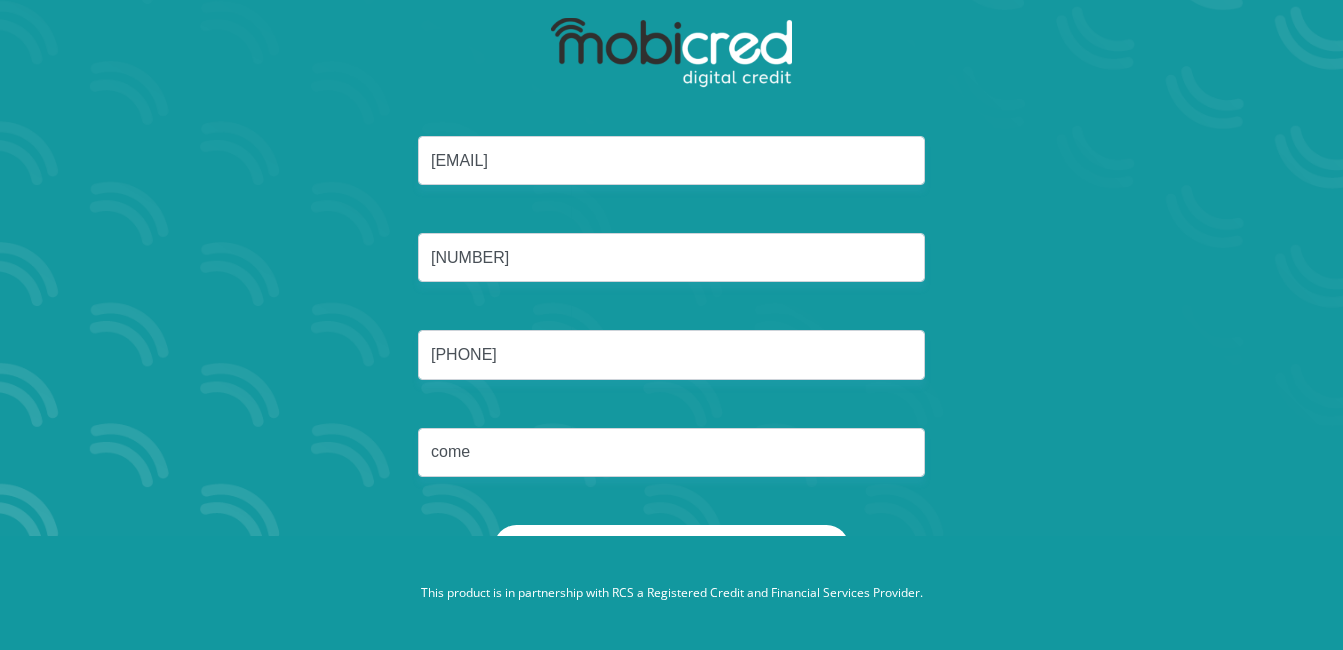 click on "ndumisocome@gmail.com
9112135829087
0835427600
come" at bounding box center [672, 330] 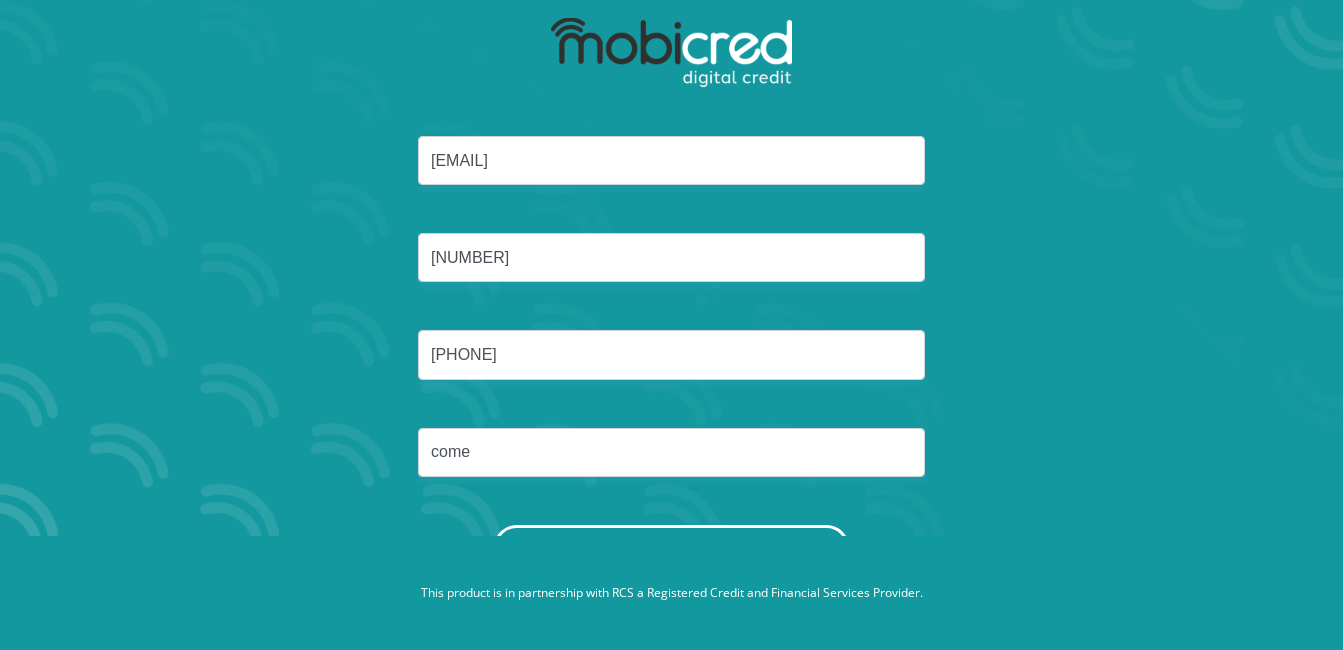 click on "Reset Password" at bounding box center [671, 547] 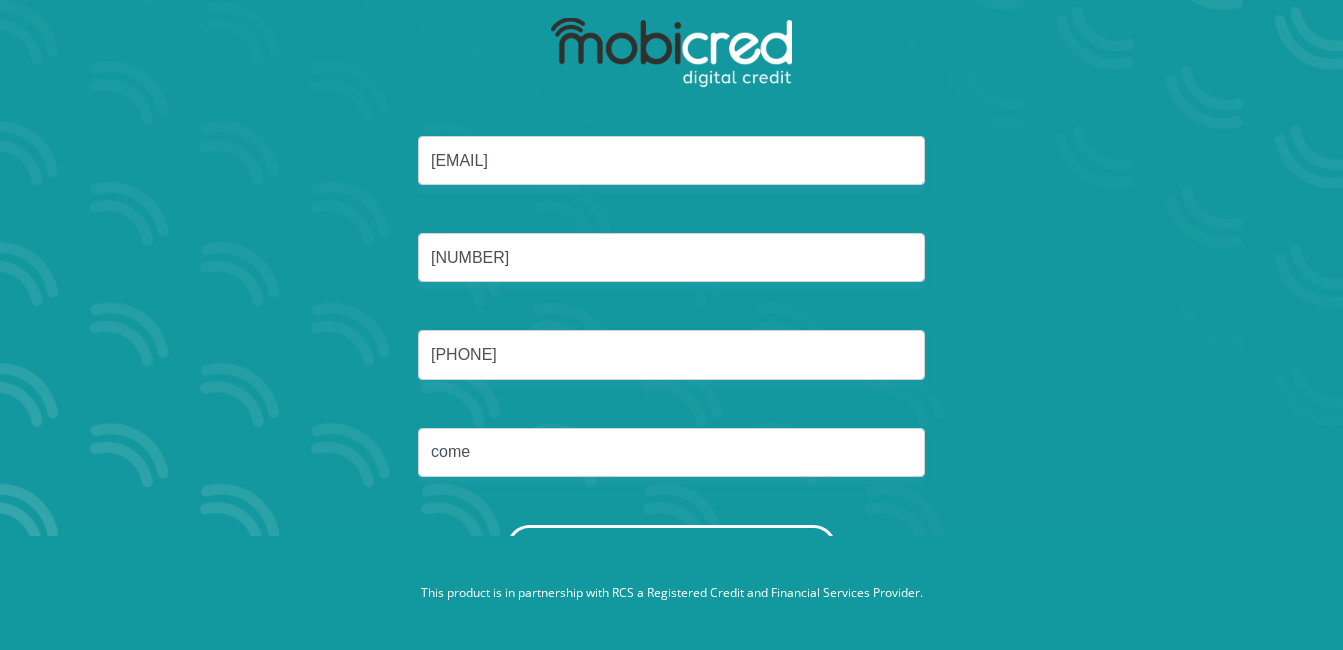 scroll, scrollTop: 0, scrollLeft: 0, axis: both 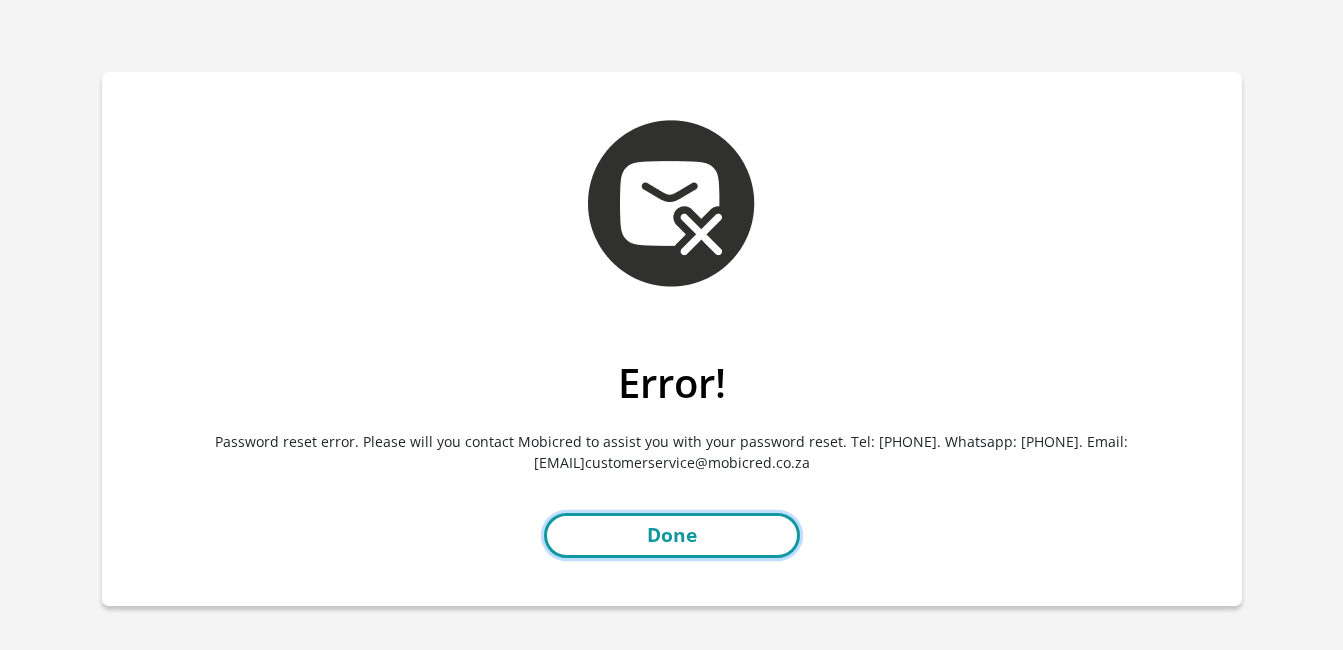 click on "Done" at bounding box center [672, 535] 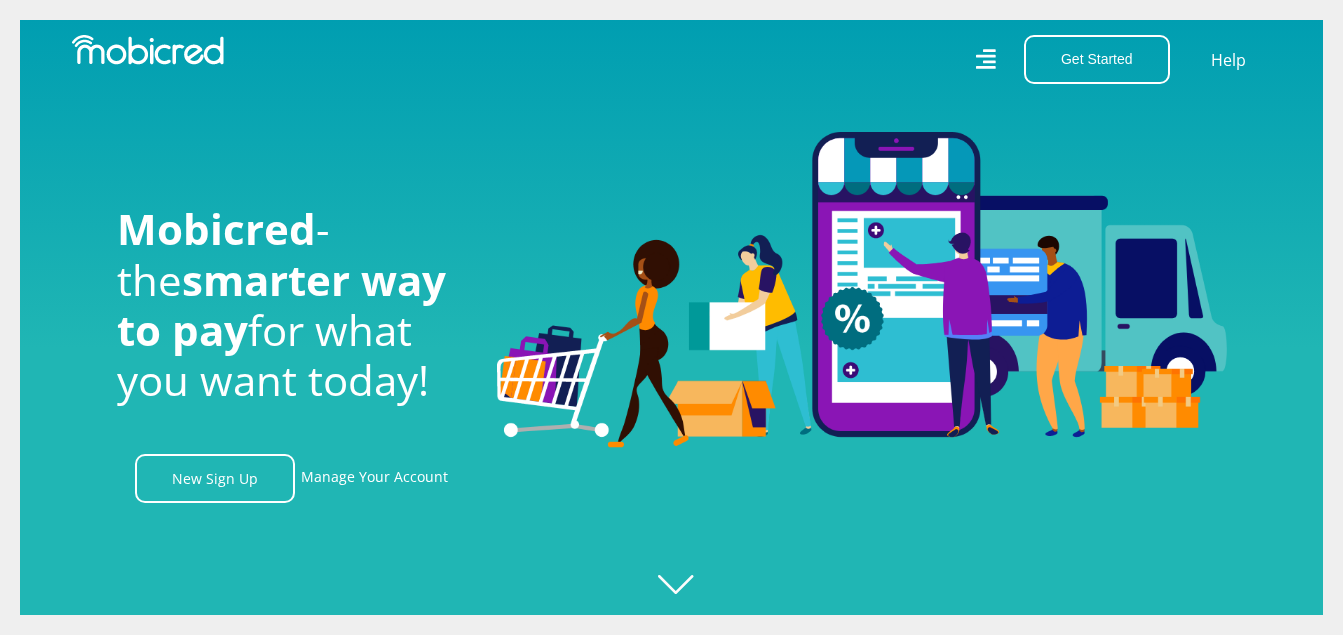 scroll, scrollTop: 0, scrollLeft: 0, axis: both 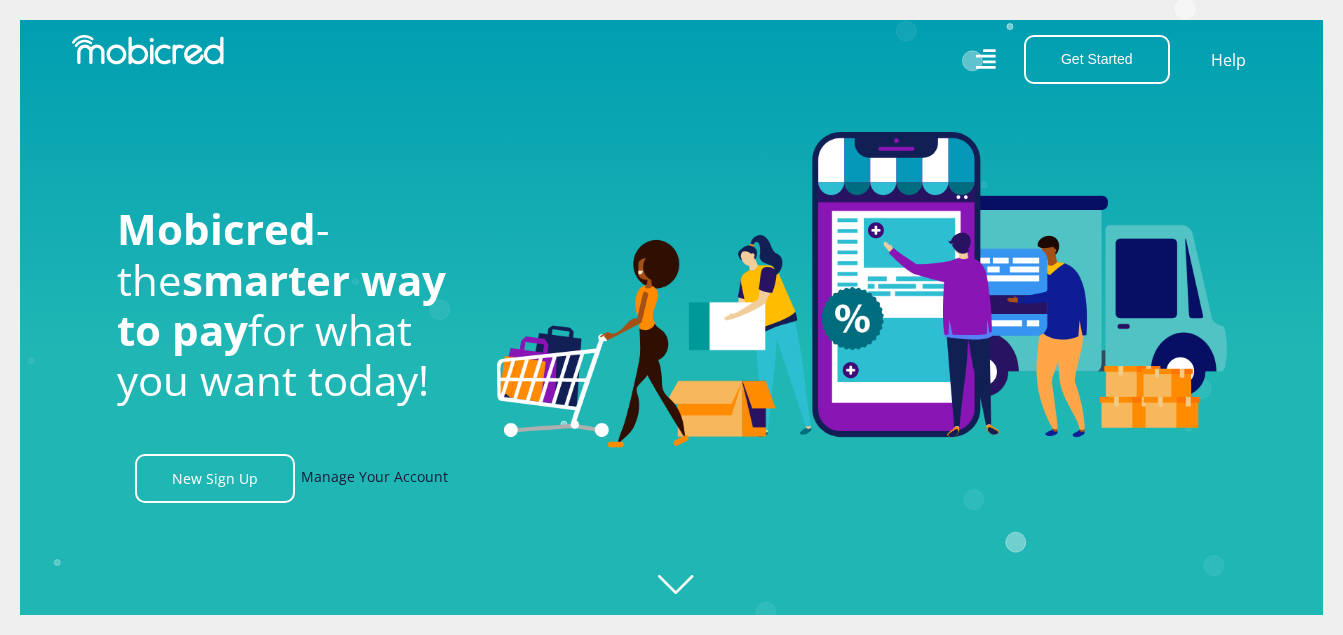 click on "Manage Your Account" at bounding box center [374, 478] 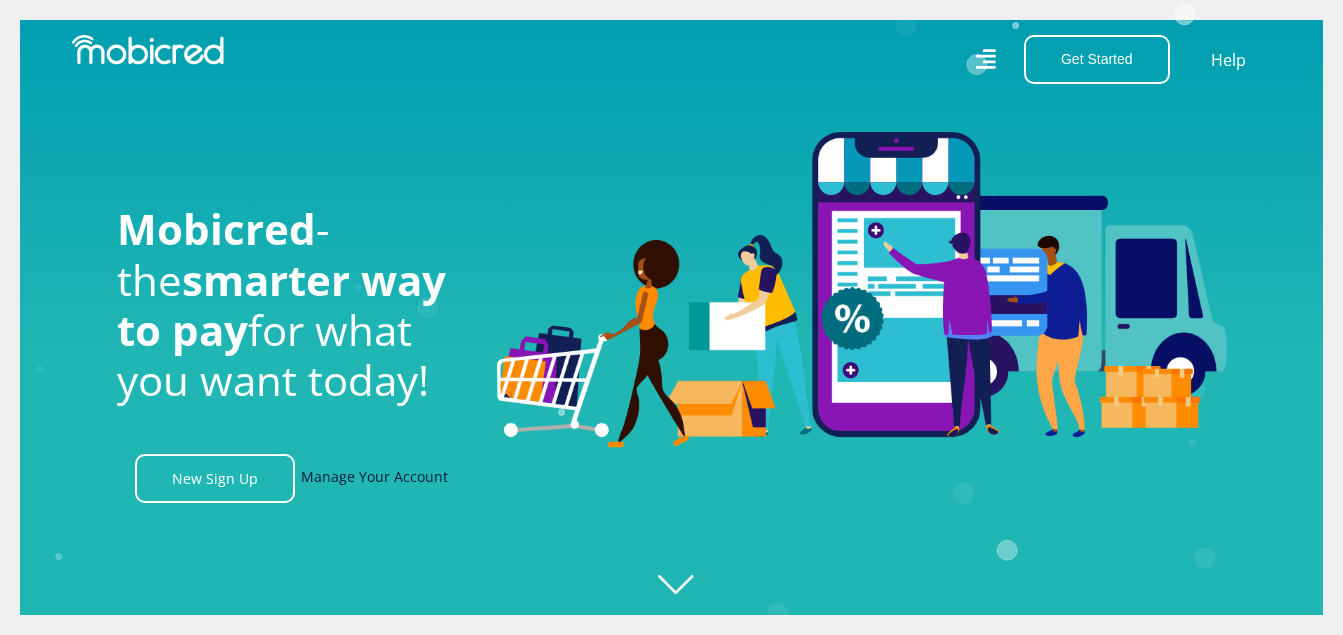 click on "Manage Your Account" at bounding box center (374, 478) 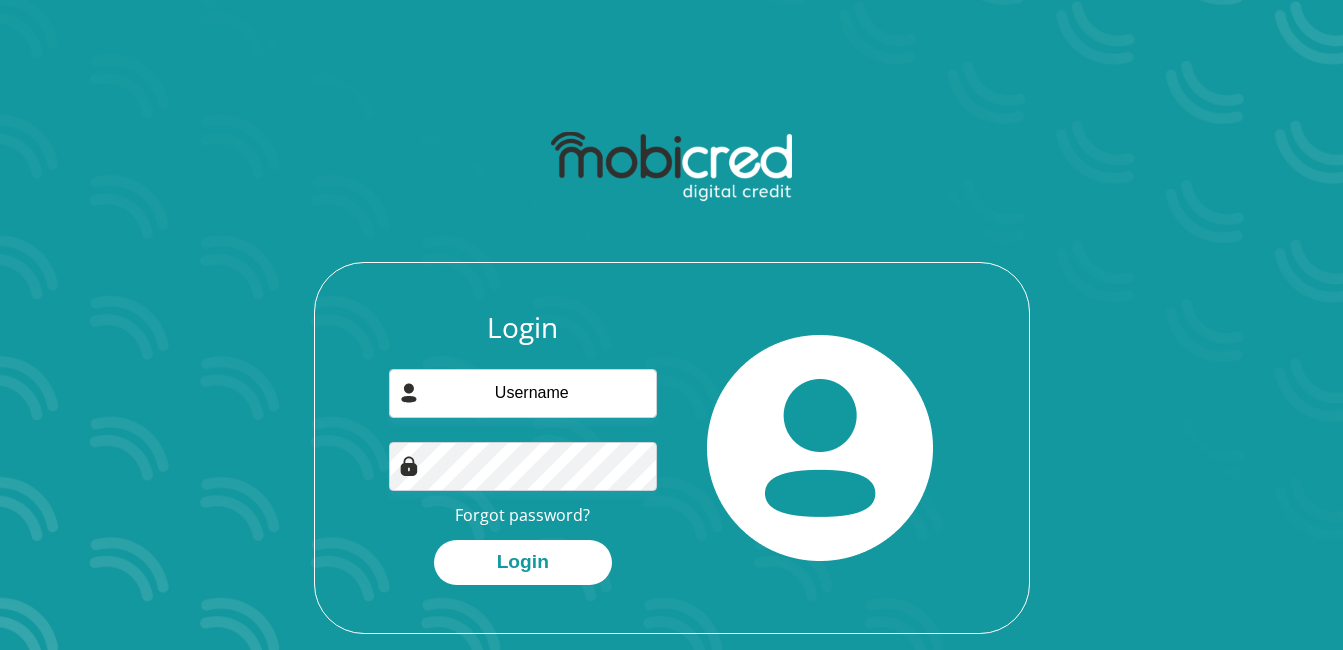 scroll, scrollTop: 0, scrollLeft: 0, axis: both 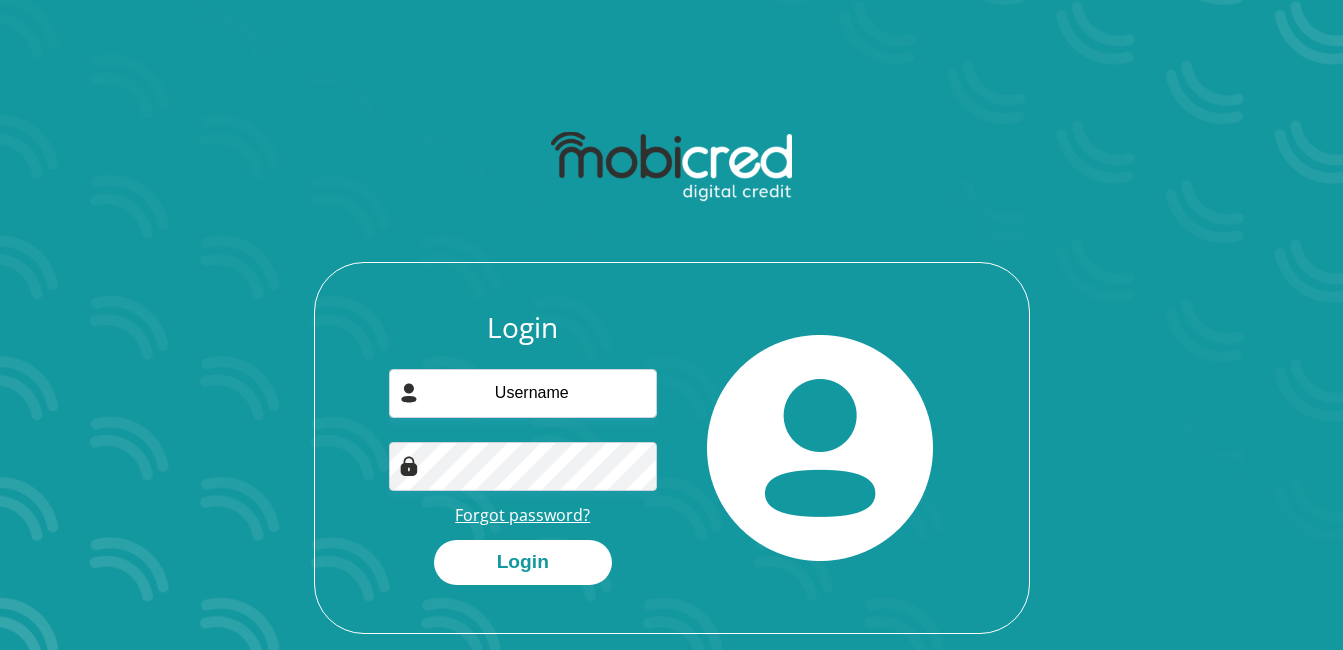 click on "Forgot password?" at bounding box center (522, 515) 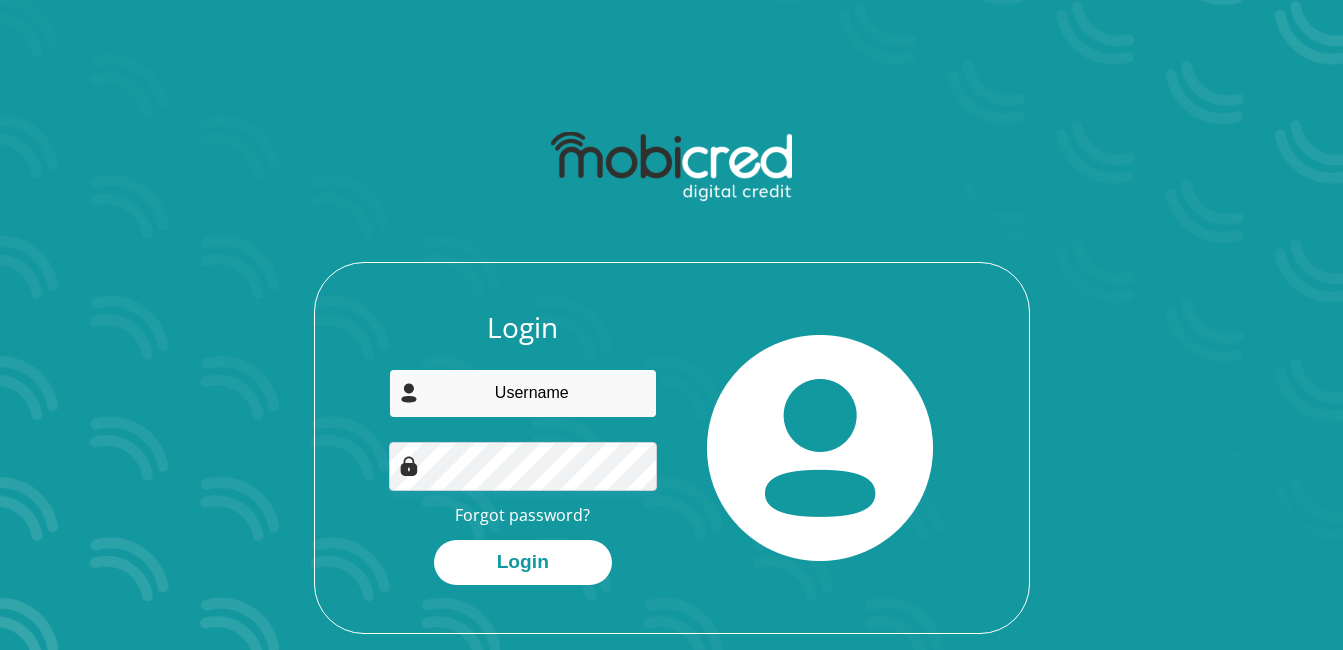 click at bounding box center [523, 393] 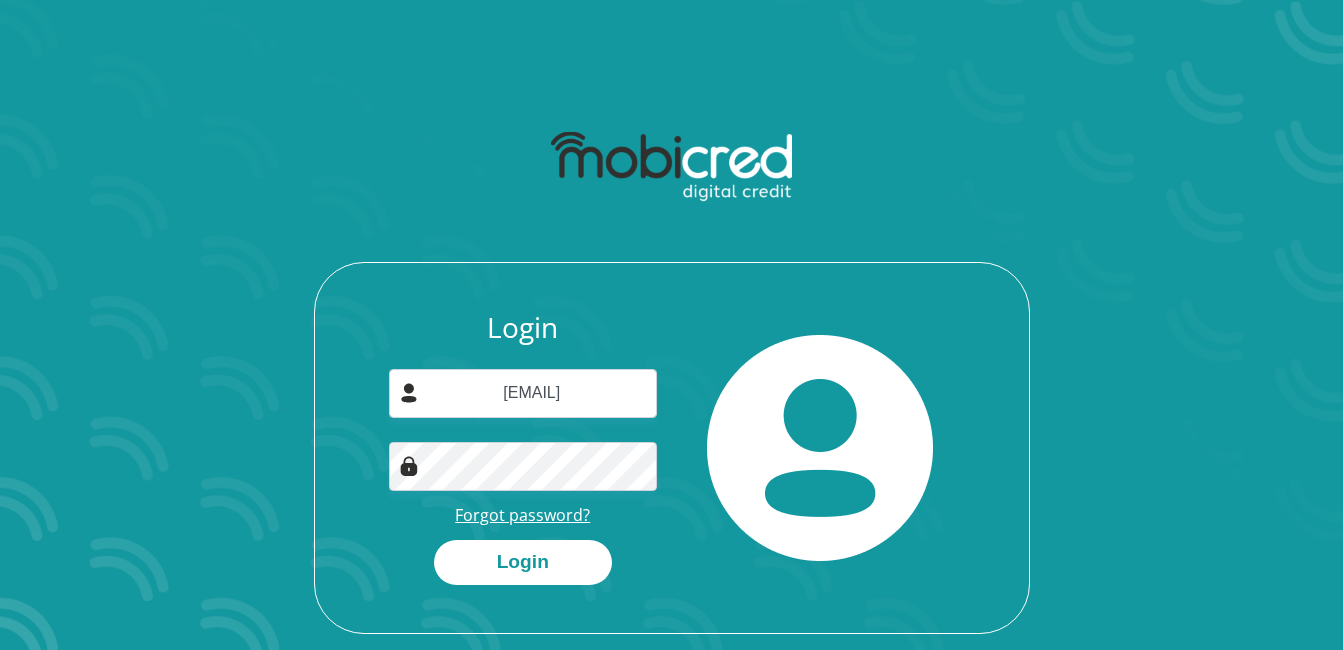 click on "Forgot password?" at bounding box center [522, 515] 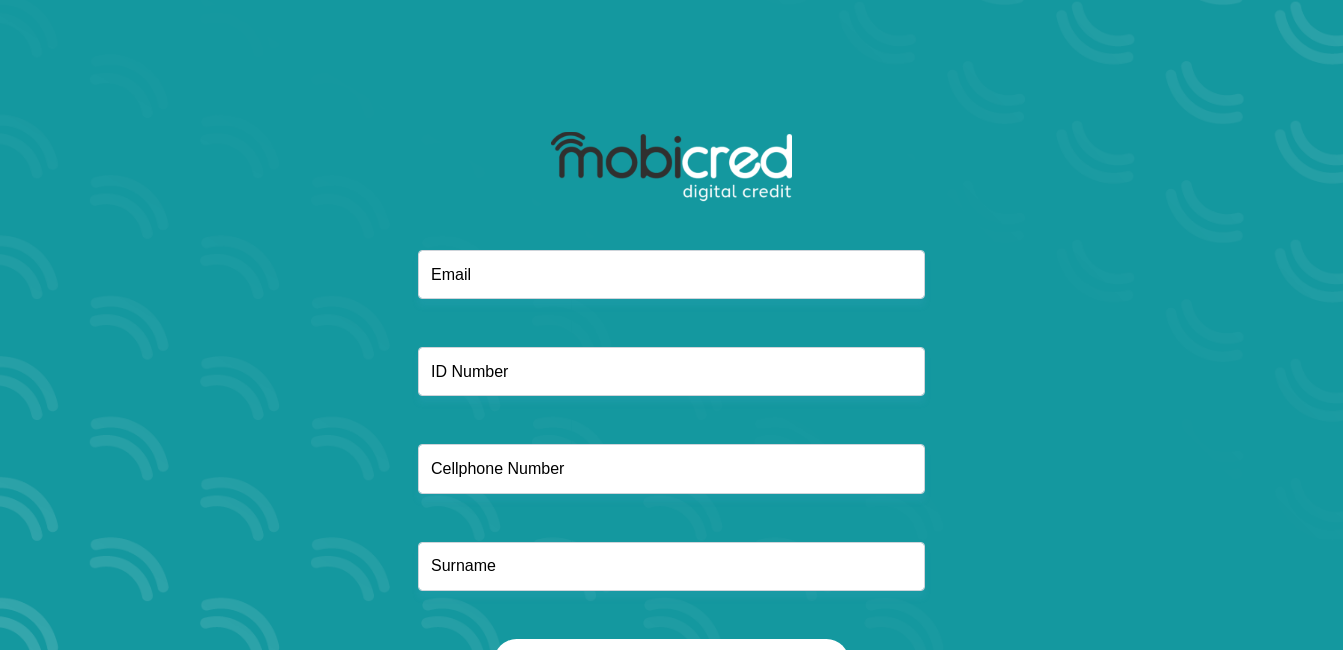 scroll, scrollTop: 0, scrollLeft: 0, axis: both 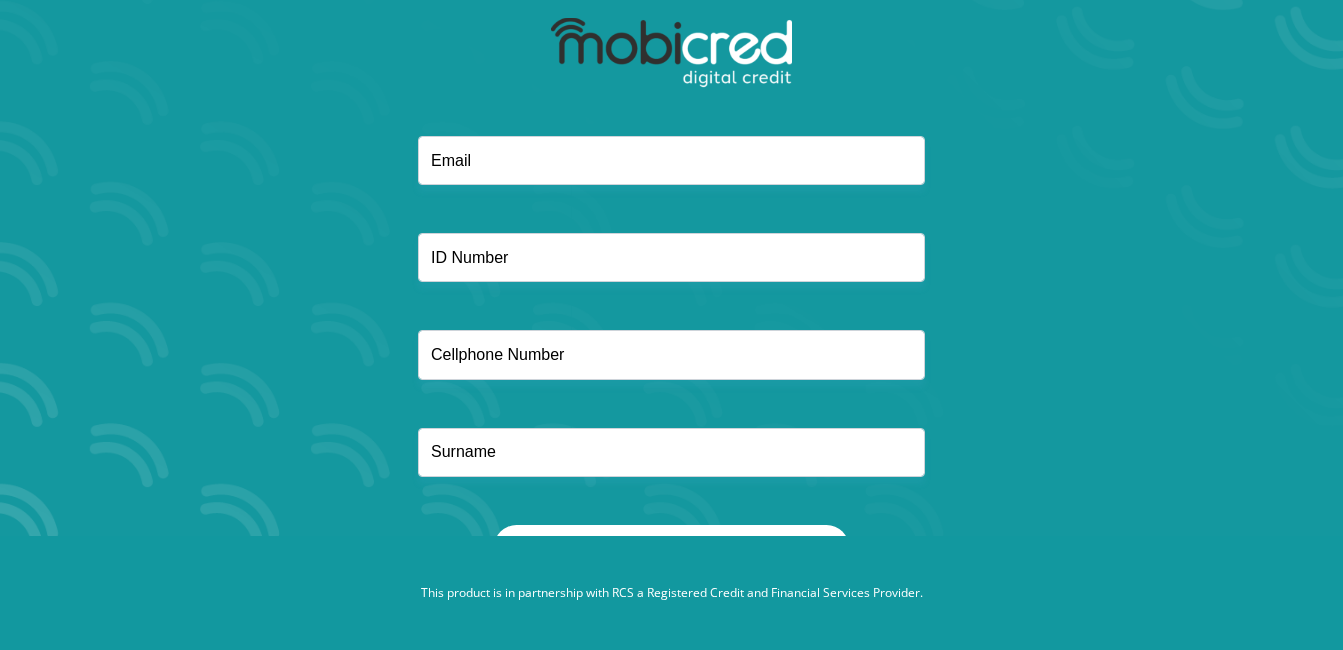click at bounding box center [672, 330] 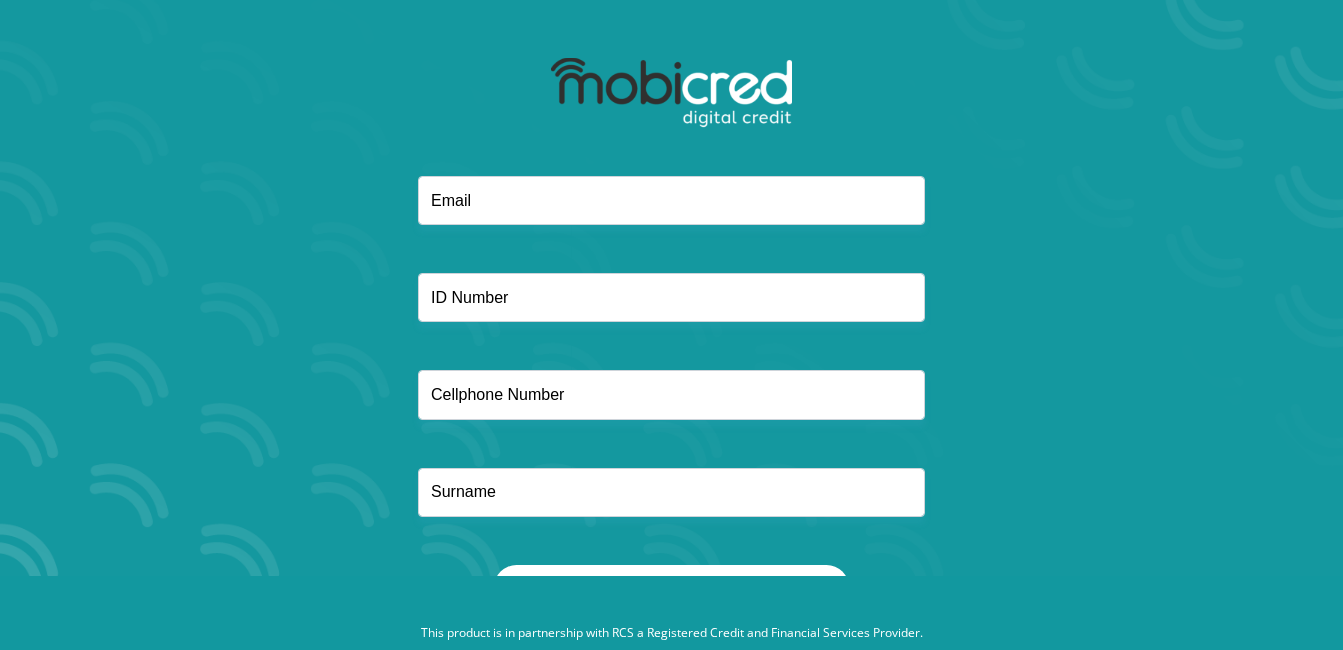 scroll, scrollTop: 0, scrollLeft: 0, axis: both 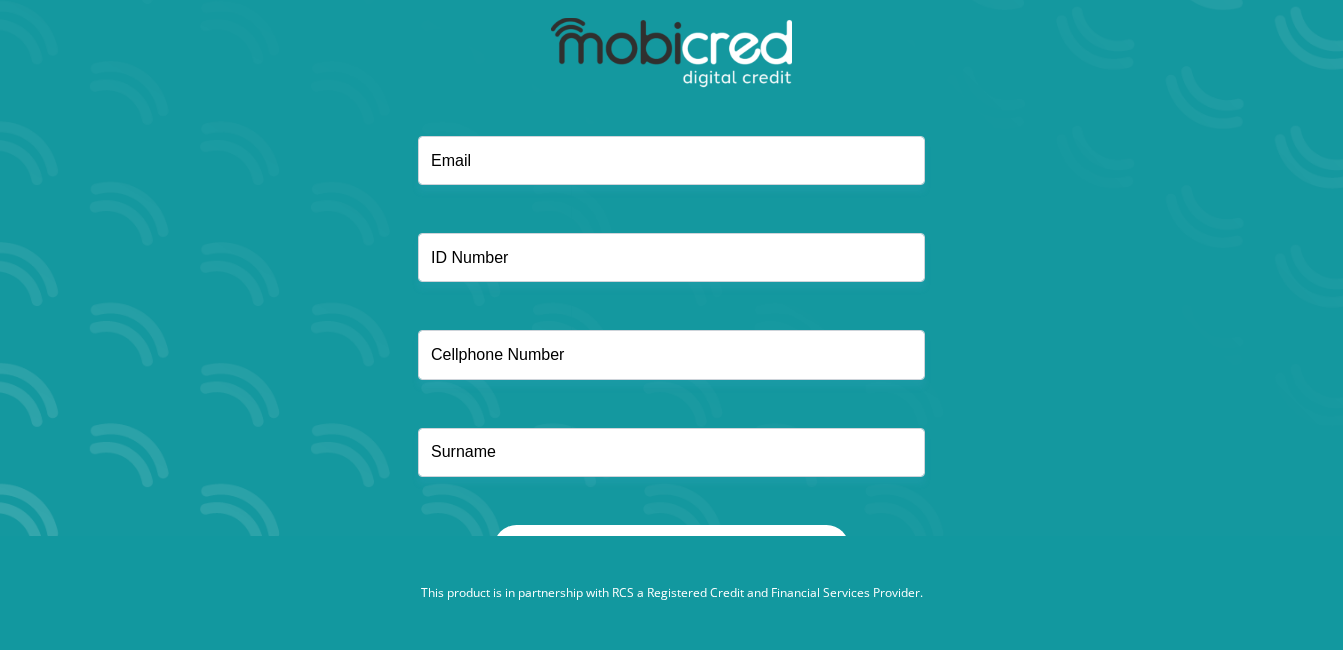click on "This product is in partnership with RCS a Registered Credit and Financial Services Provider." at bounding box center [672, 593] 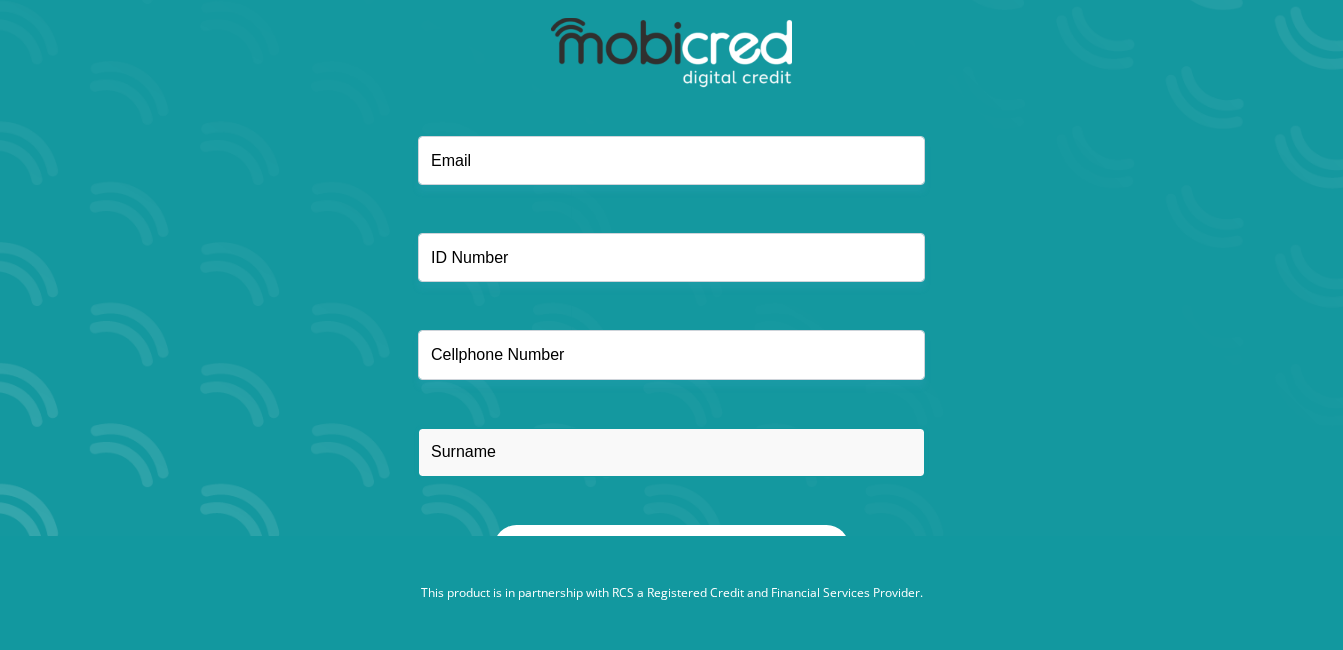 drag, startPoint x: 581, startPoint y: 599, endPoint x: 920, endPoint y: 460, distance: 366.3905 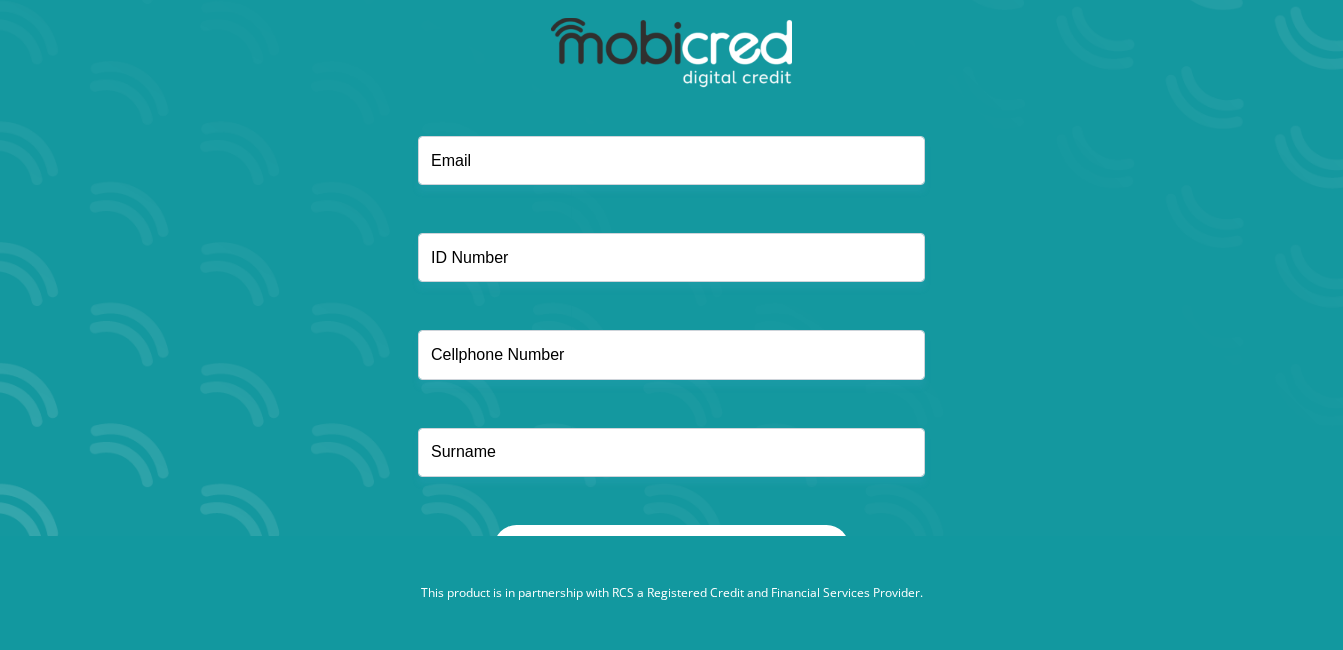 click on "Reset Password" at bounding box center [671, 211] 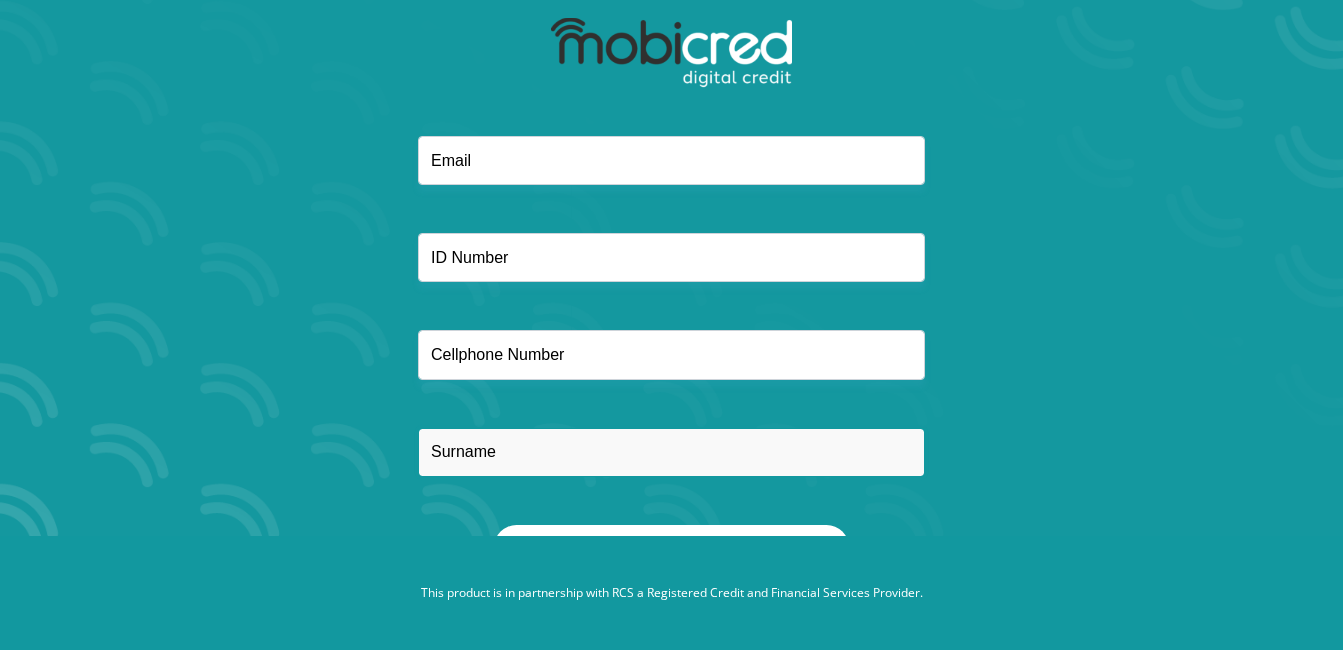 click at bounding box center [671, 452] 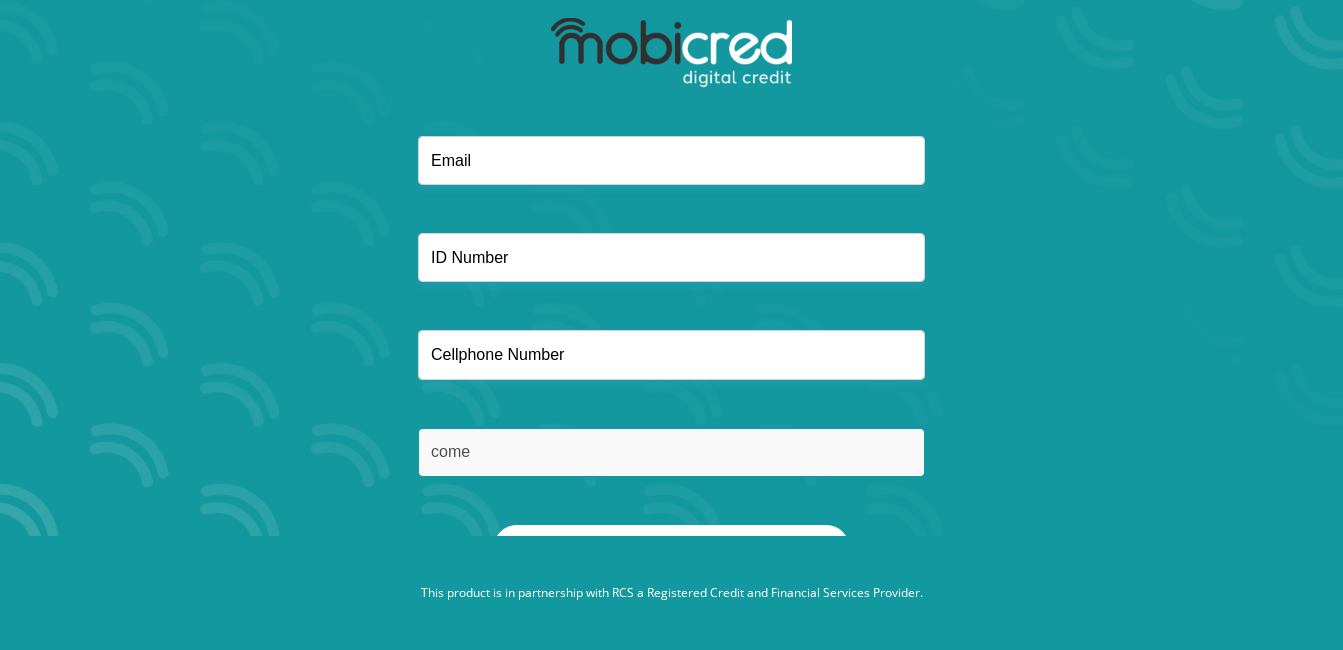 type on "come" 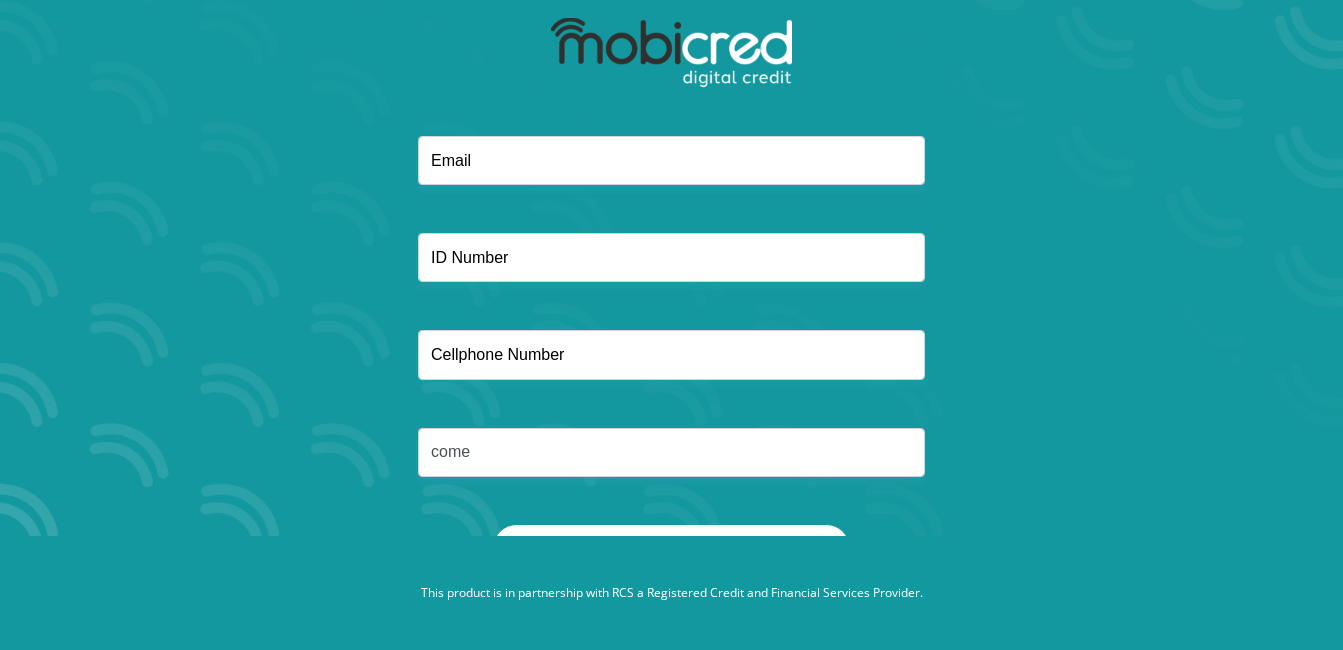 click on "come" at bounding box center (672, 330) 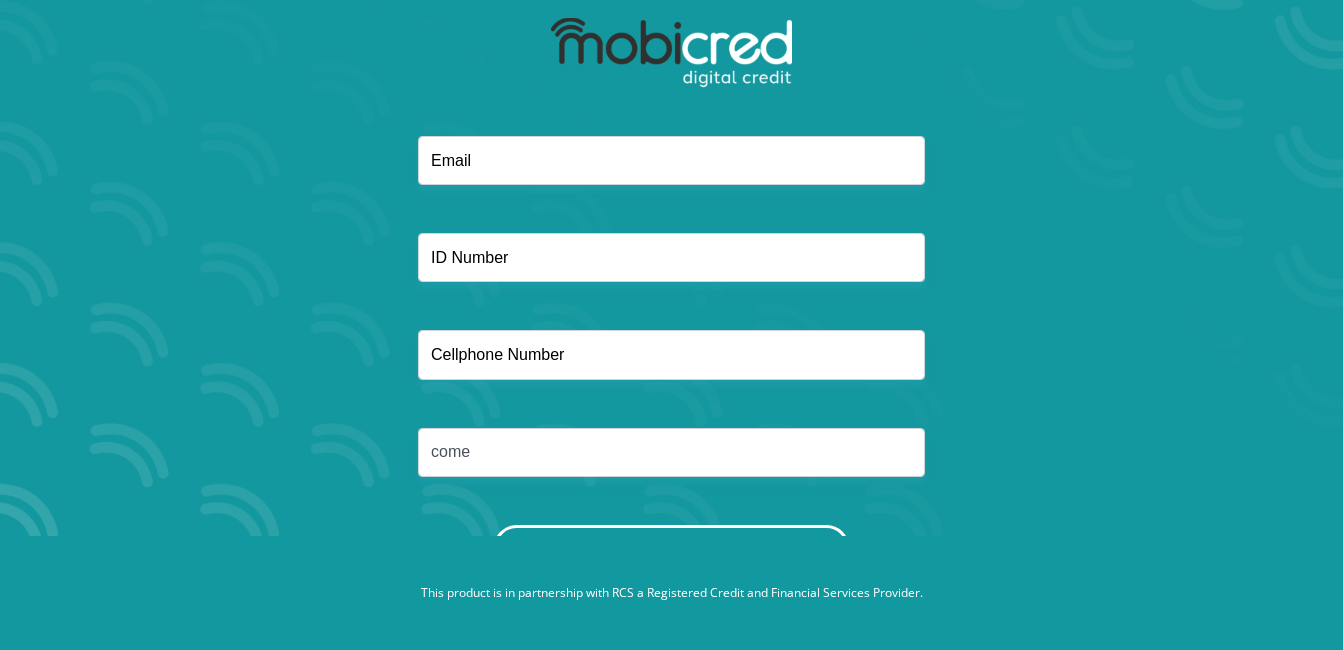 click on "Reset Password" at bounding box center [671, 547] 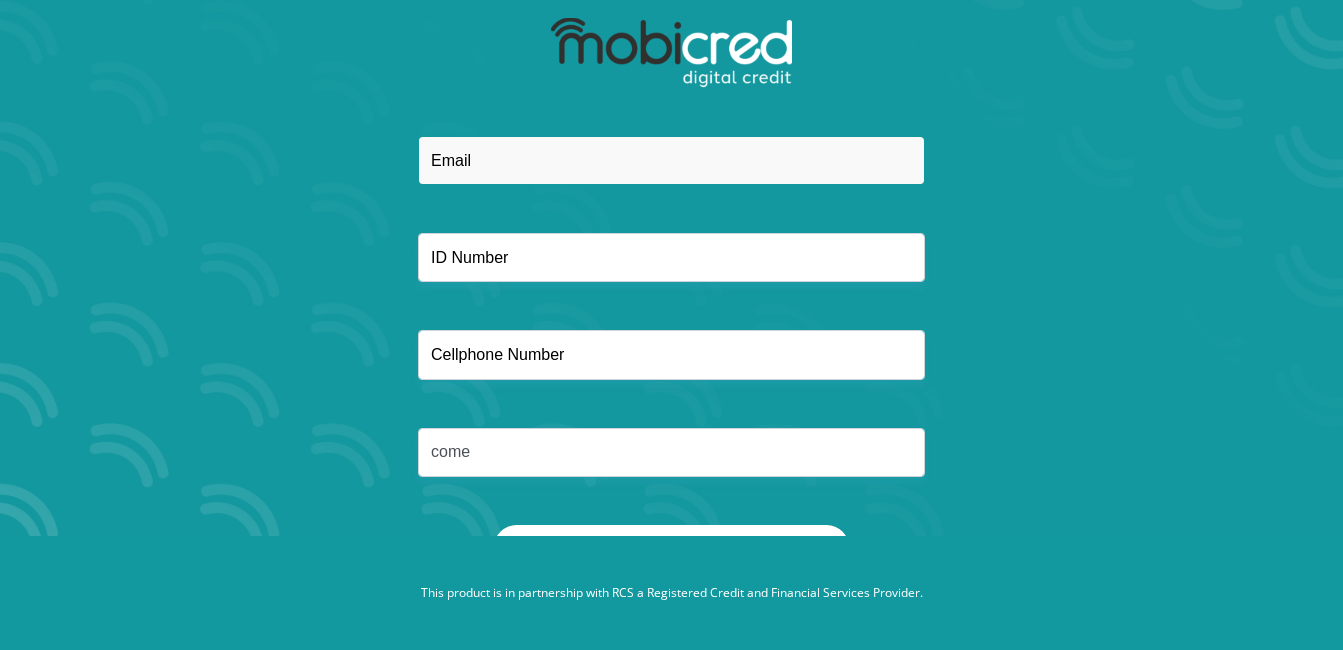 click at bounding box center [671, 160] 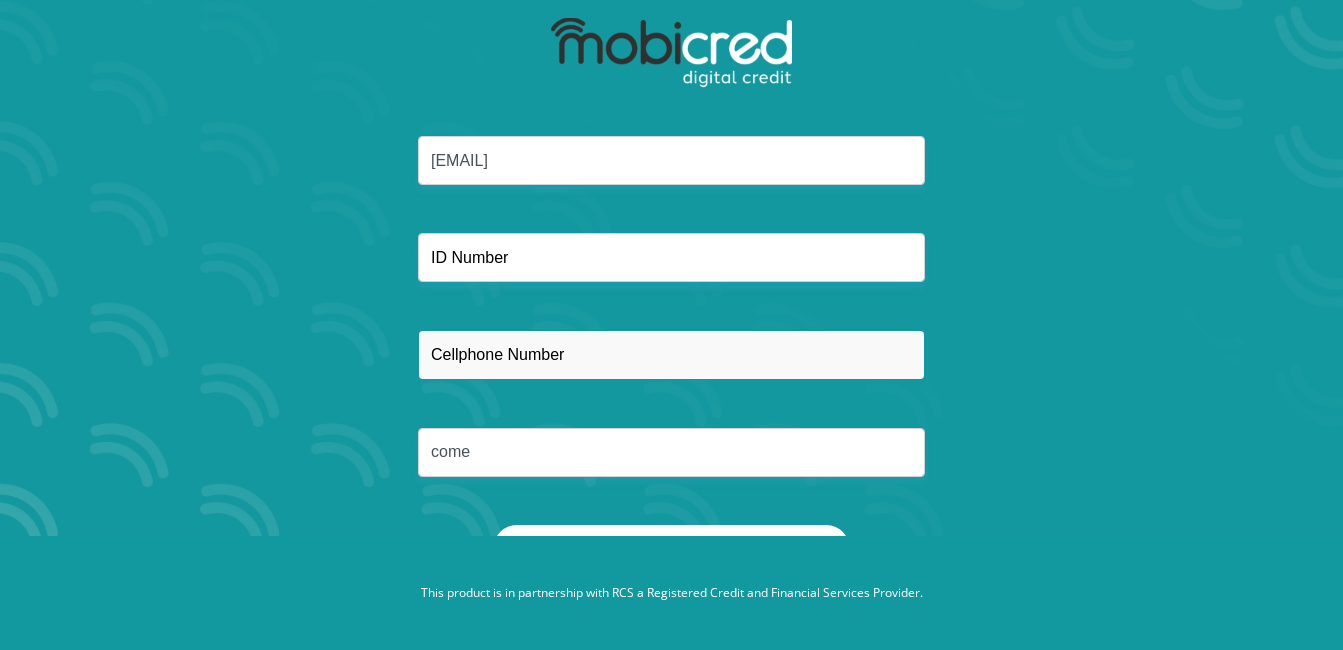 type on "[PHONE]" 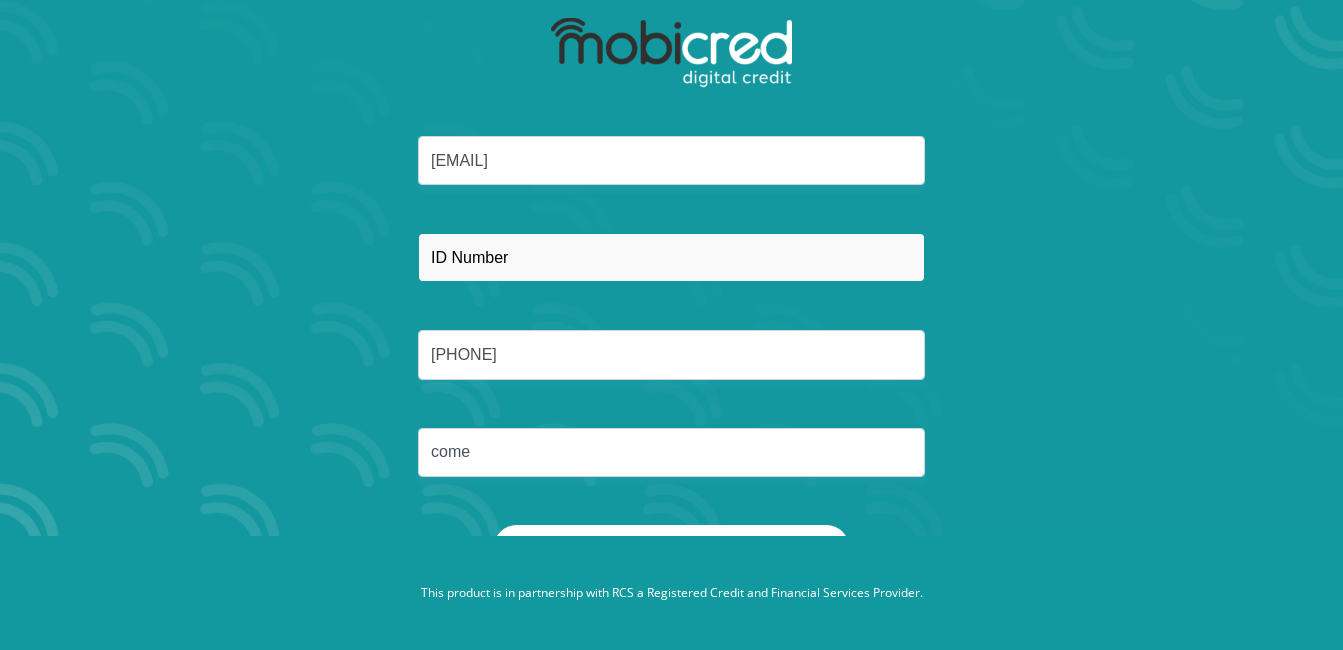 click at bounding box center [671, 257] 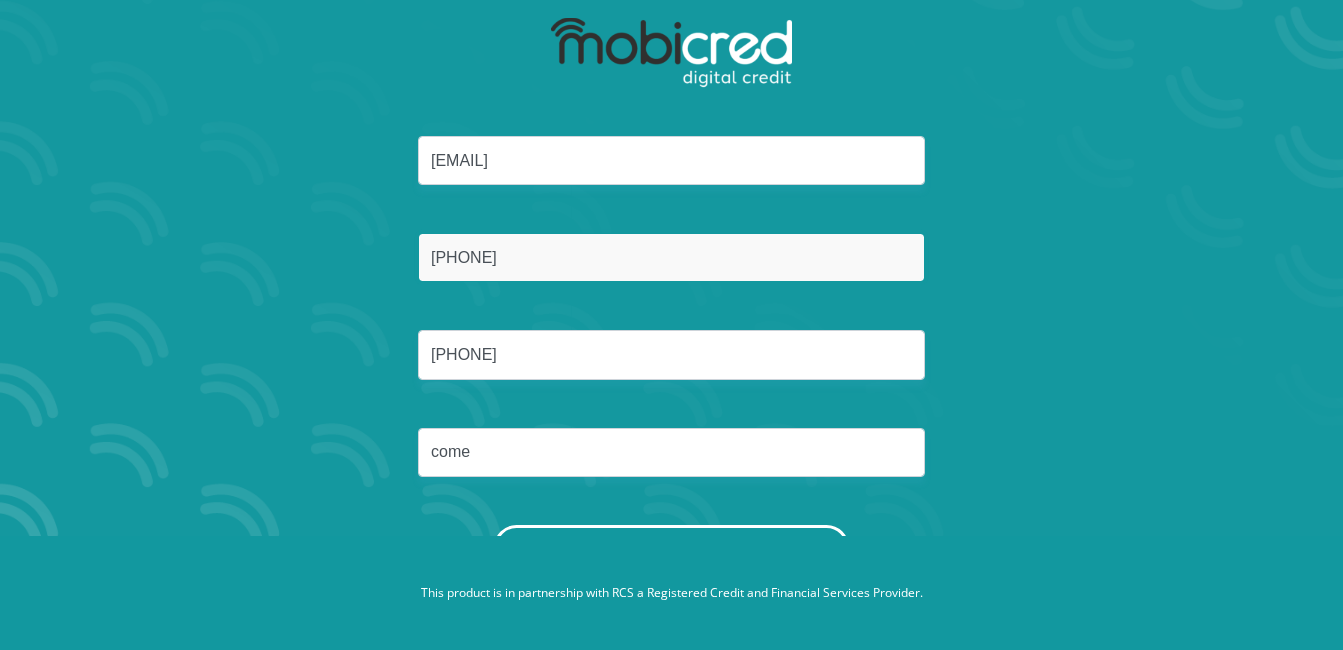 type on "[PASSPORT]" 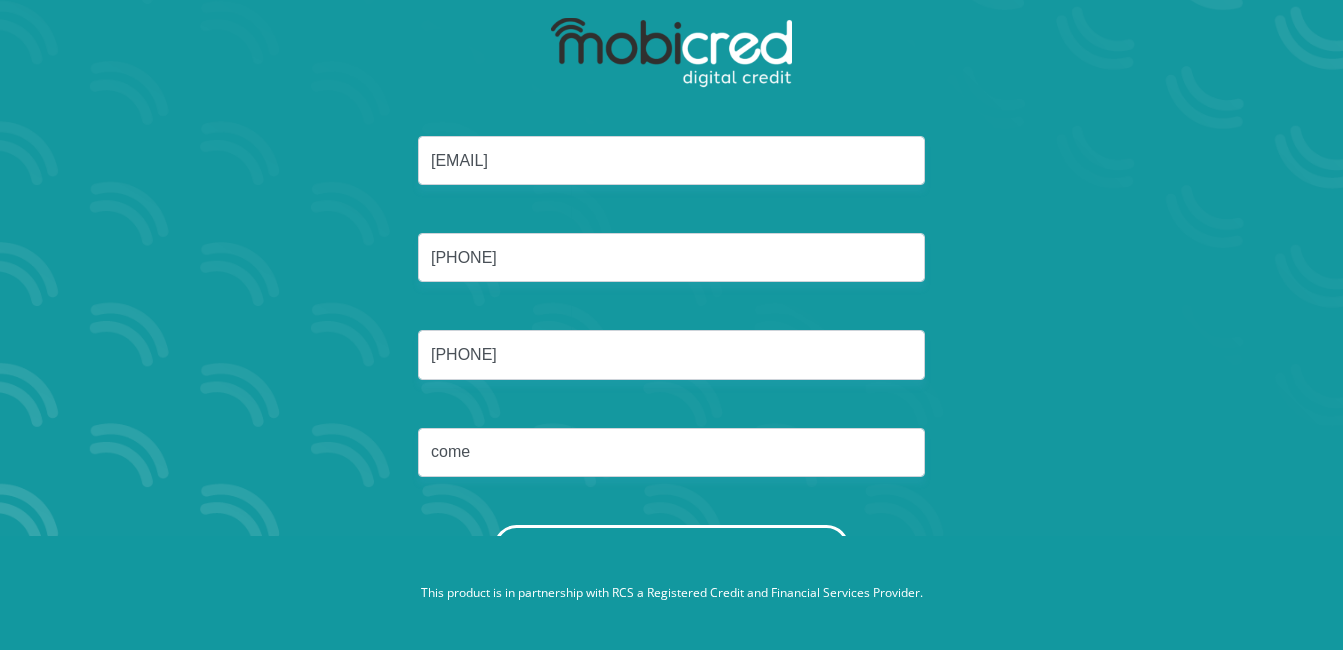 click on "Reset Password" at bounding box center (671, 547) 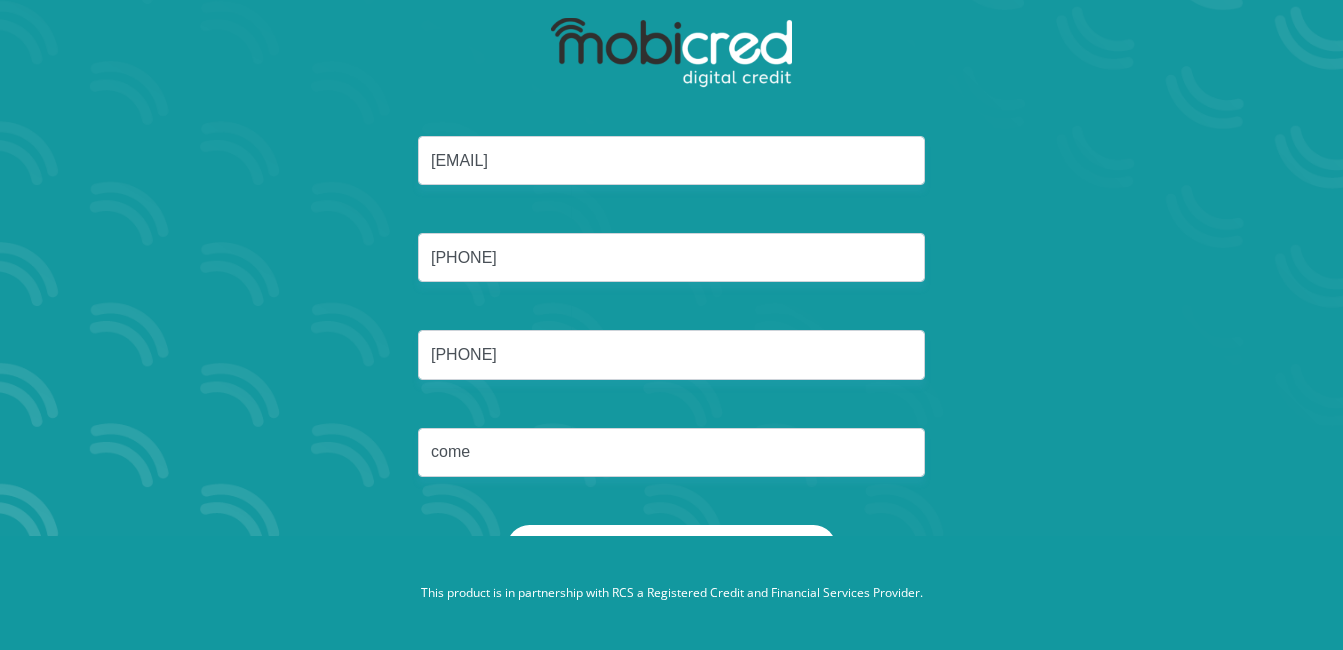 scroll, scrollTop: 0, scrollLeft: 0, axis: both 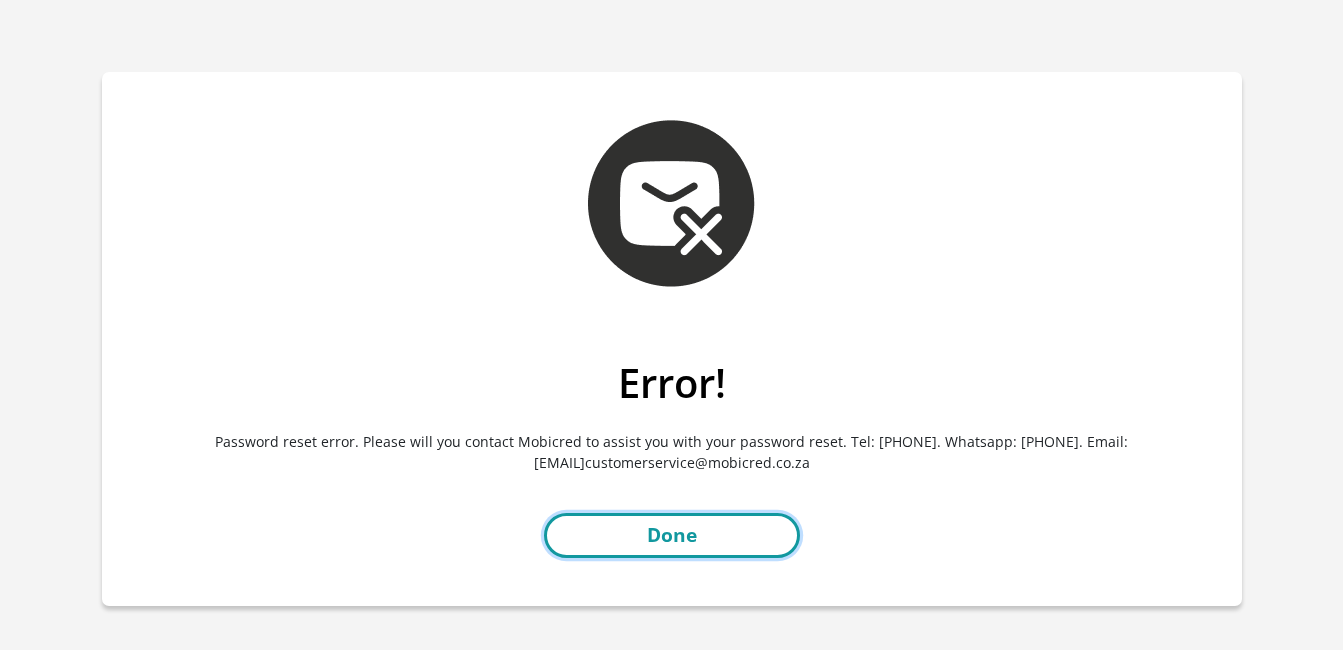 click on "Done" at bounding box center [672, 535] 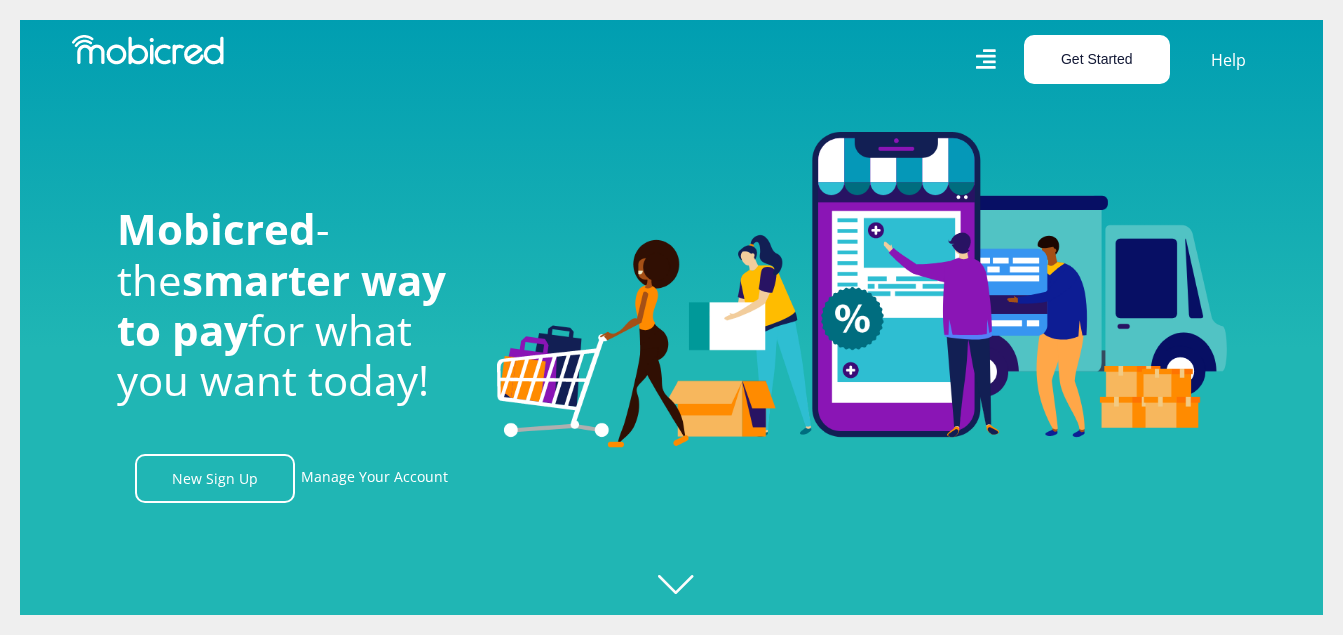 scroll, scrollTop: 0, scrollLeft: 0, axis: both 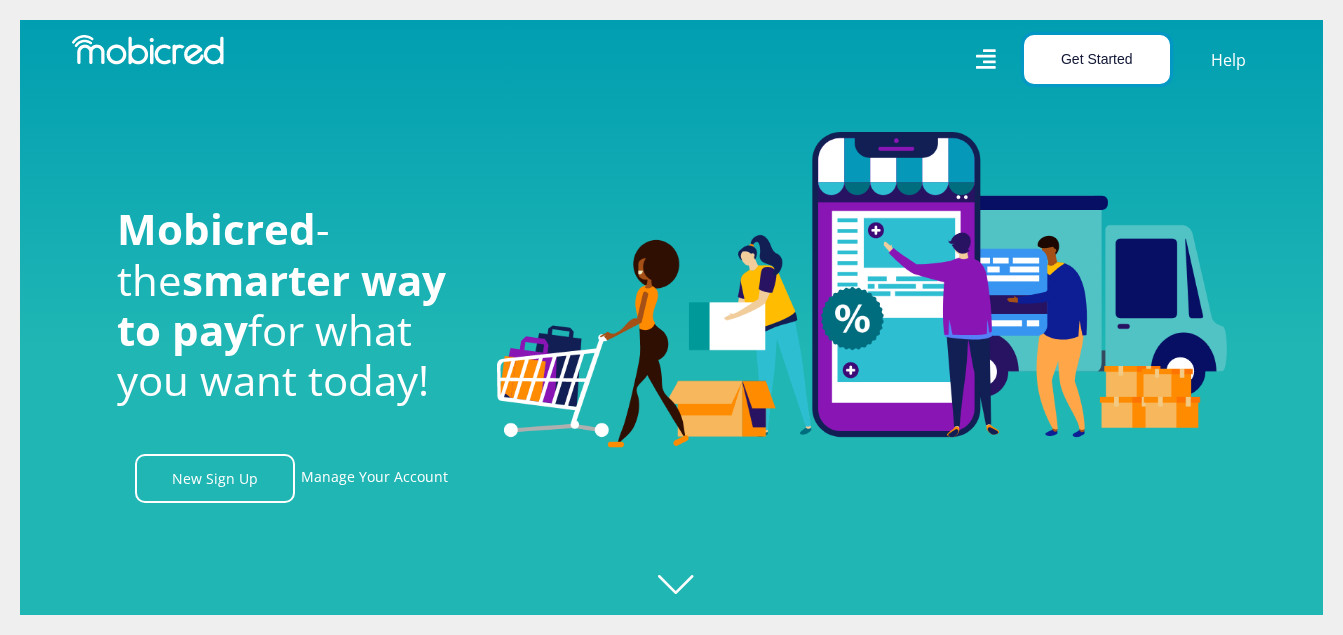 click on "Get Started" at bounding box center (1097, 59) 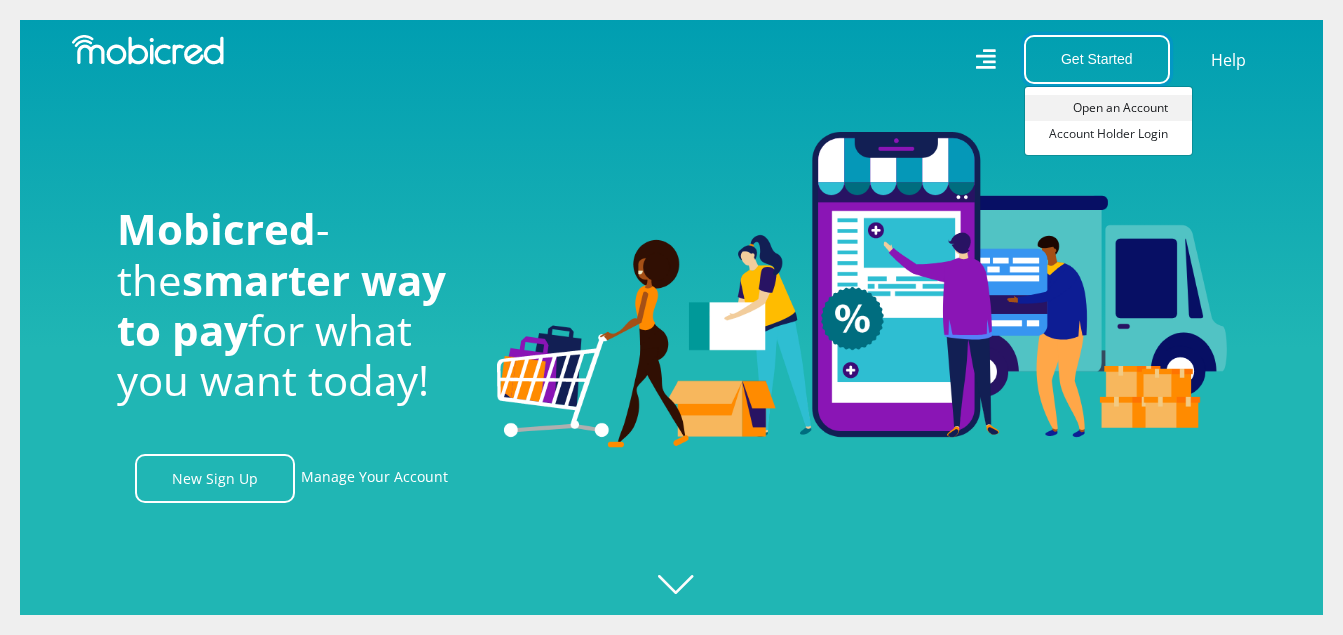 scroll, scrollTop: 0, scrollLeft: 1425, axis: horizontal 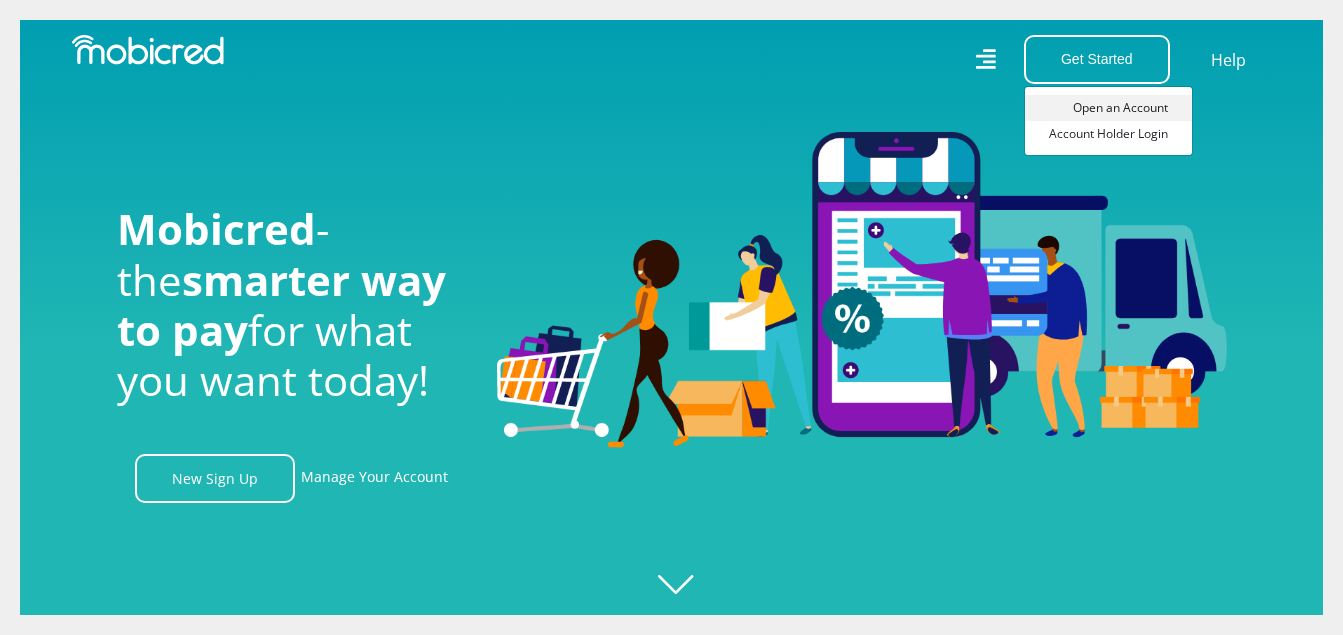 click on "Open an Account" at bounding box center (1108, 108) 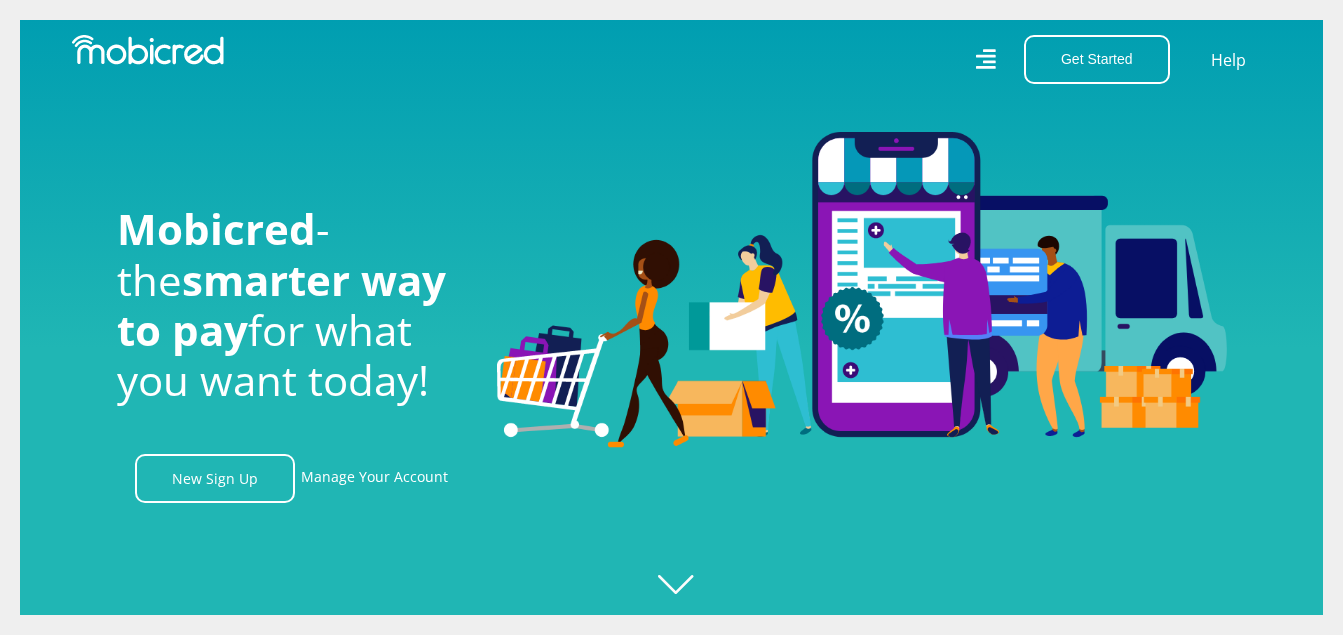 scroll, scrollTop: 0, scrollLeft: 2565, axis: horizontal 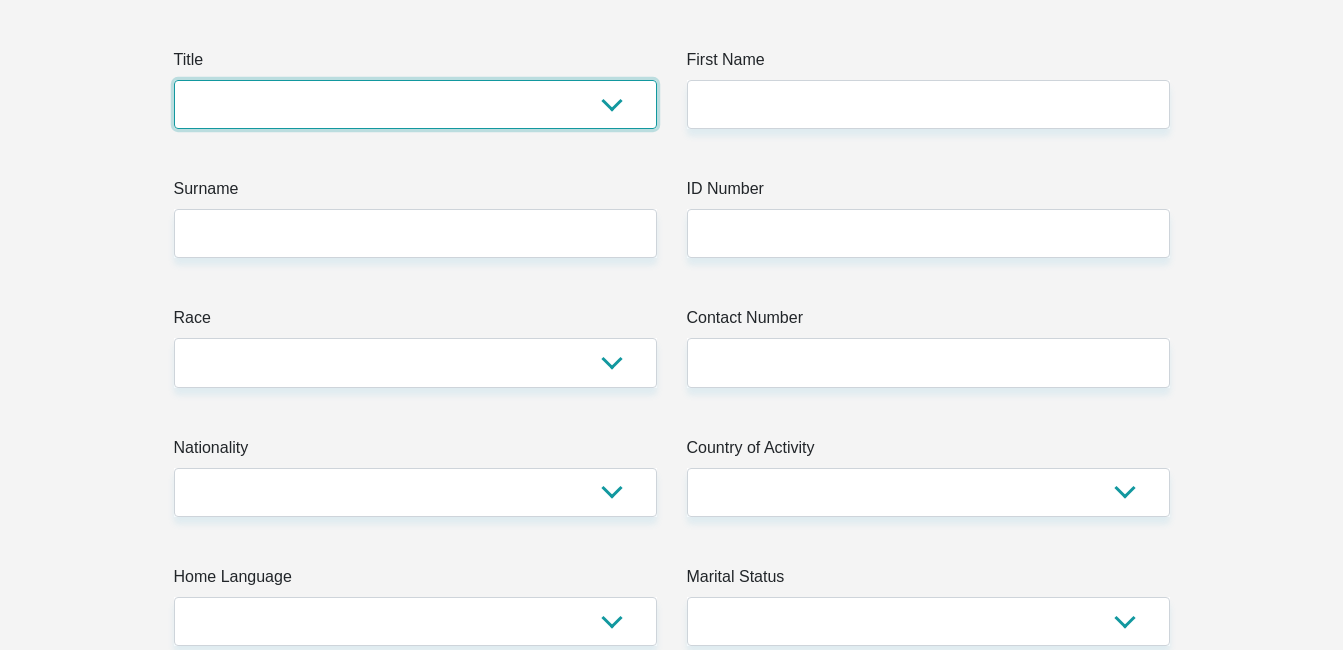 click on "Mr
Ms
Mrs
Dr
Other" at bounding box center (415, 104) 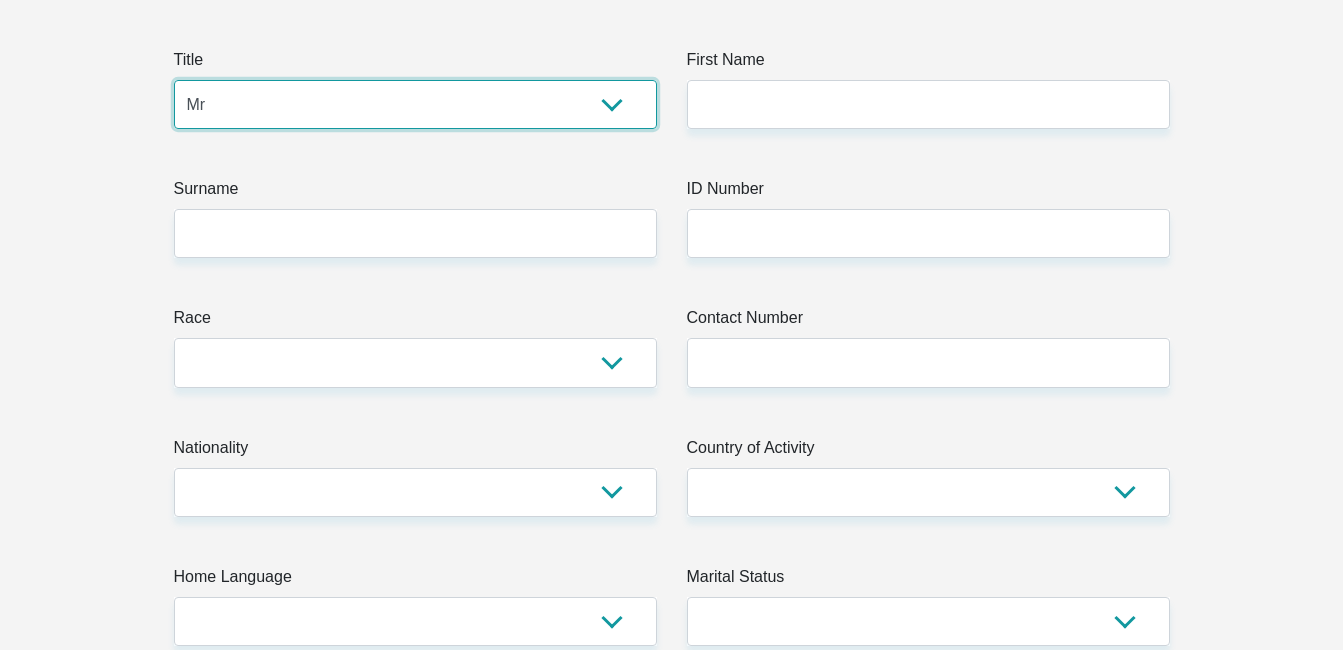 click on "Mr
Ms
Mrs
Dr
Other" at bounding box center [415, 104] 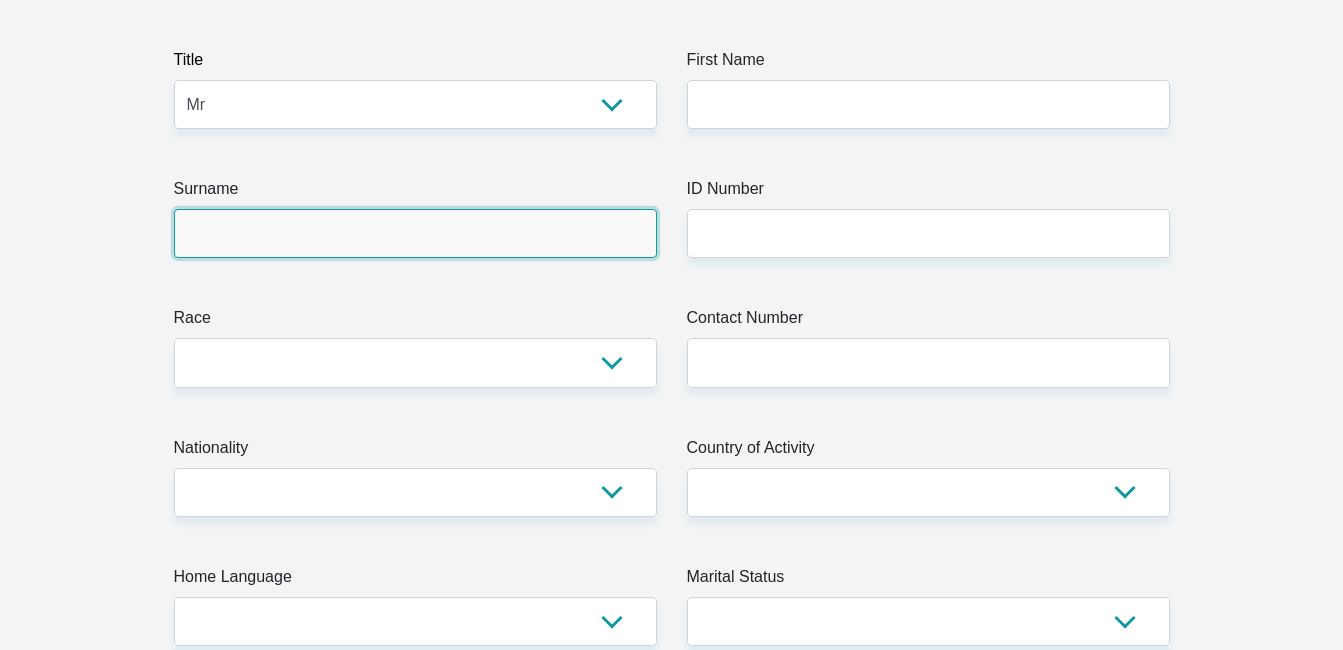 click on "Surname" at bounding box center (415, 233) 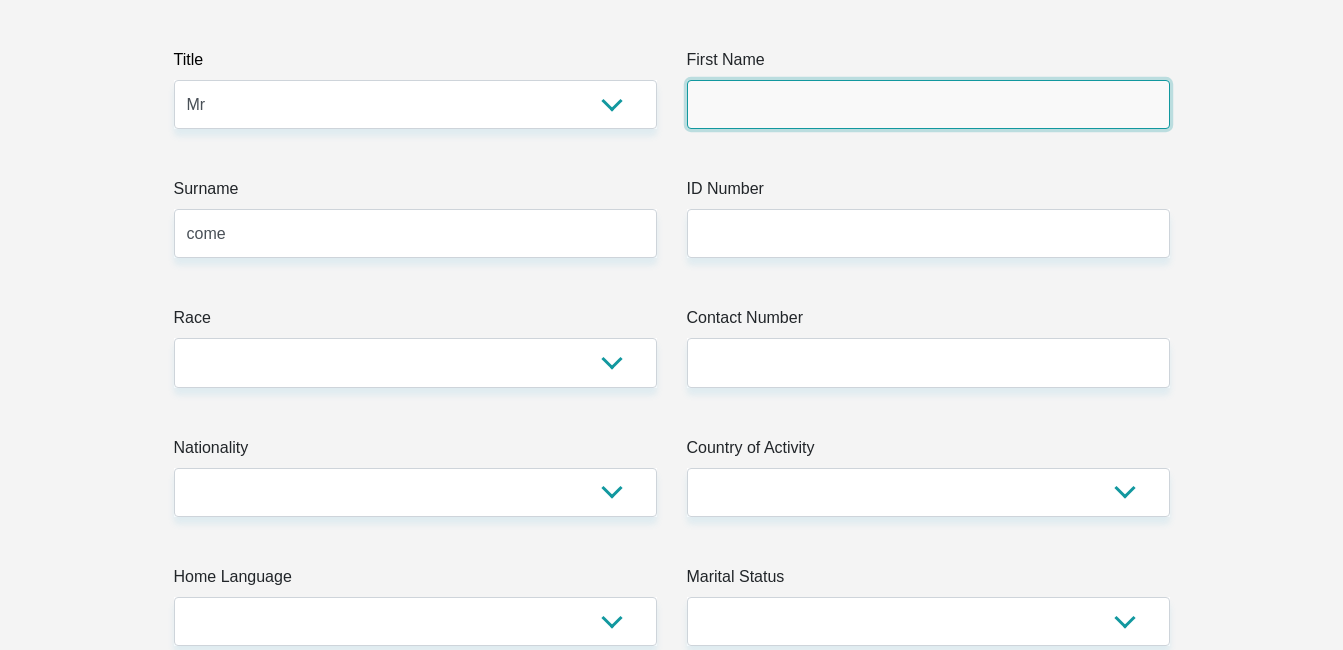 type on "euclidendumiso" 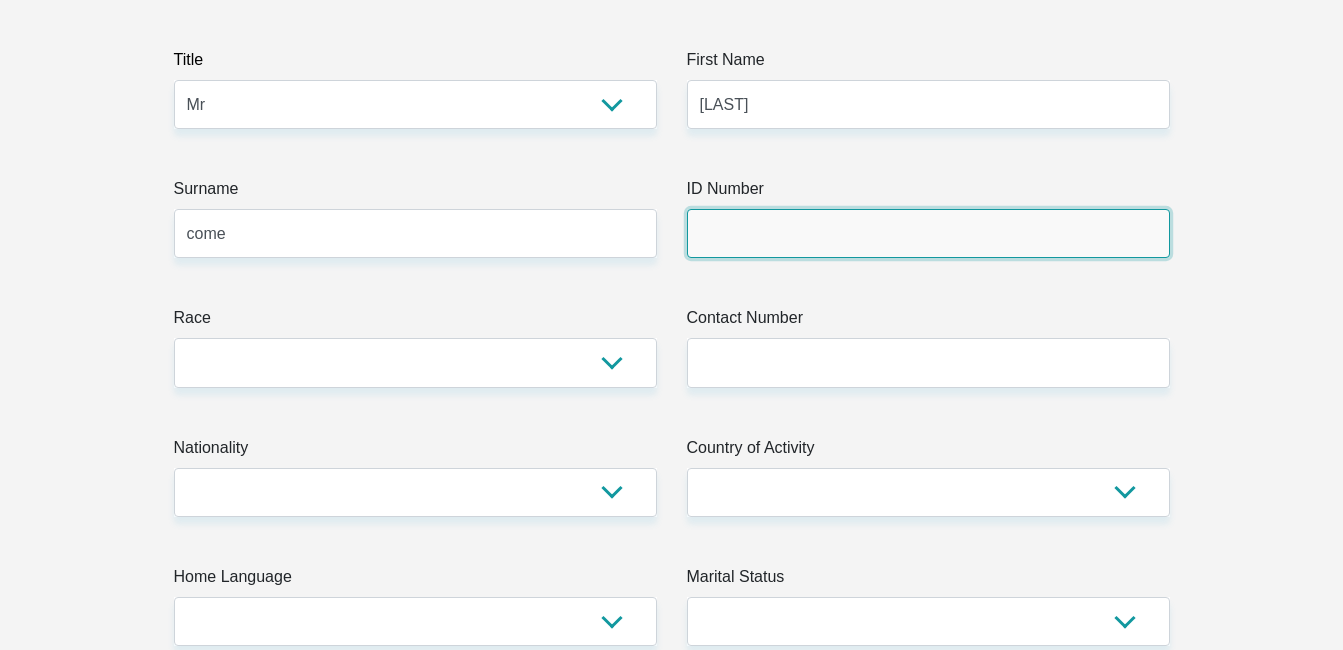 type on "9112135829087" 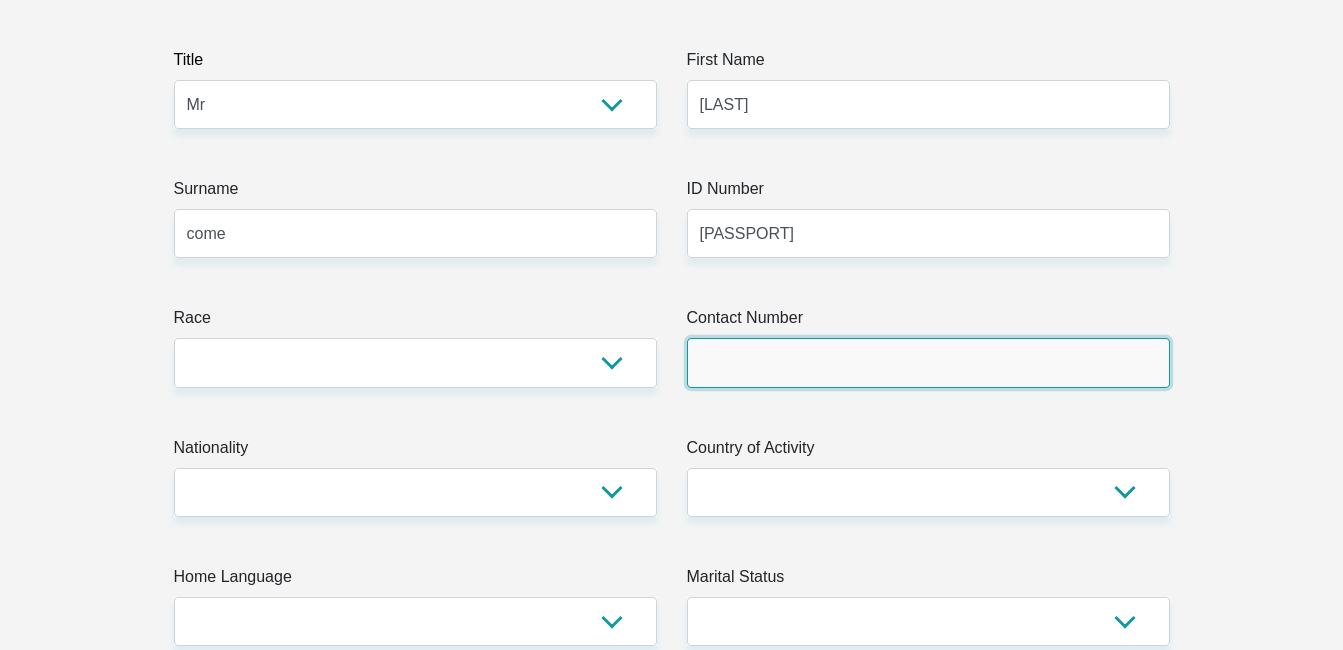 type on "0835427600" 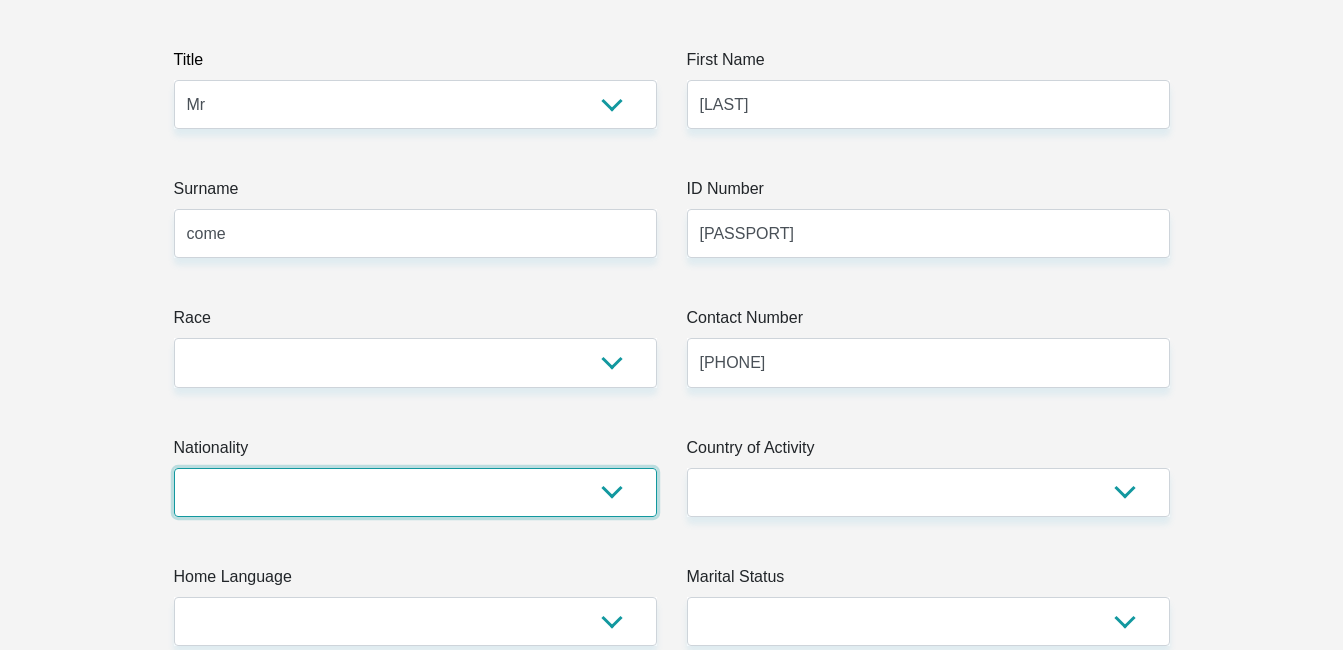 select on "ZAF" 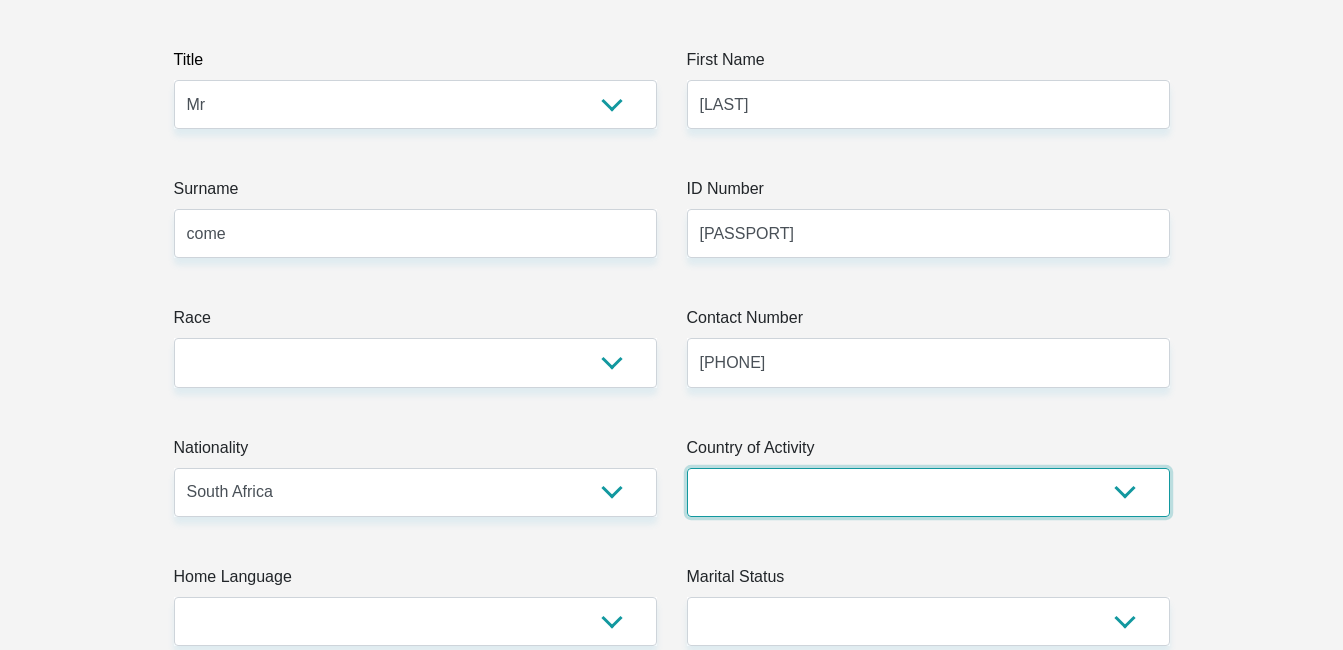 select on "ZAF" 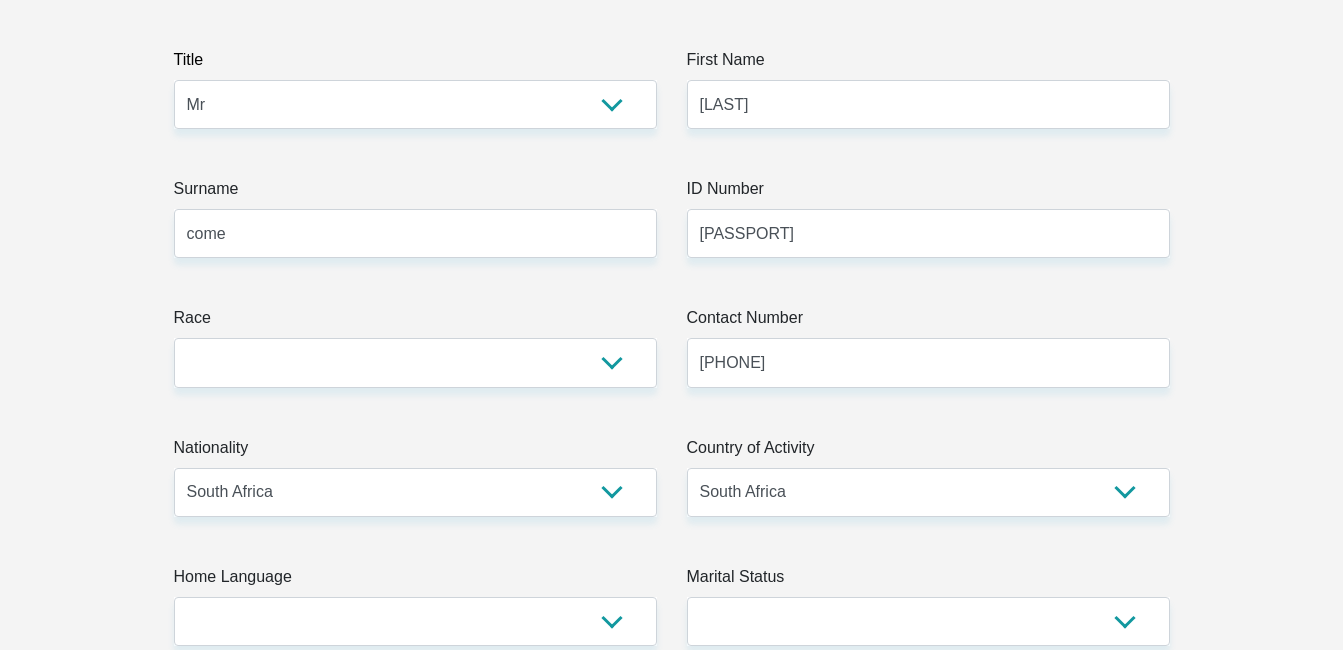 type on "SBHUBHU" 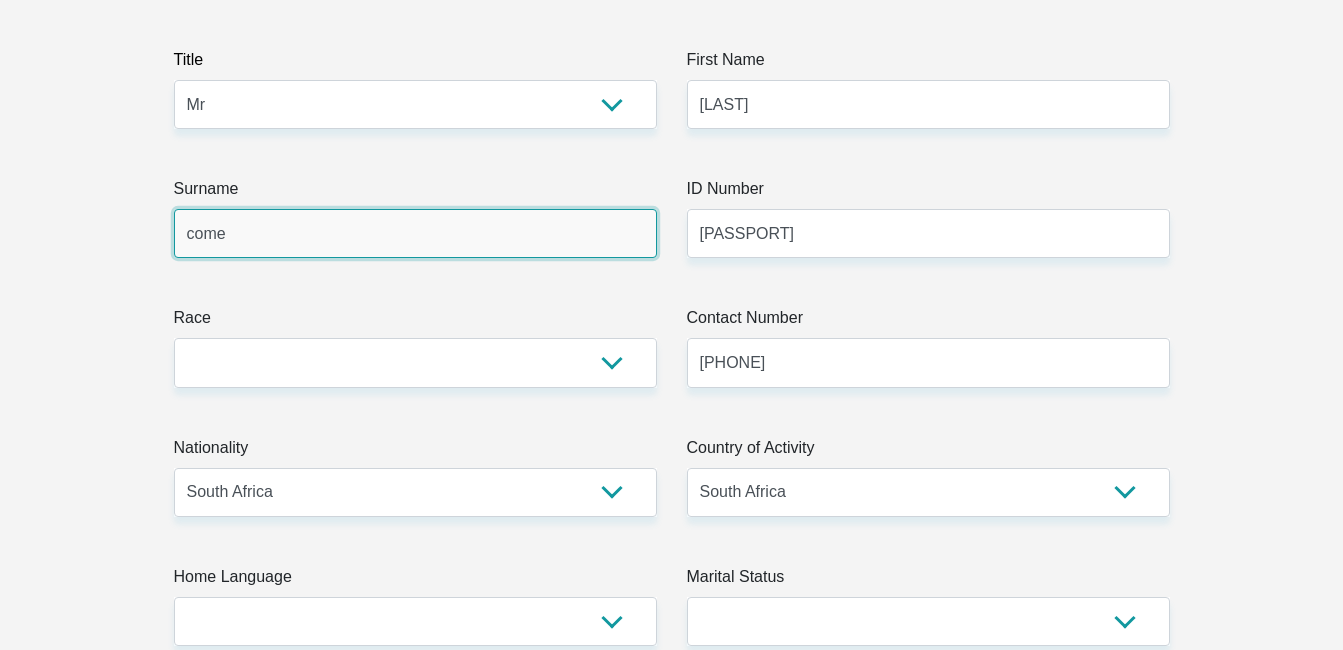 type 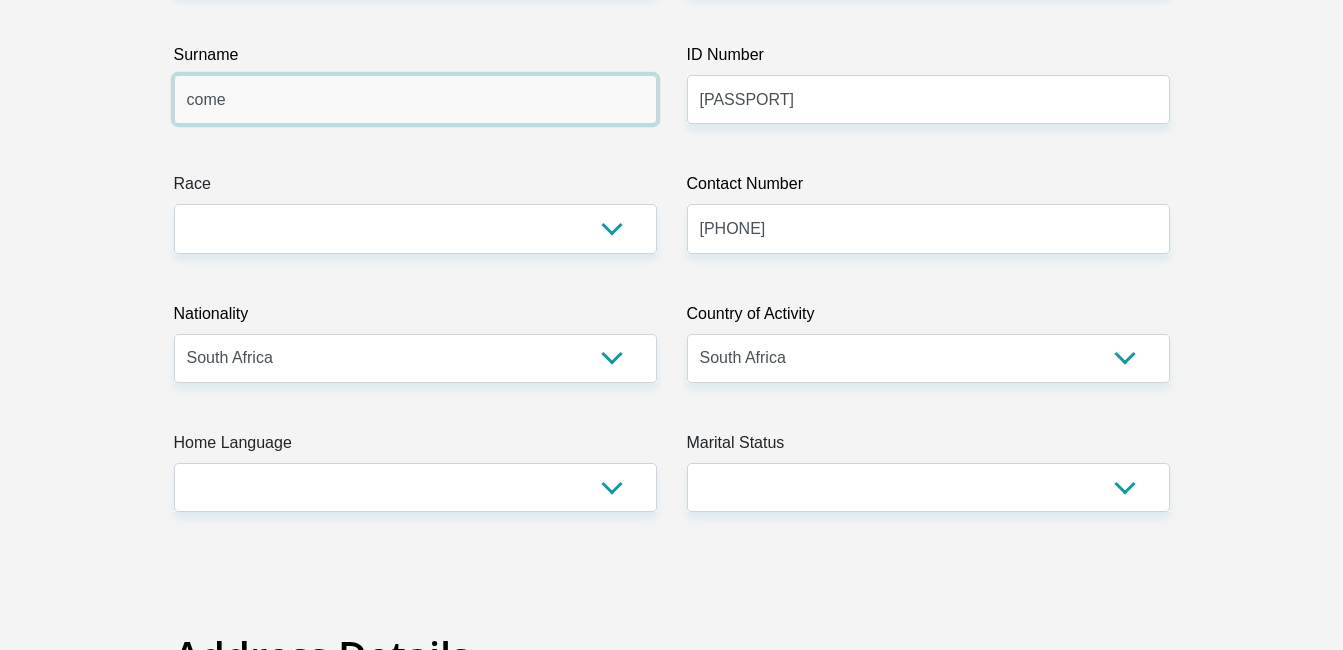 scroll, scrollTop: 439, scrollLeft: 0, axis: vertical 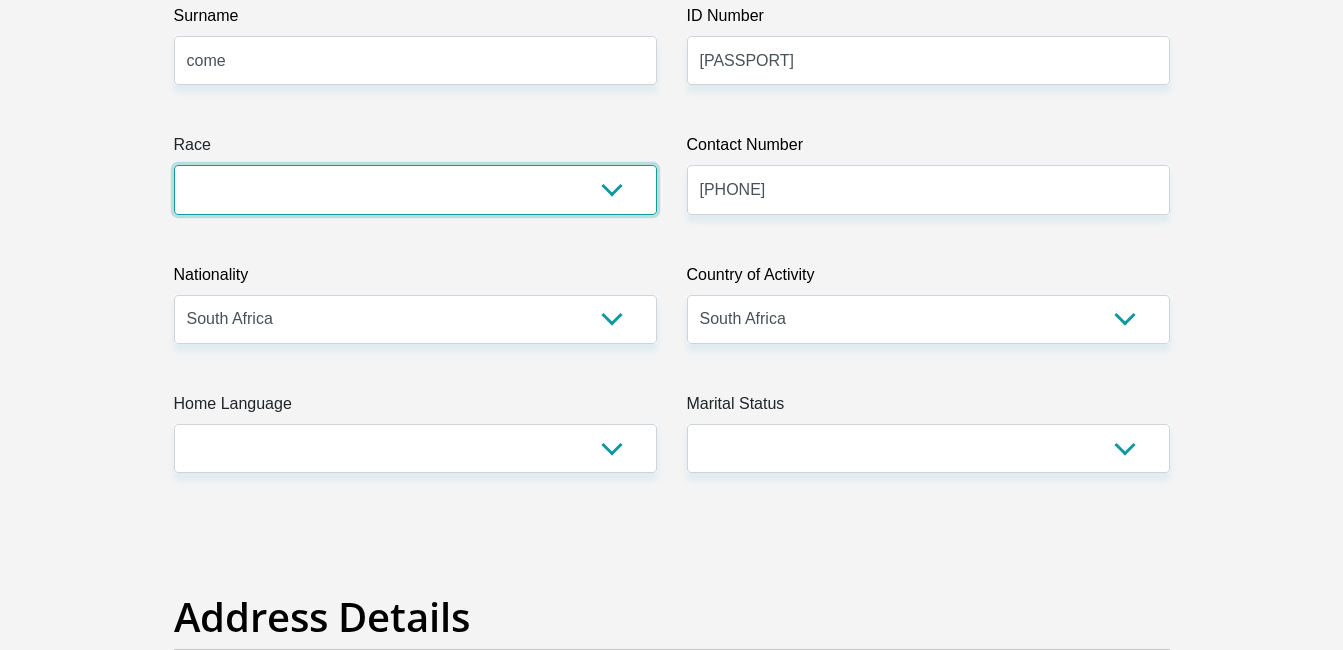 click on "Black
Coloured
Indian
White
Other" at bounding box center (415, 189) 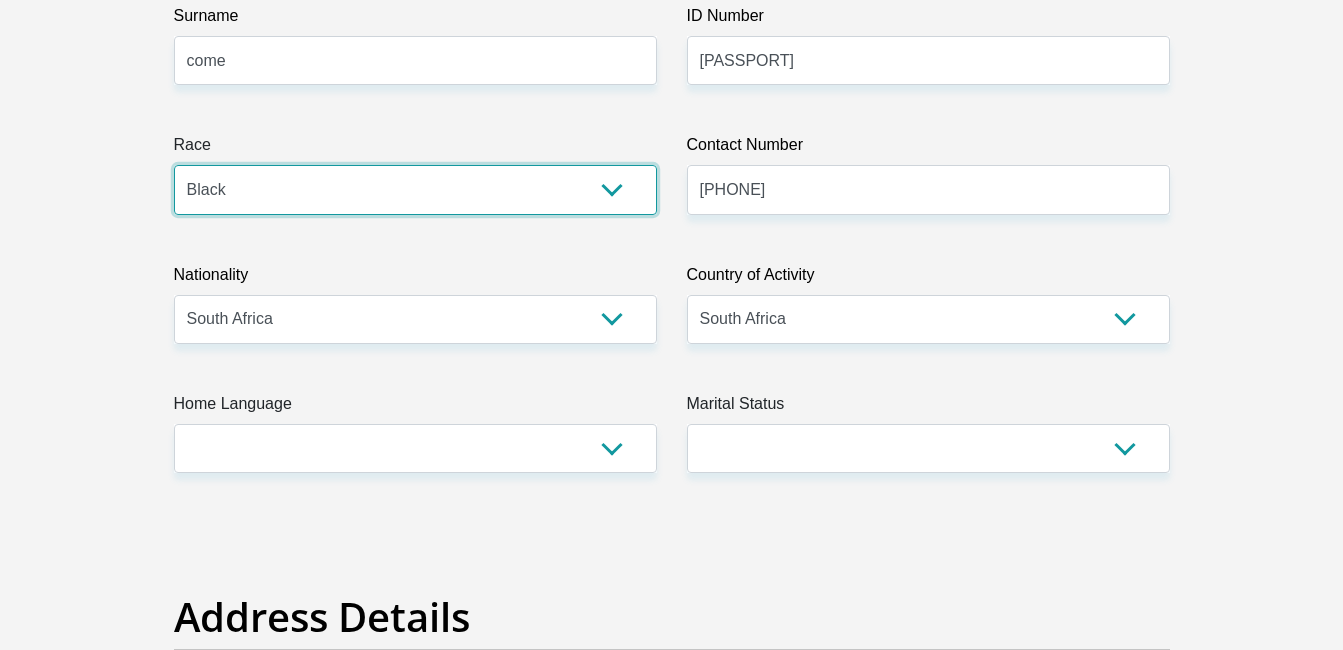 click on "Black
Coloured
Indian
White
Other" at bounding box center [415, 189] 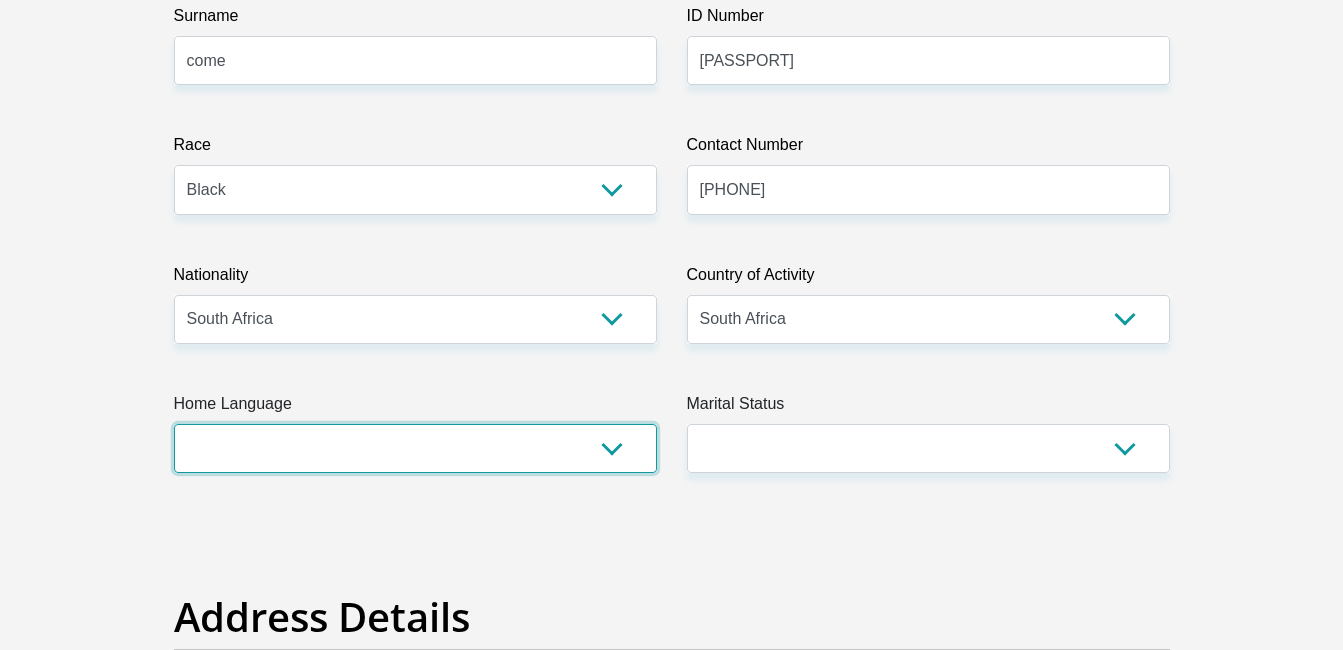 click on "Afrikaans
English
Sepedi
South Ndebele
Southern Sotho
Swati
Tsonga
Tswana
Venda
Xhosa
Zulu
Other" at bounding box center (415, 448) 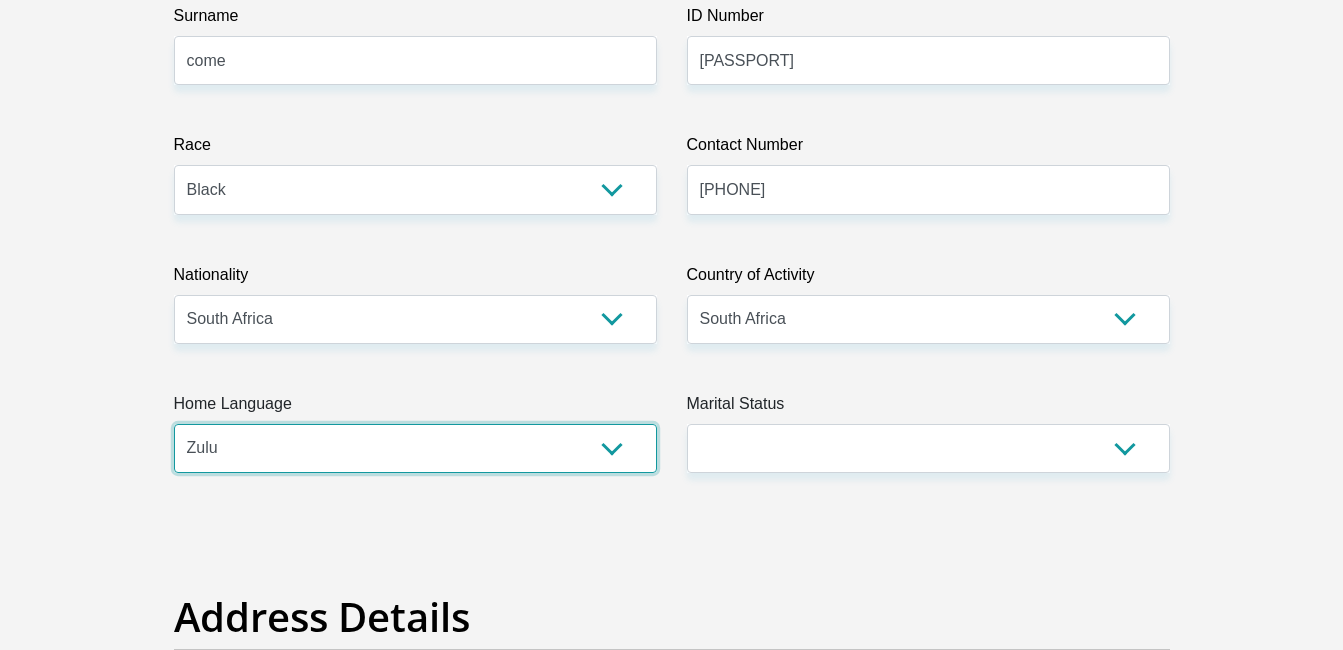 click on "Afrikaans
English
Sepedi
South Ndebele
Southern Sotho
Swati
Tsonga
Tswana
Venda
Xhosa
Zulu
Other" at bounding box center [415, 448] 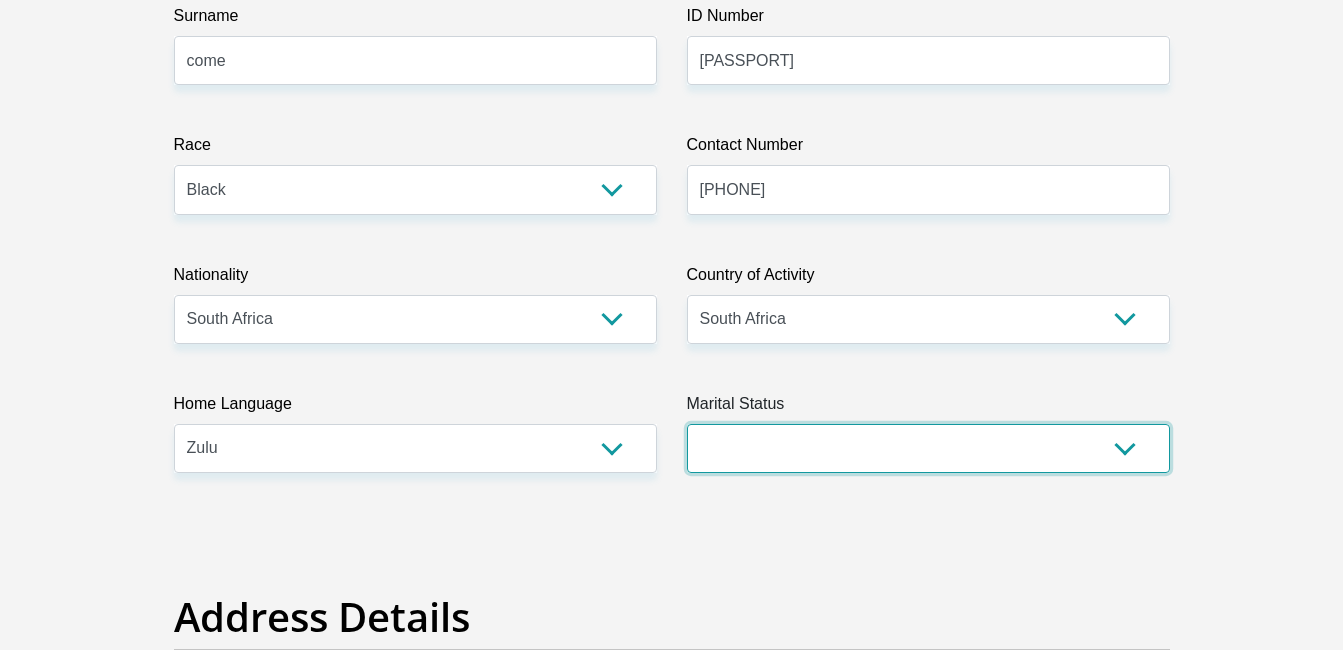 click on "Married ANC
Single
Divorced
Widowed
Married COP or Customary Law" at bounding box center [928, 448] 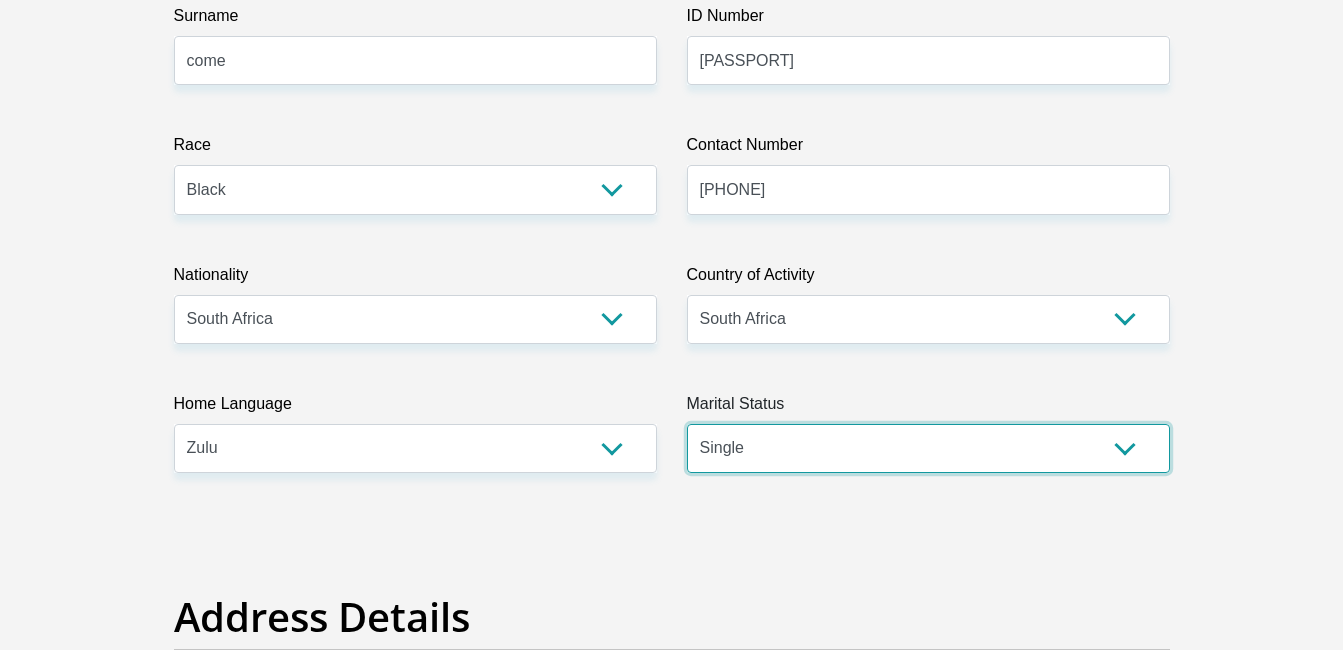 click on "Married ANC
Single
Divorced
Widowed
Married COP or Customary Law" at bounding box center [928, 448] 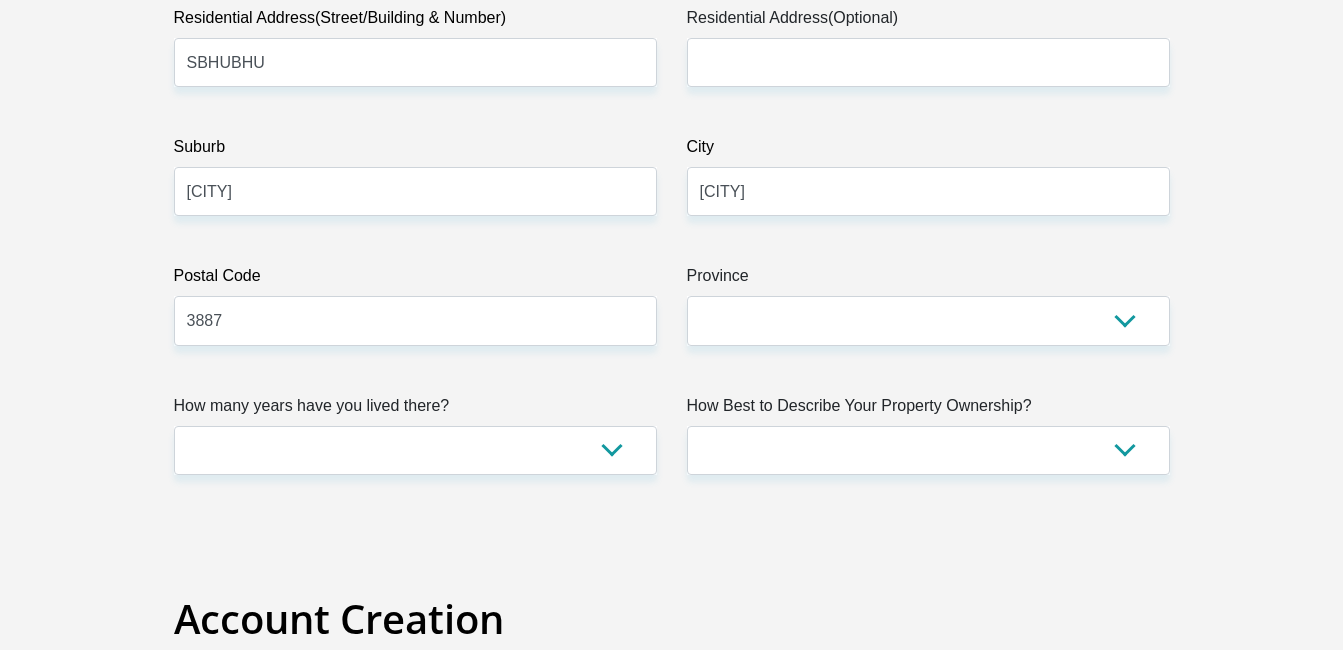 scroll, scrollTop: 1185, scrollLeft: 0, axis: vertical 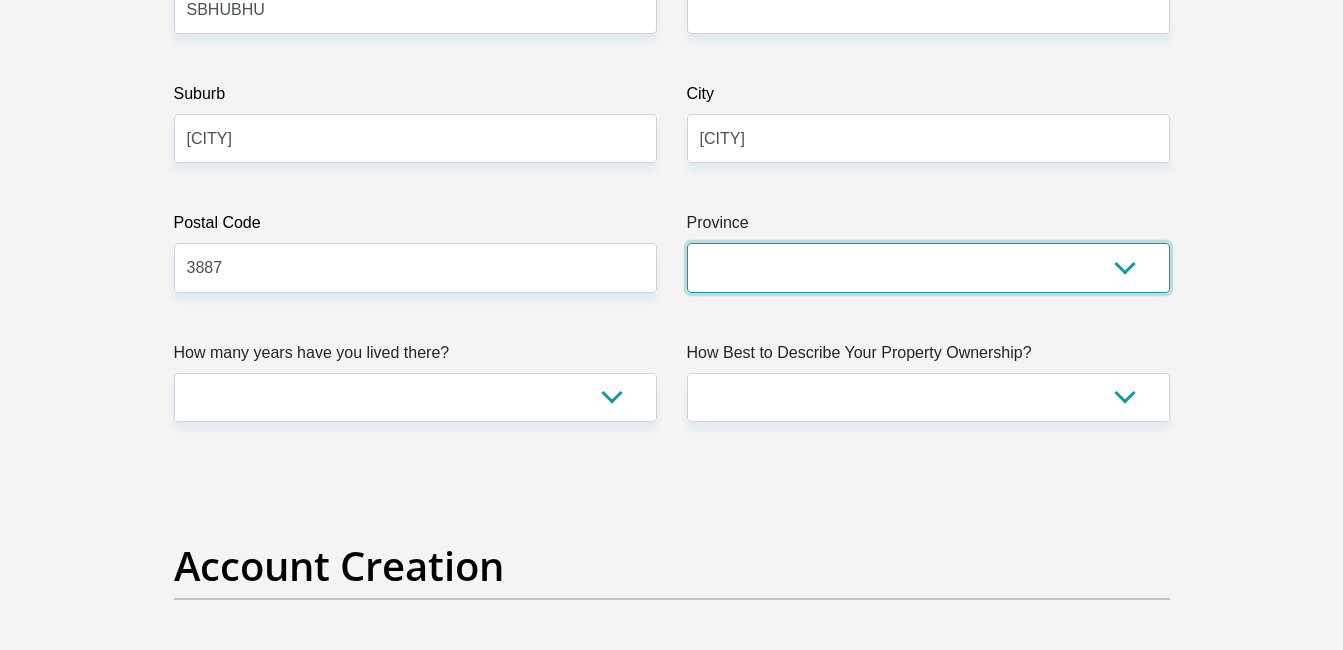 click on "Eastern Cape
Free State
Gauteng
KwaZulu-Natal
Limpopo
Mpumalanga
Northern Cape
North West
Western Cape" at bounding box center [928, 267] 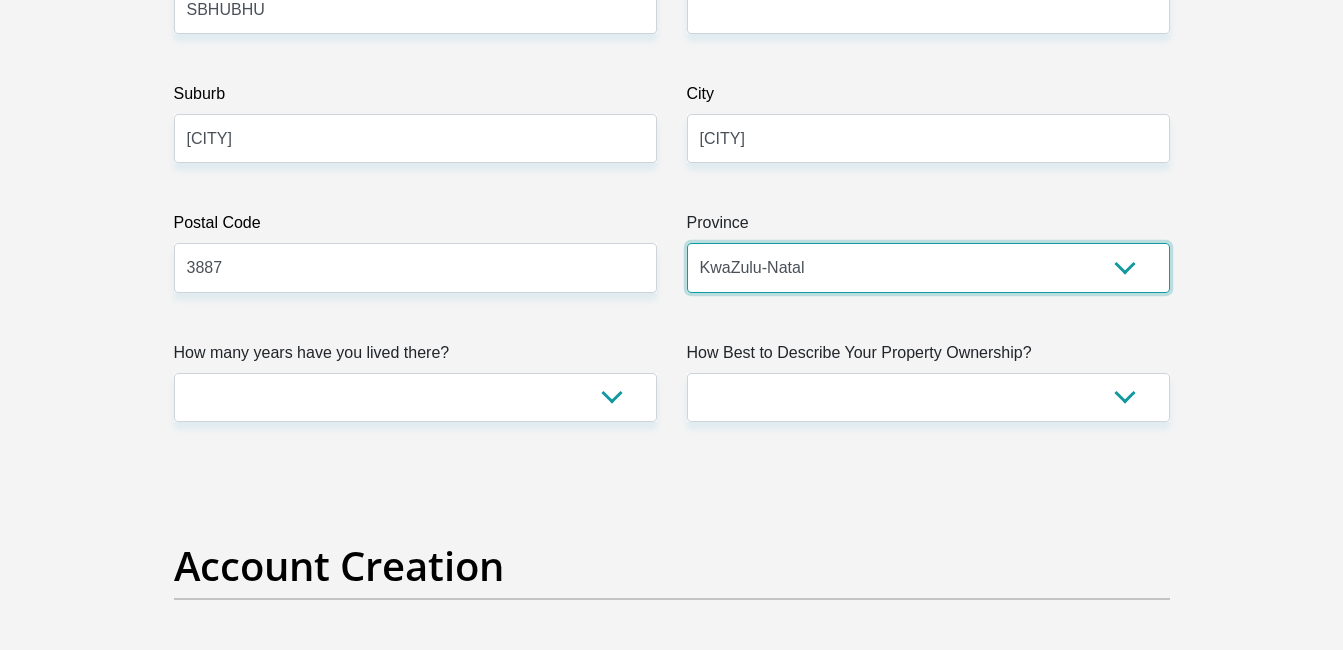 click on "Eastern Cape
Free State
Gauteng
KwaZulu-Natal
Limpopo
Mpumalanga
Northern Cape
North West
Western Cape" at bounding box center (928, 267) 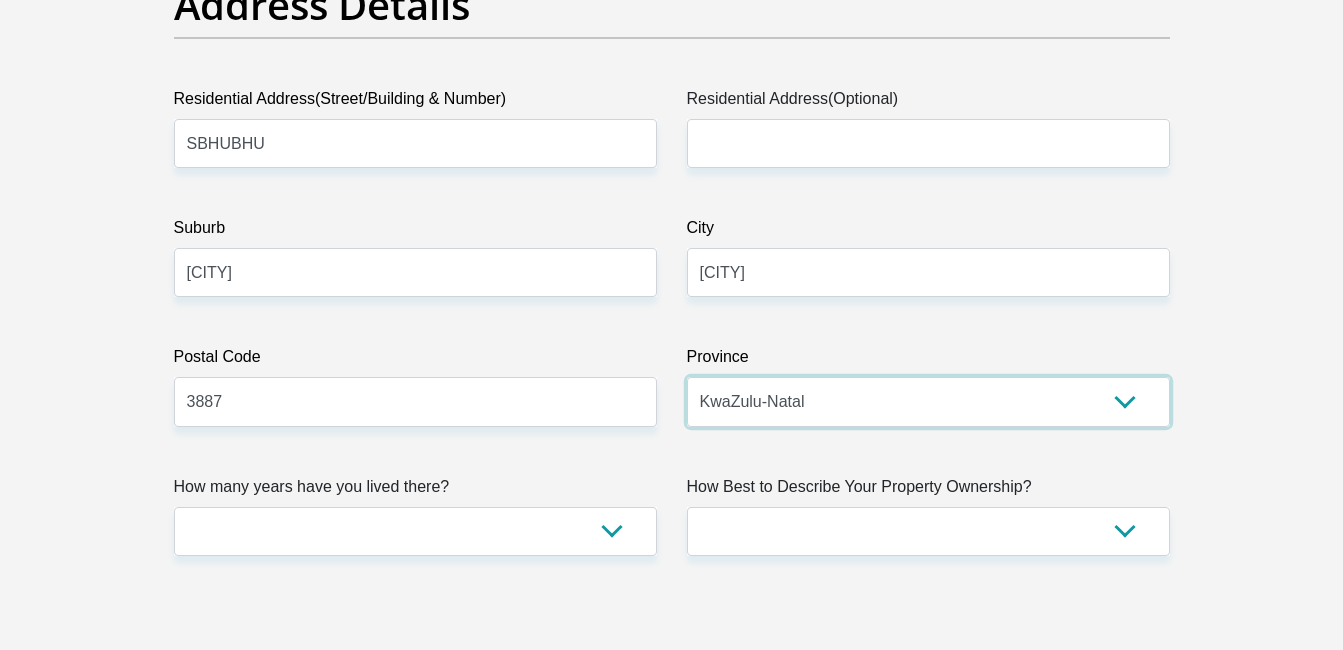 scroll, scrollTop: 972, scrollLeft: 0, axis: vertical 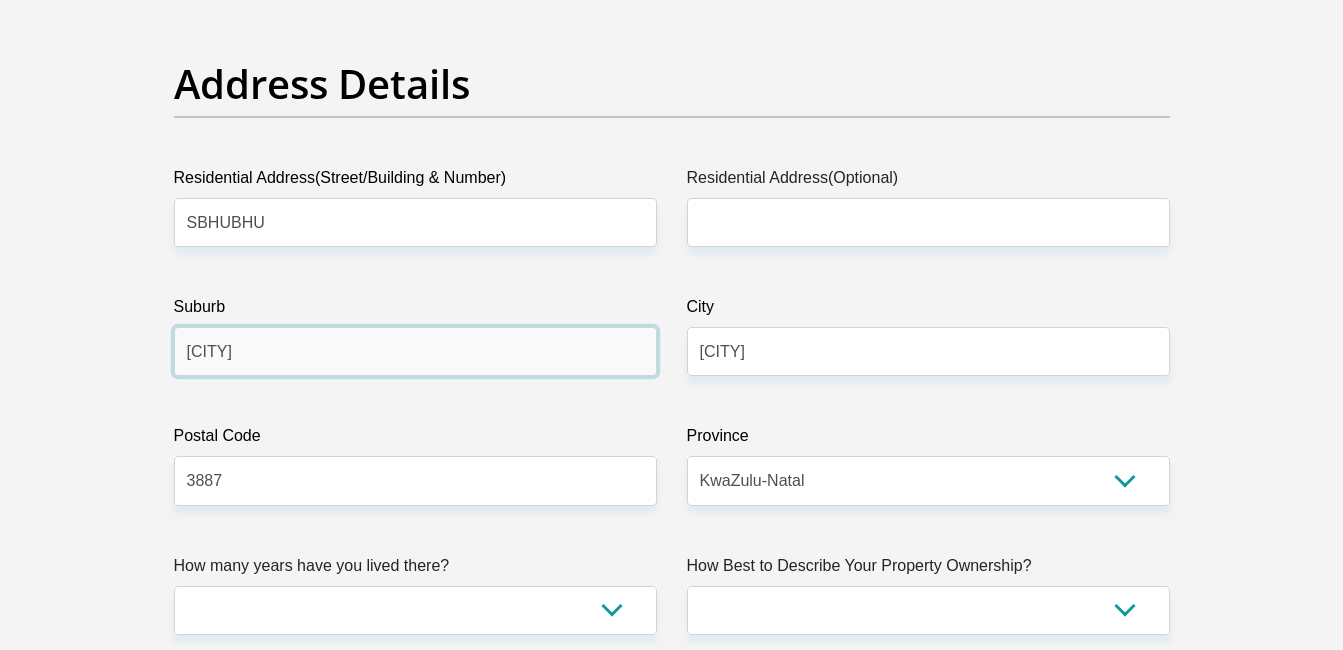 click on "RICHARDS BAY" at bounding box center [415, 351] 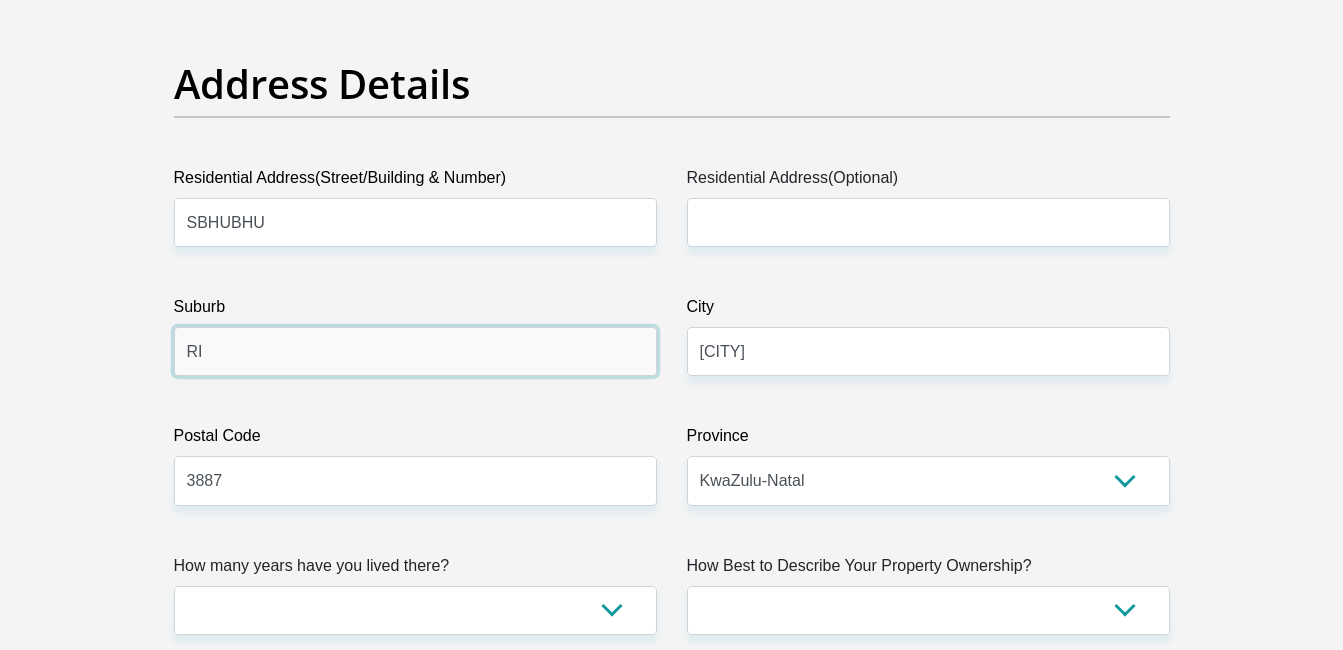type on "R" 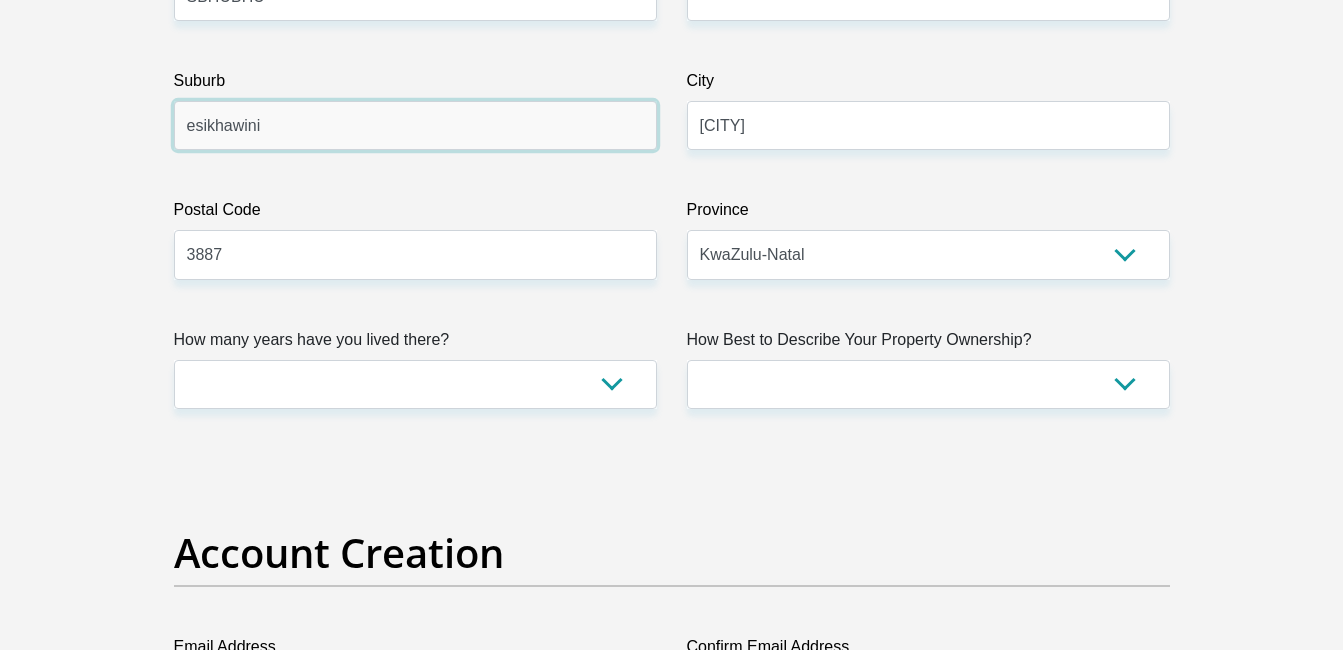 scroll, scrollTop: 1251, scrollLeft: 0, axis: vertical 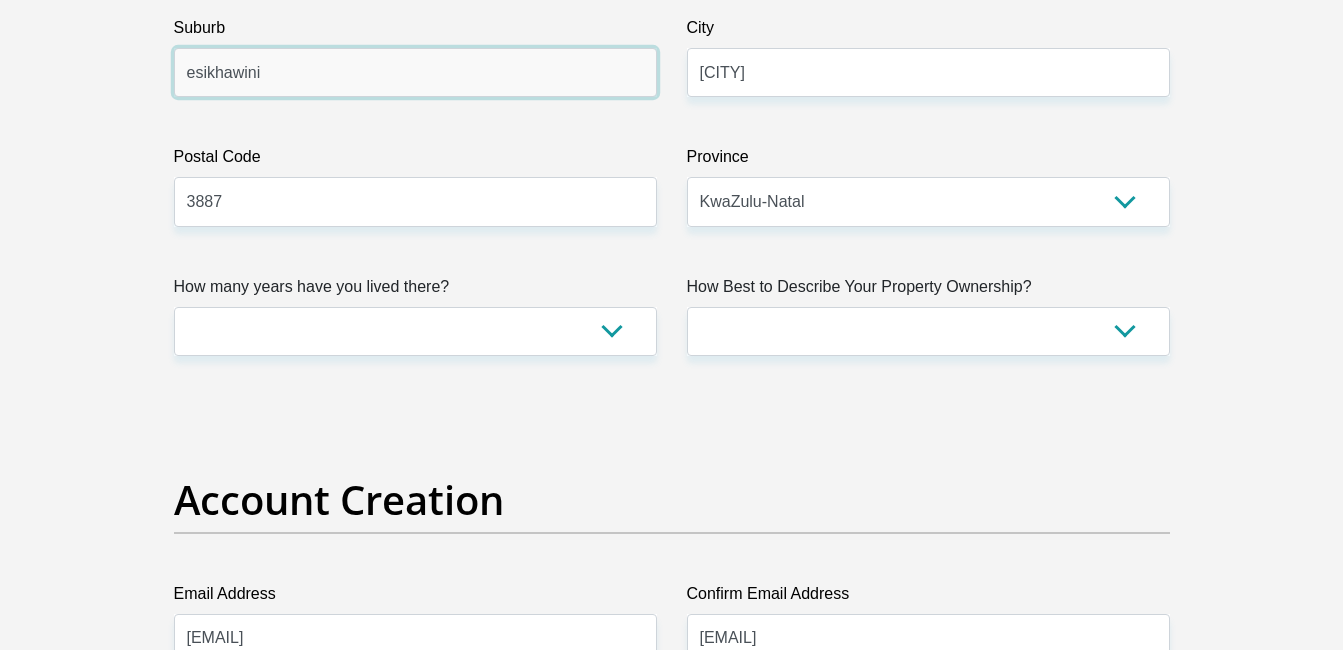 type on "esikhawini" 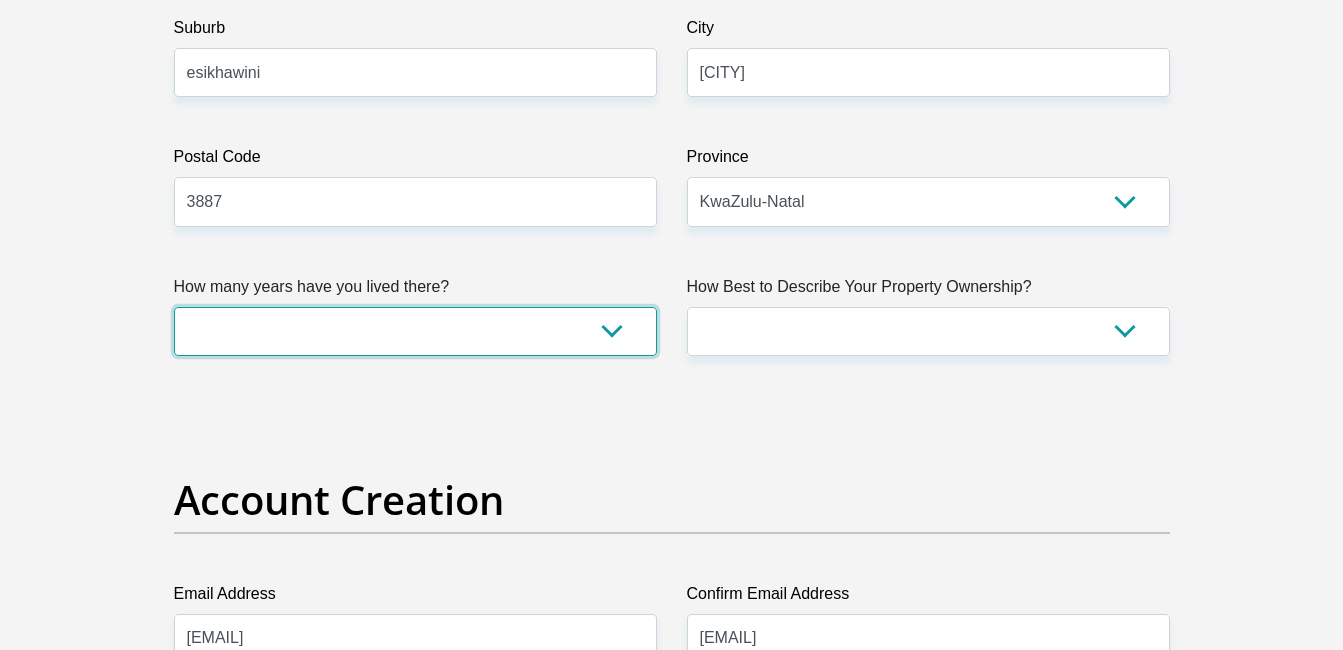 drag, startPoint x: 605, startPoint y: 319, endPoint x: 598, endPoint y: 332, distance: 14.764823 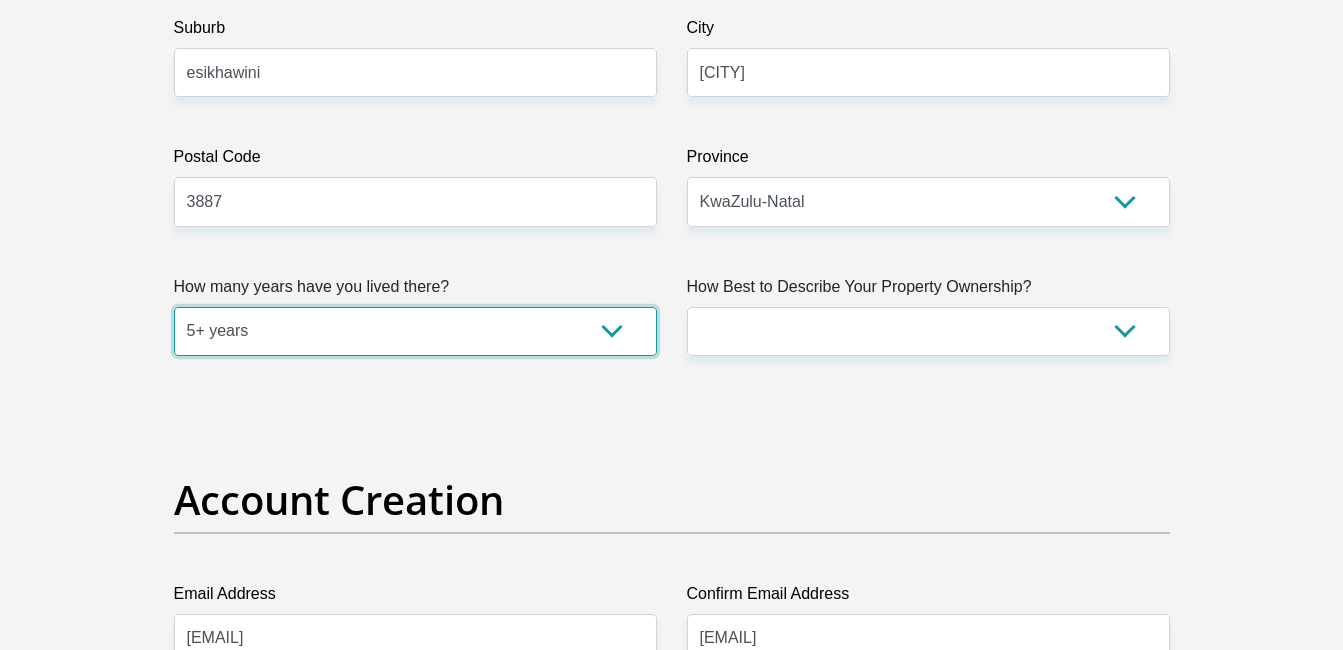 click on "less than 1 year
1-3 years
3-5 years
5+ years" at bounding box center (415, 331) 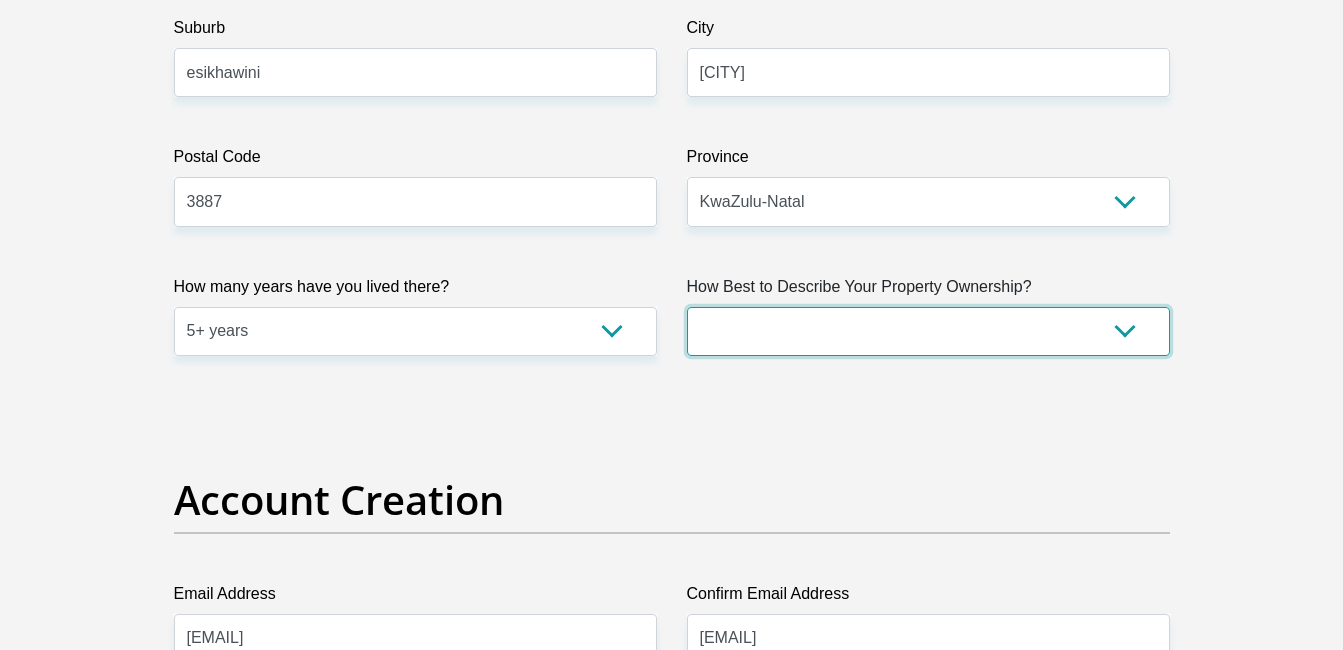click on "Owned
Rented
Family Owned
Company Dwelling" at bounding box center (928, 331) 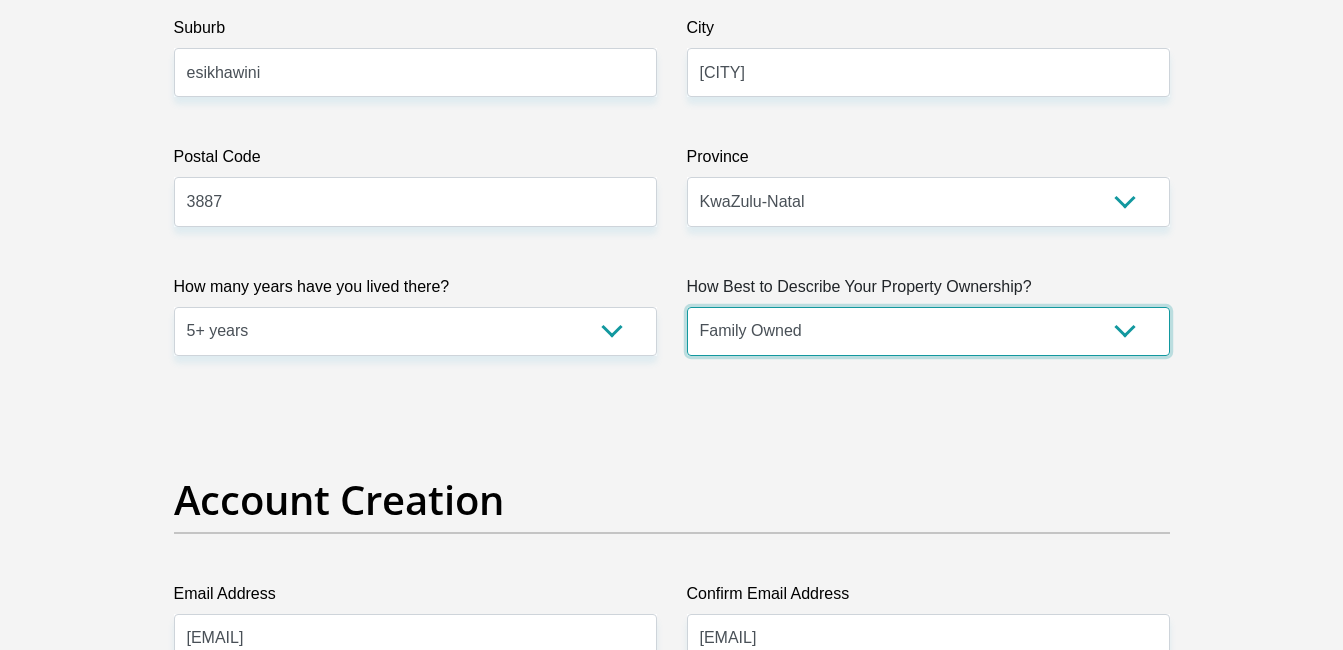 click on "Owned
Rented
Family Owned
Company Dwelling" at bounding box center (928, 331) 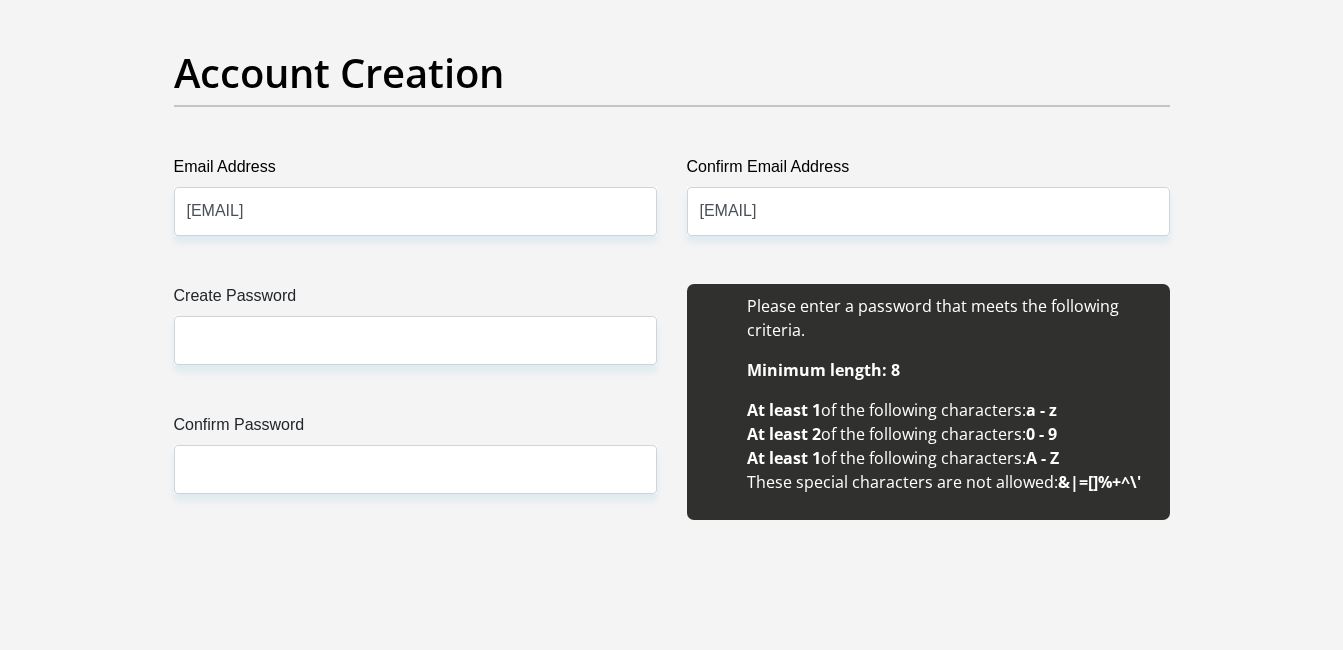 scroll, scrollTop: 1771, scrollLeft: 0, axis: vertical 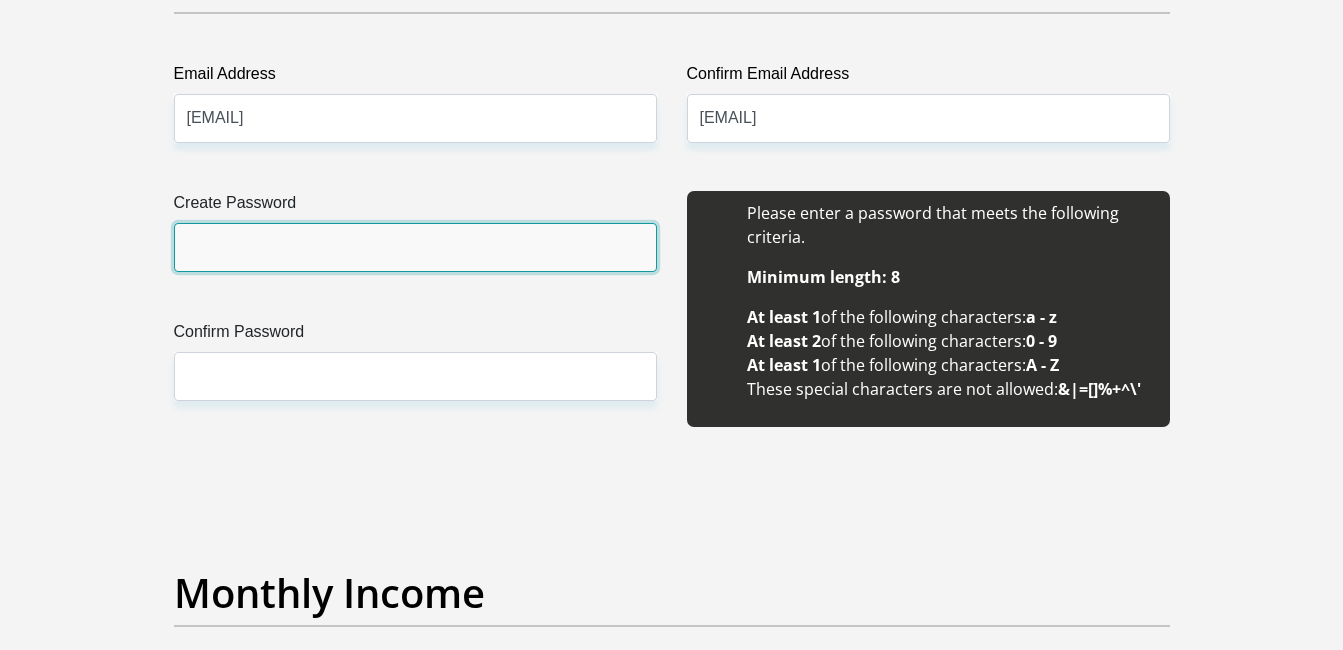 click on "Create Password" at bounding box center (415, 247) 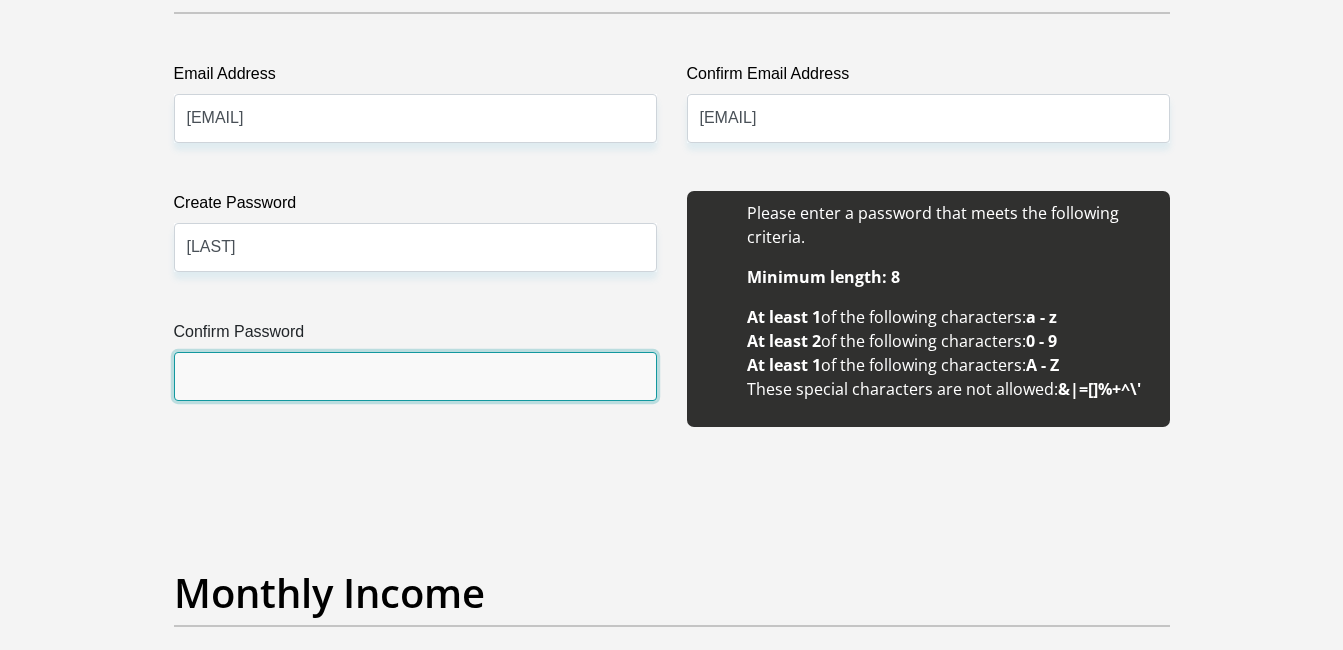click on "Confirm Password" at bounding box center (415, 376) 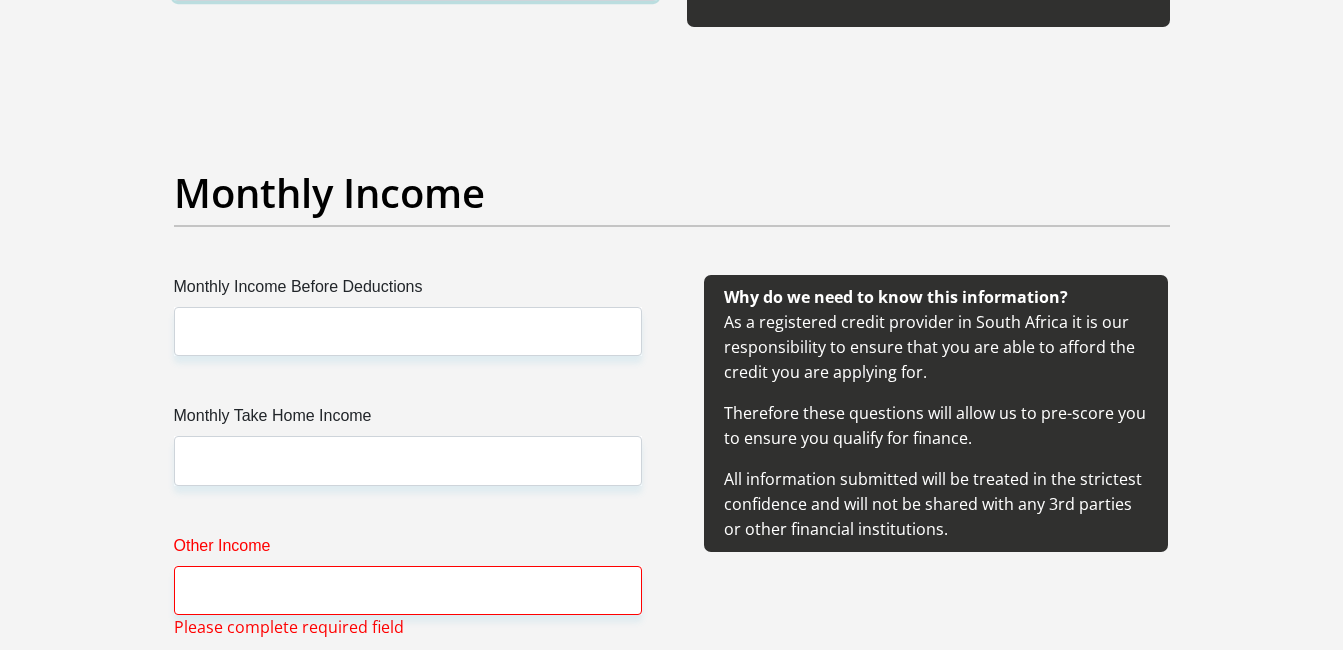 scroll, scrollTop: 2264, scrollLeft: 0, axis: vertical 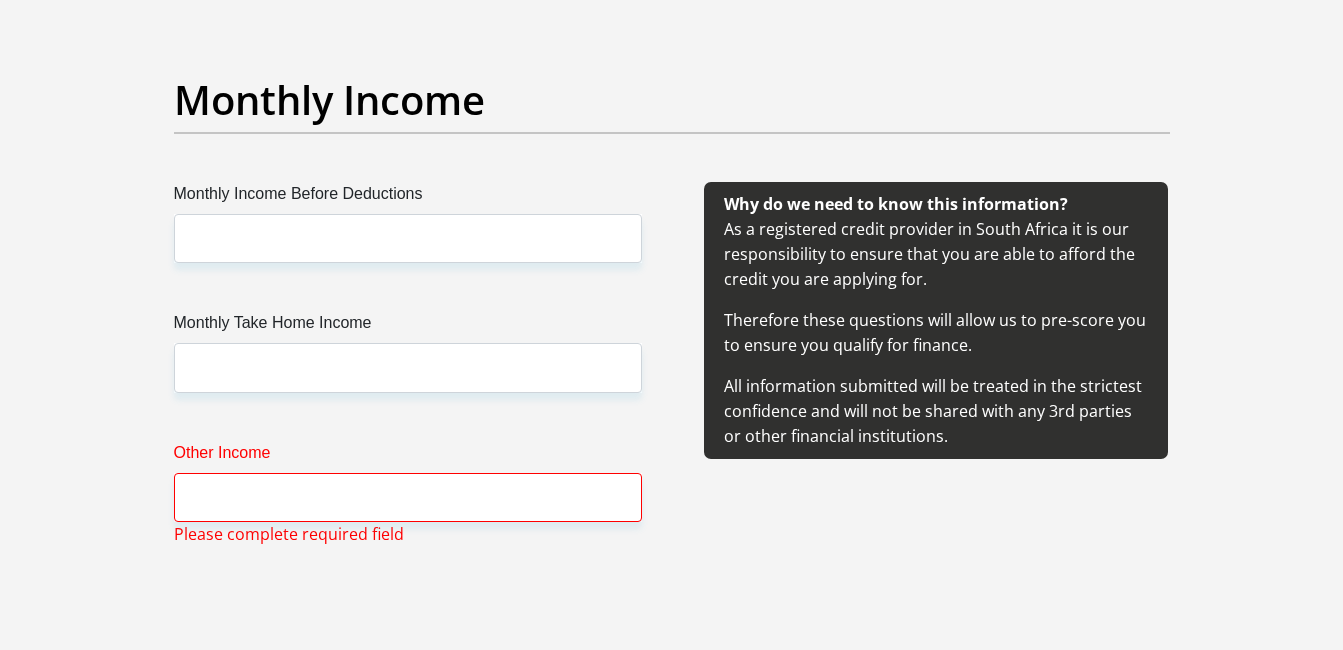 type on "Mghinoh1990#" 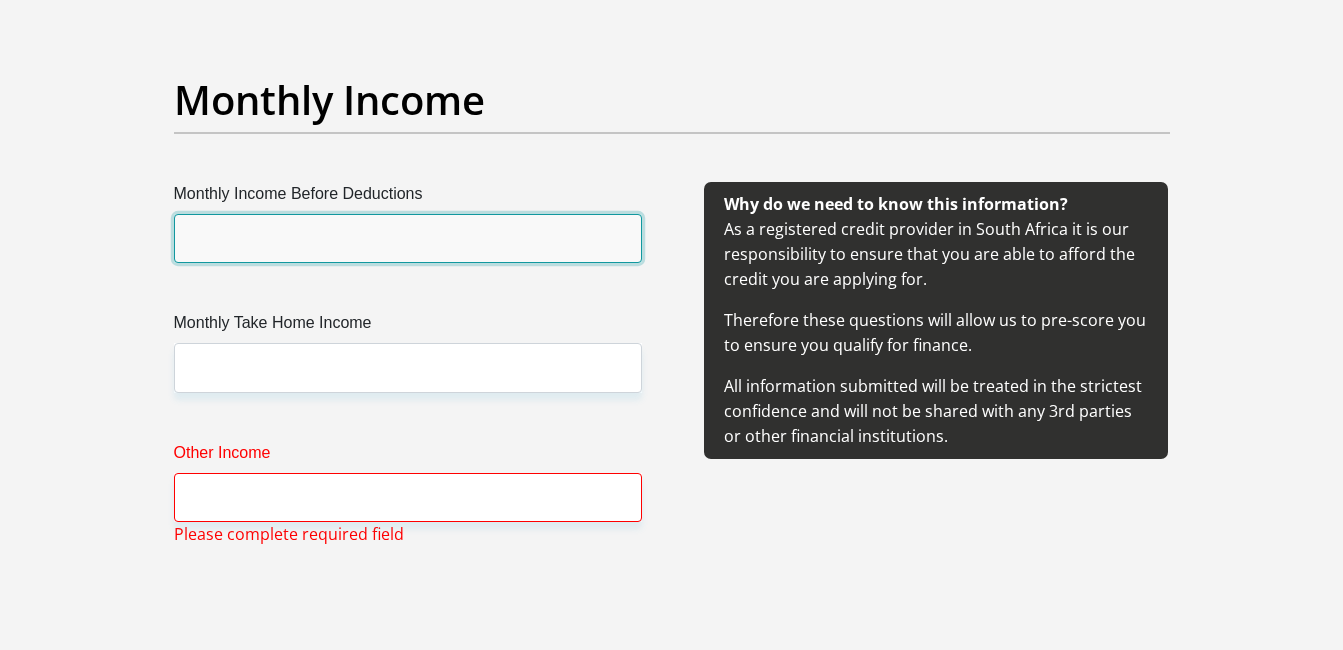 click on "Monthly Income Before Deductions" at bounding box center [408, 238] 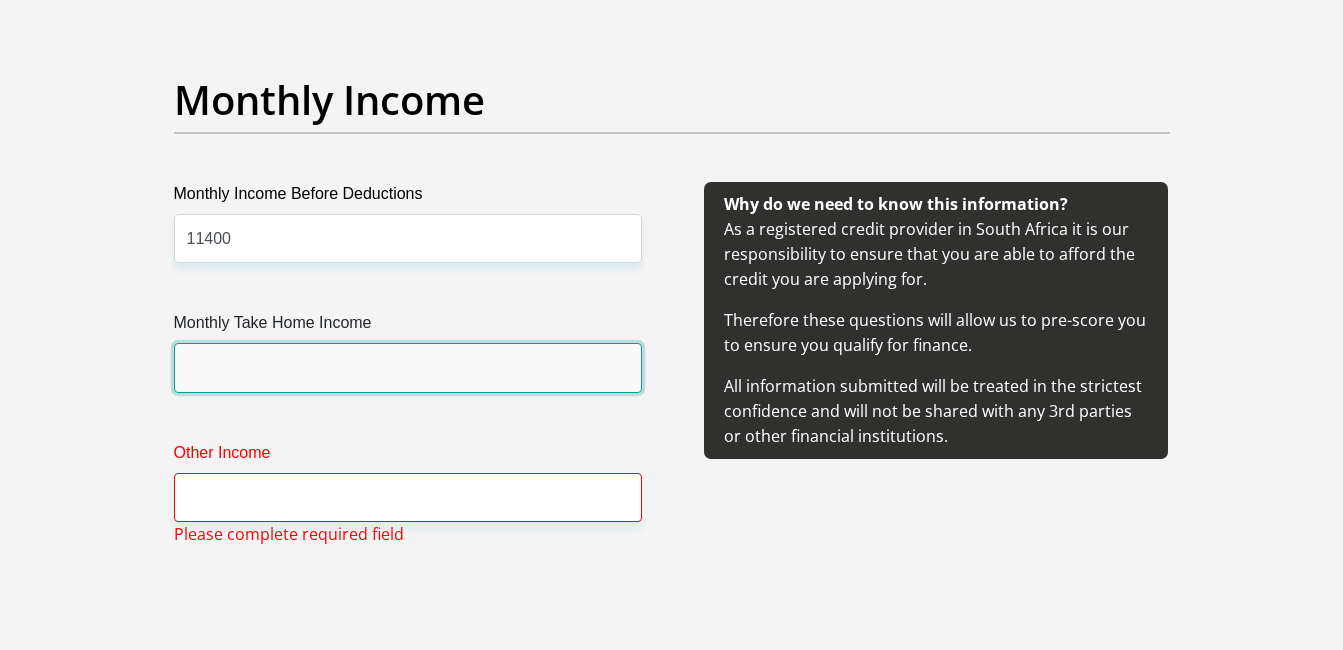 click on "Monthly Take Home Income" at bounding box center (408, 367) 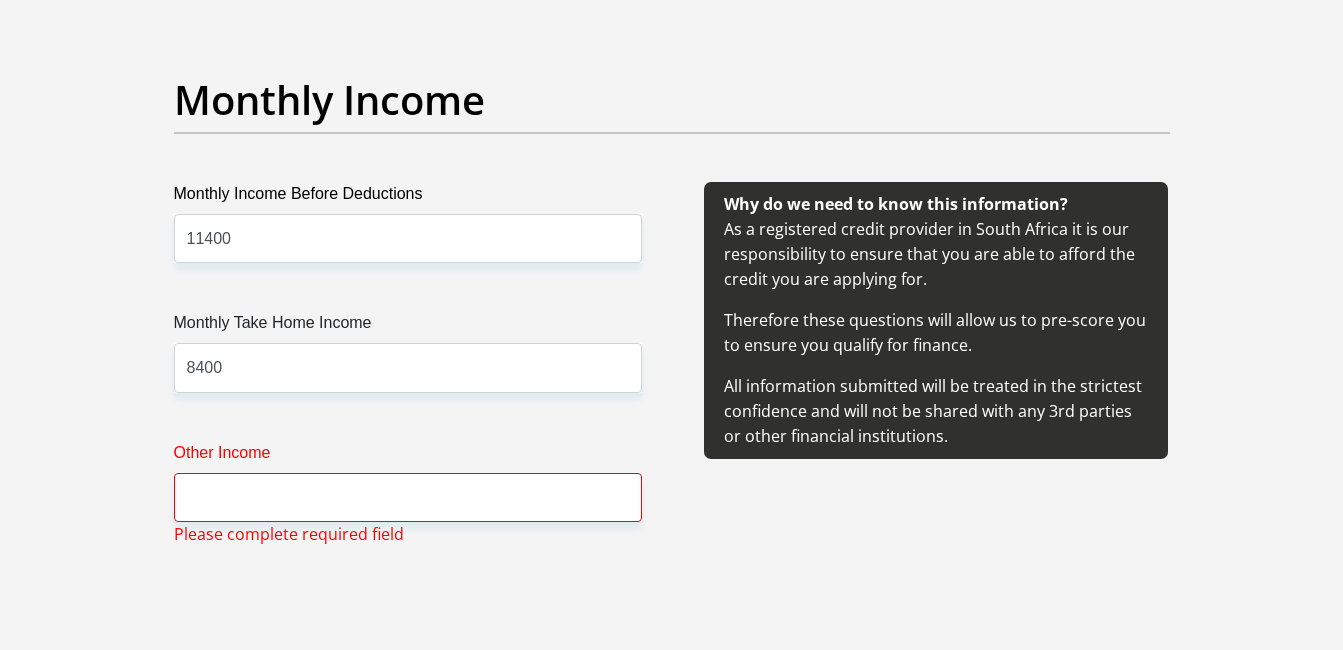 type on "1481580912" 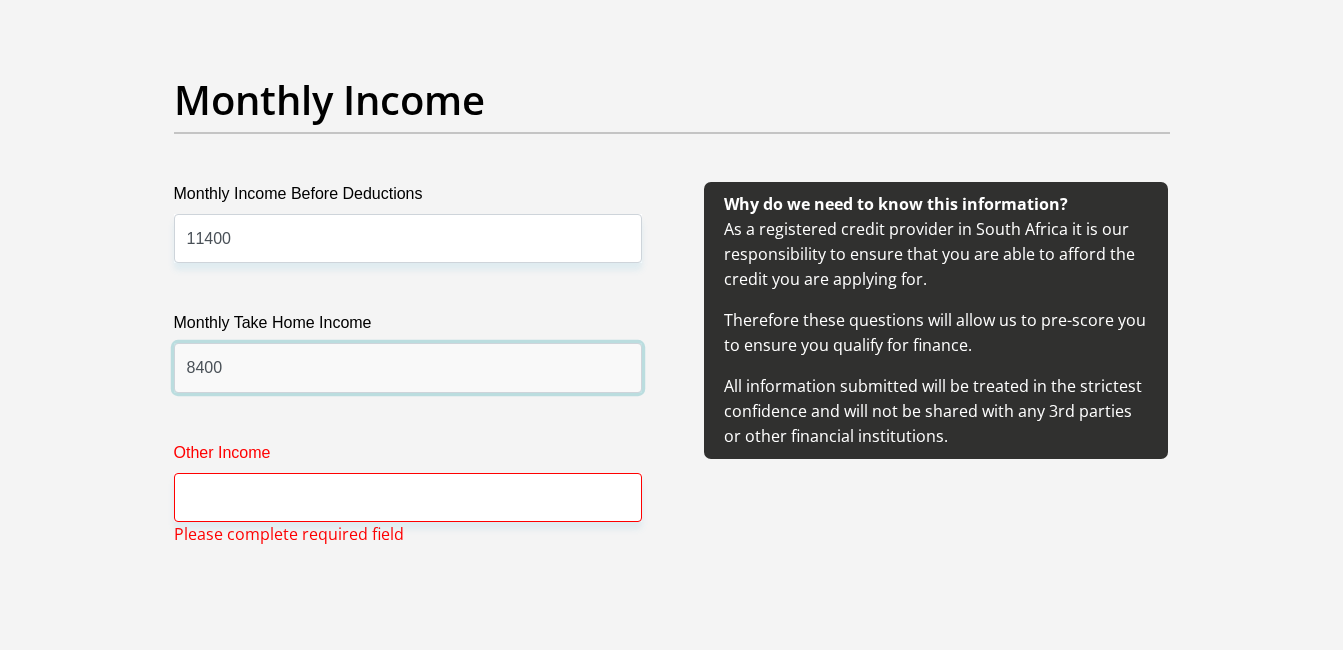 type on "CAPITEC BANK LIMITED" 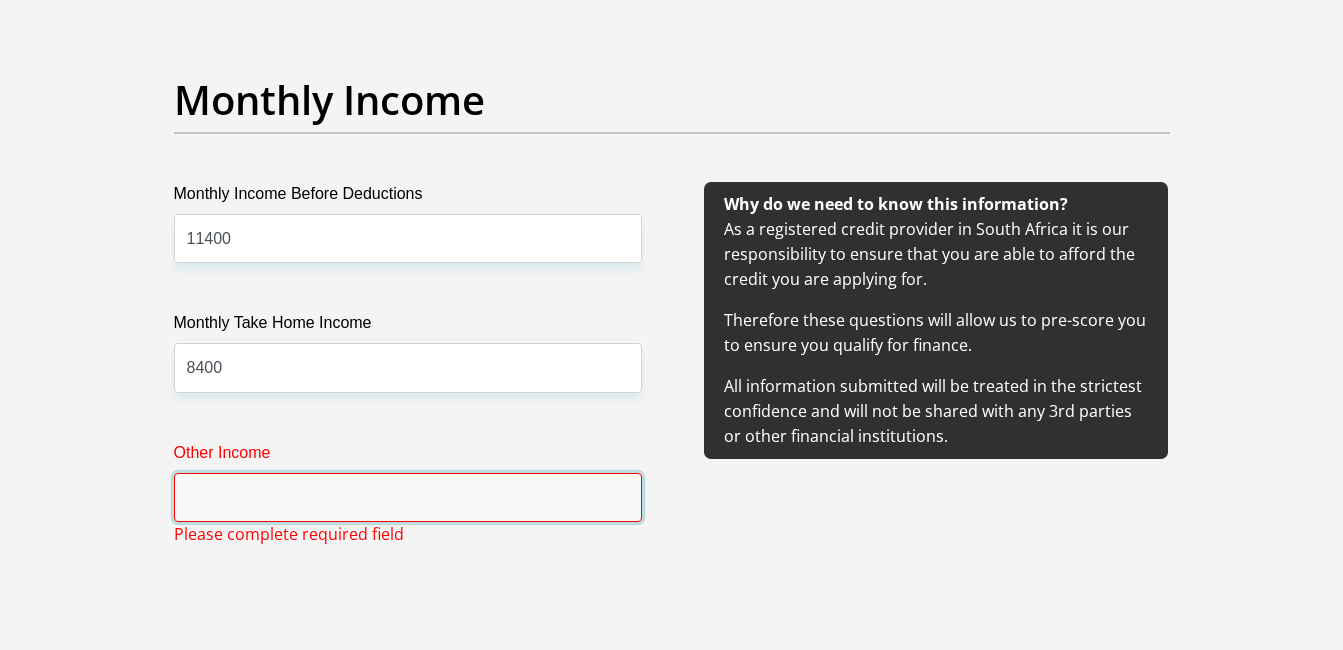 click on "Other Income" at bounding box center (408, 497) 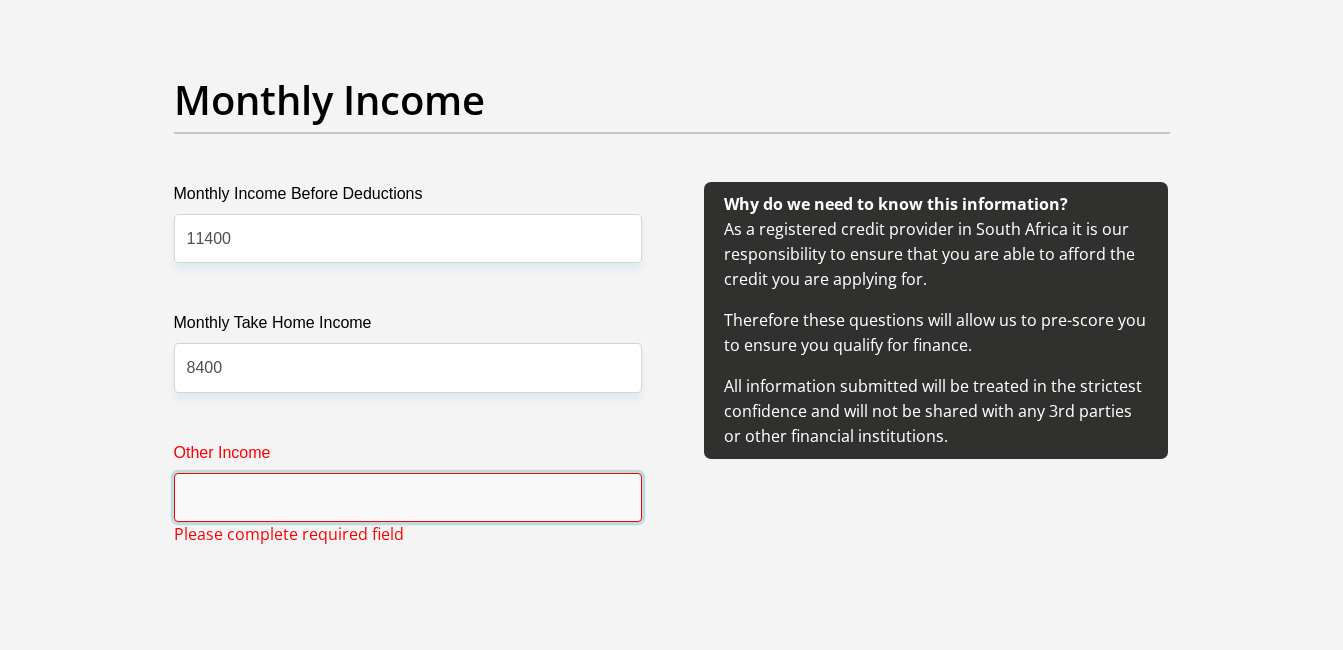 type on "25000" 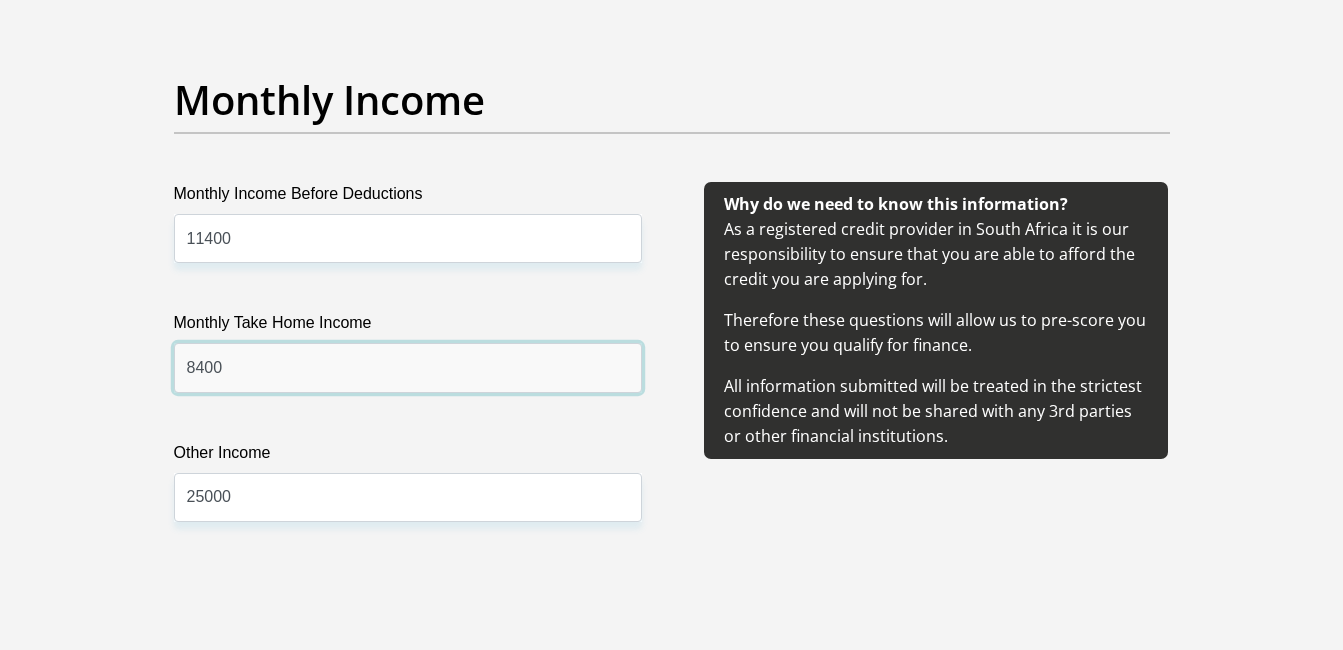 click on "8400" at bounding box center (408, 367) 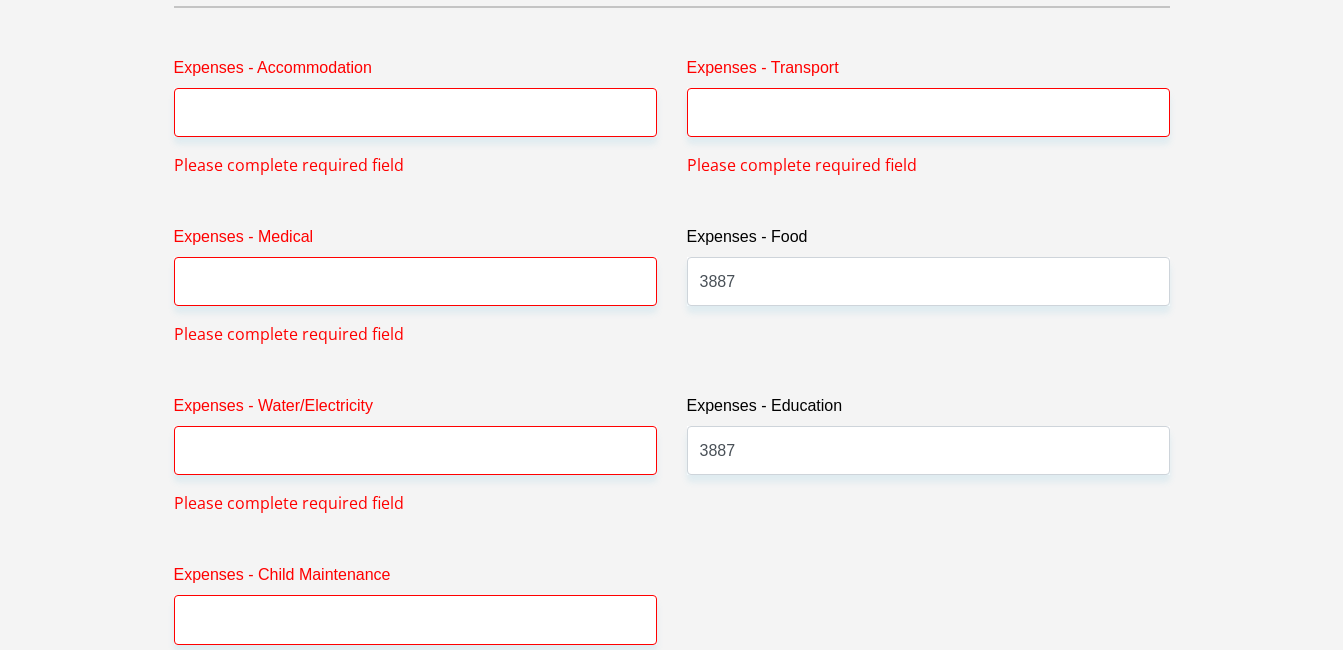 scroll, scrollTop: 2970, scrollLeft: 0, axis: vertical 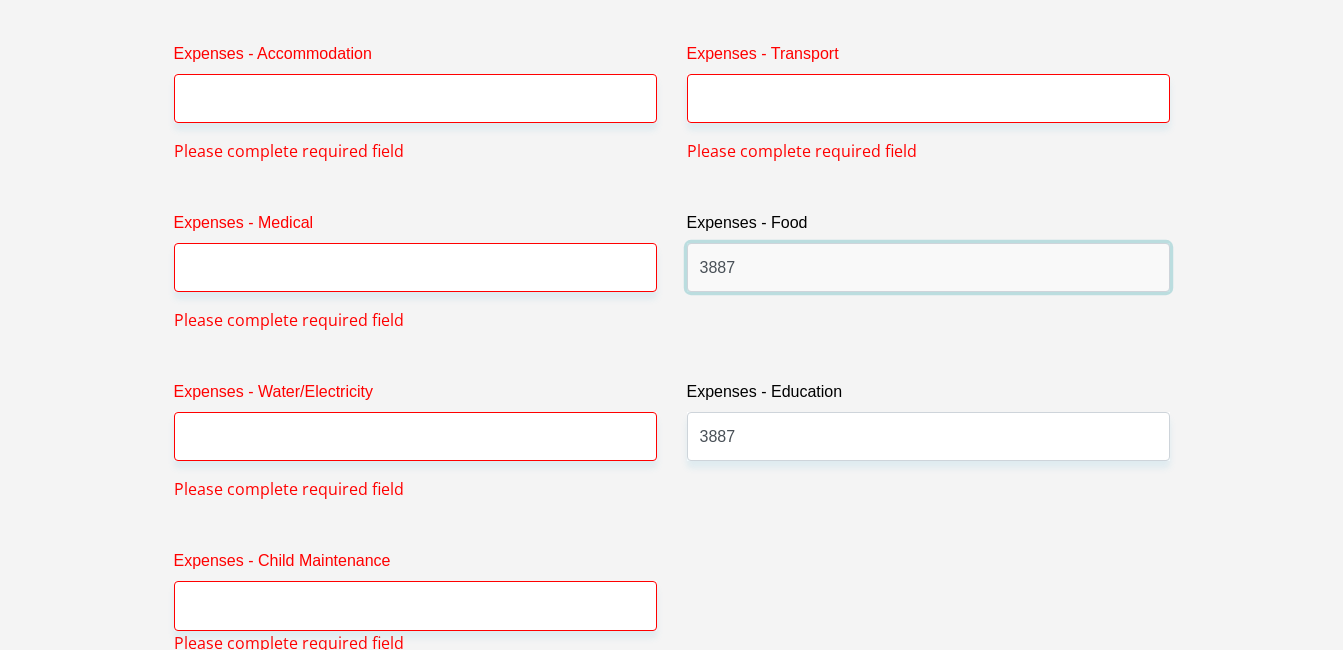 click on "3887" at bounding box center (928, 267) 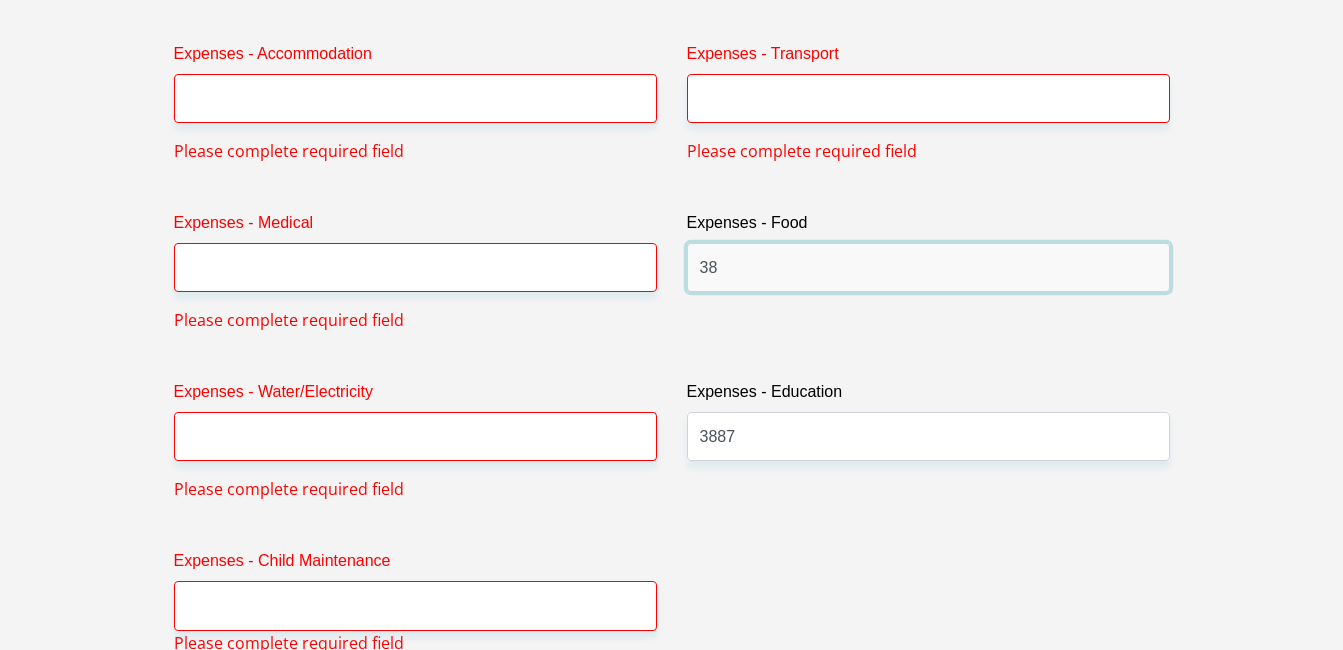 type on "3" 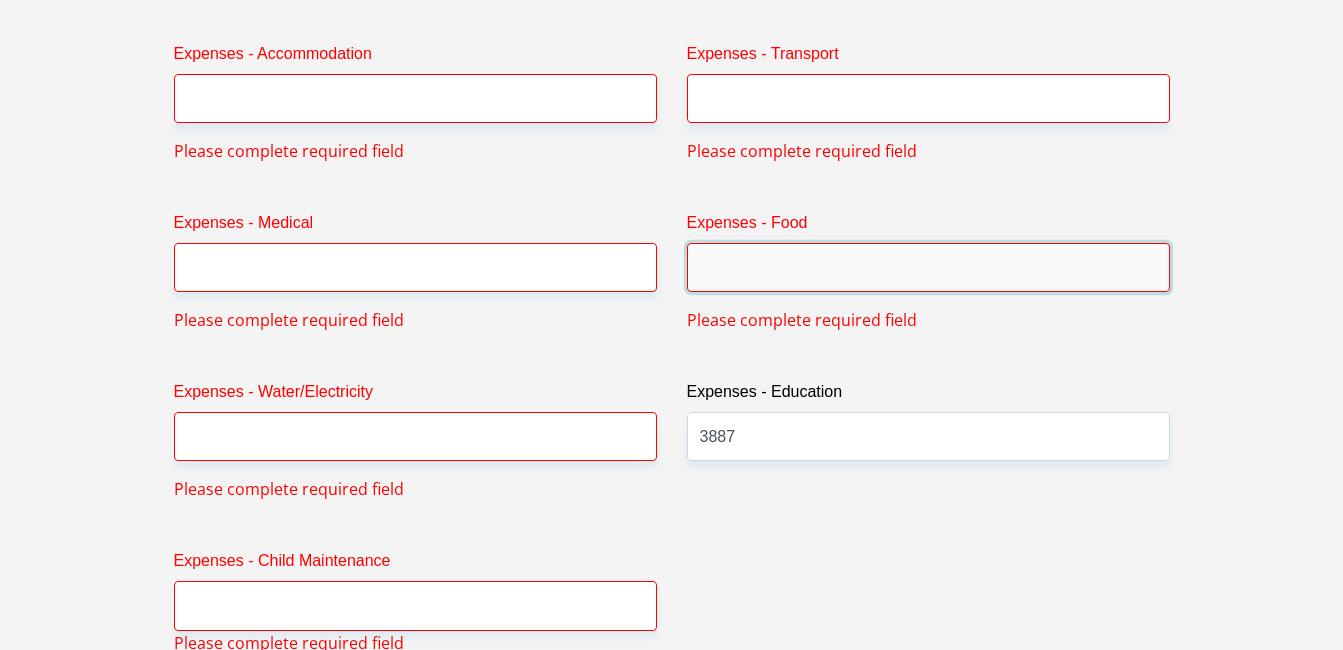 type 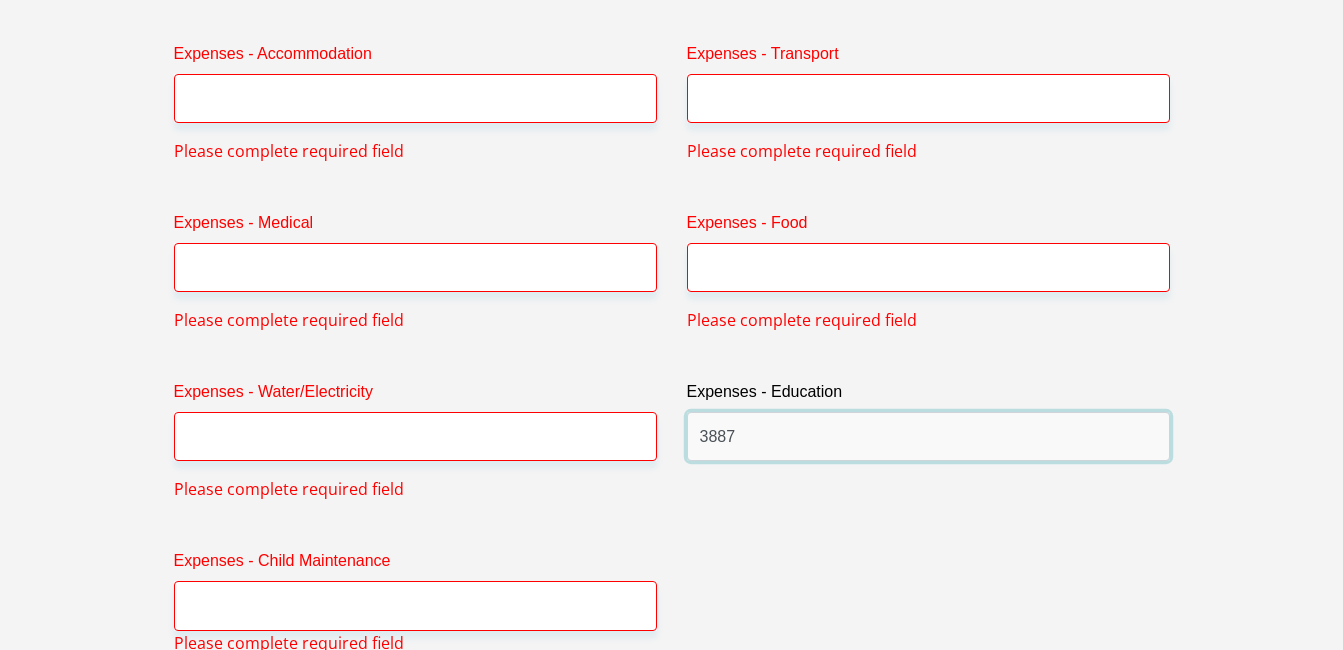 click on "3887" at bounding box center [928, 436] 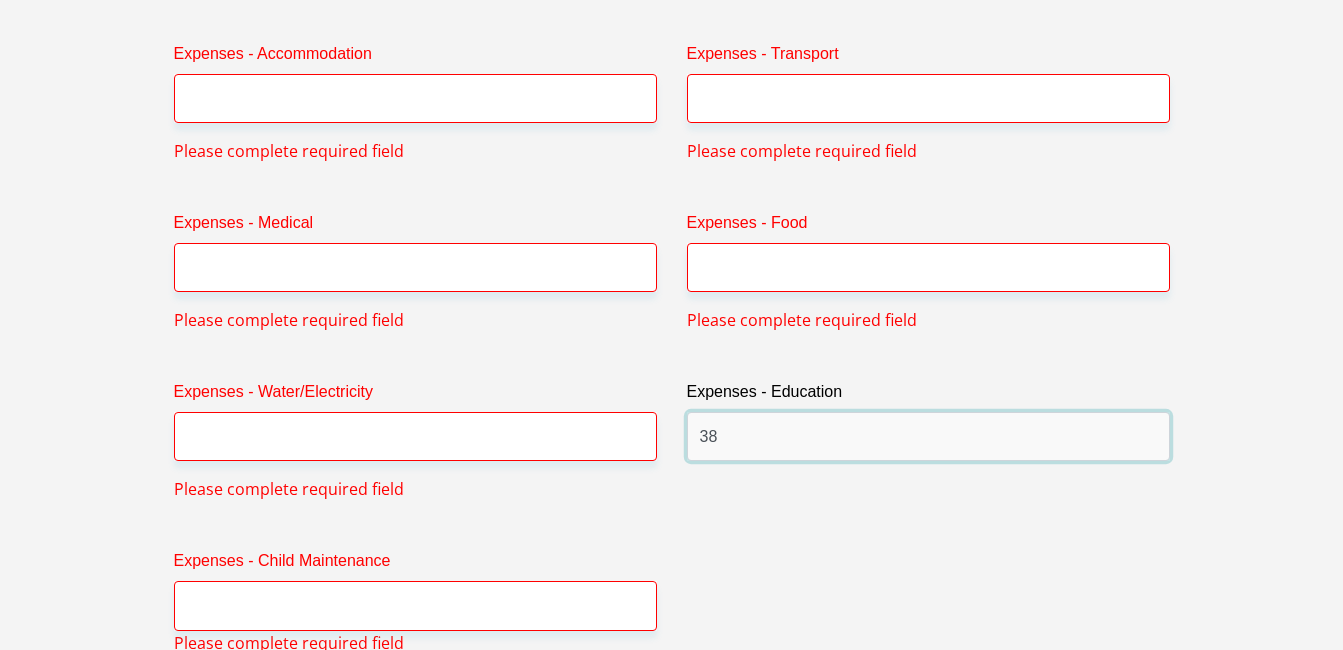 type on "3" 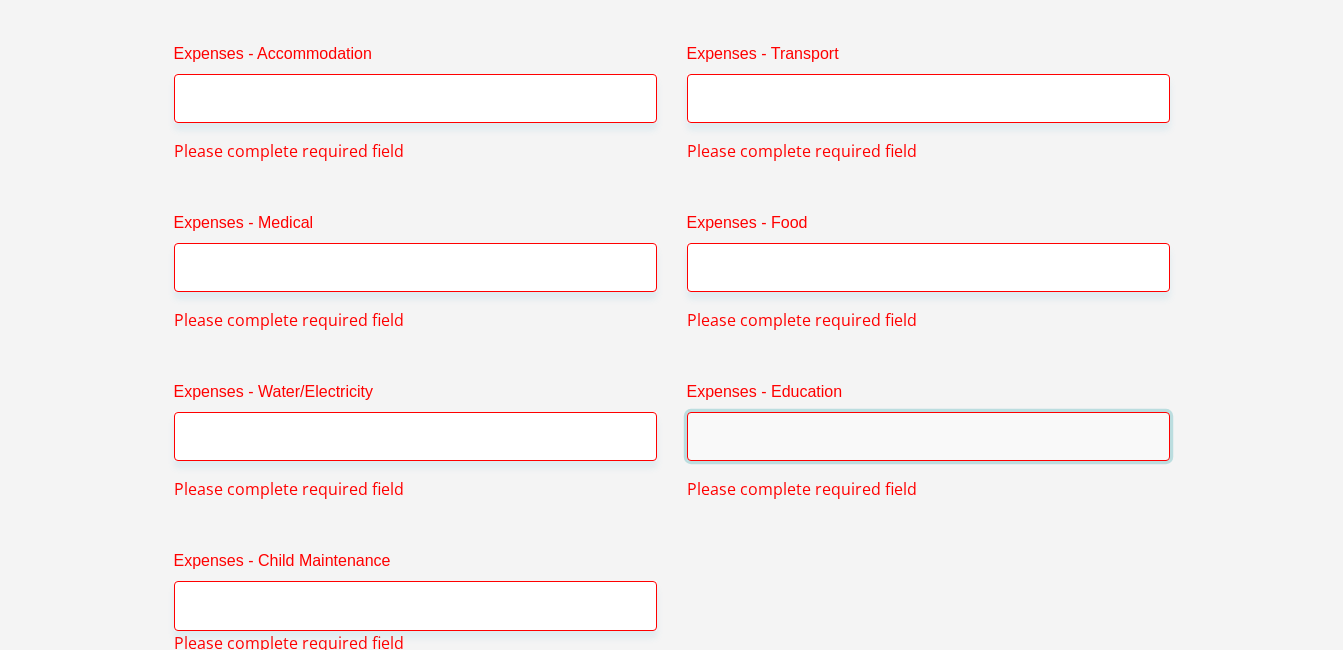 type 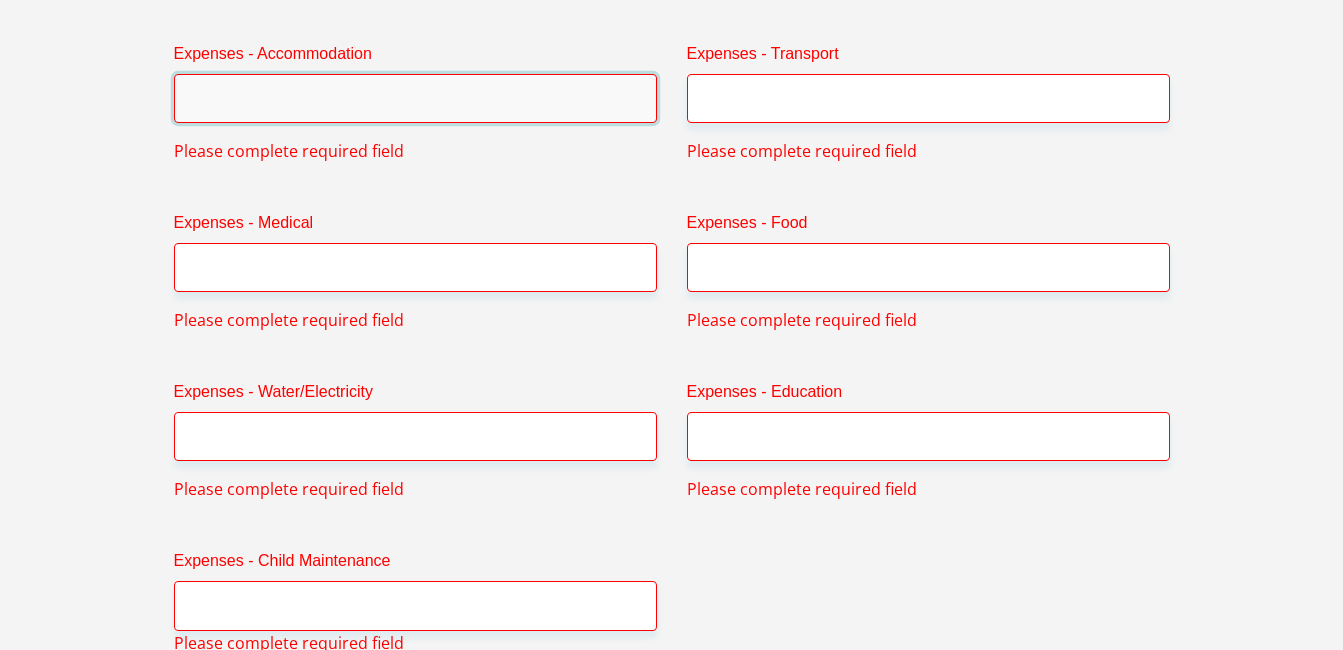 click on "Expenses - Accommodation" at bounding box center [415, 98] 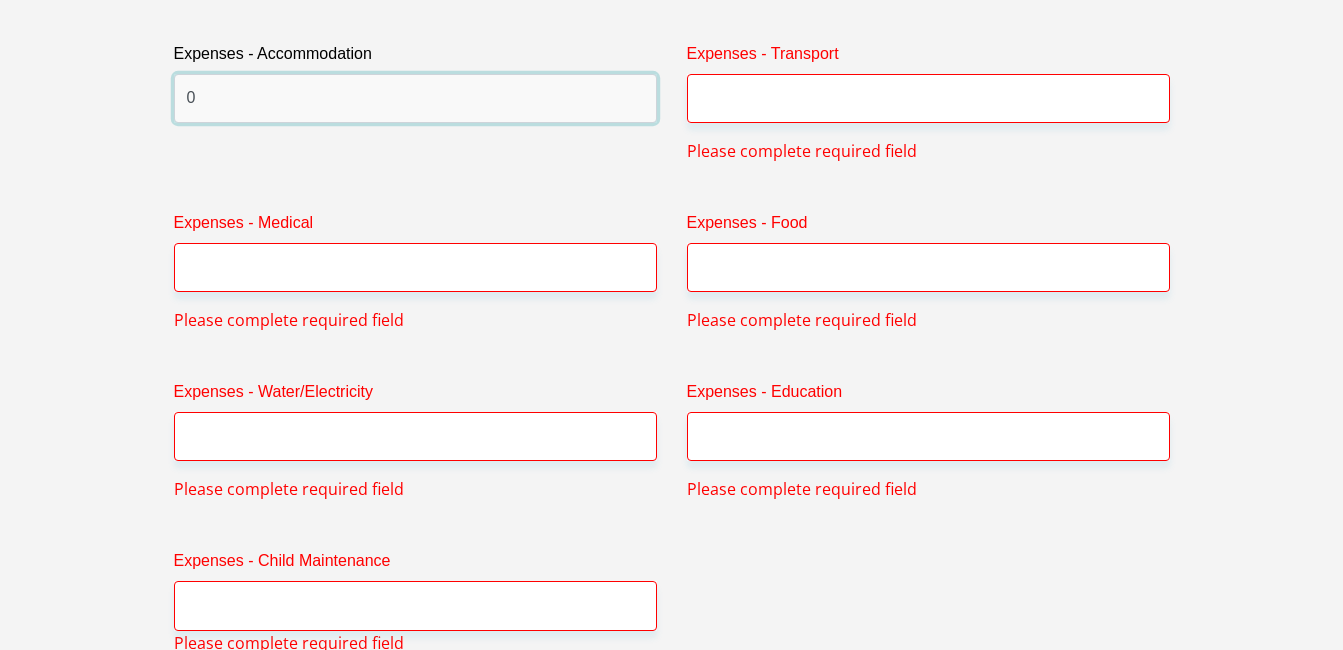 type on "0" 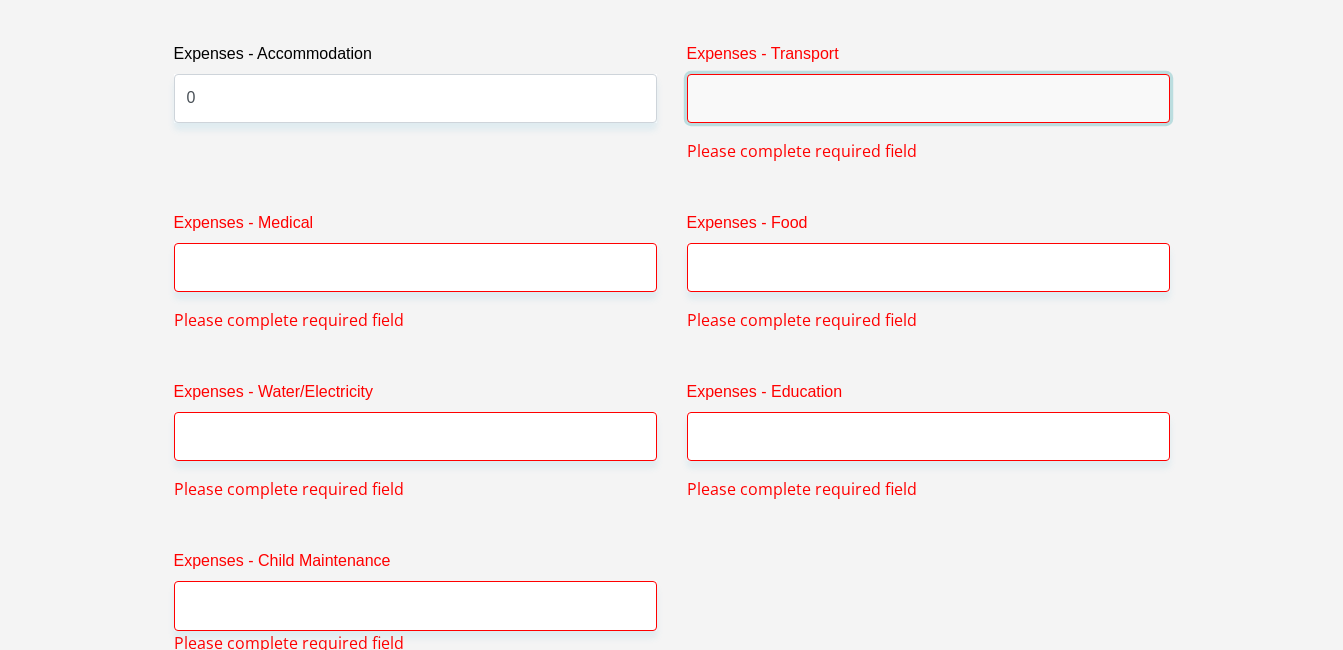 click on "Expenses - Transport" at bounding box center (928, 98) 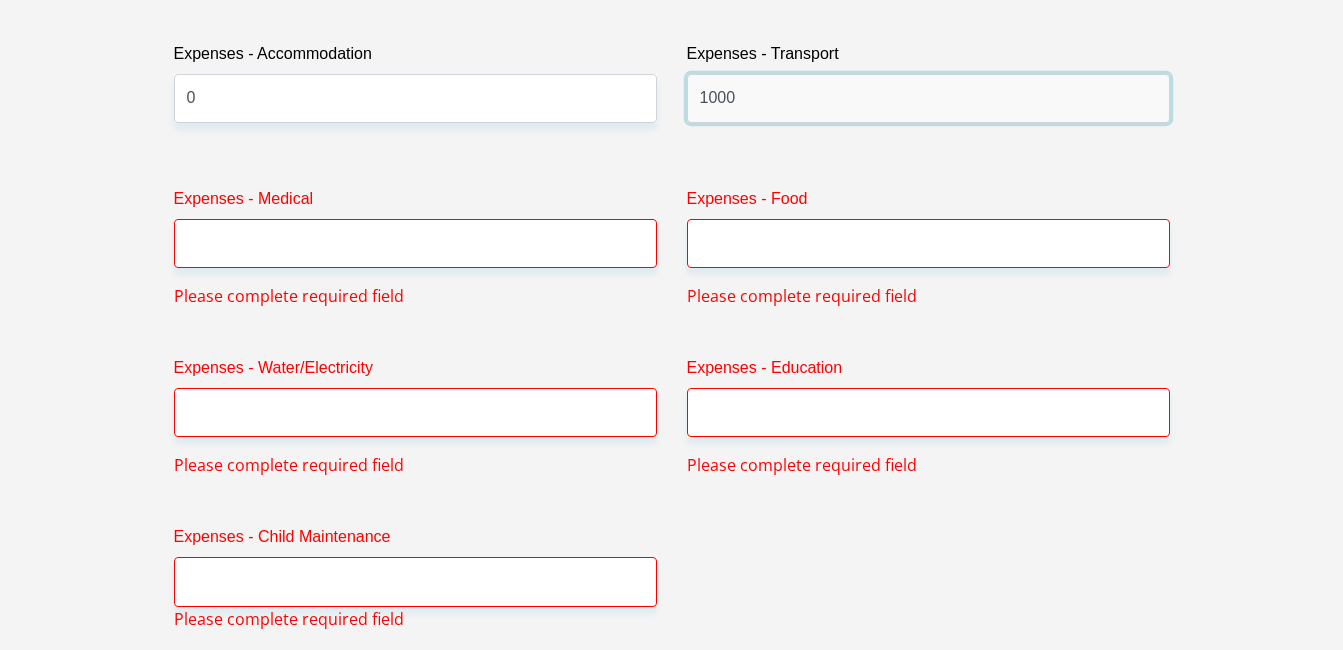 type on "1000" 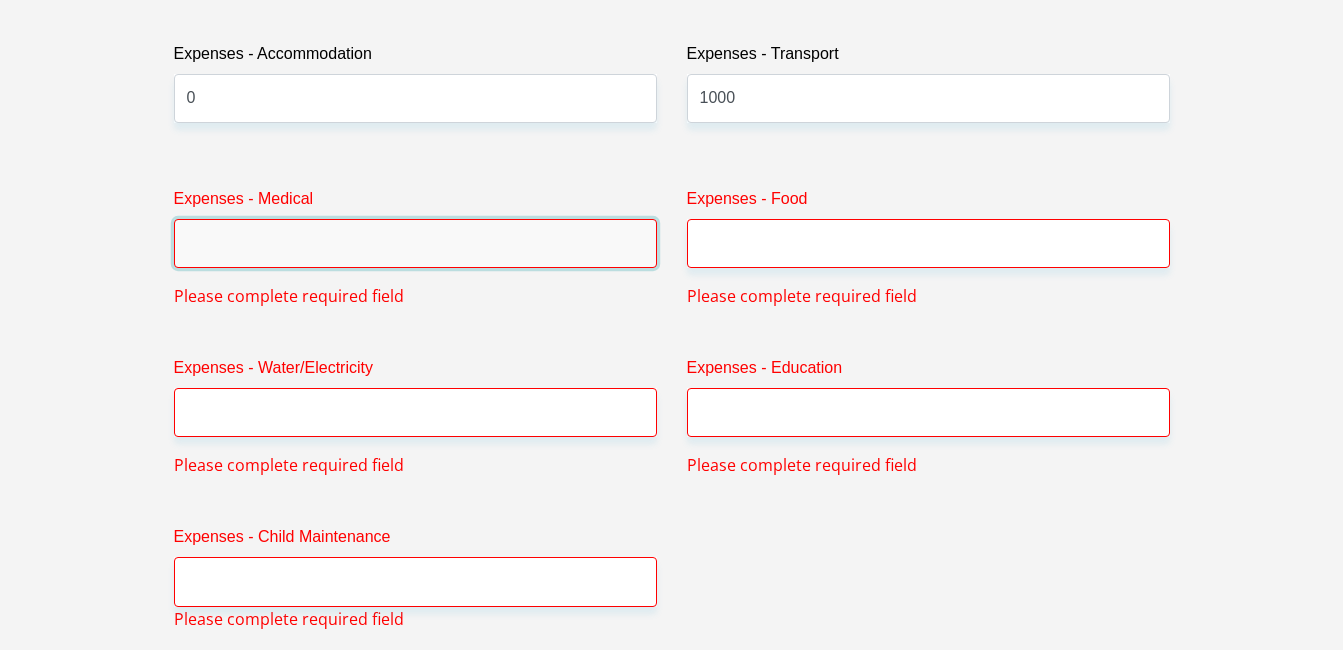 click on "Expenses - Medical" at bounding box center (415, 243) 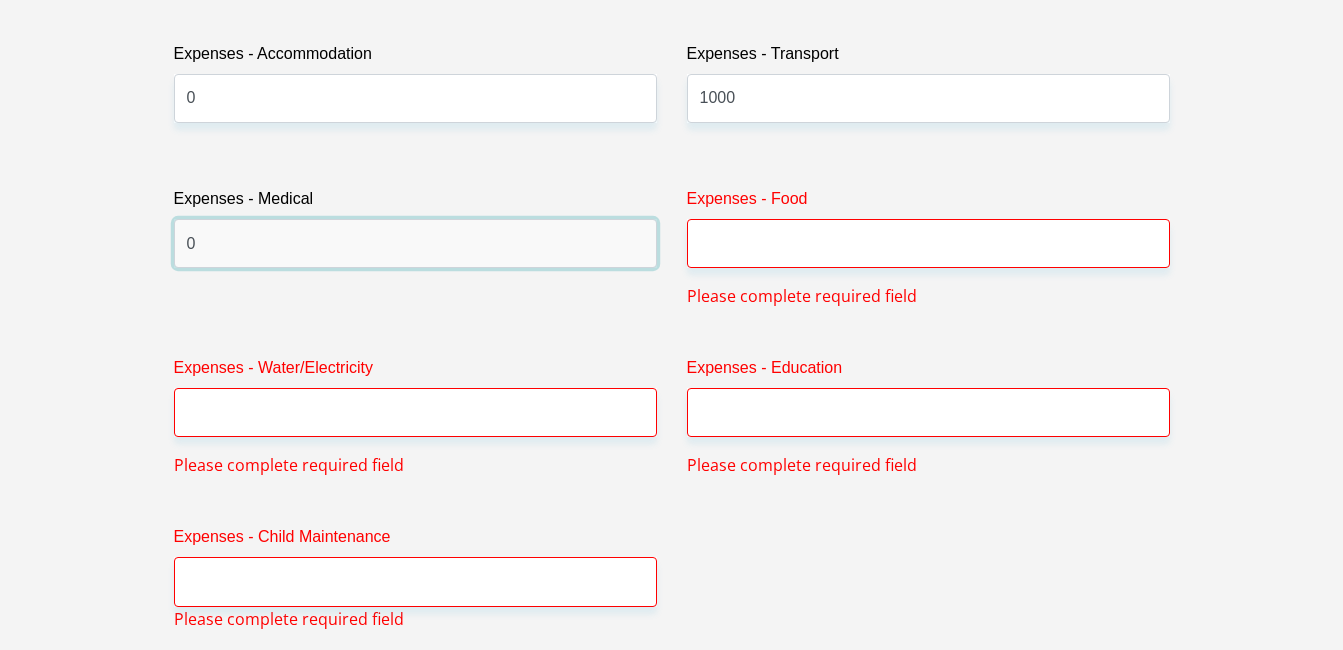 type on "0" 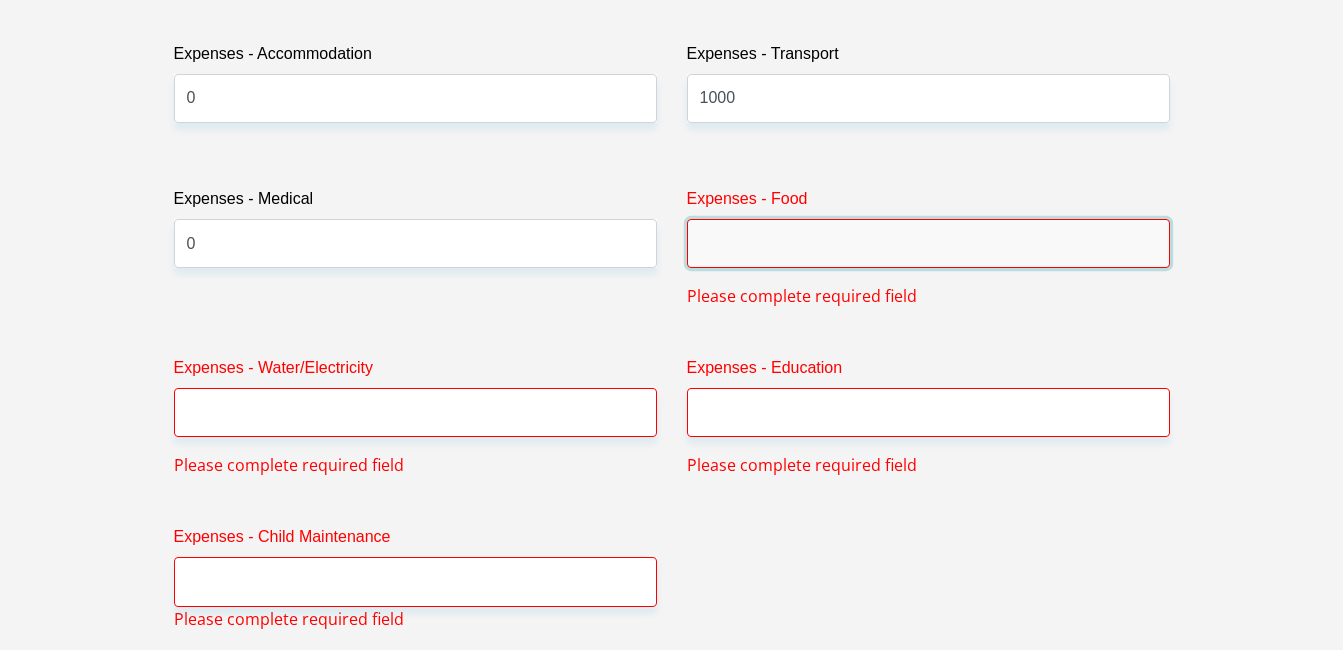 click on "Expenses - Food" at bounding box center (928, 243) 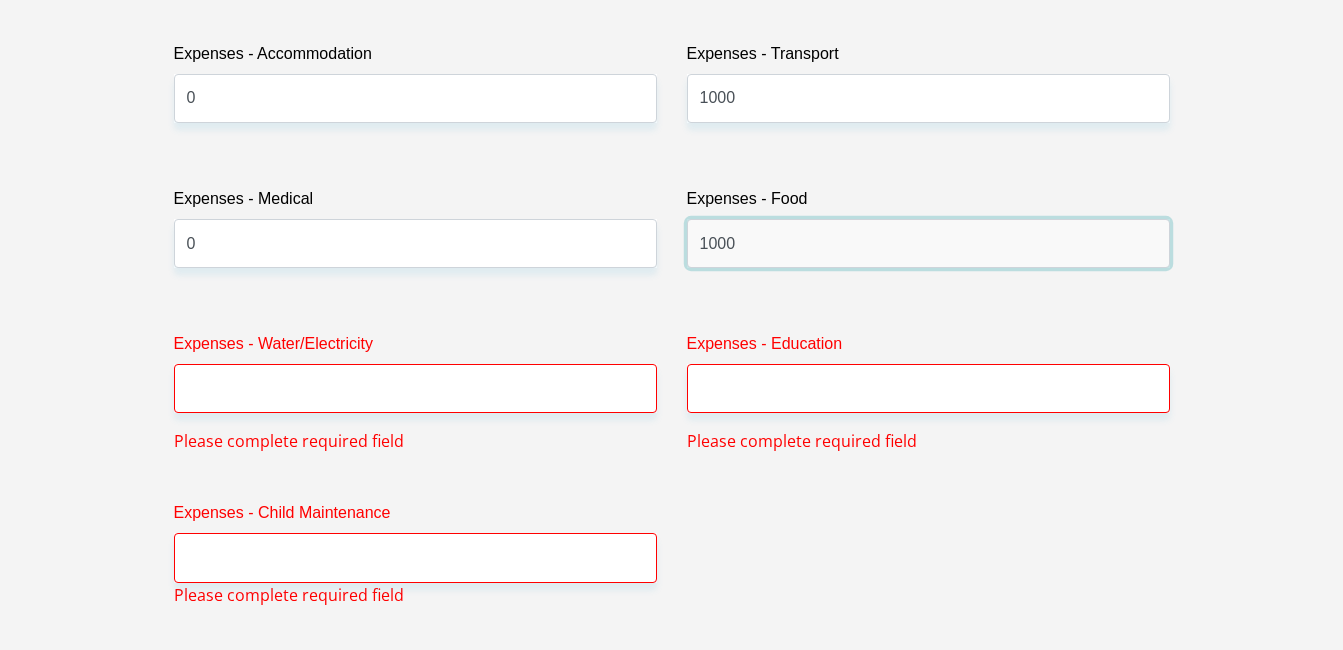 type on "1000" 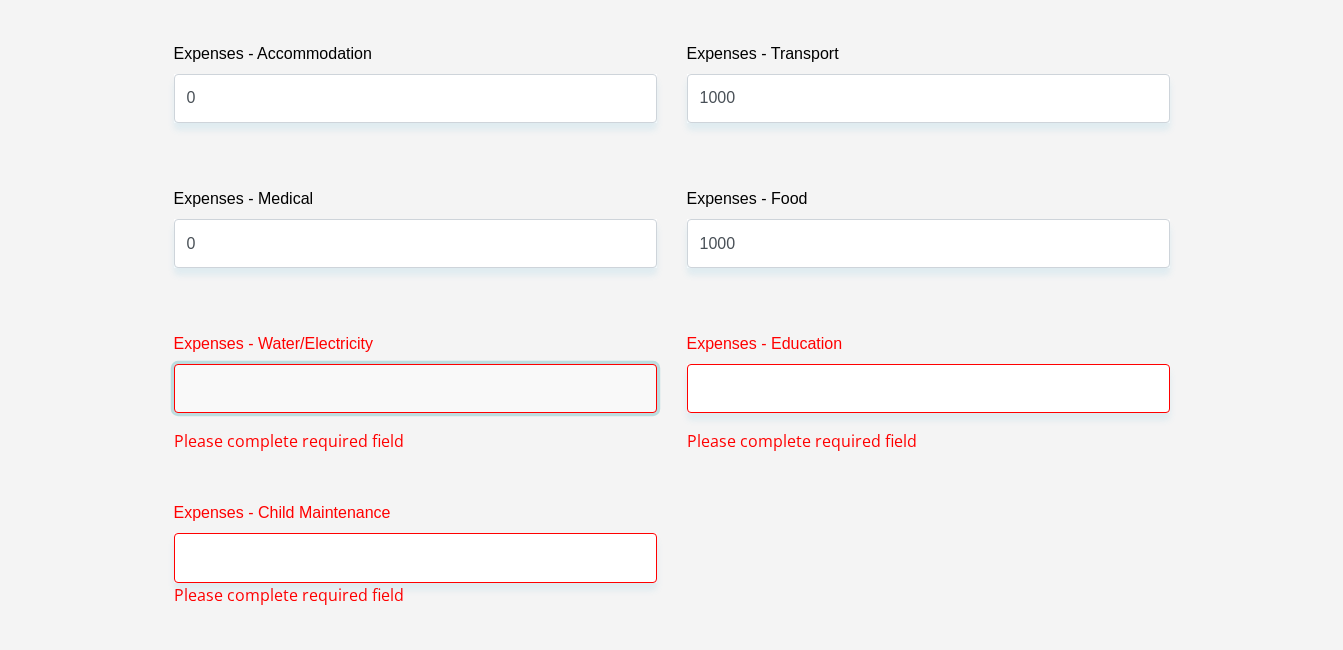 click on "Expenses - Water/Electricity" at bounding box center [415, 388] 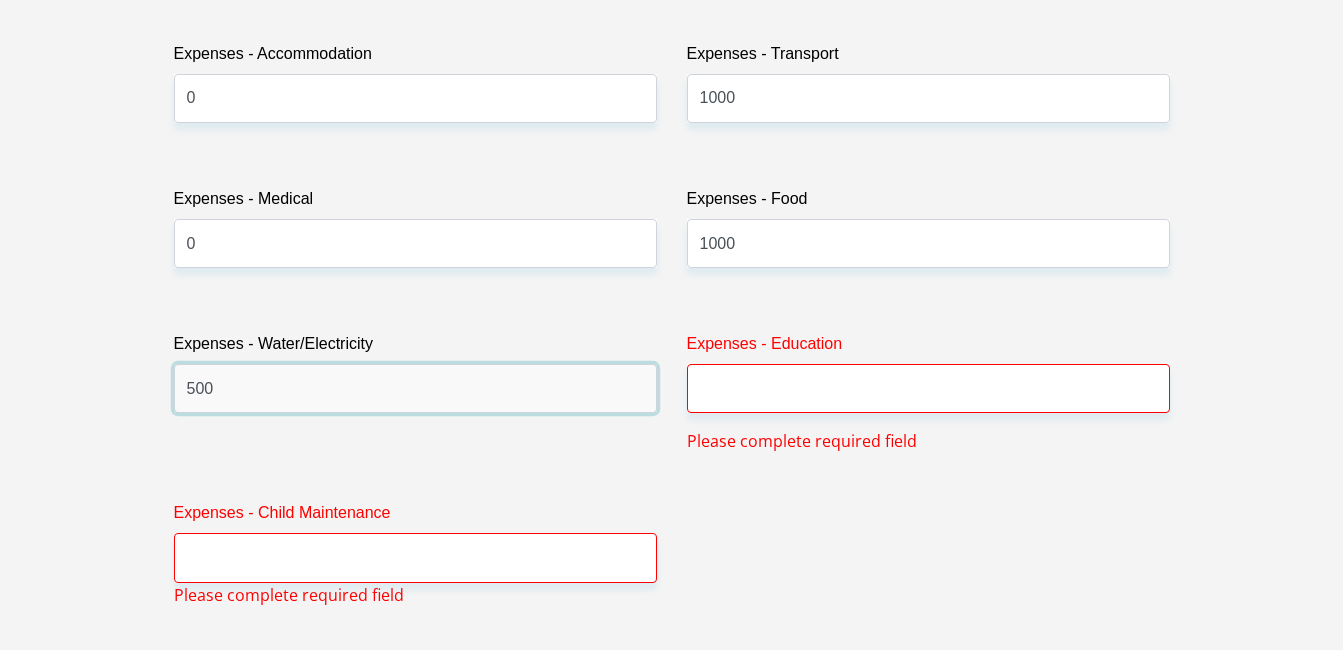 type on "500" 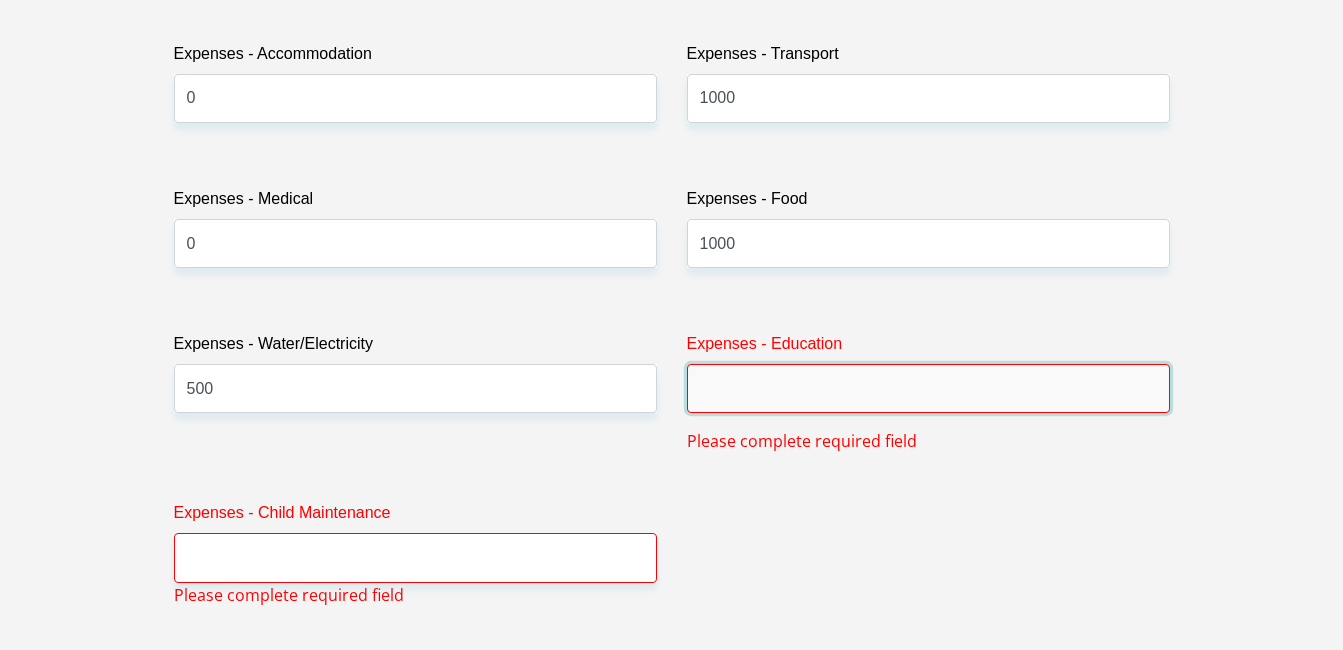 click on "Expenses - Education" at bounding box center (928, 388) 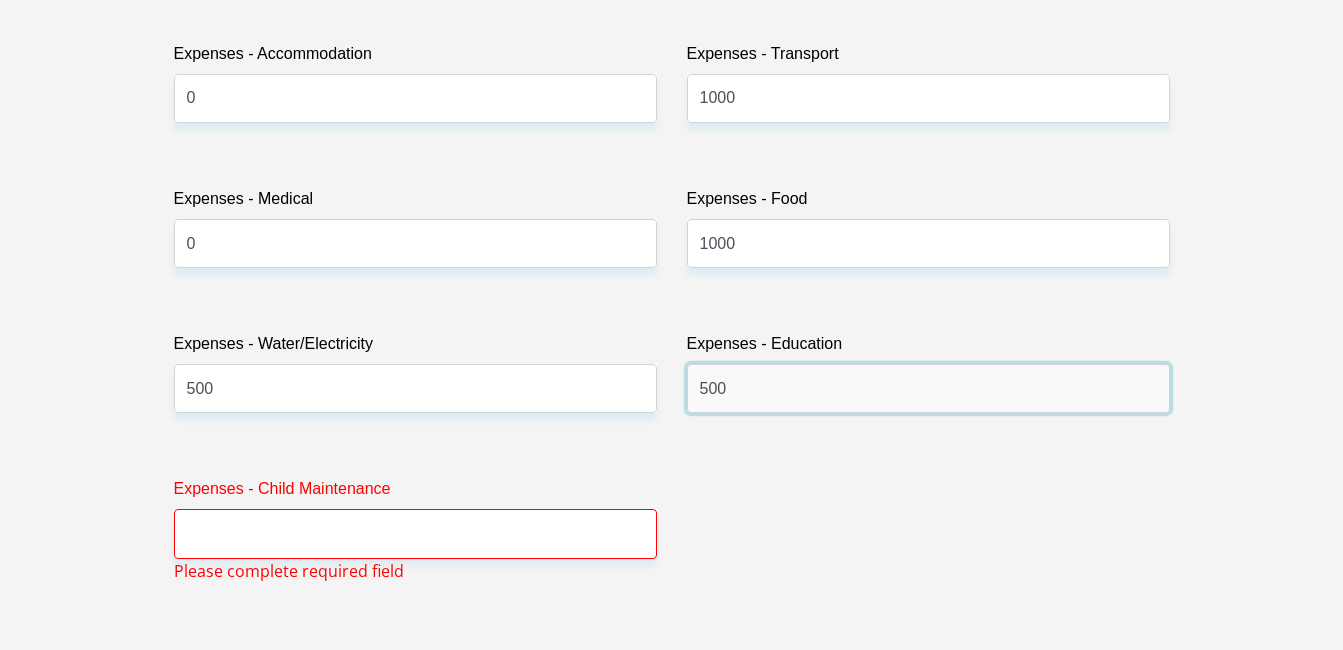 type on "500" 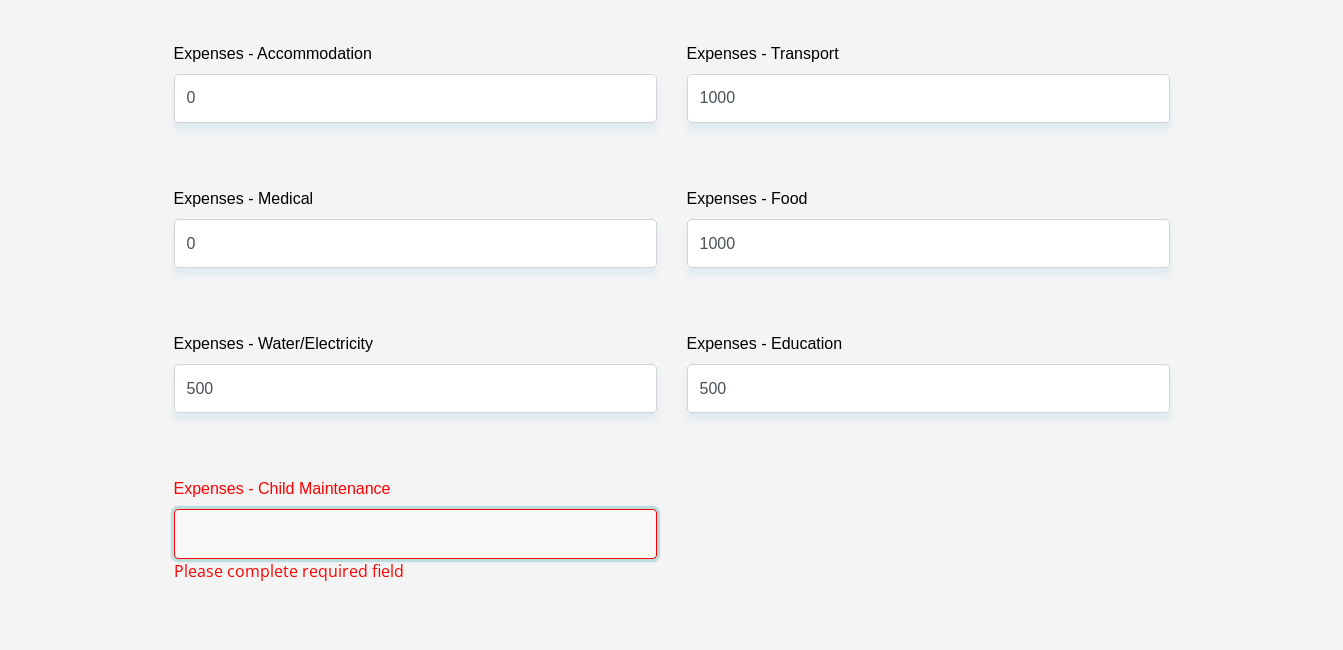 drag, startPoint x: 295, startPoint y: 544, endPoint x: 309, endPoint y: 520, distance: 27.784887 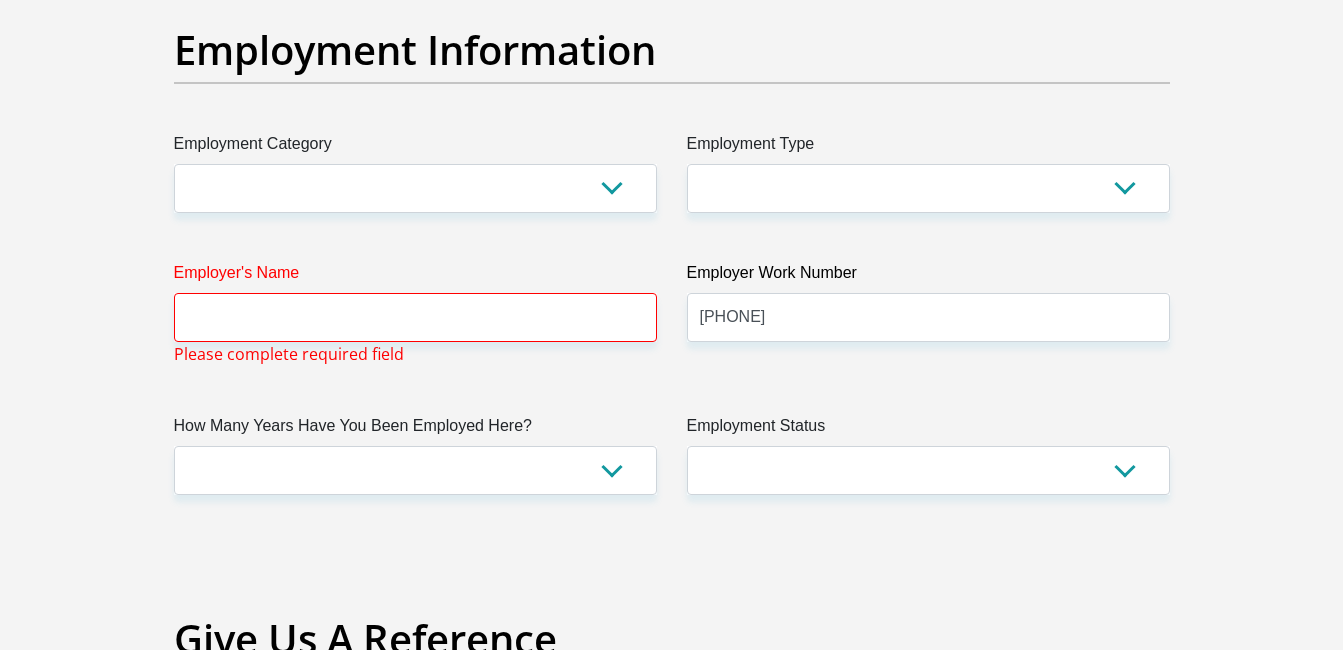 scroll, scrollTop: 3729, scrollLeft: 0, axis: vertical 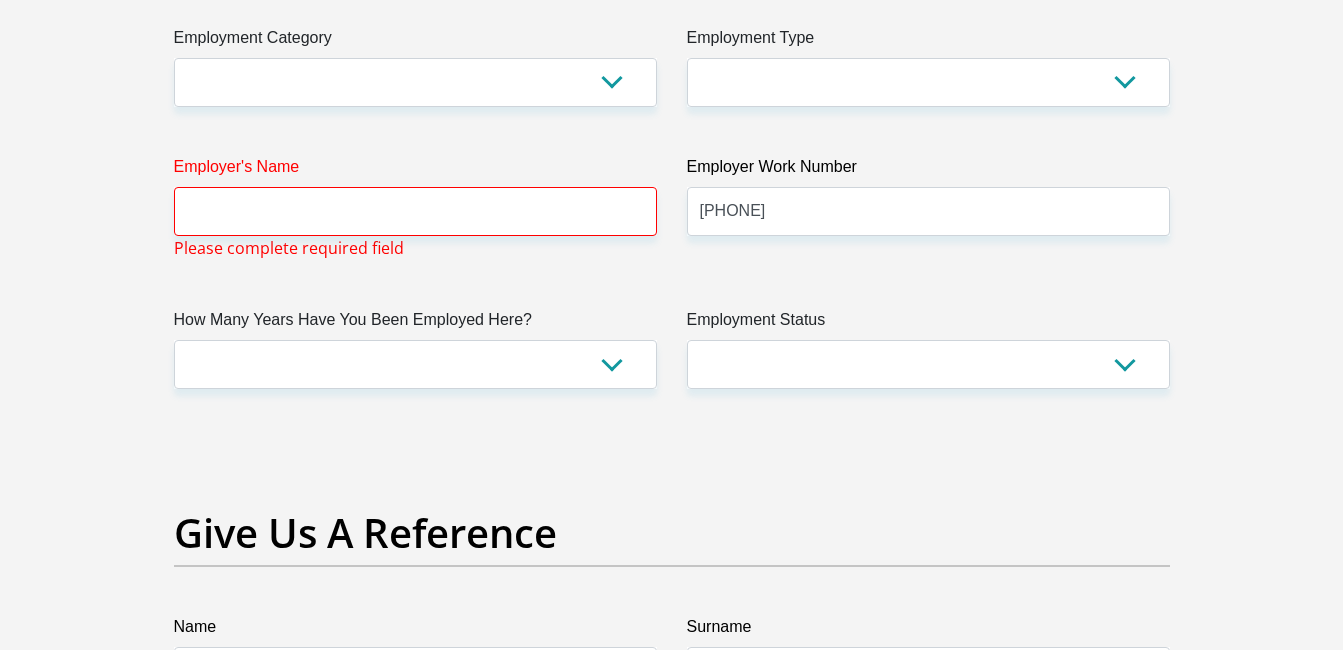 type on "0" 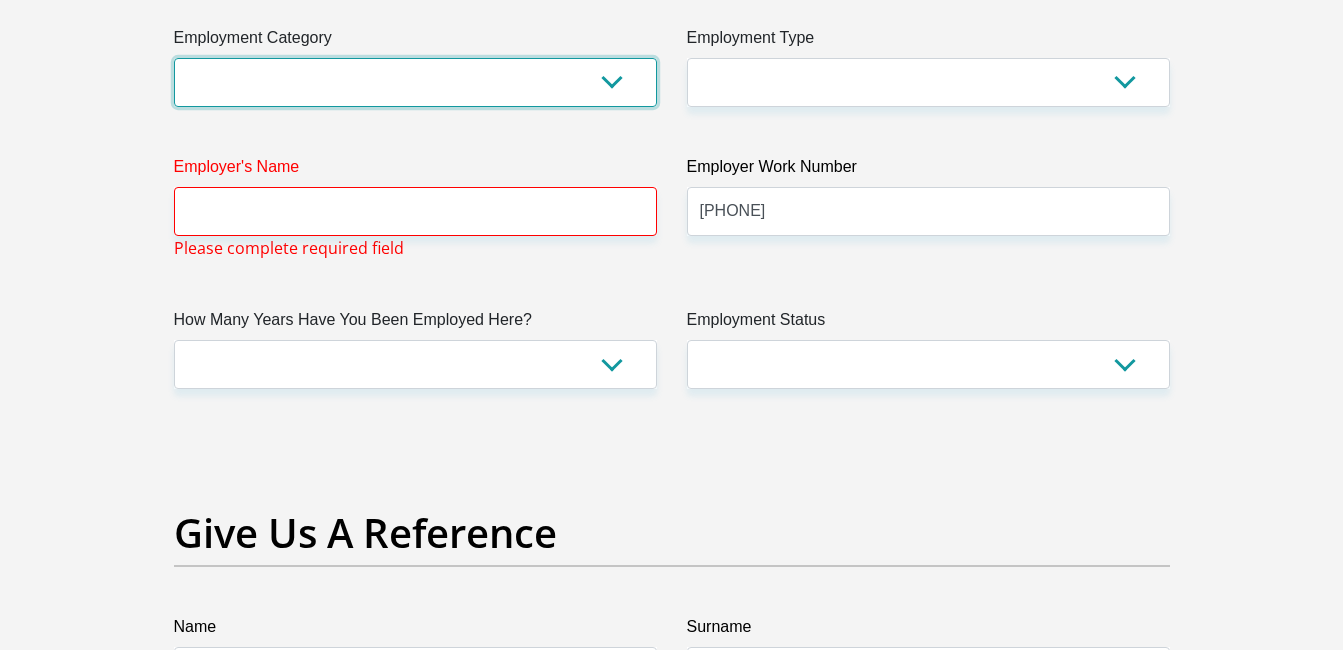 click on "AGRICULTURE
ALCOHOL & TOBACCO
CONSTRUCTION MATERIALS
METALLURGY
EQUIPMENT FOR RENEWABLE ENERGY
SPECIALIZED CONTRACTORS
CAR
GAMING (INCL. INTERNET
OTHER WHOLESALE
UNLICENSED PHARMACEUTICALS
CURRENCY EXCHANGE HOUSES
OTHER FINANCIAL INSTITUTIONS & INSURANCE
REAL ESTATE AGENTS
OIL & GAS
OTHER MATERIALS (E.G. IRON ORE)
PRECIOUS STONES & PRECIOUS METALS
POLITICAL ORGANIZATIONS
RELIGIOUS ORGANIZATIONS(NOT SECTS)
ACTI. HAVING BUSINESS DEAL WITH PUBLIC ADMINISTRATION
LAUNDROMATS" at bounding box center (415, 82) 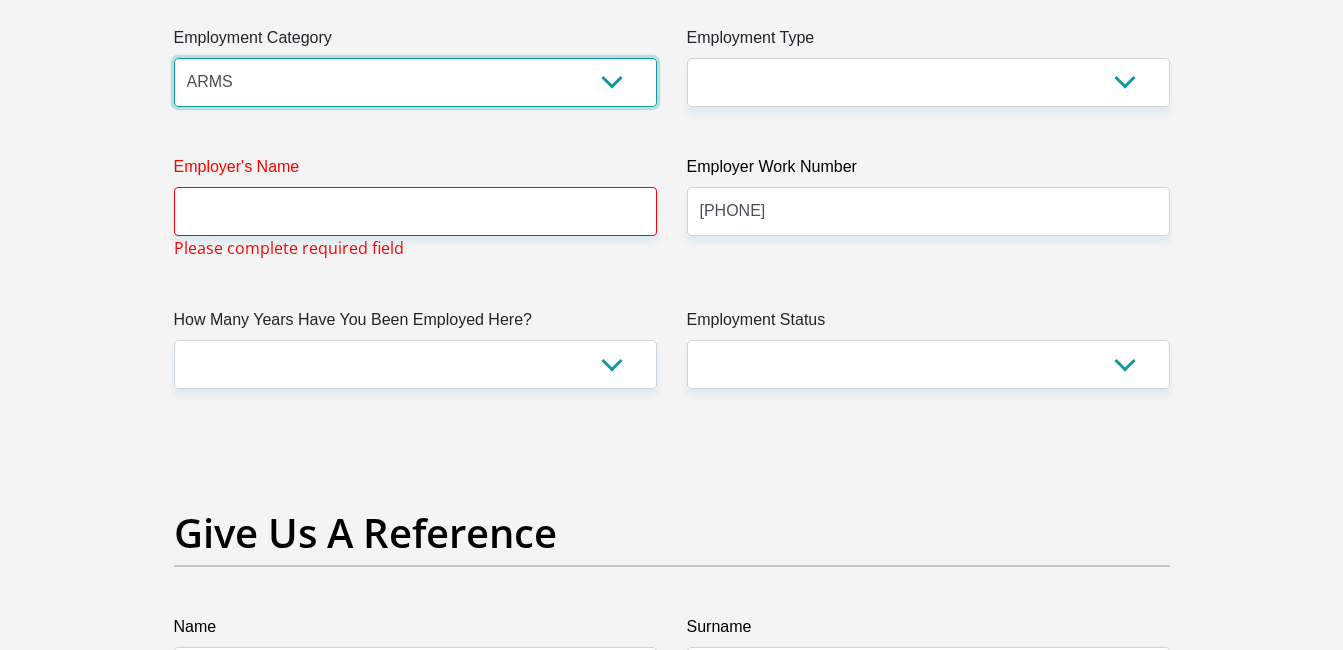 click on "AGRICULTURE
ALCOHOL & TOBACCO
CONSTRUCTION MATERIALS
METALLURGY
EQUIPMENT FOR RENEWABLE ENERGY
SPECIALIZED CONTRACTORS
CAR
GAMING (INCL. INTERNET
OTHER WHOLESALE
UNLICENSED PHARMACEUTICALS
CURRENCY EXCHANGE HOUSES
OTHER FINANCIAL INSTITUTIONS & INSURANCE
REAL ESTATE AGENTS
OIL & GAS
OTHER MATERIALS (E.G. IRON ORE)
PRECIOUS STONES & PRECIOUS METALS
POLITICAL ORGANIZATIONS
RELIGIOUS ORGANIZATIONS(NOT SECTS)
ACTI. HAVING BUSINESS DEAL WITH PUBLIC ADMINISTRATION
LAUNDROMATS" at bounding box center [415, 82] 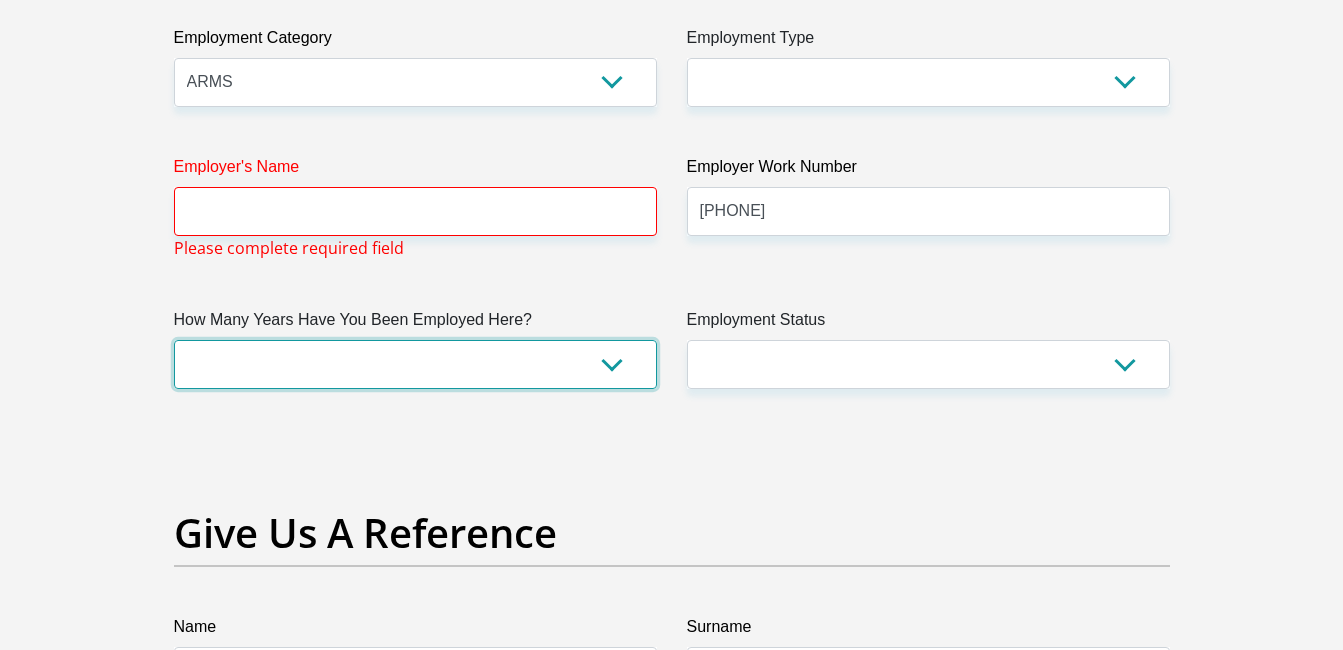 click on "less than 1 year
1-3 years
3-5 years
5+ years" at bounding box center (415, 364) 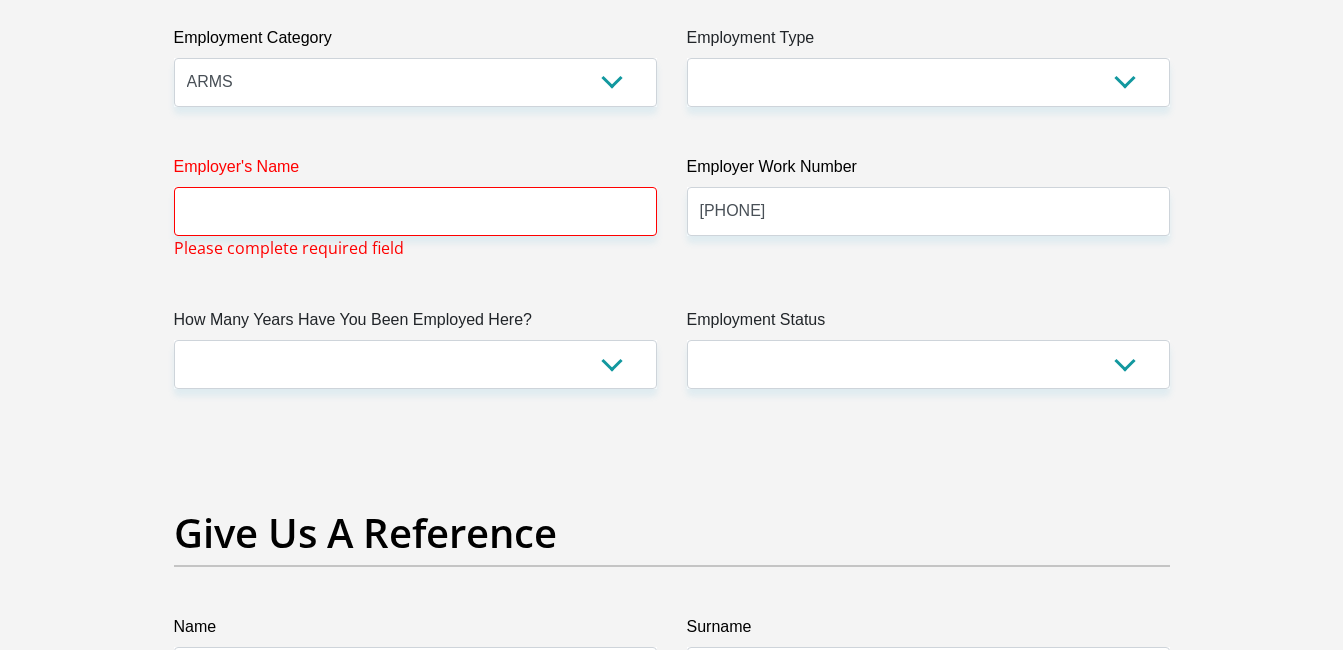 click on "Give Us A Reference" at bounding box center (672, 533) 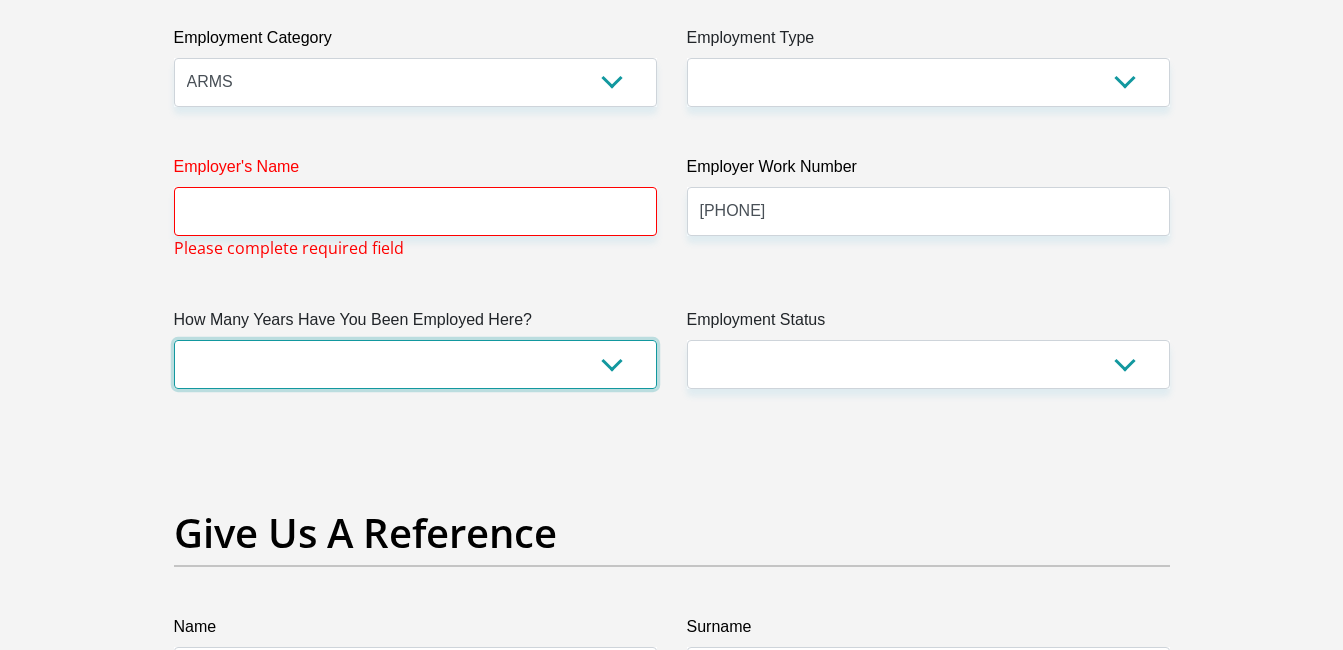 click on "less than 1 year
1-3 years
3-5 years
5+ years" at bounding box center (415, 364) 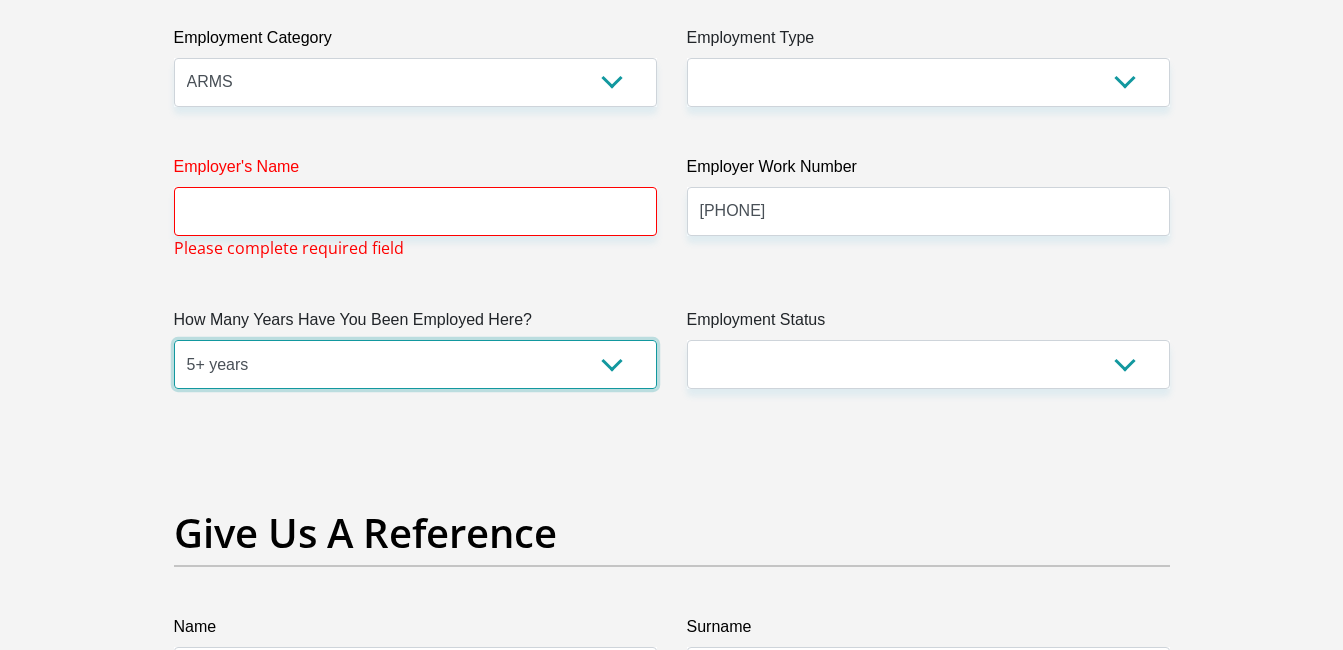 click on "less than 1 year
1-3 years
3-5 years
5+ years" at bounding box center [415, 364] 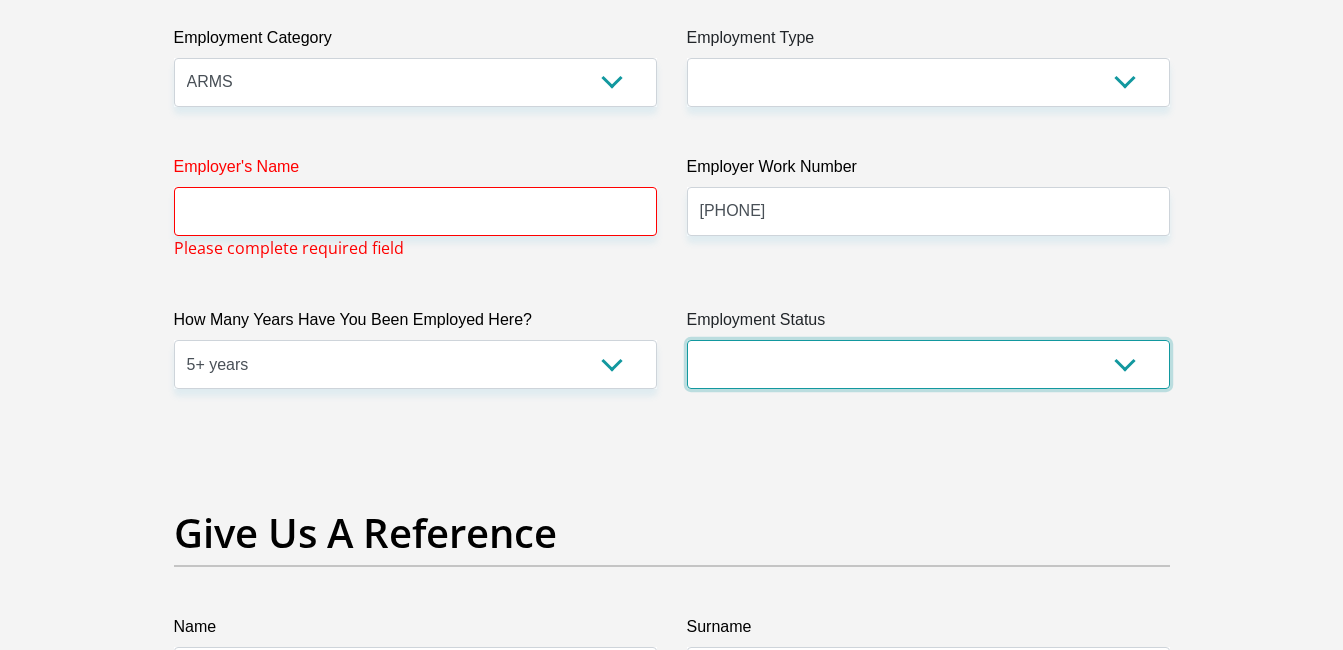 click on "Permanent/Full-time
Part-time/Casual
Contract Worker
Self-Employed
Housewife
Retired
Student
Medically Boarded
Disability
Unemployed" at bounding box center (928, 364) 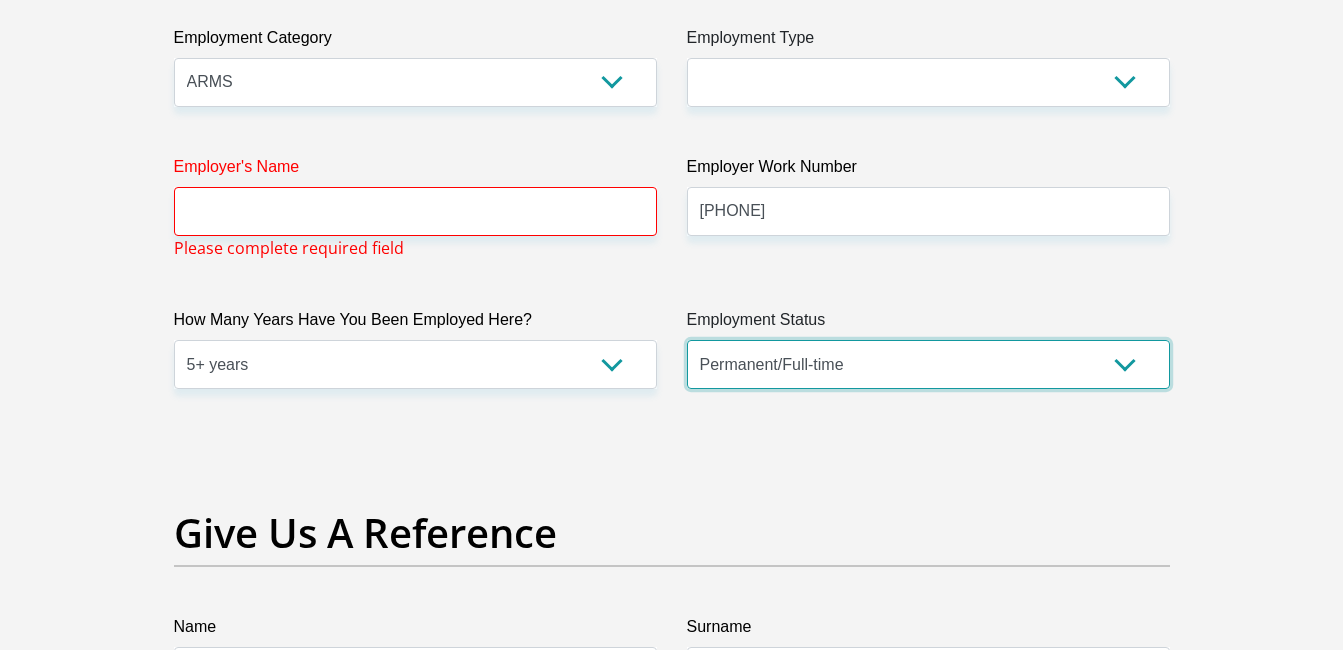 click on "Permanent/Full-time
Part-time/Casual
Contract Worker
Self-Employed
Housewife
Retired
Student
Medically Boarded
Disability
Unemployed" at bounding box center [928, 364] 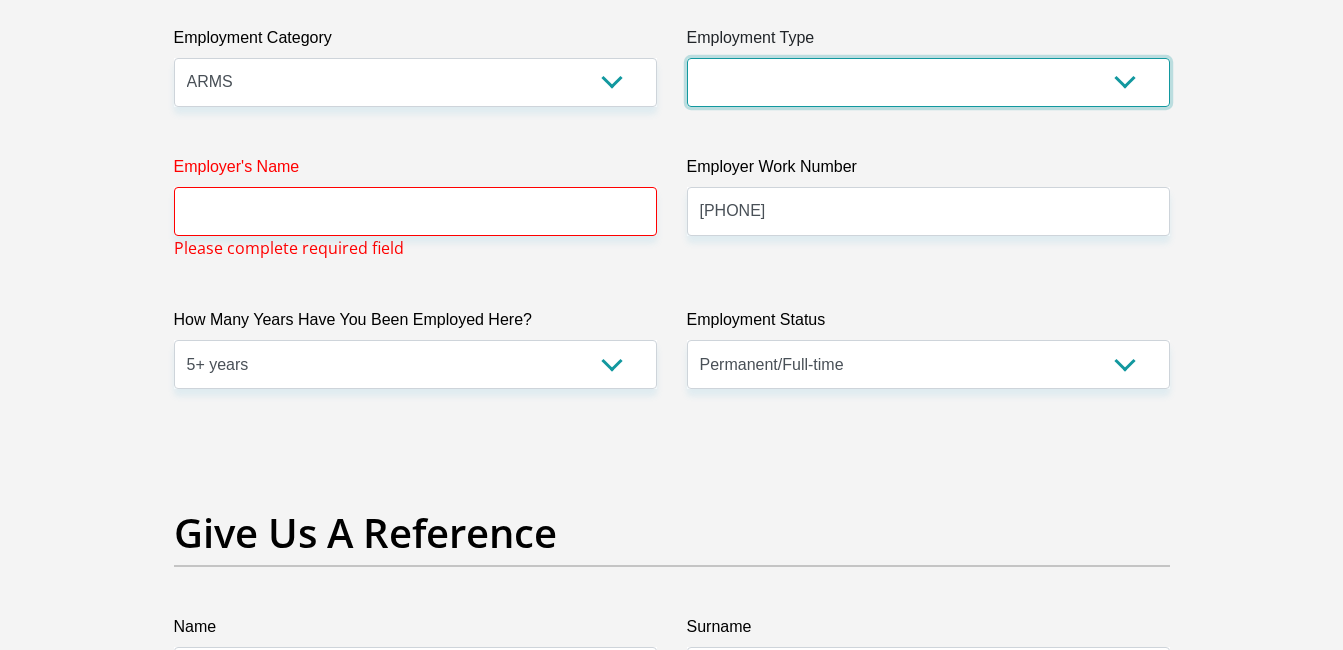 click on "College/Lecturer
Craft Seller
Creative
Driver
Executive
Farmer
Forces - Non Commissioned
Forces - Officer
Hawker
Housewife
Labourer
Licenced Professional
Manager
Miner
Non Licenced Professional
Office Staff/Clerk
Outside Worker
Pensioner
Permanent Teacher
Production/Manufacturing
Sales
Self-Employed
Semi-Professional Worker
Service Industry  Social Worker  Student" at bounding box center [928, 82] 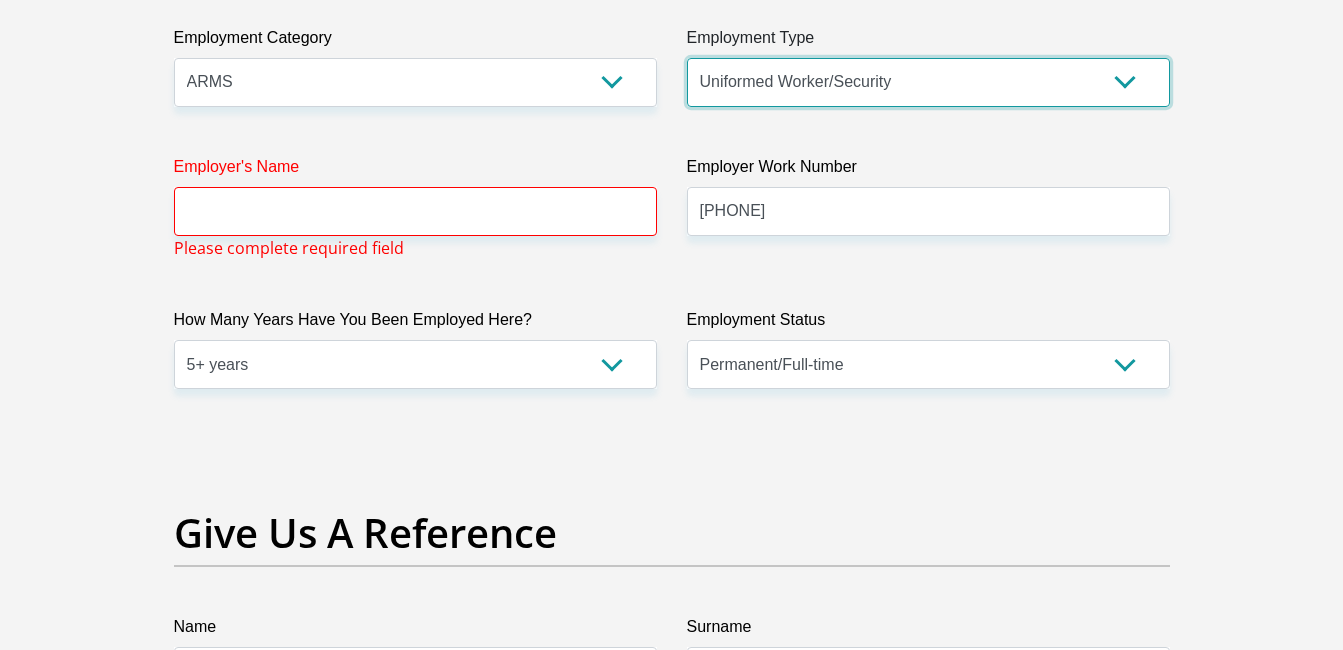 click on "College/Lecturer
Craft Seller
Creative
Driver
Executive
Farmer
Forces - Non Commissioned
Forces - Officer
Hawker
Housewife
Labourer
Licenced Professional
Manager
Miner
Non Licenced Professional
Office Staff/Clerk
Outside Worker
Pensioner
Permanent Teacher
Production/Manufacturing
Sales
Self-Employed
Semi-Professional Worker
Service Industry  Social Worker  Student" at bounding box center [928, 82] 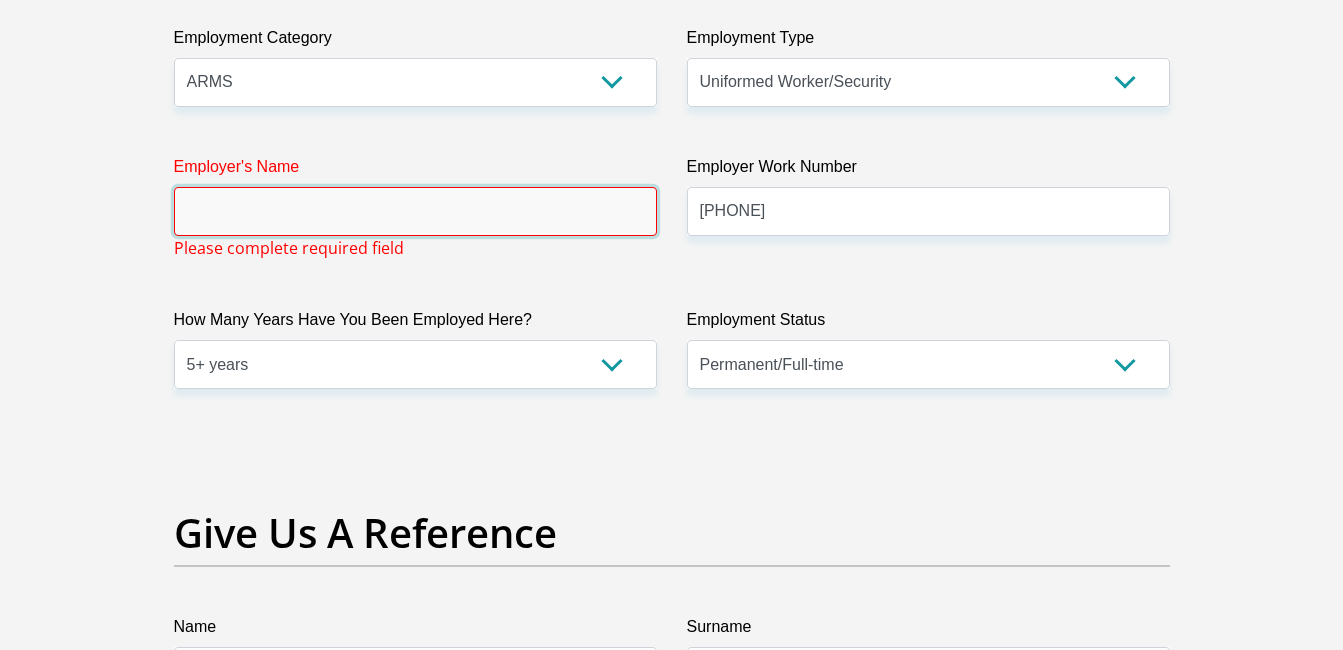 click on "Employer's Name" at bounding box center [415, 211] 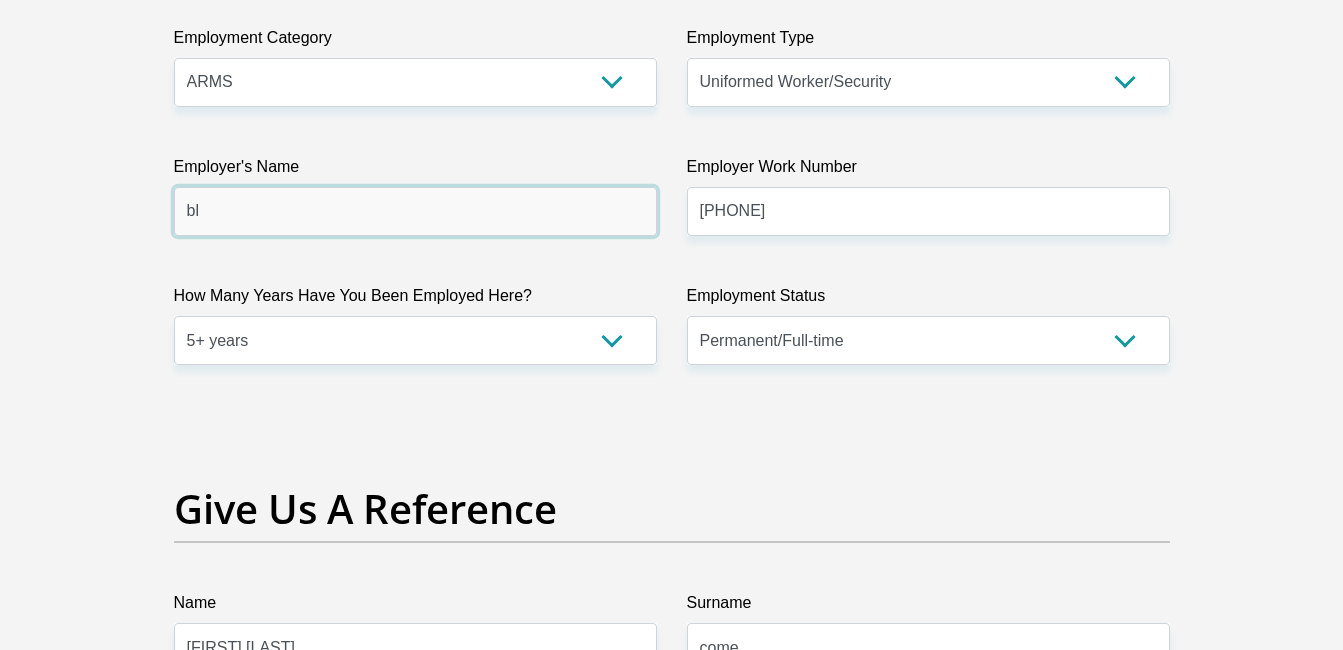 type on "Bluesecuity" 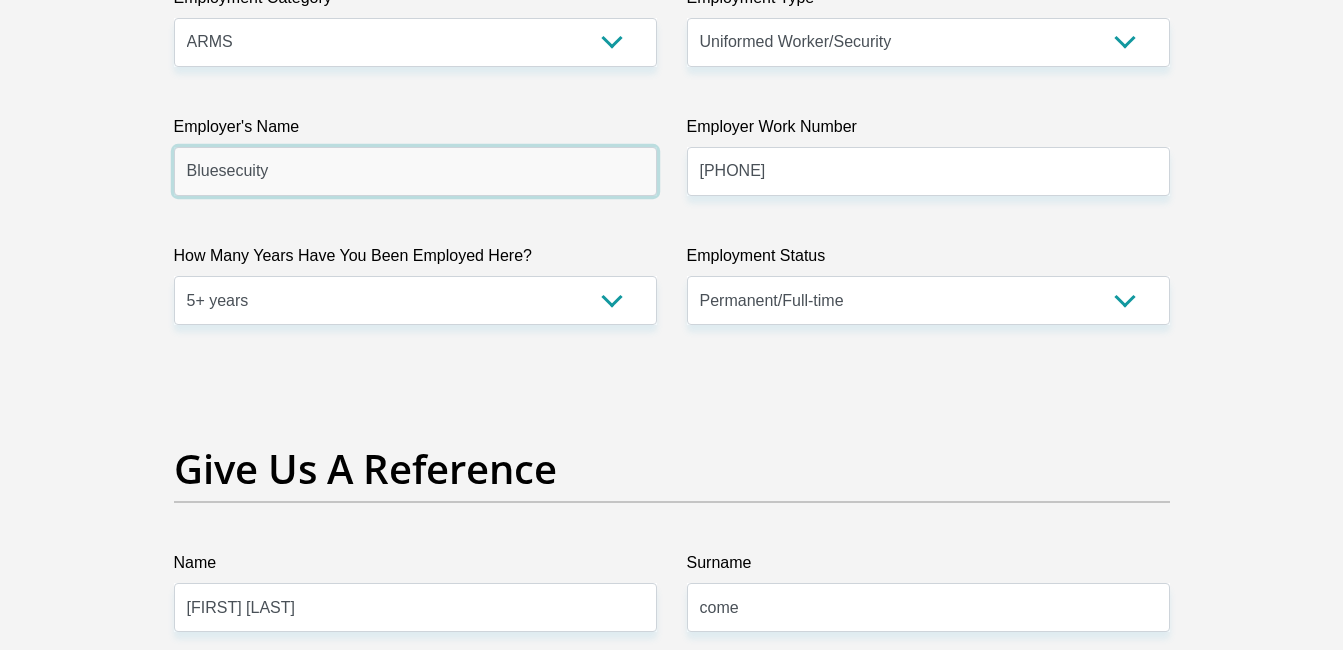 scroll, scrollTop: 3862, scrollLeft: 0, axis: vertical 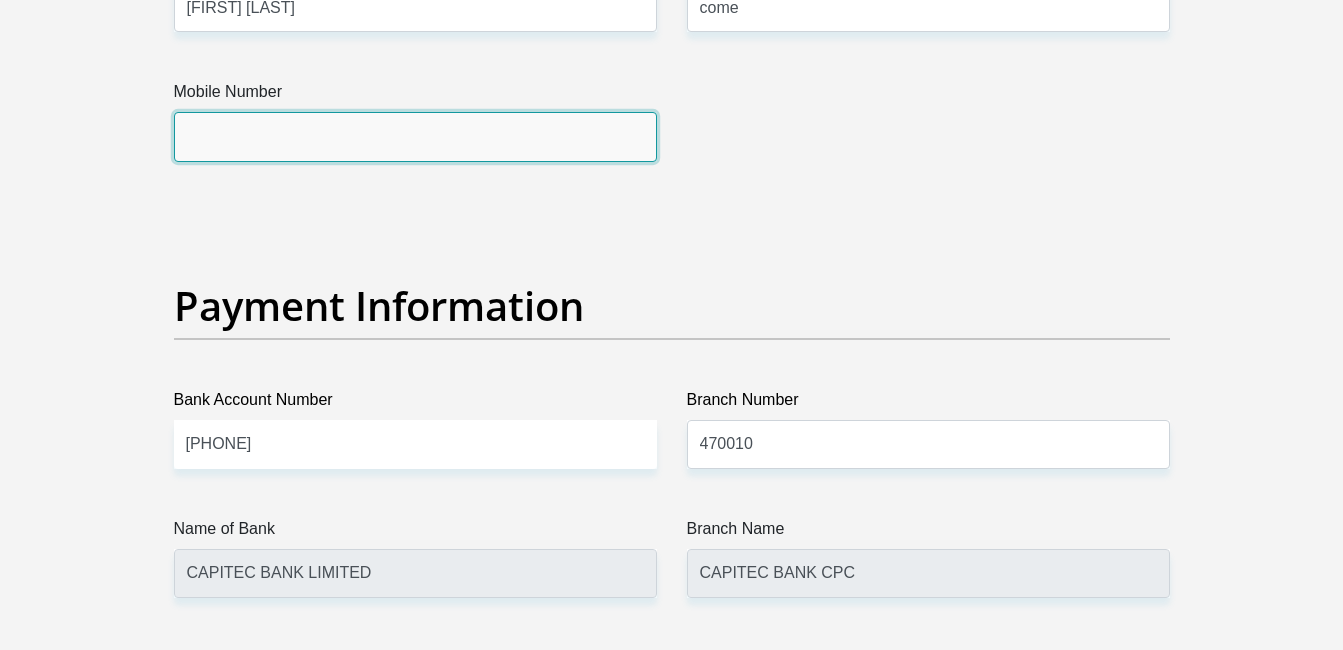 click on "Mobile Number" at bounding box center (415, 136) 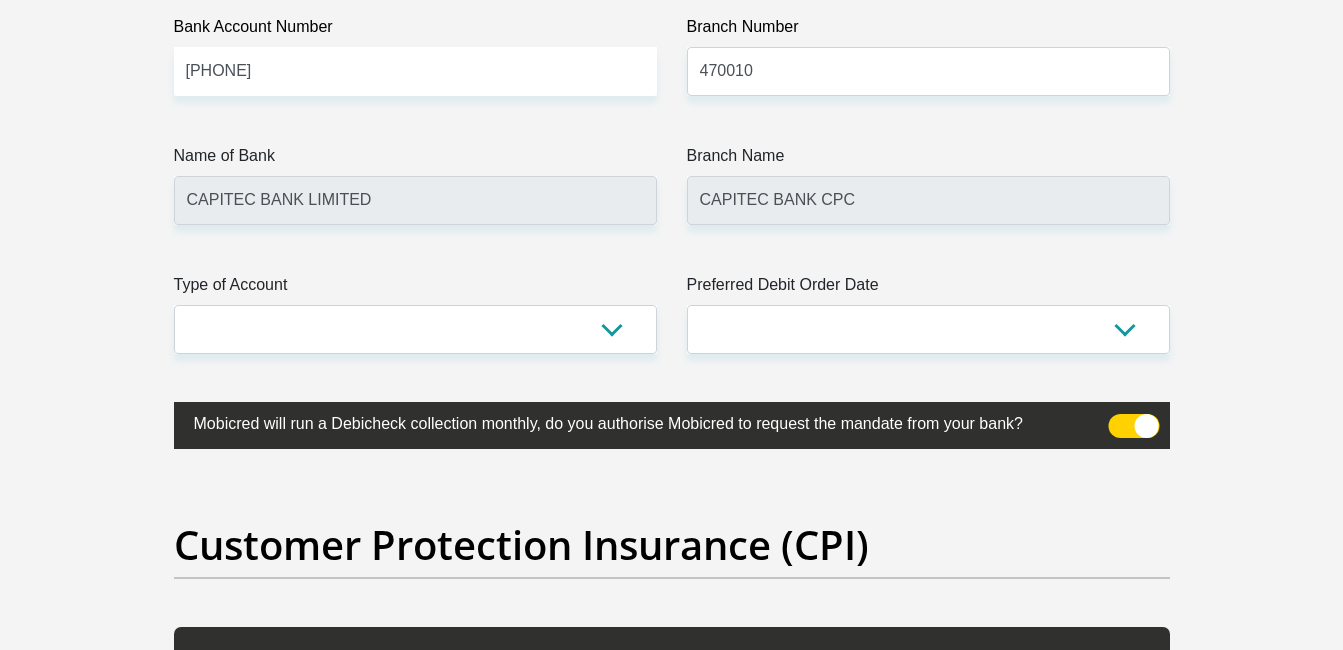scroll, scrollTop: 4795, scrollLeft: 0, axis: vertical 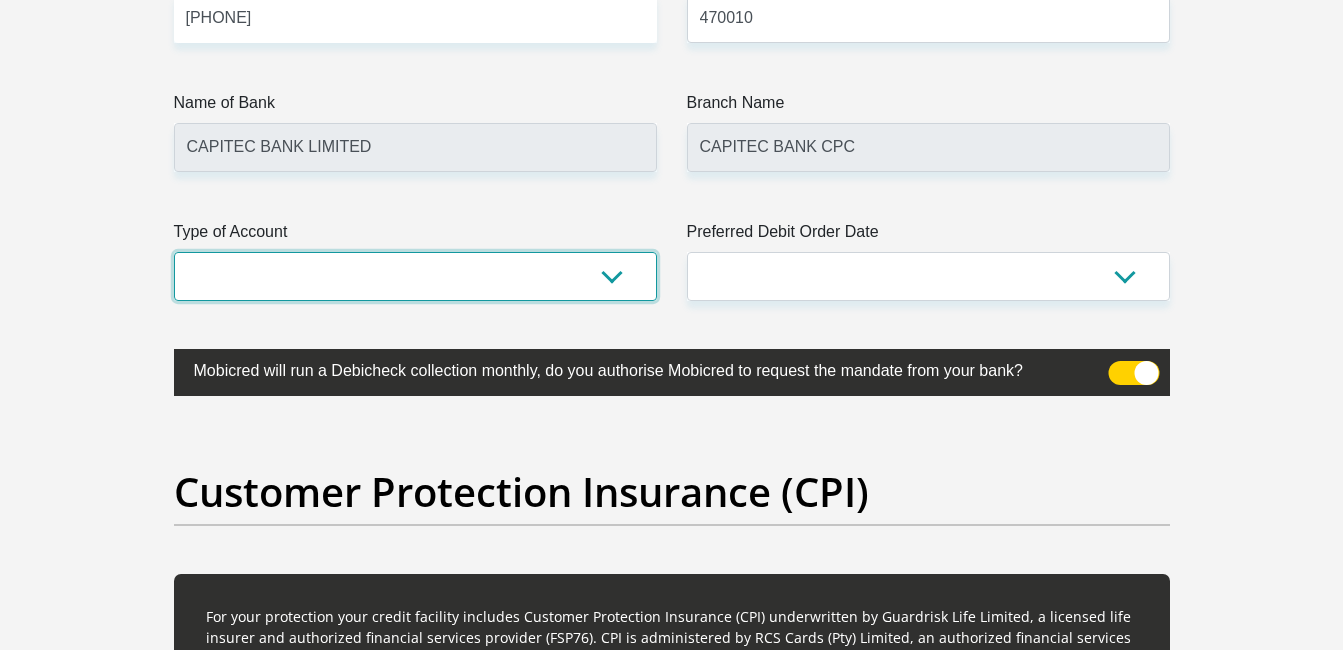 click on "Cheque
Savings" at bounding box center (415, 276) 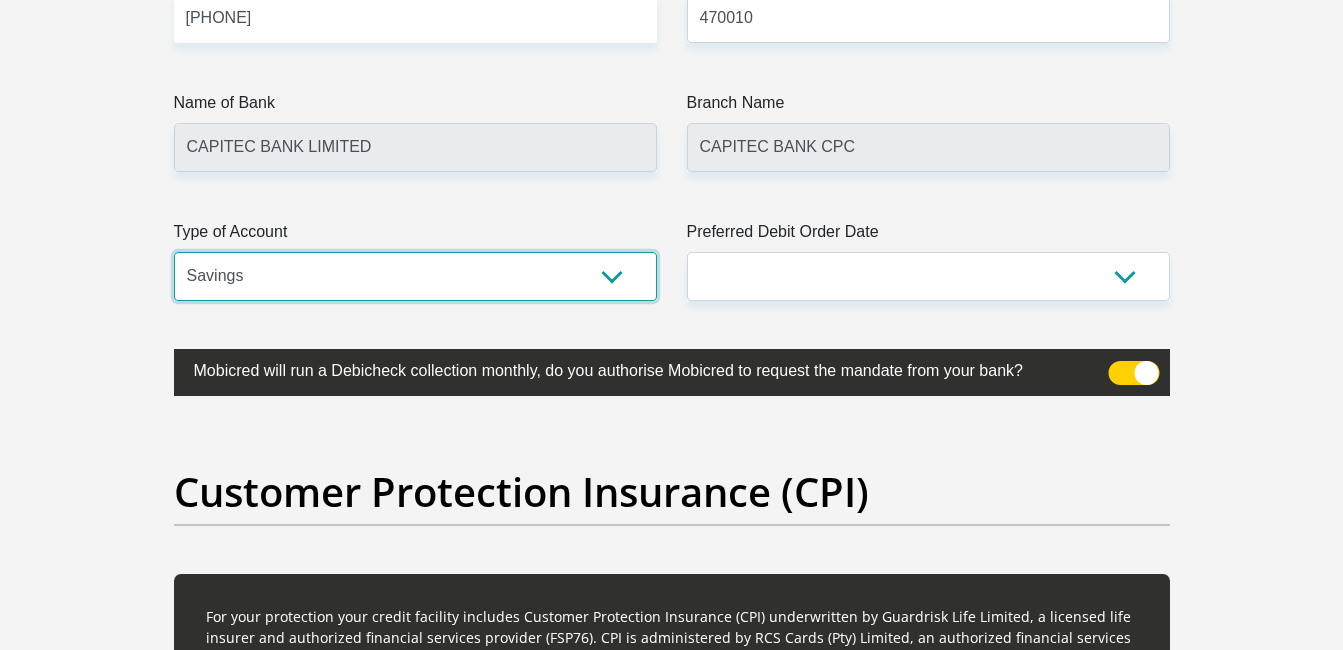 click on "Cheque
Savings" at bounding box center [415, 276] 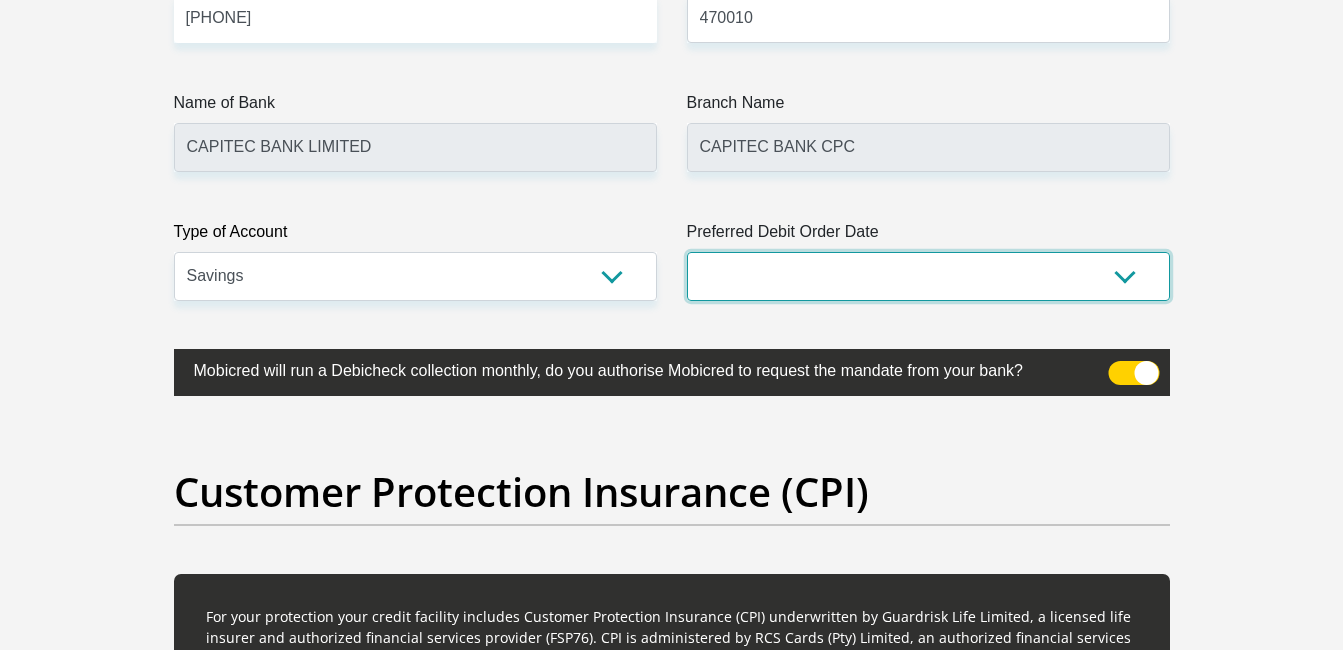 click on "1st
2nd
3rd
4th
5th
7th
18th
19th
20th
21st
22nd
23rd
24th
25th
26th
27th
28th
29th
30th" at bounding box center (928, 276) 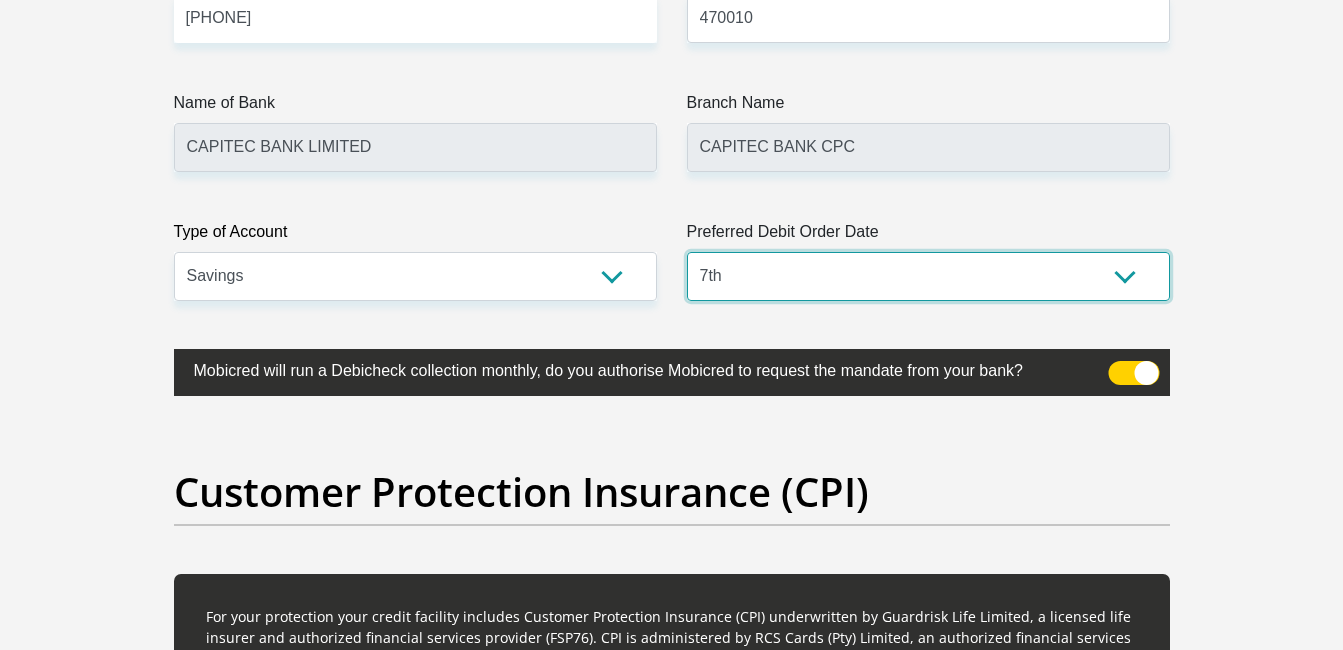 click on "1st
2nd
3rd
4th
5th
7th
18th
19th
20th
21st
22nd
23rd
24th
25th
26th
27th
28th
29th
30th" at bounding box center [928, 276] 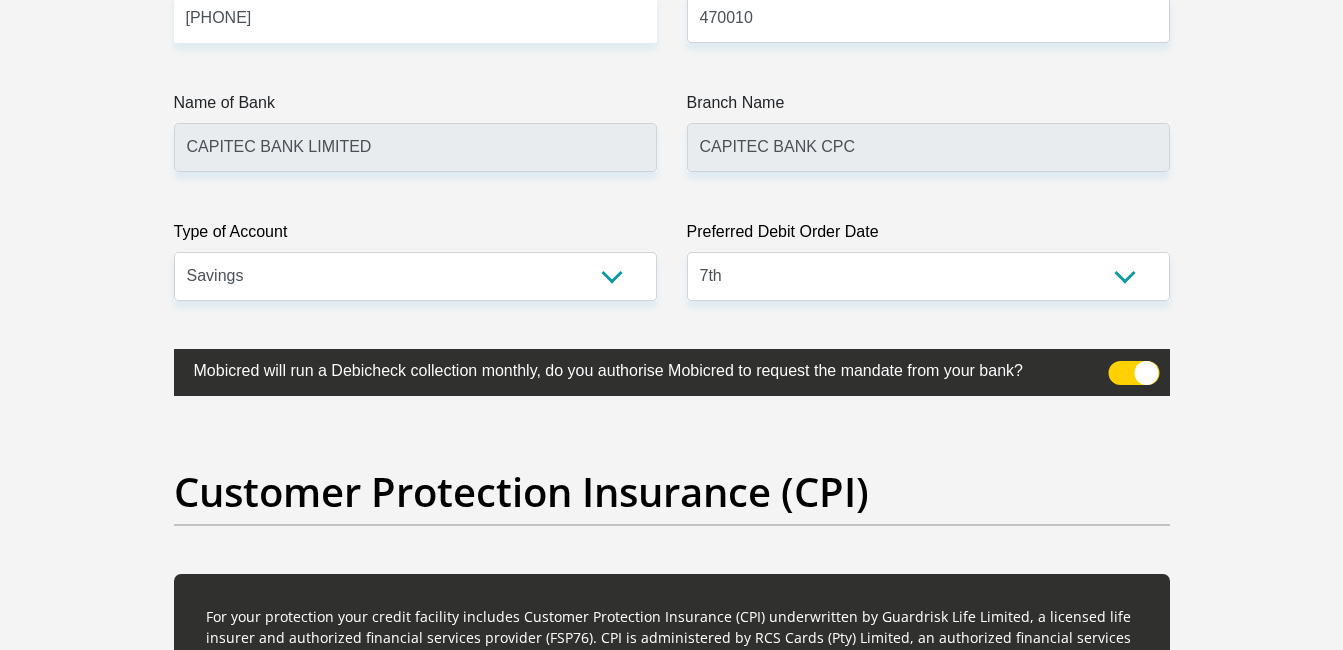 click at bounding box center (1133, 373) 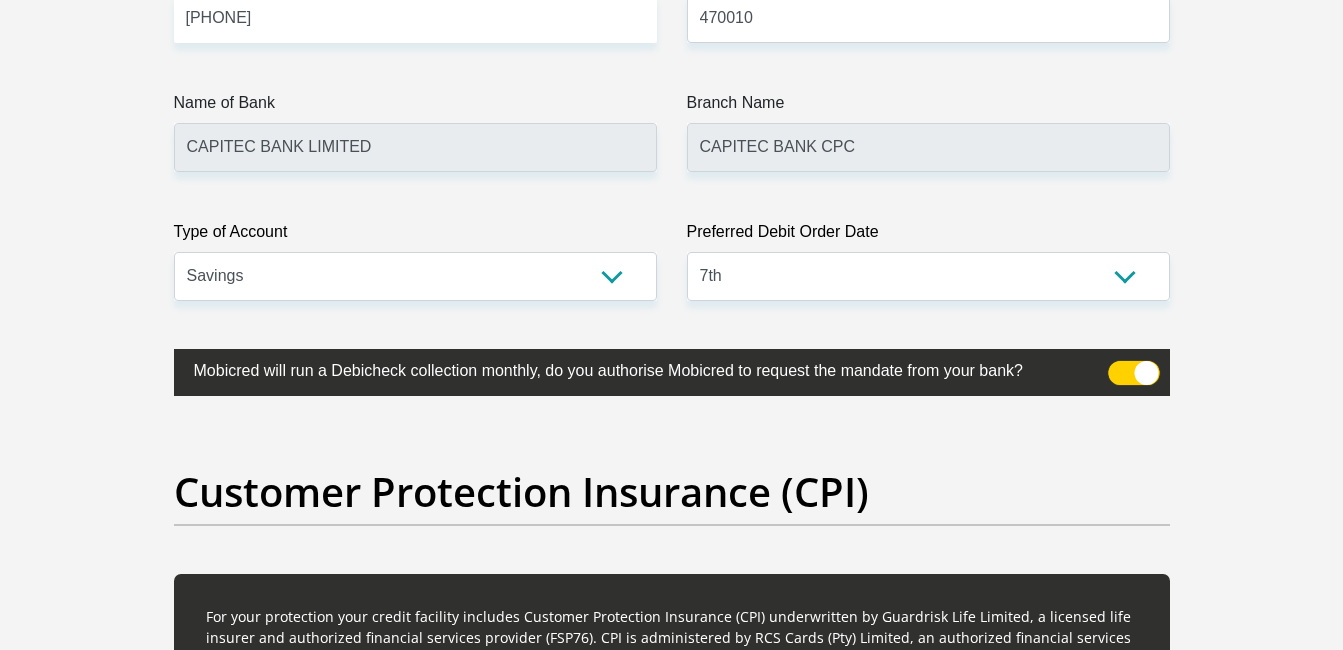 click at bounding box center [1120, 366] 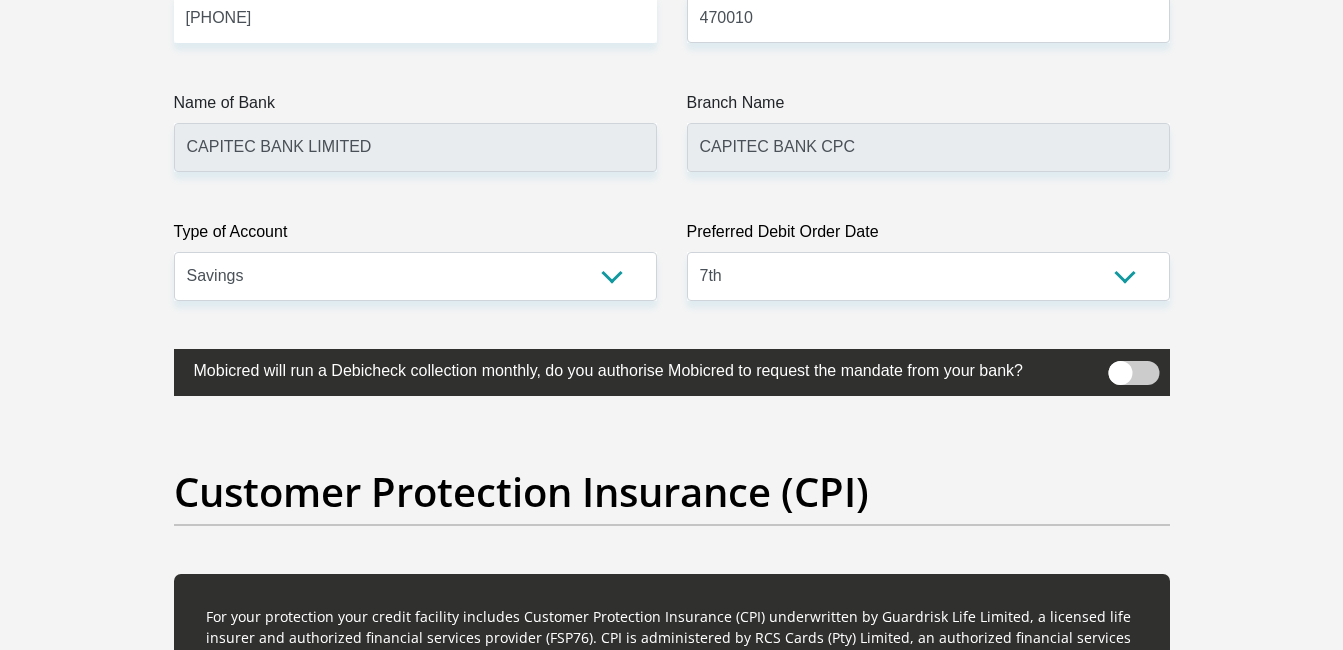 click at bounding box center [1133, 373] 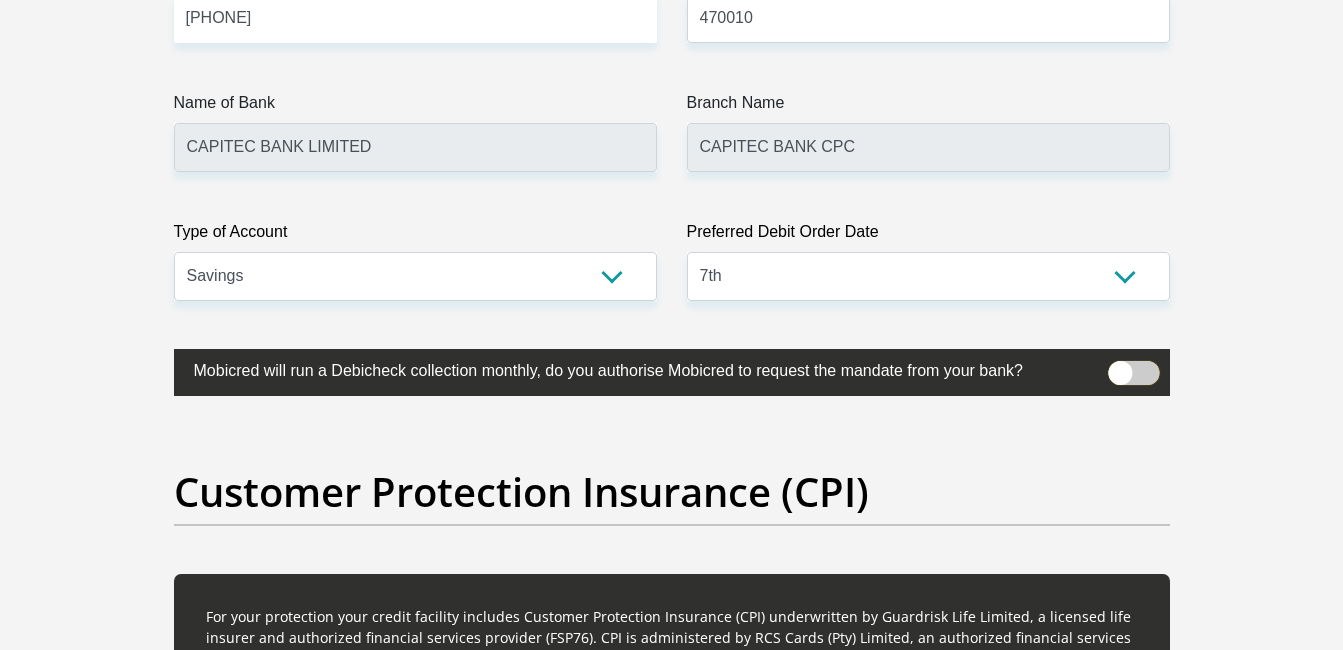 click at bounding box center [1120, 366] 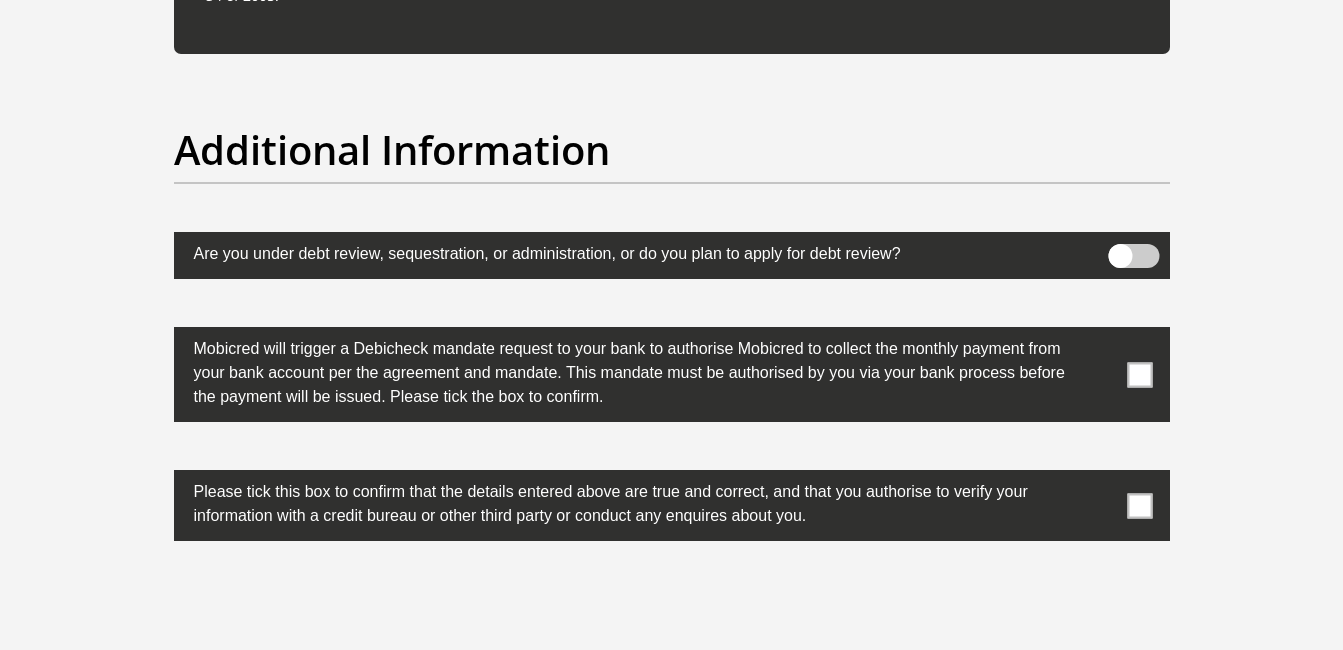 scroll, scrollTop: 6167, scrollLeft: 0, axis: vertical 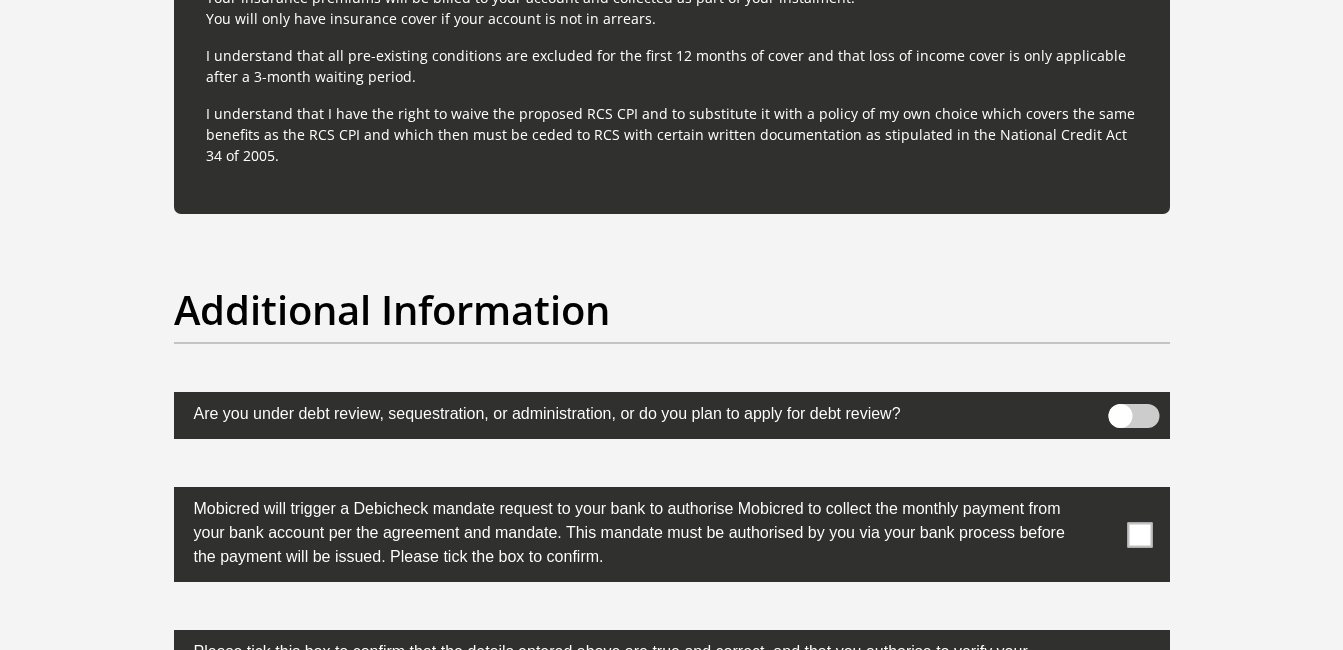 click at bounding box center (1133, 416) 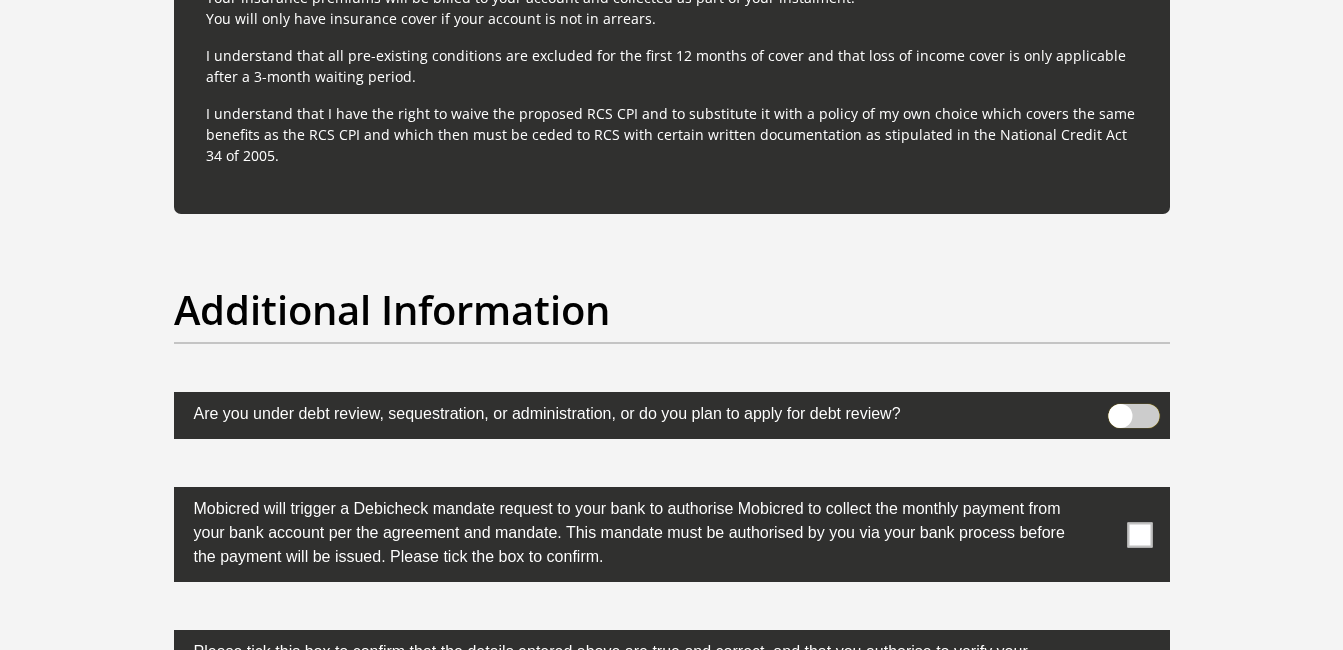 click at bounding box center [1120, 409] 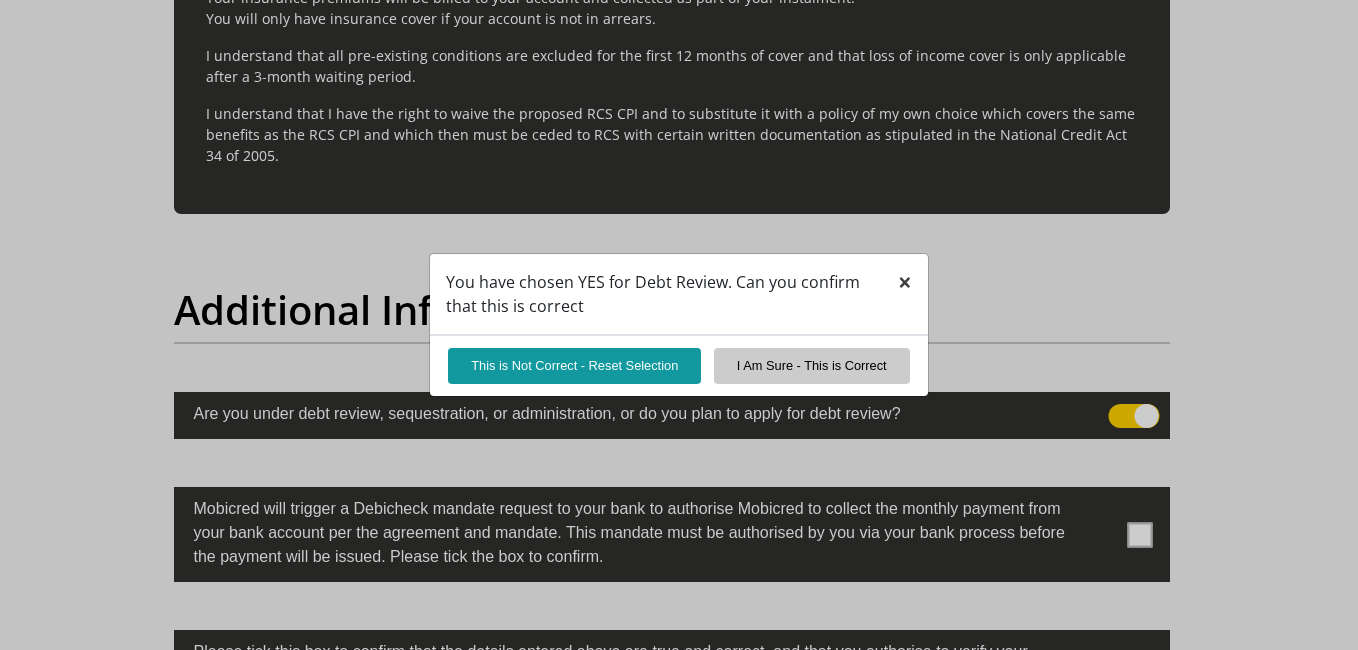 click on "×" at bounding box center (905, 281) 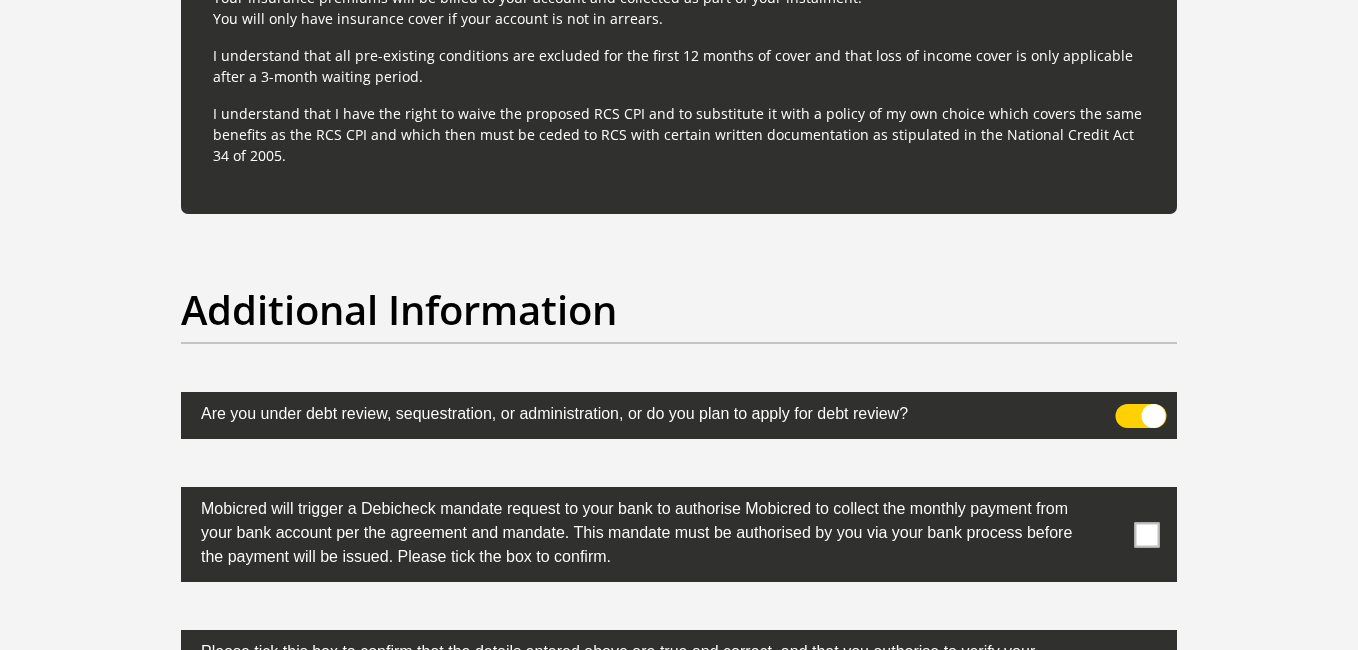 click at bounding box center [1141, 416] 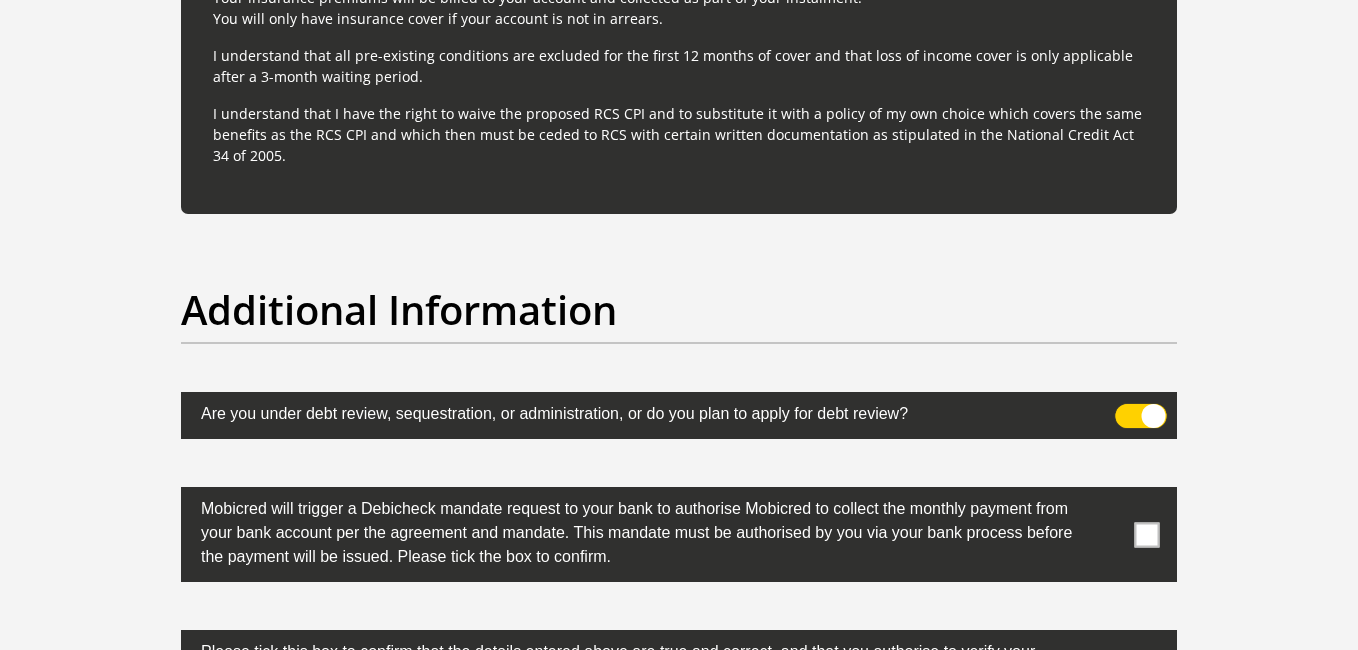 click at bounding box center [1127, 409] 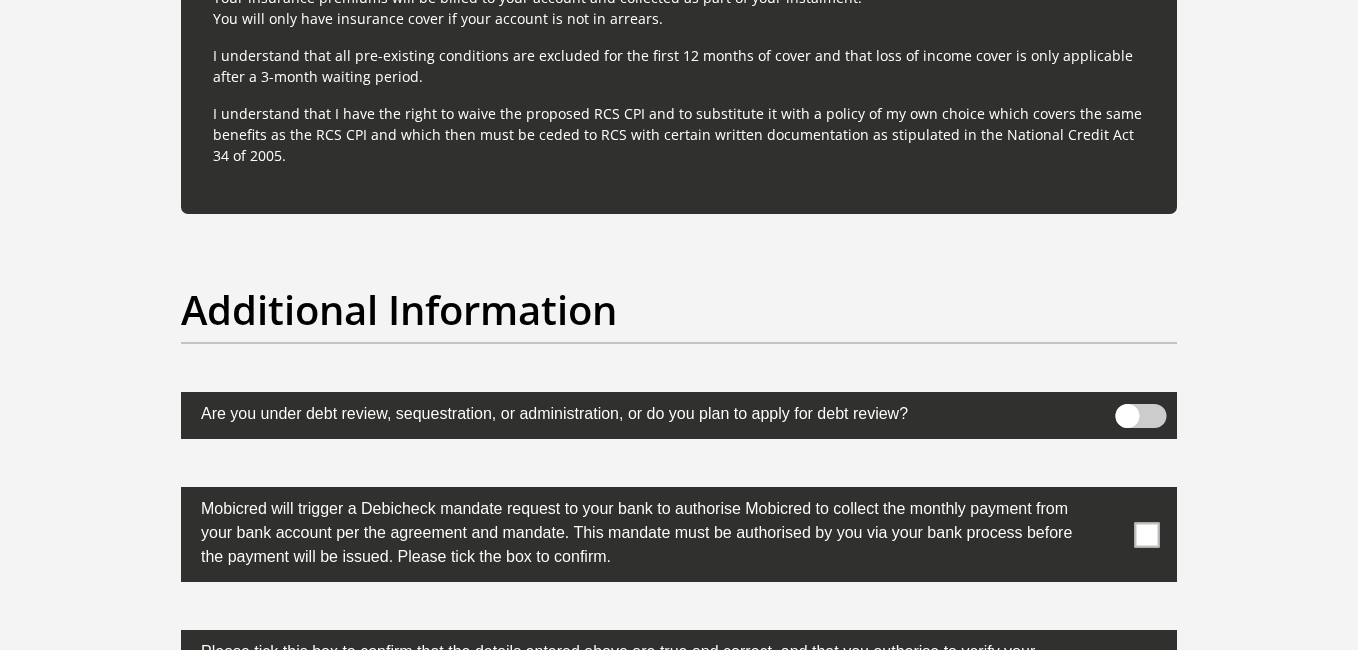 click at bounding box center [1147, 534] 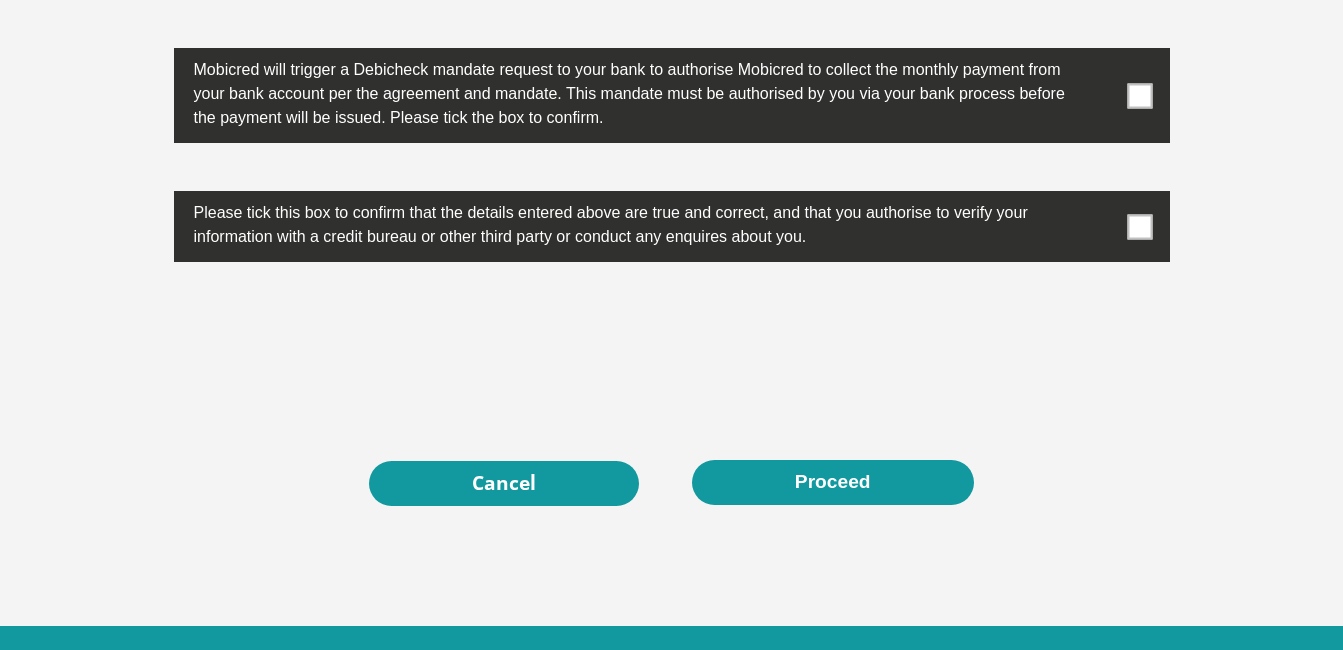 scroll, scrollTop: 6525, scrollLeft: 0, axis: vertical 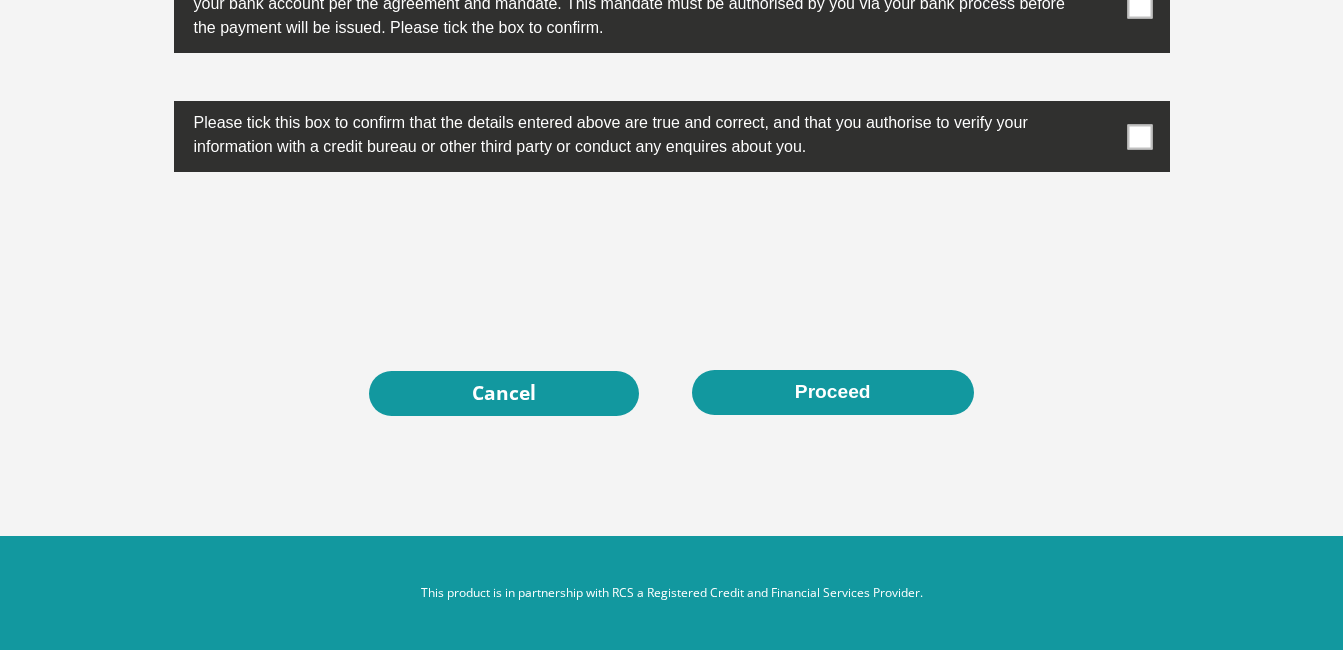 click at bounding box center (1139, 5) 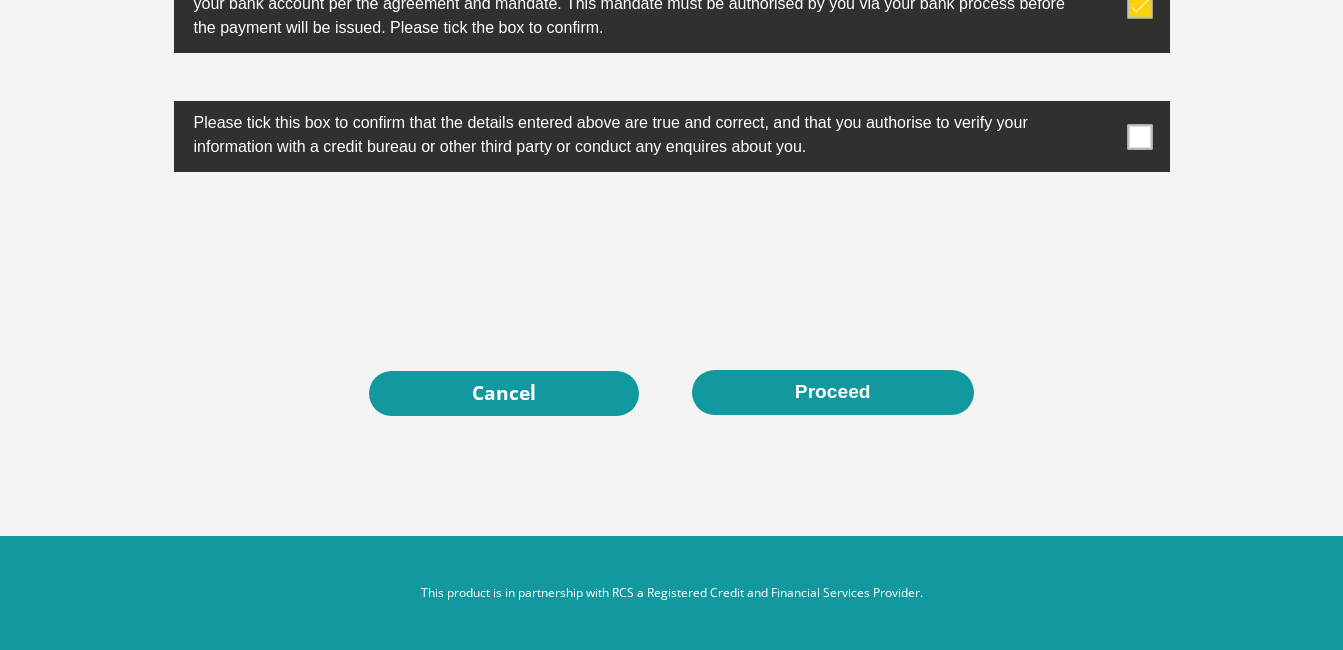 scroll, scrollTop: 6161, scrollLeft: 0, axis: vertical 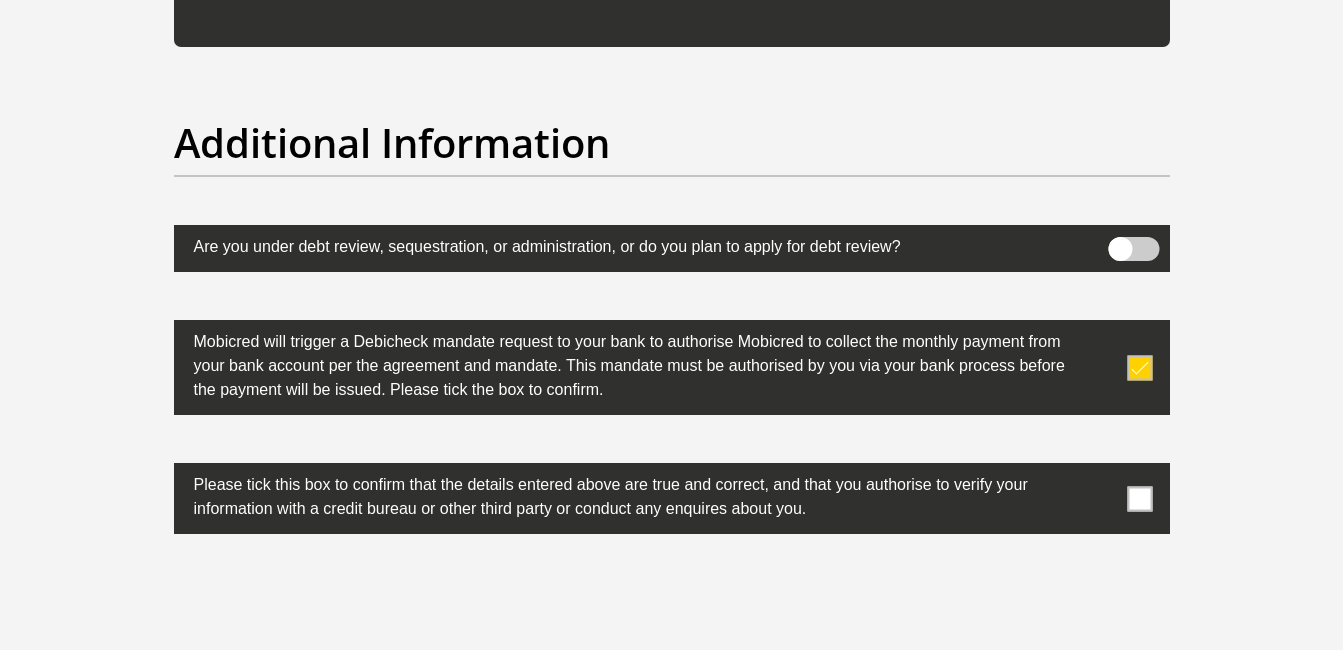 click at bounding box center [1139, 498] 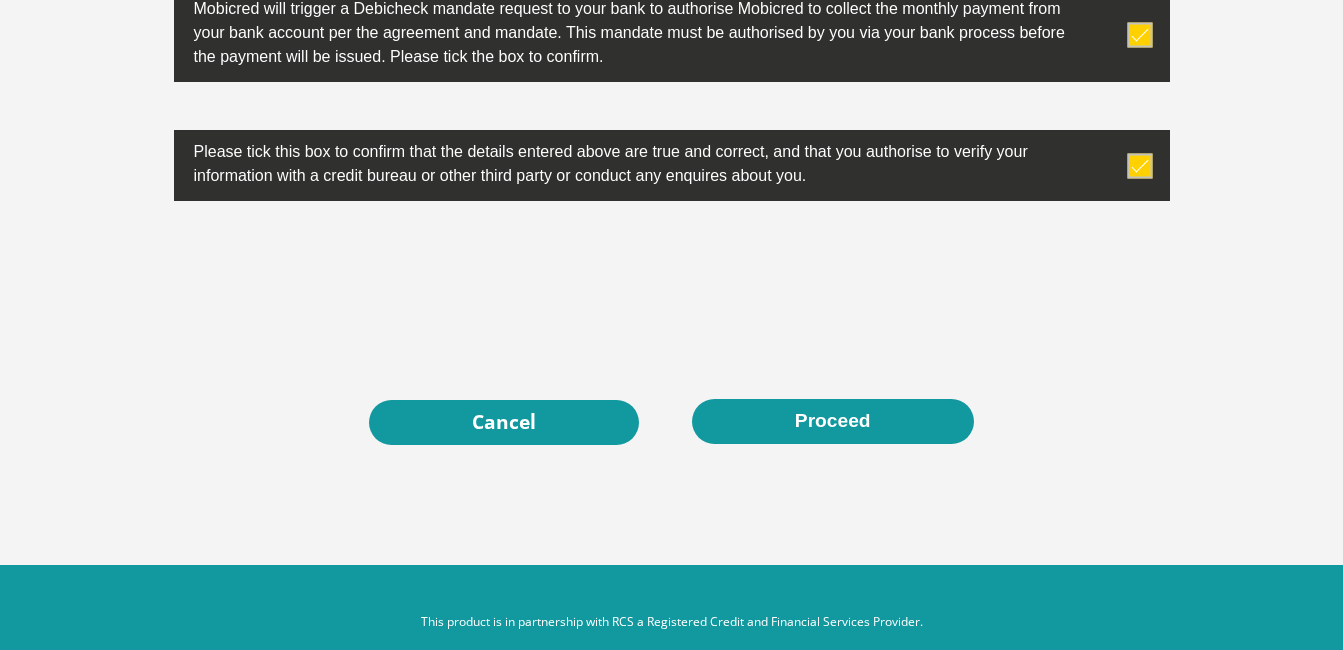 scroll, scrollTop: 6525, scrollLeft: 0, axis: vertical 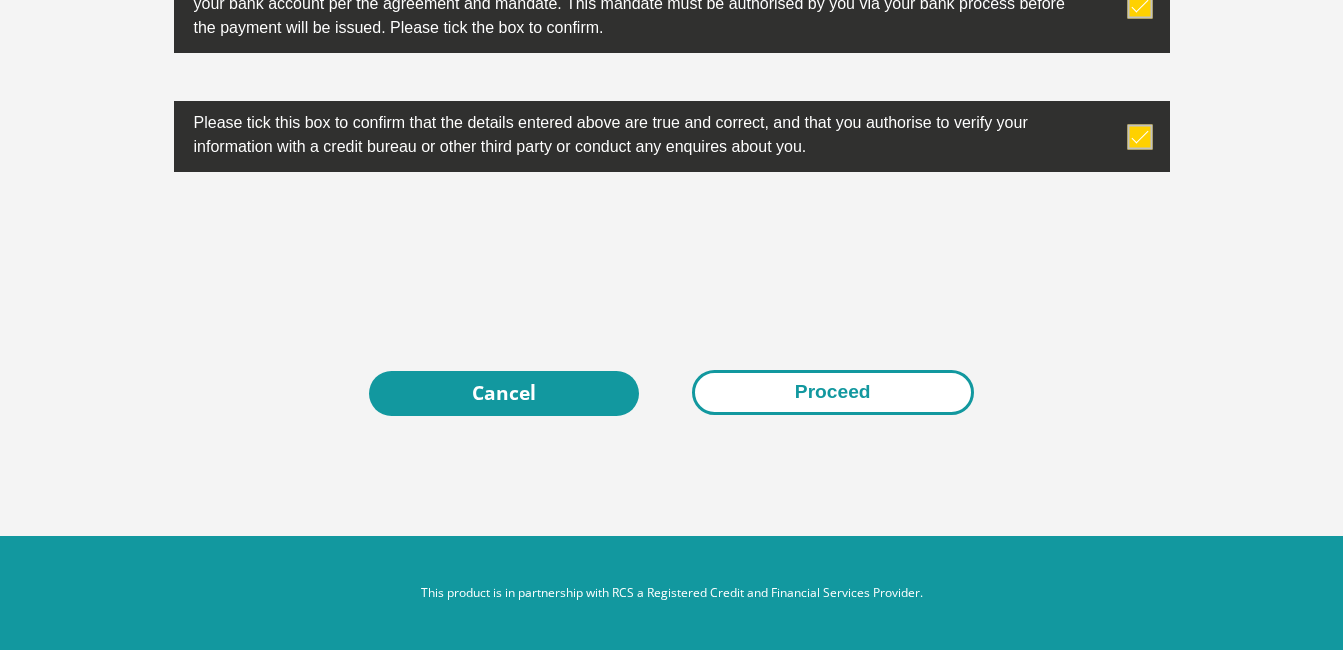 click on "Proceed" at bounding box center (833, 392) 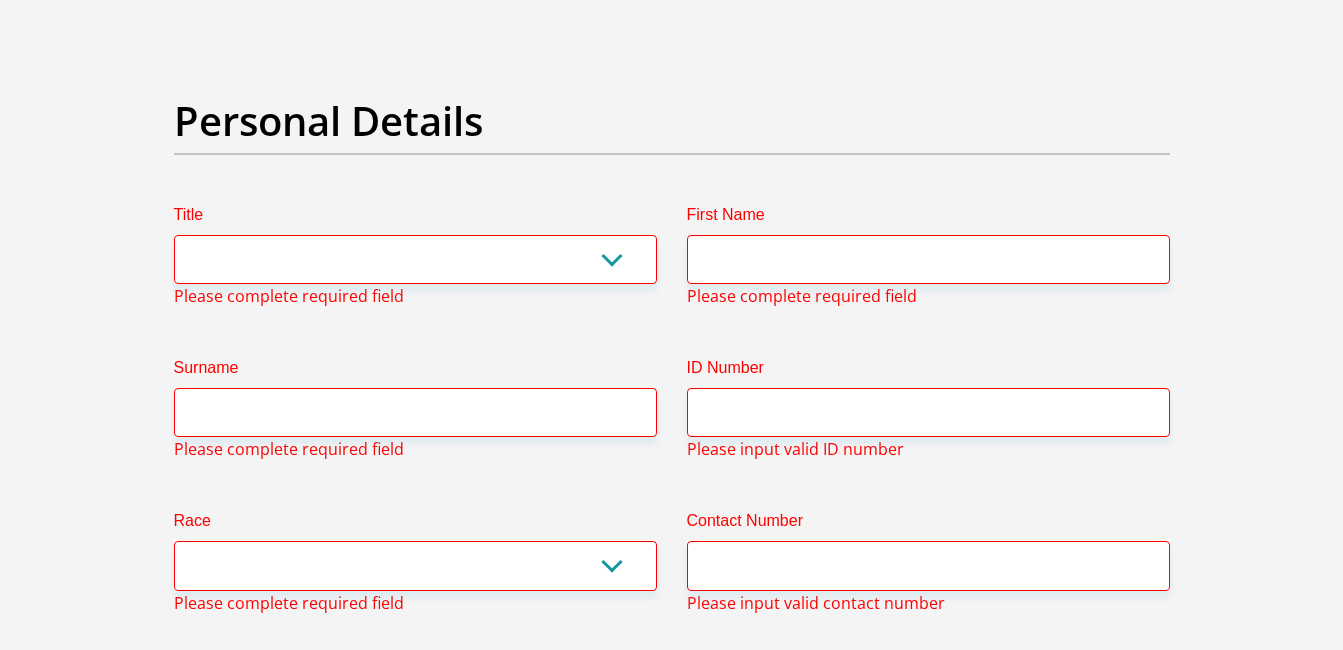 scroll, scrollTop: 95, scrollLeft: 0, axis: vertical 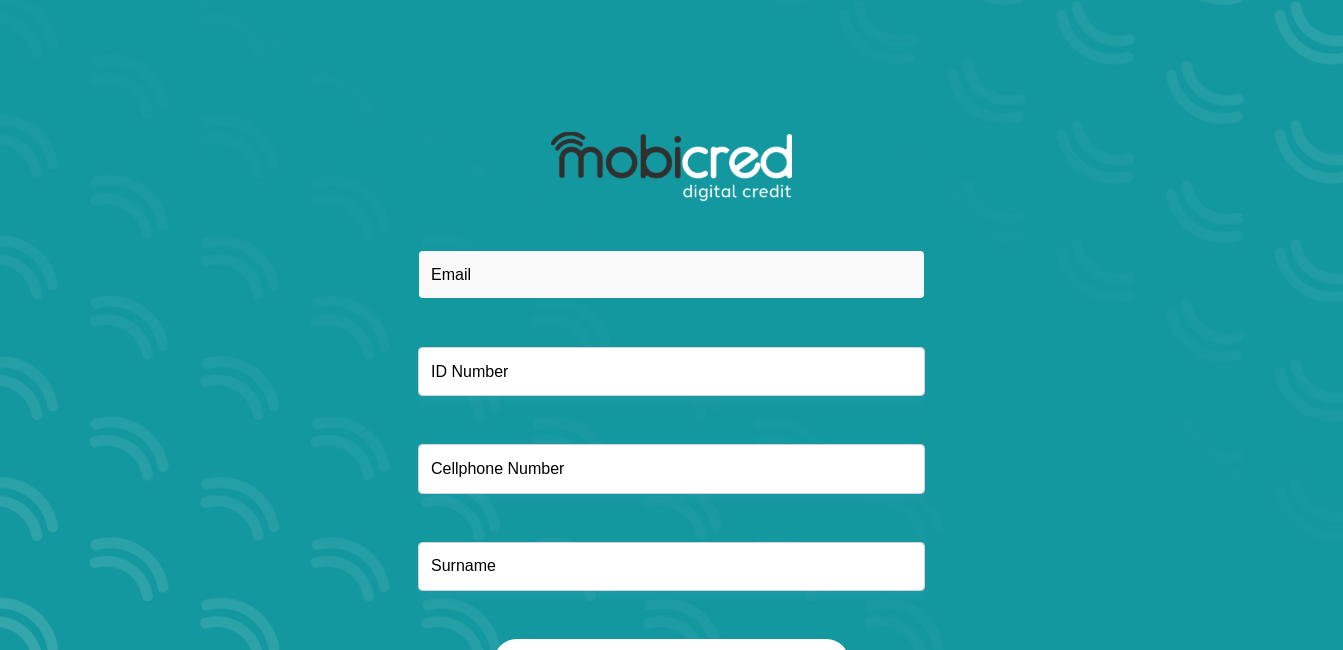 click at bounding box center [671, 274] 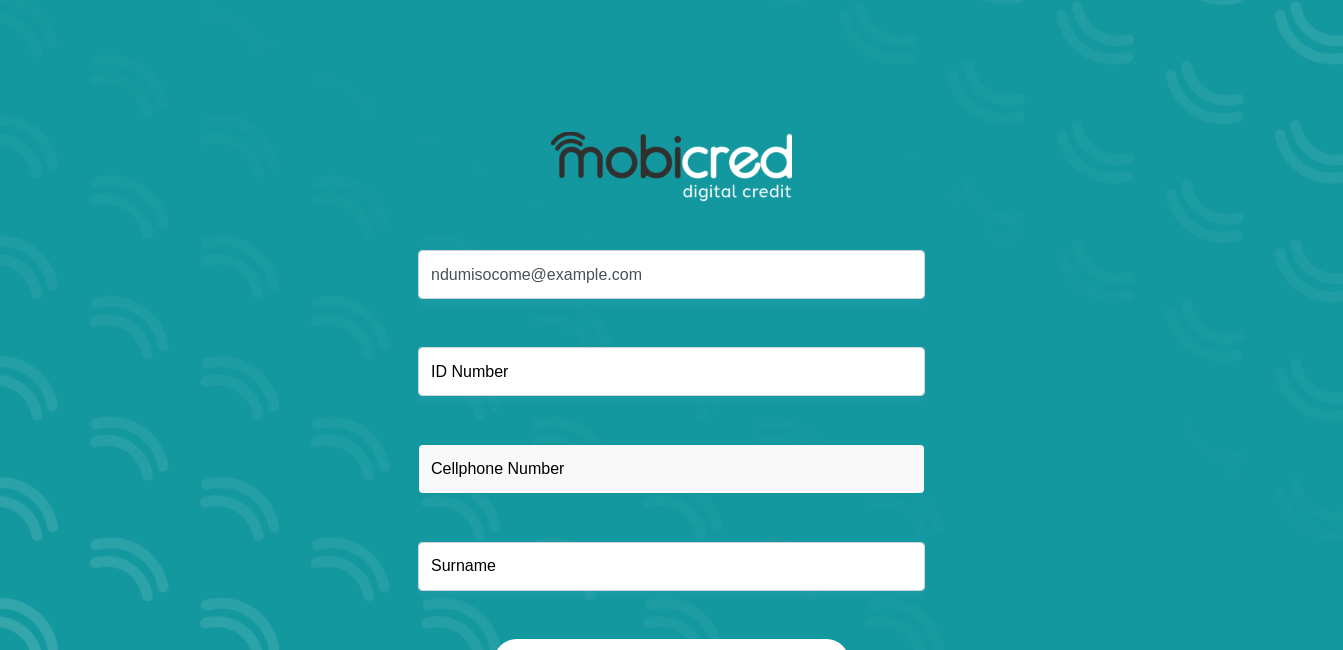 type on "5555427600" 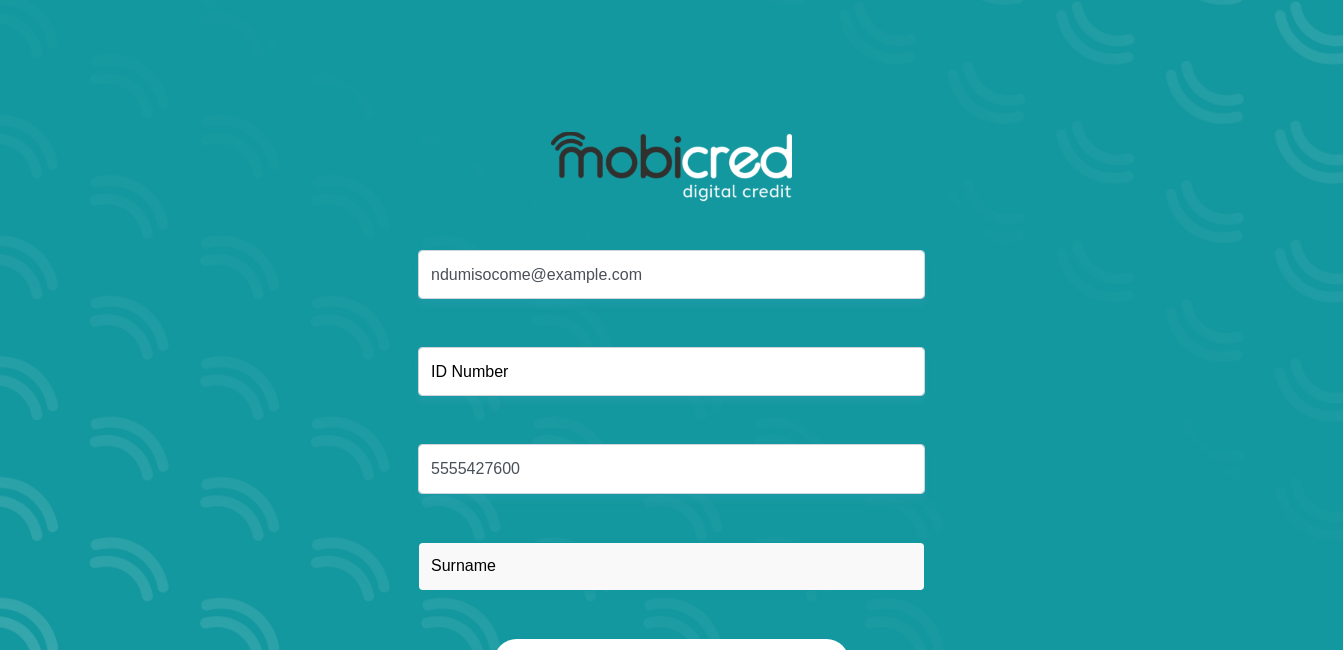 type on "come" 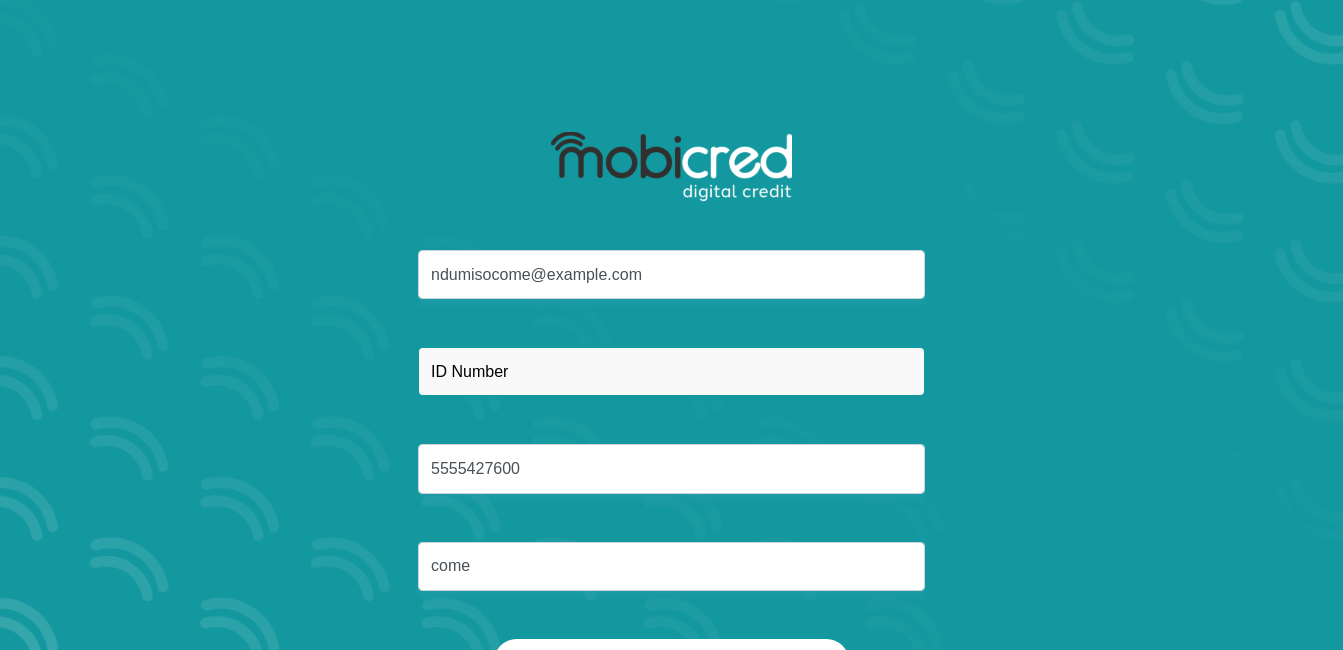 click at bounding box center (671, 371) 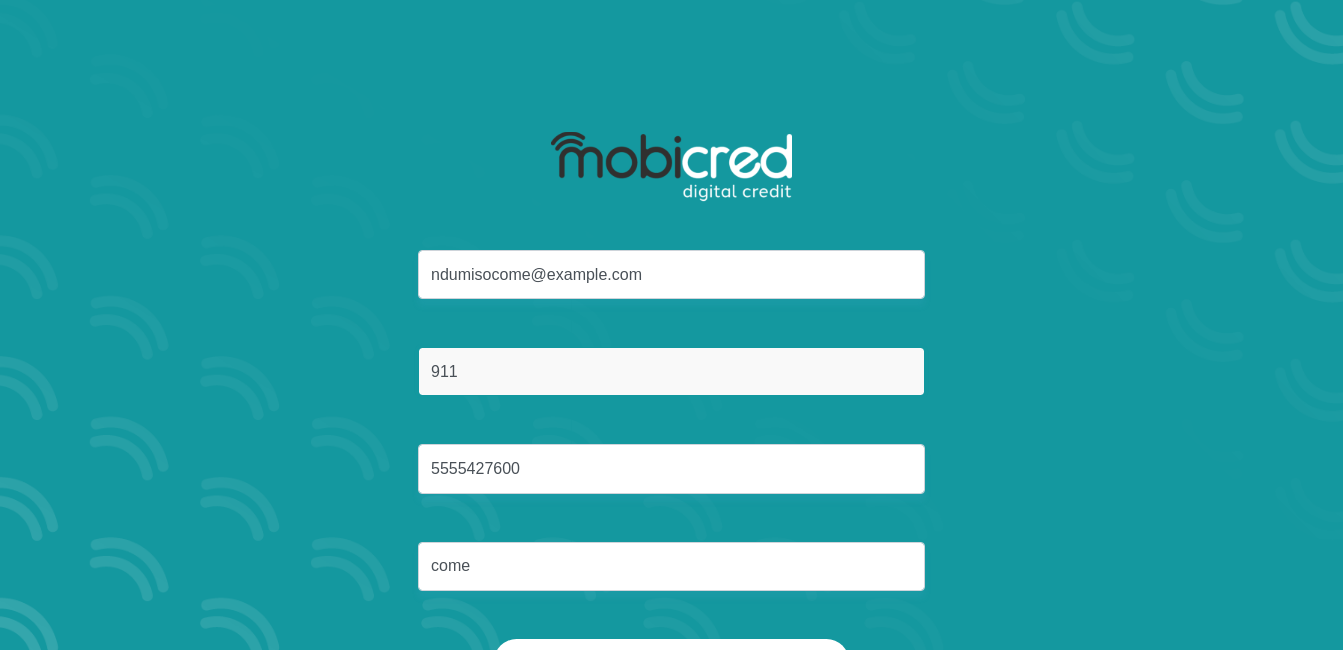 type on "[ID_NUMBER]" 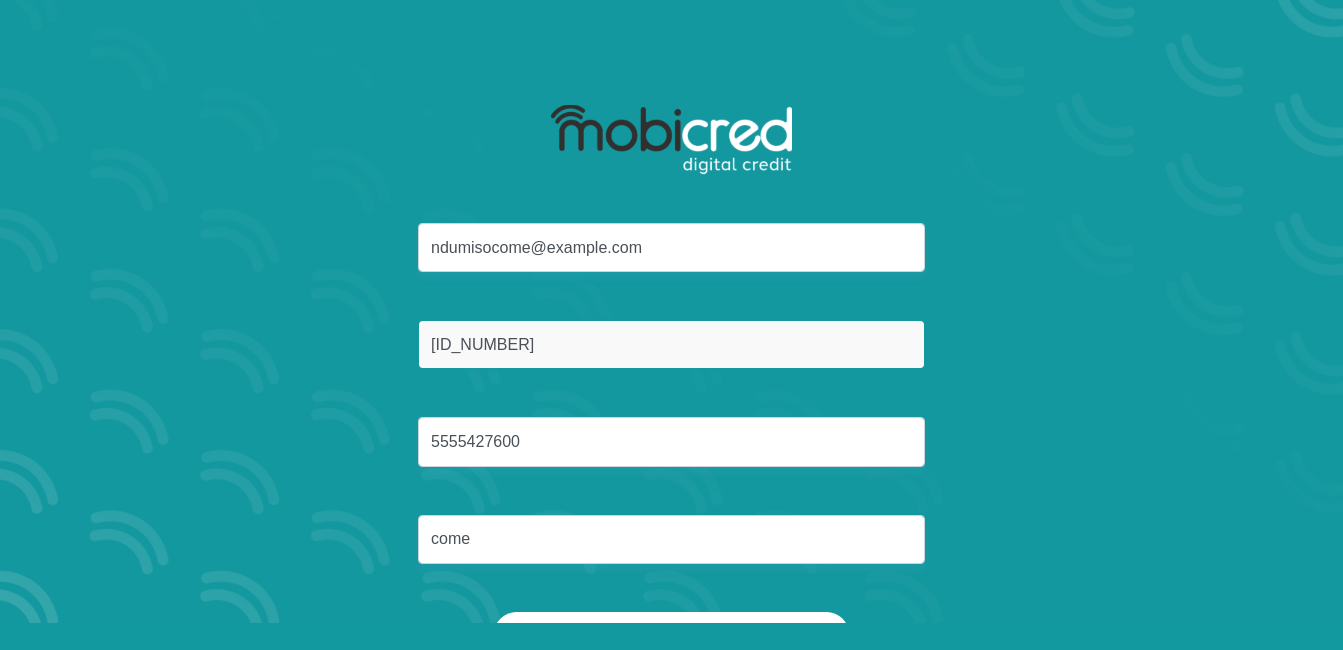 scroll, scrollTop: 114, scrollLeft: 0, axis: vertical 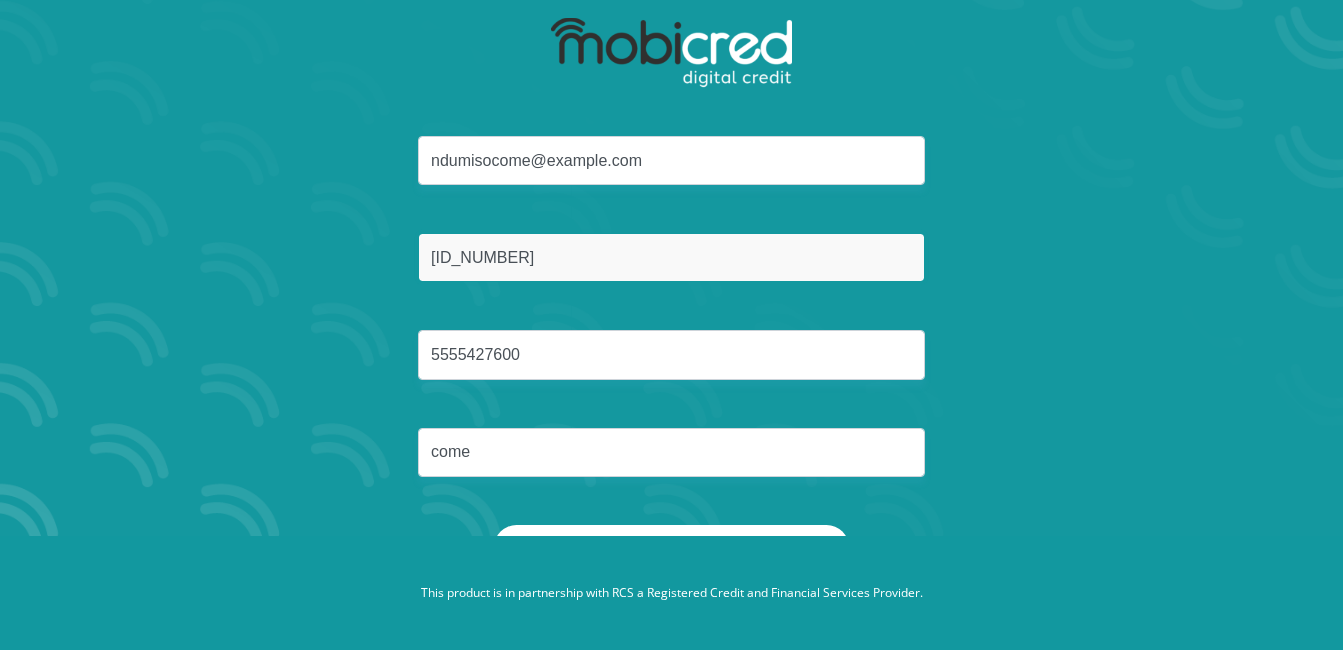 click on "Reset Password" at bounding box center [671, 547] 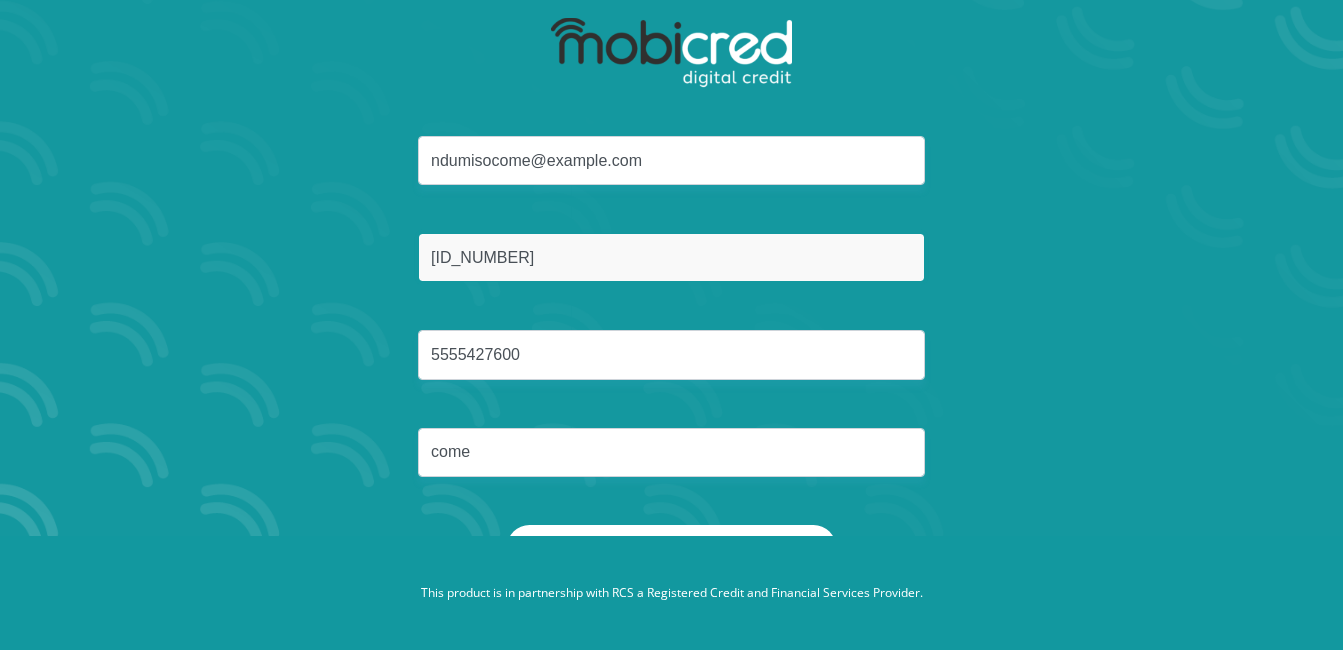 scroll, scrollTop: 0, scrollLeft: 0, axis: both 